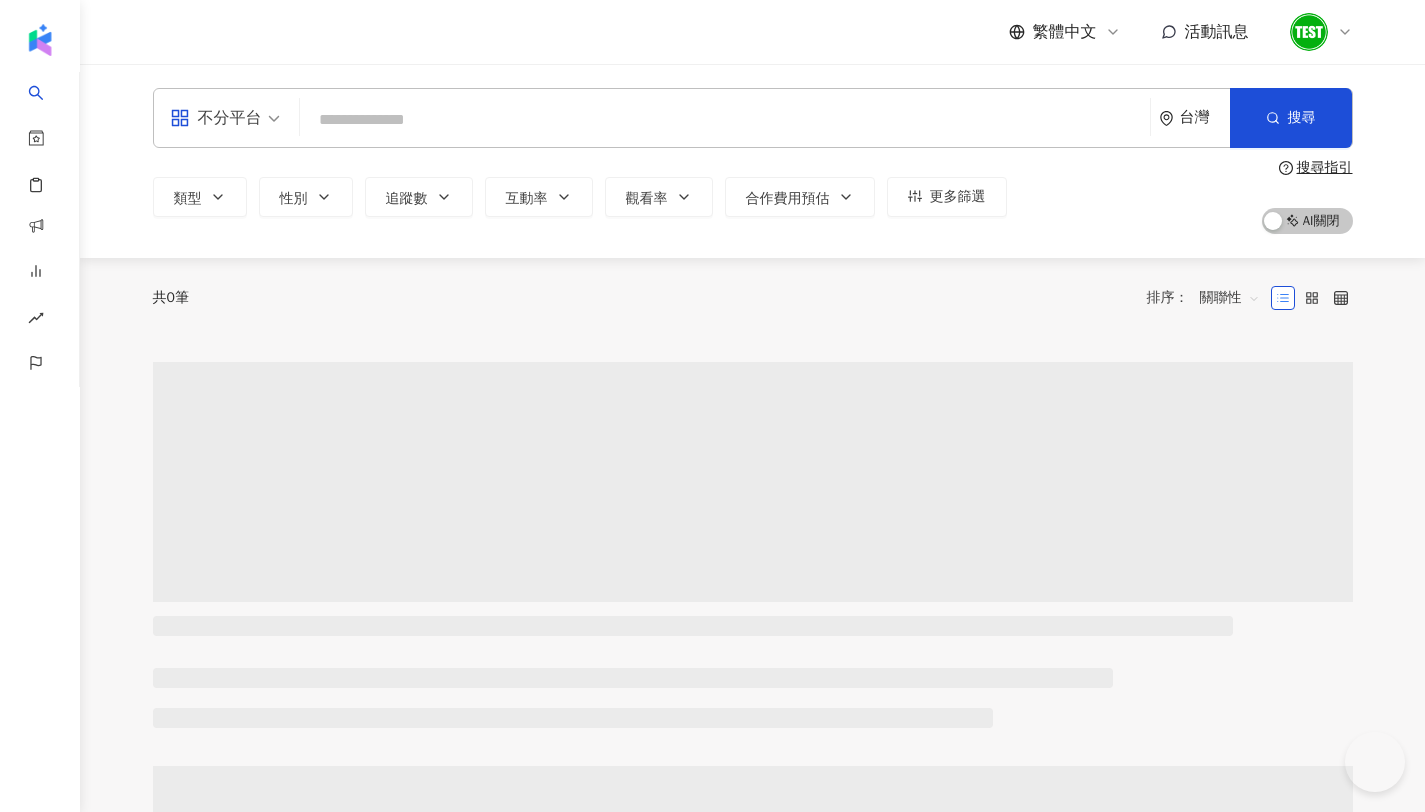 scroll, scrollTop: 0, scrollLeft: 0, axis: both 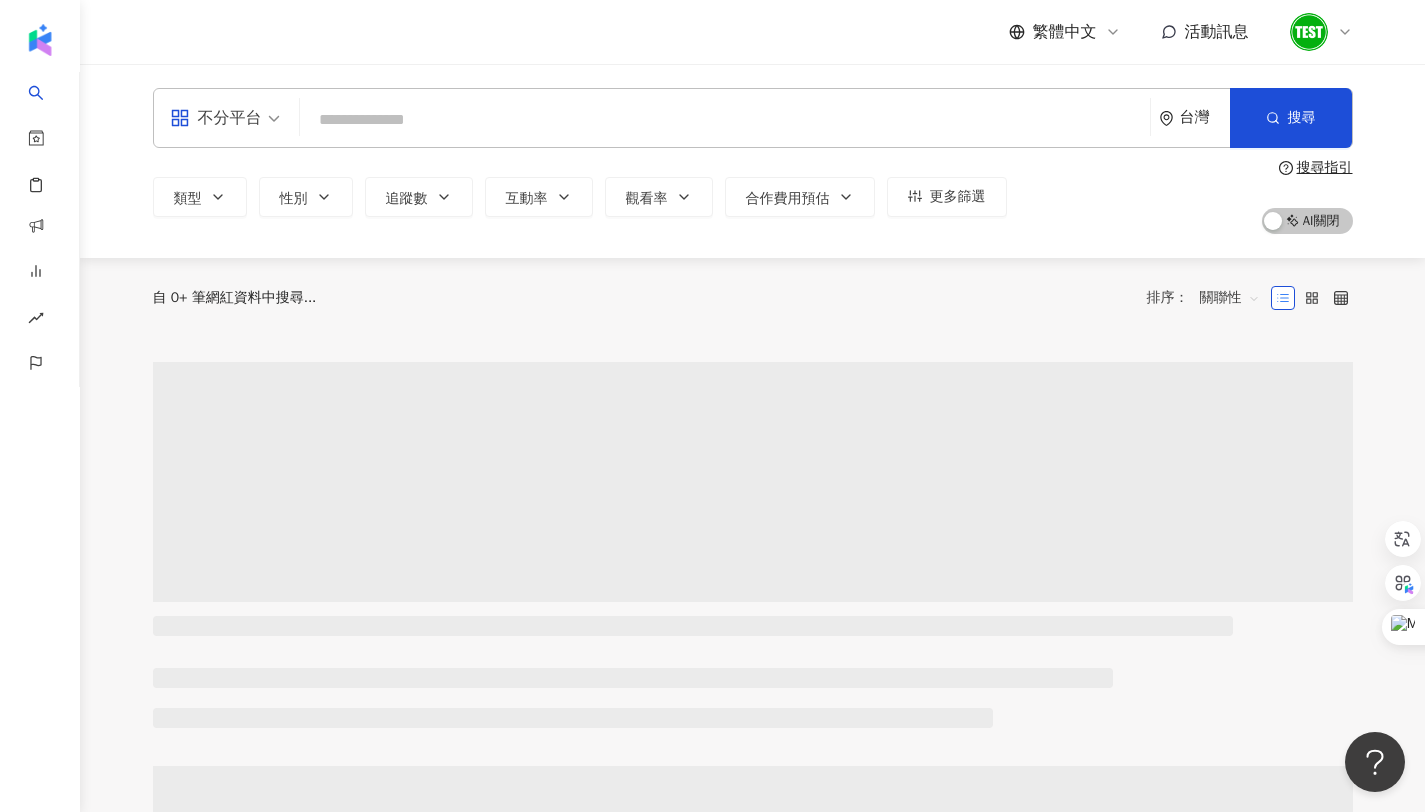click 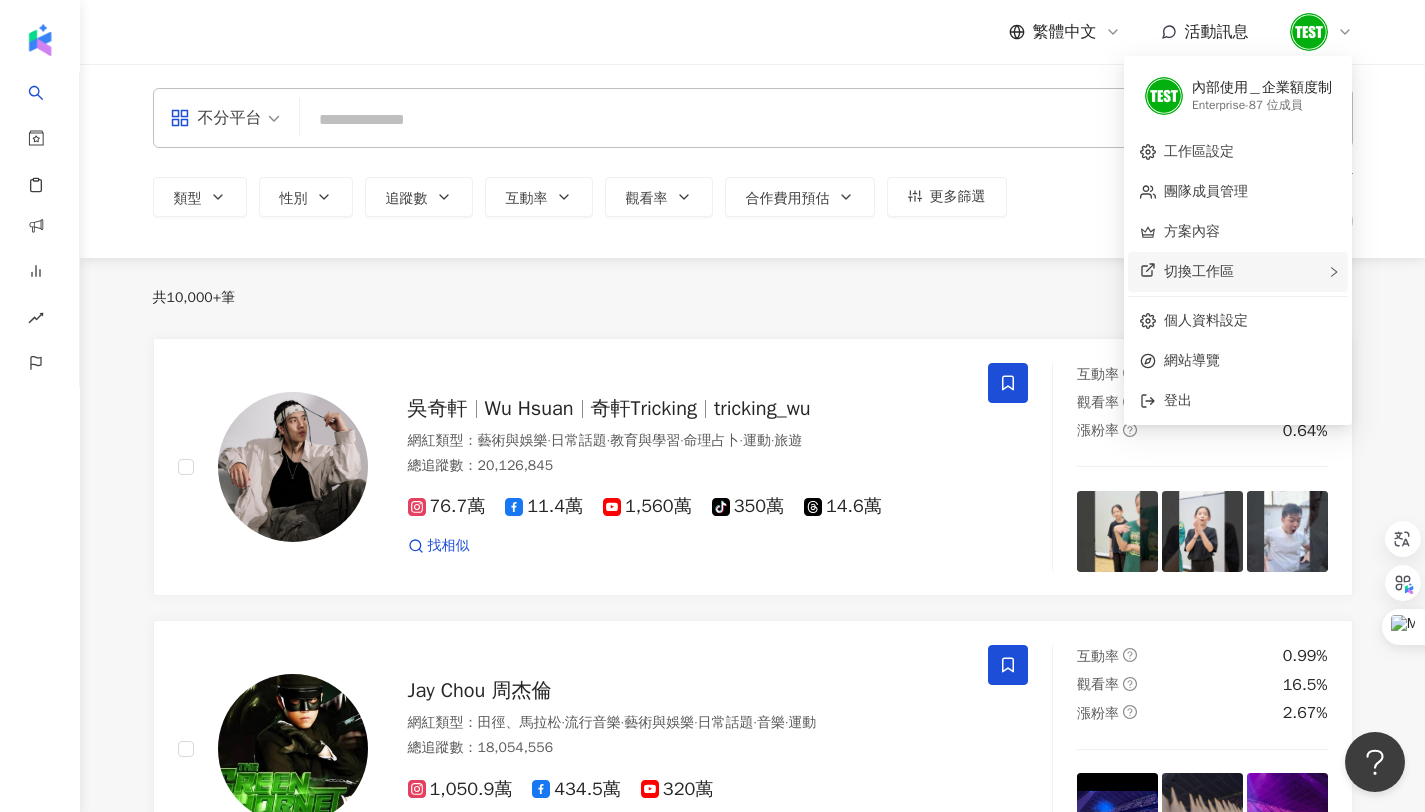 click on "切換工作區" at bounding box center [1238, 272] 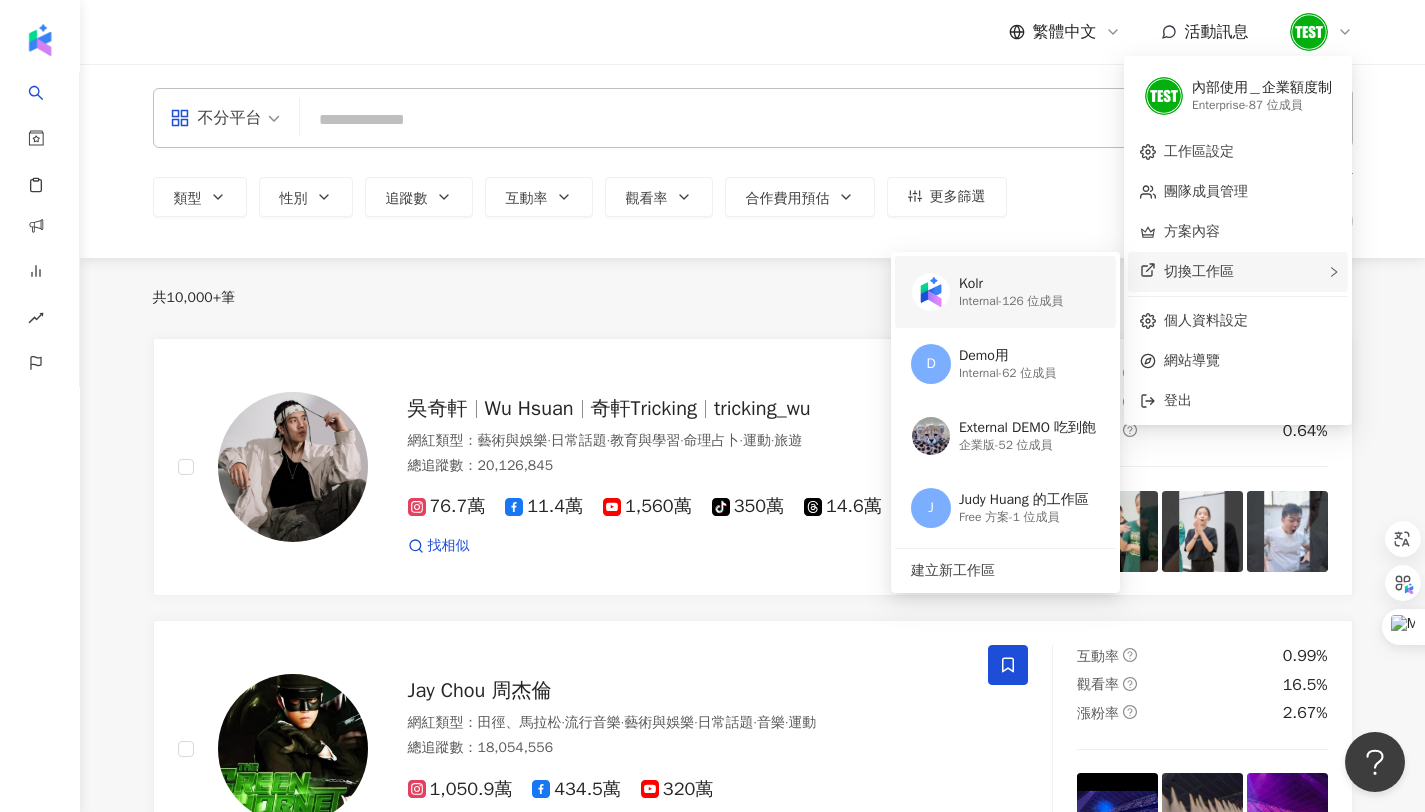 click on "Kolr" at bounding box center [1011, 284] 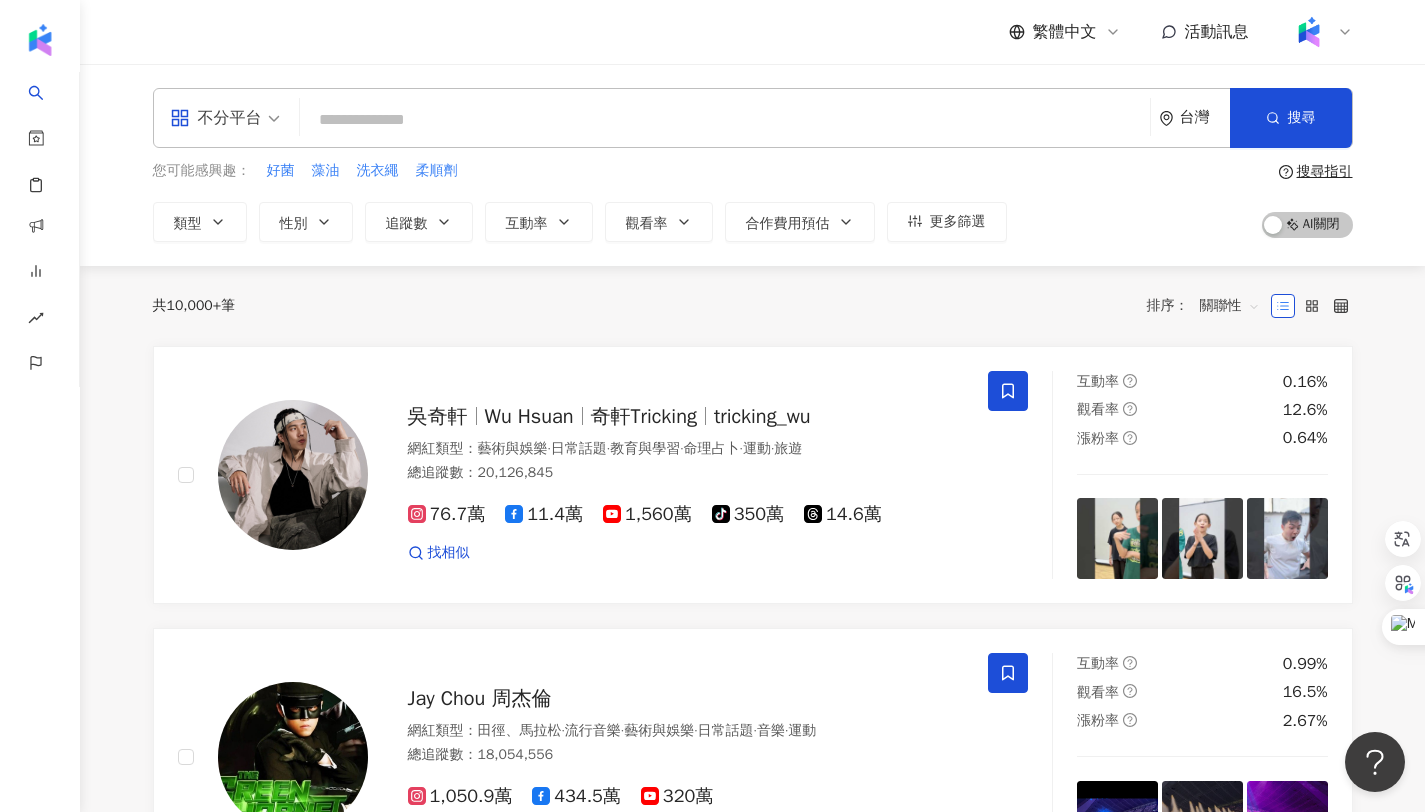 click on "不分平台" at bounding box center [216, 118] 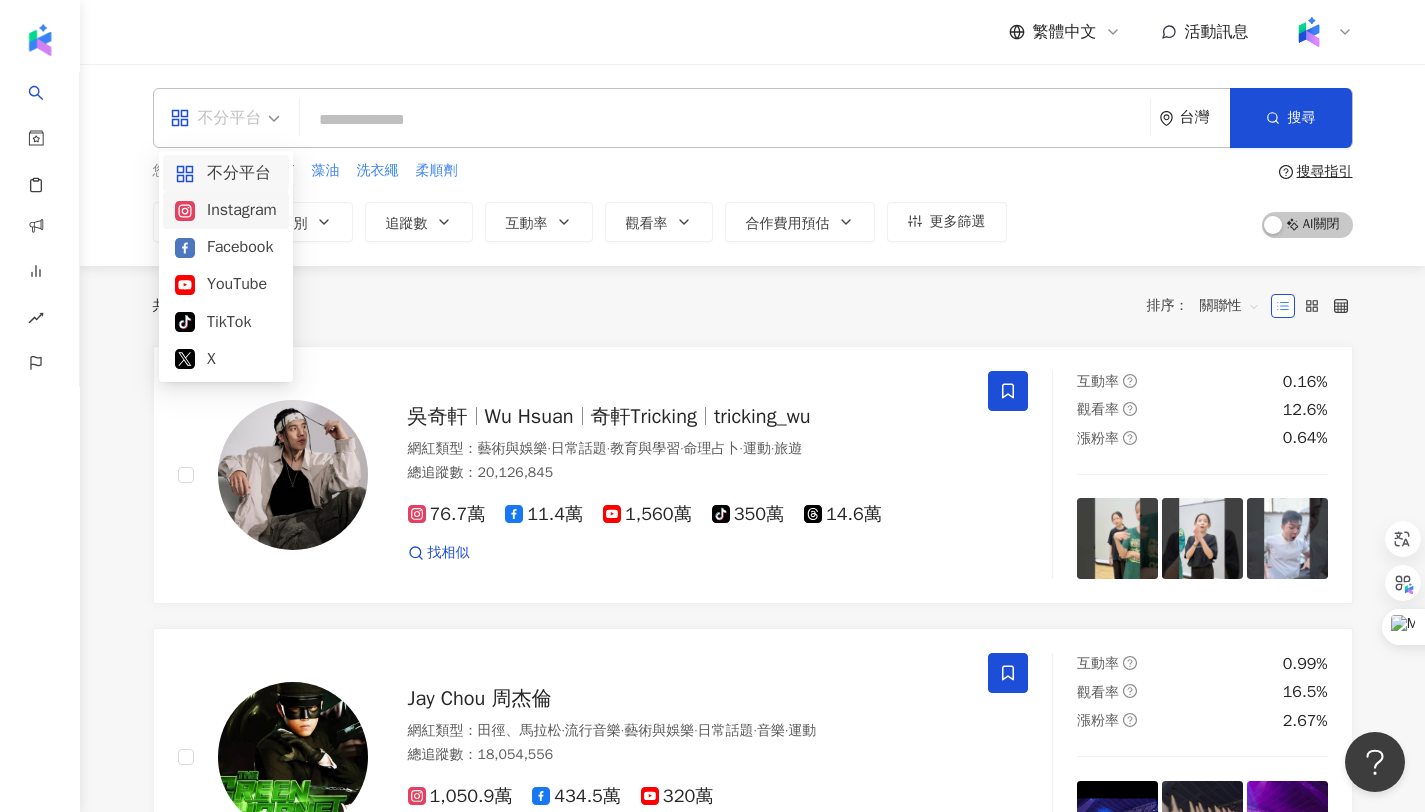 click on "Instagram" at bounding box center [226, 210] 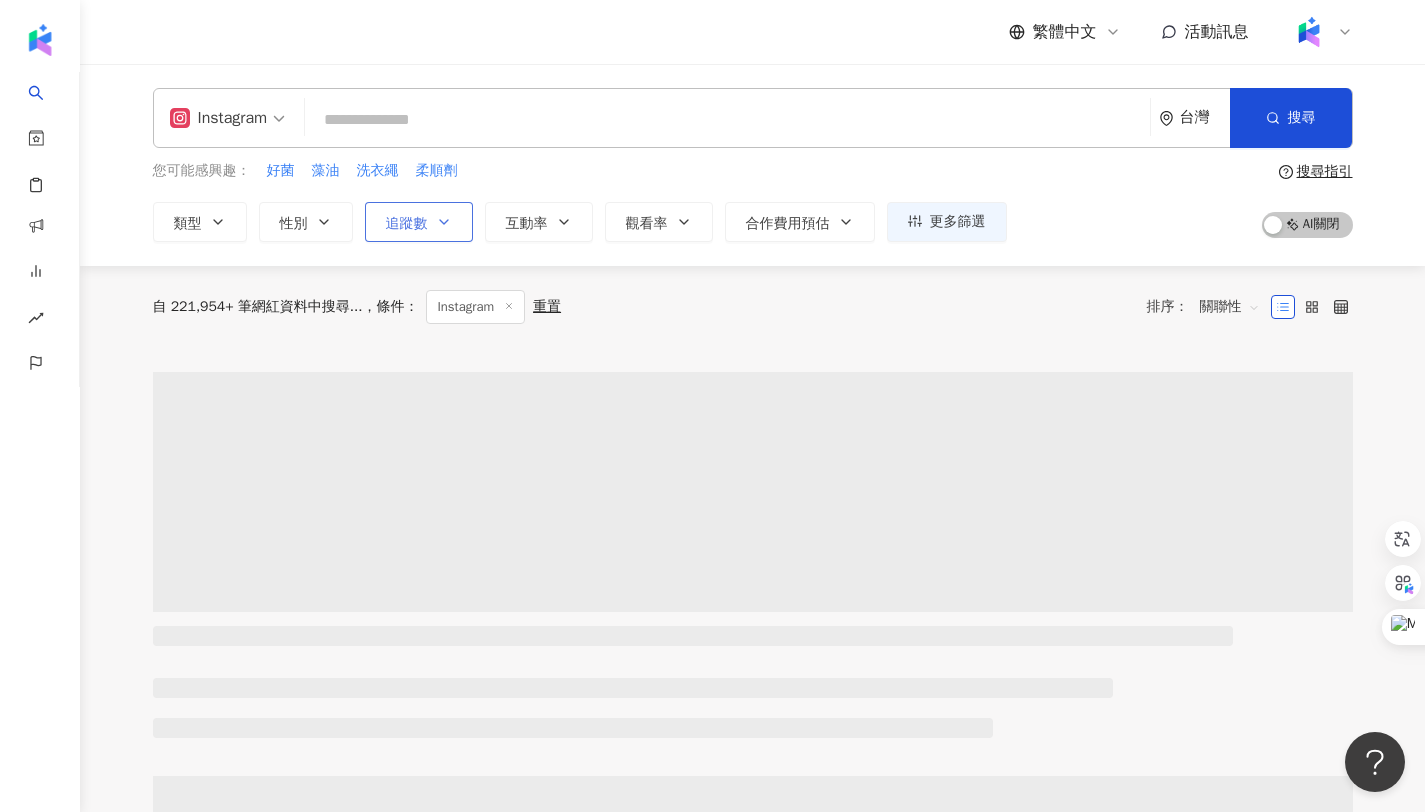 click on "追蹤數" at bounding box center [419, 222] 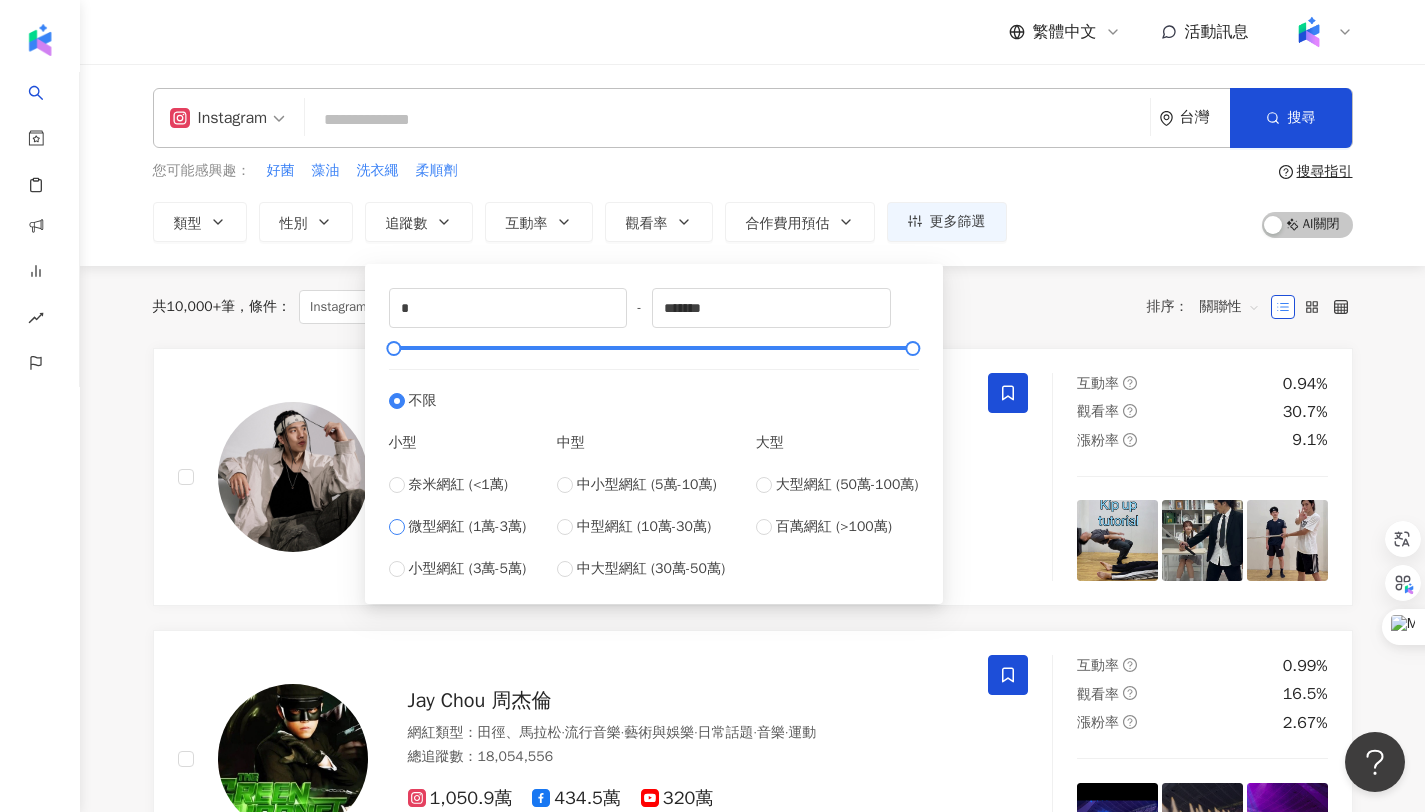 click on "微型網紅 (1萬-3萬)" at bounding box center [468, 527] 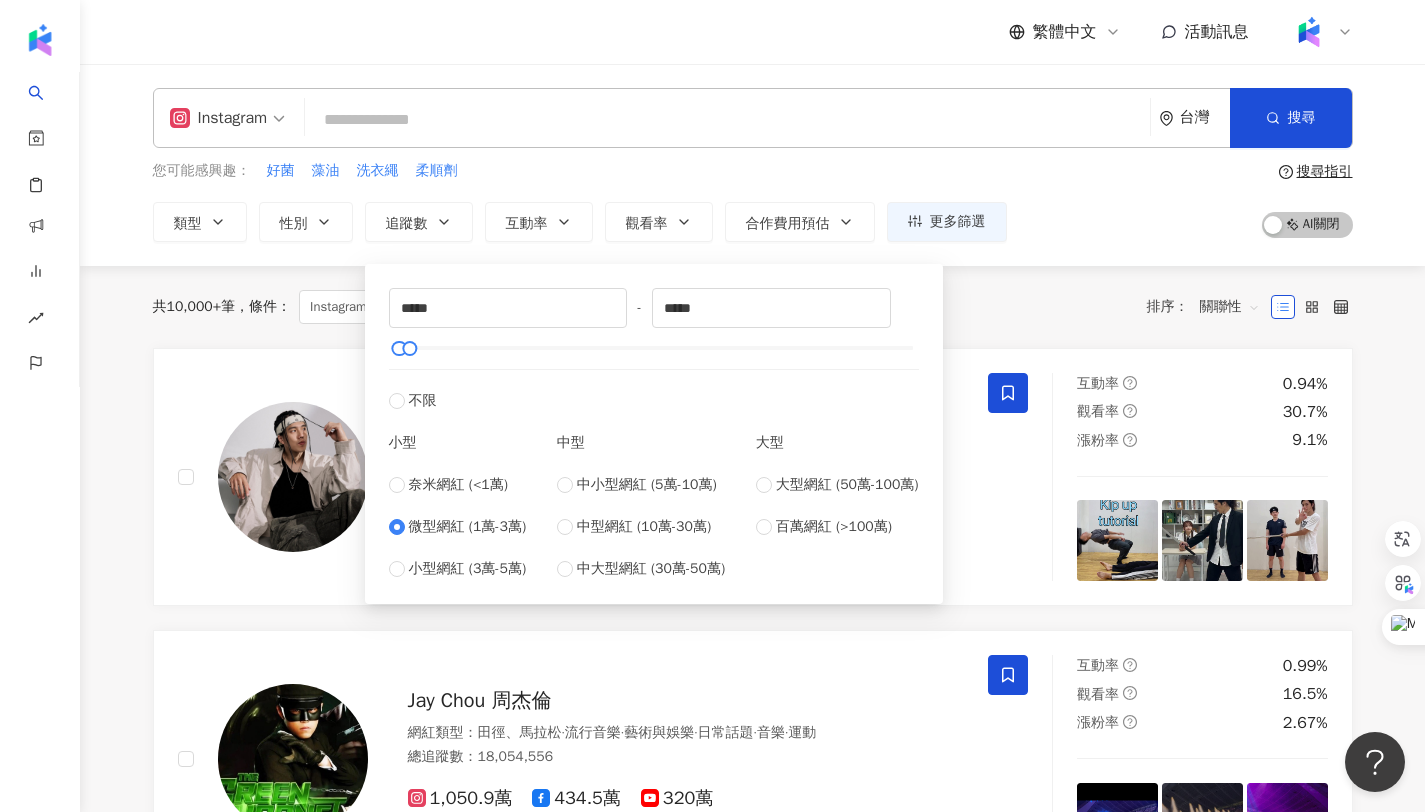 click on "共  10,000+  筆 條件 ： Instagram 重置 排序： 關聯性" at bounding box center (753, 307) 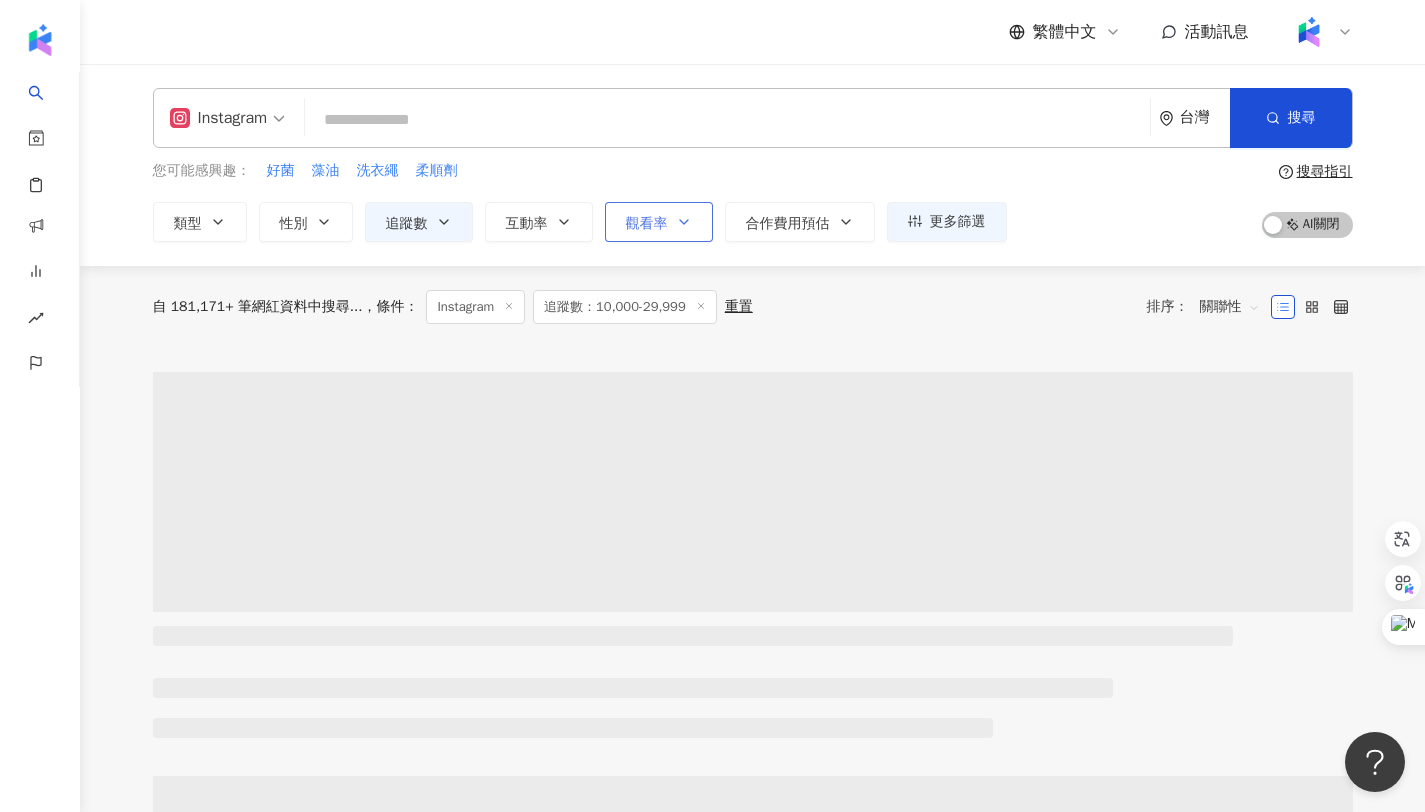 click on "觀看率" at bounding box center (659, 222) 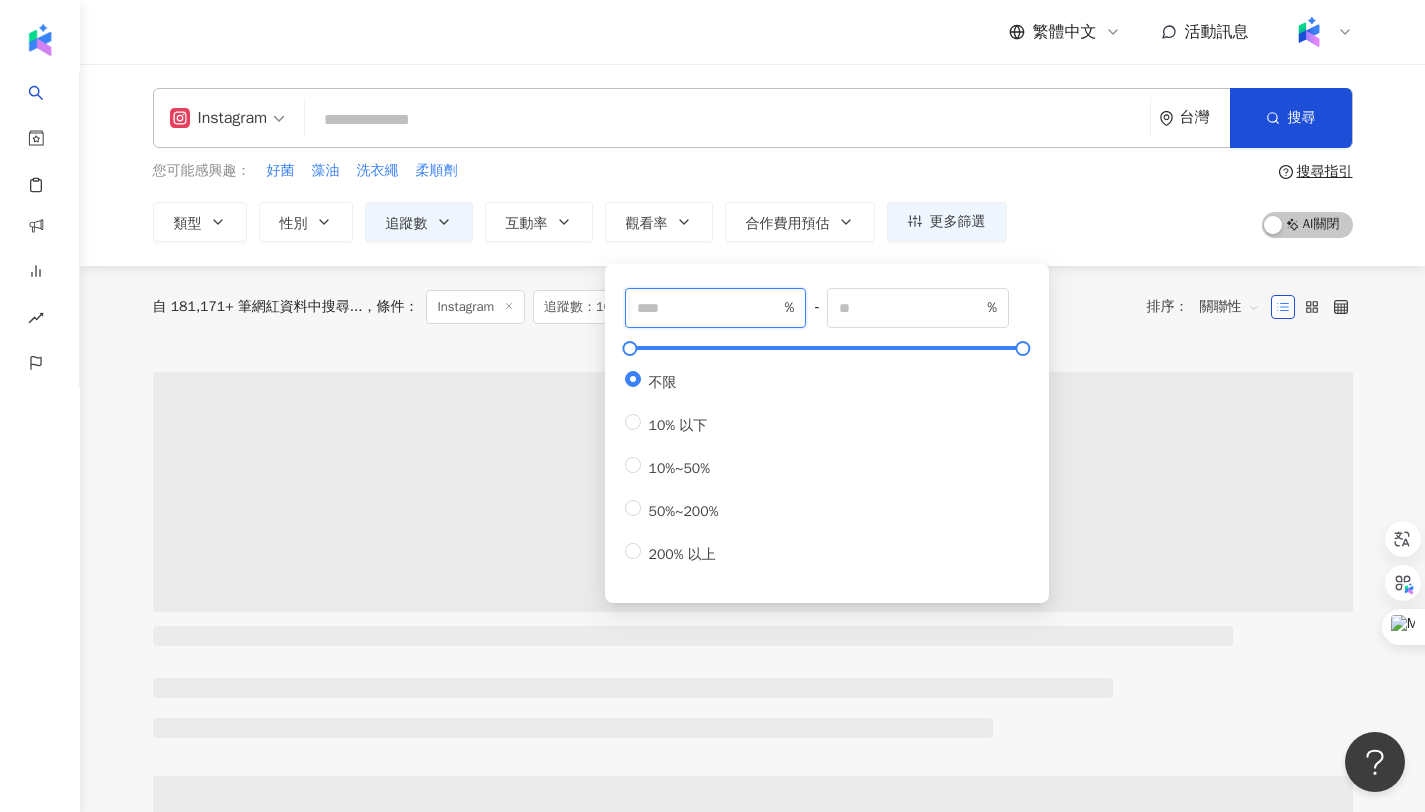 click at bounding box center [709, 308] 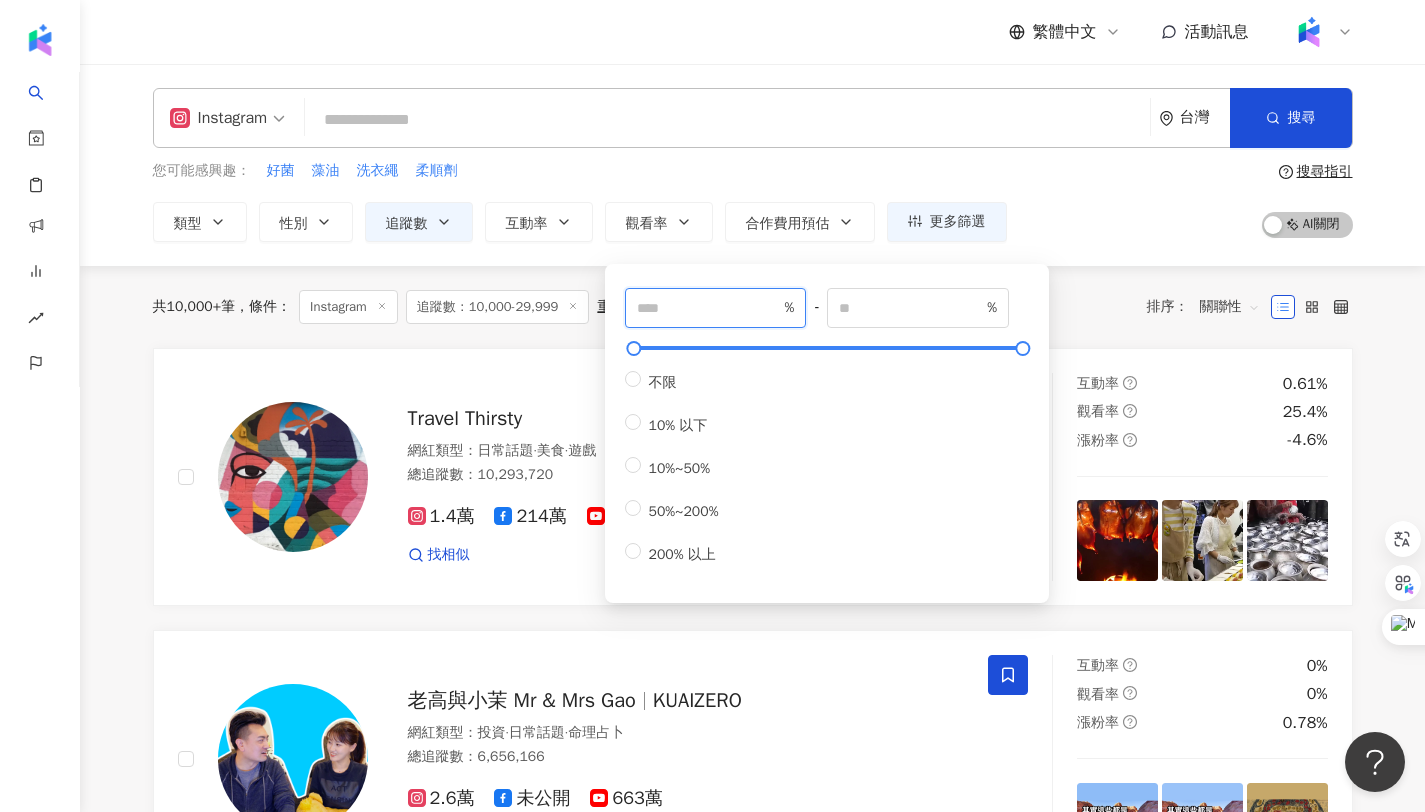 type on "***" 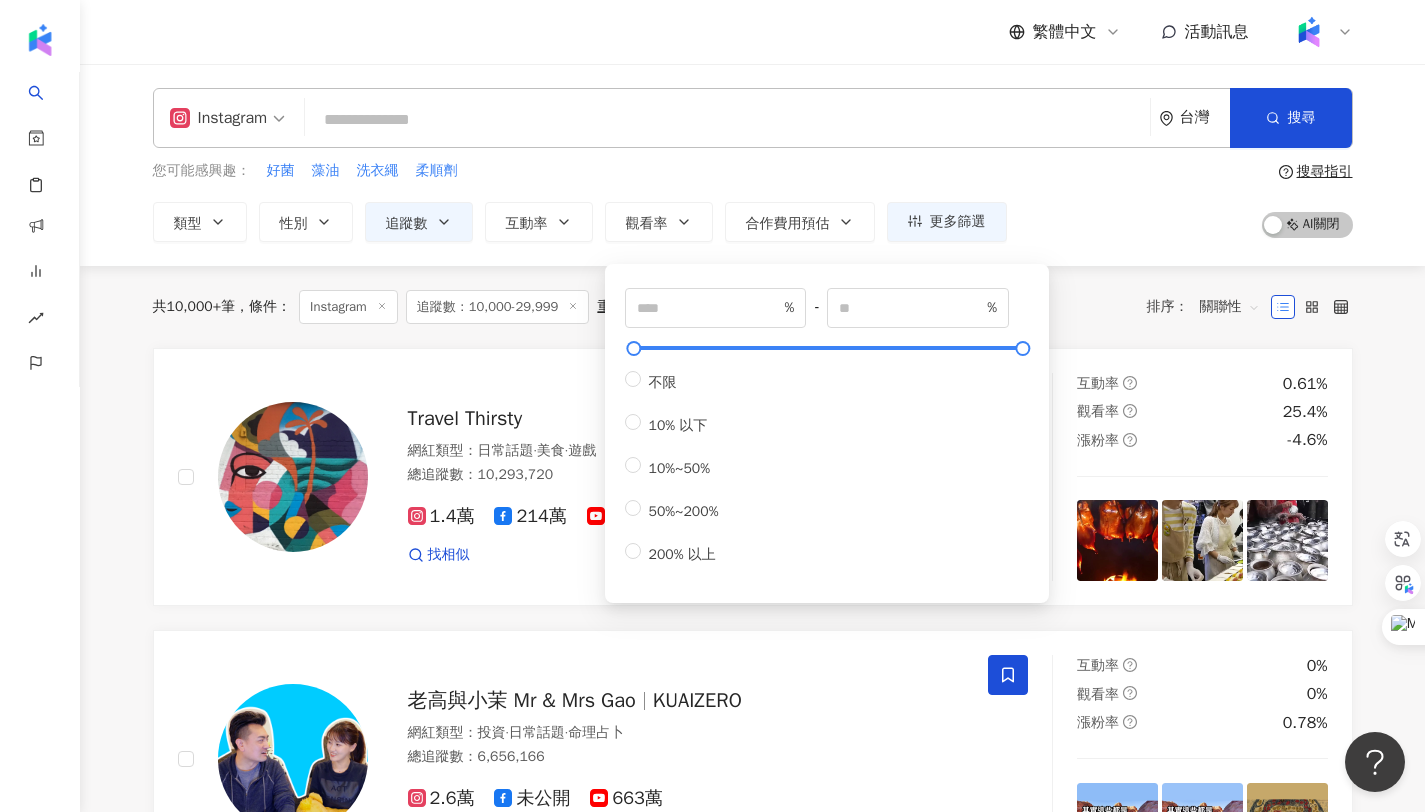 click on "共  10,000+  筆 條件 ： Instagram 追蹤數：10,000-29,999 重置 排序： 關聯性" at bounding box center [753, 307] 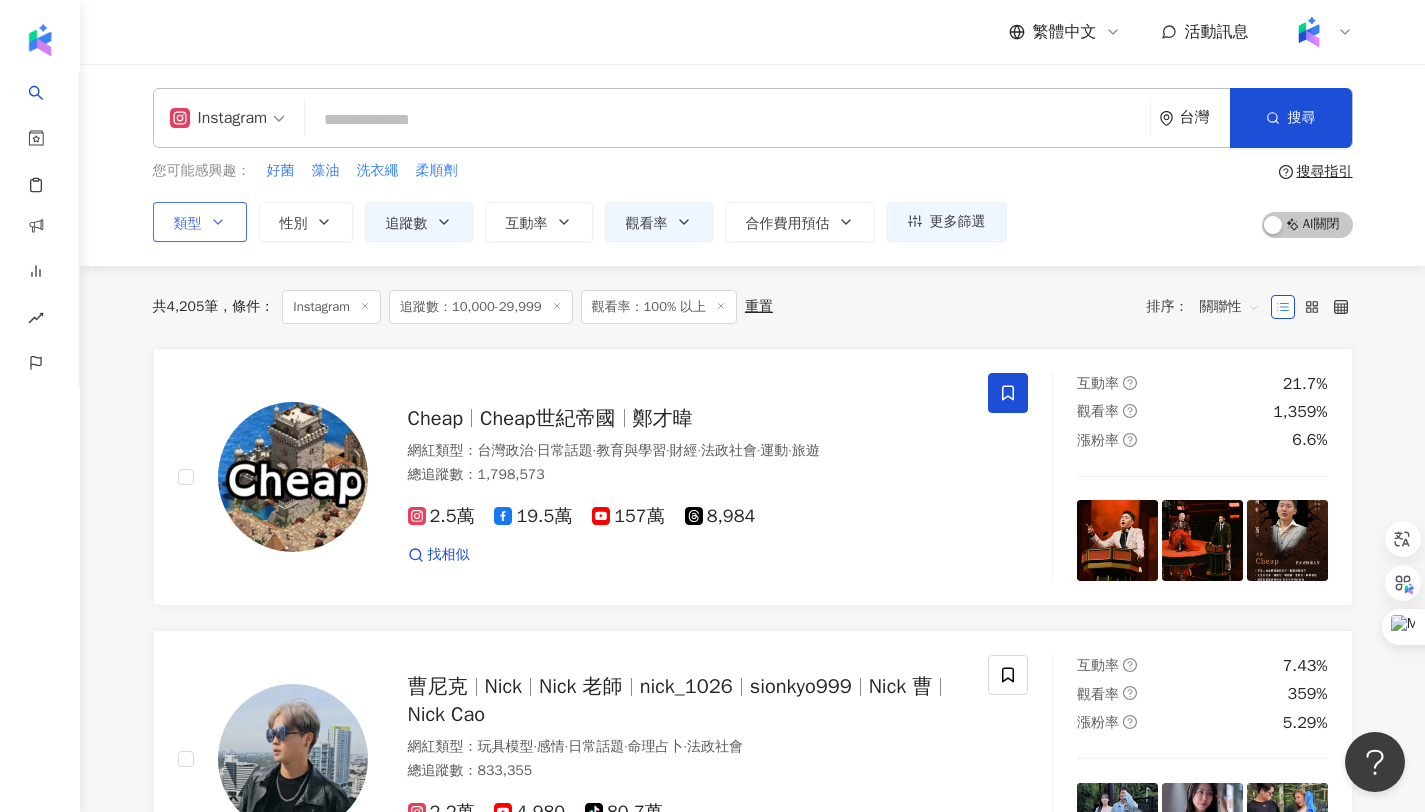 click on "類型" at bounding box center [188, 224] 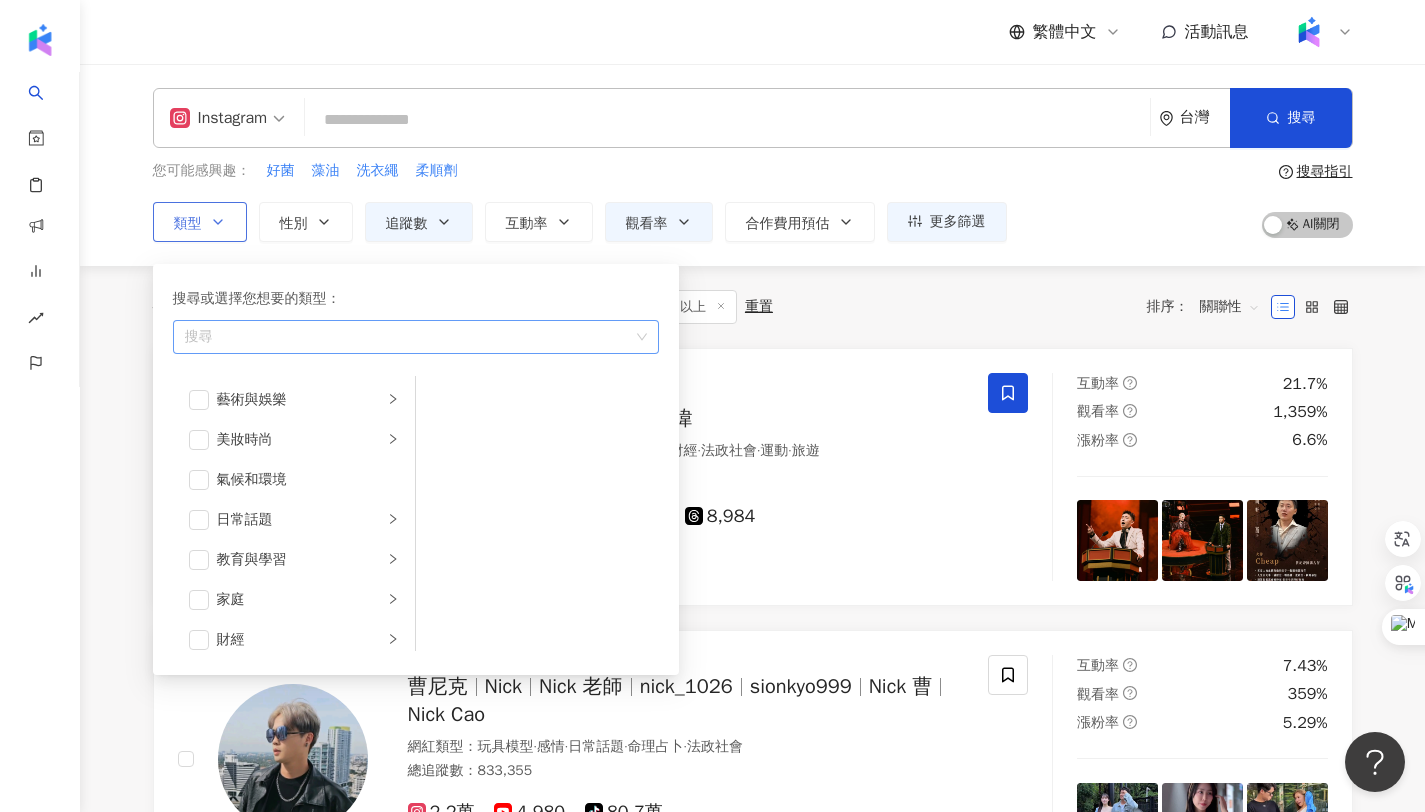 click at bounding box center [405, 336] 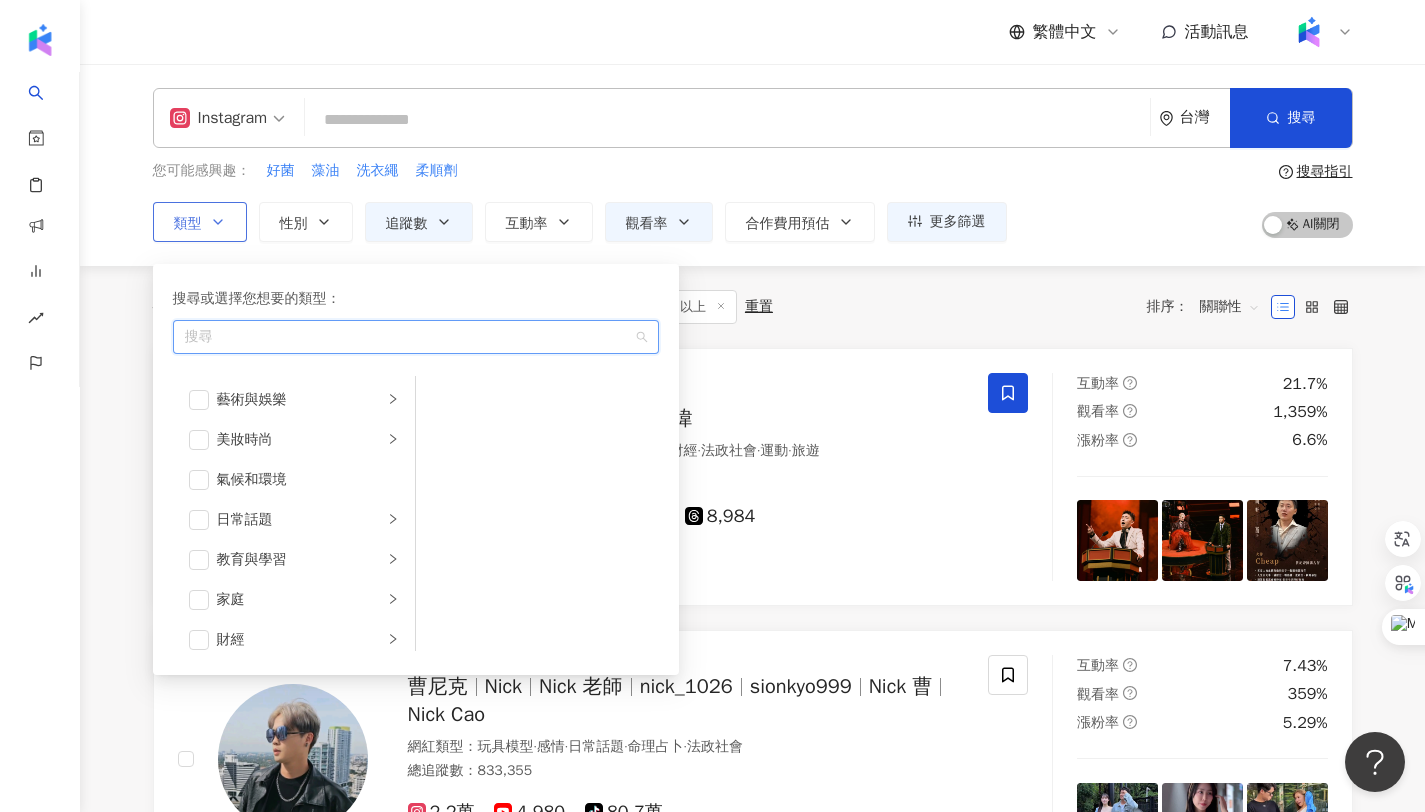 type on "*" 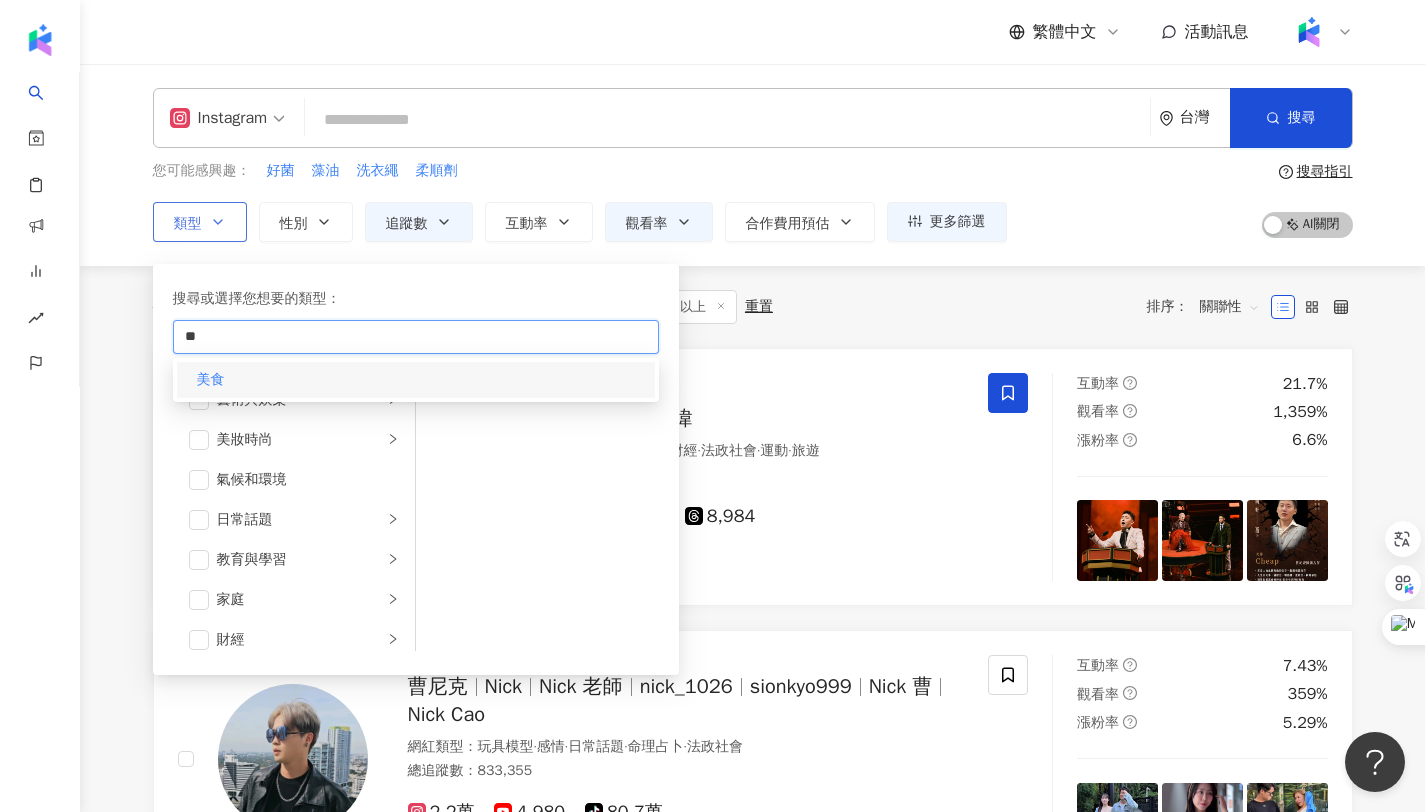 type on "**" 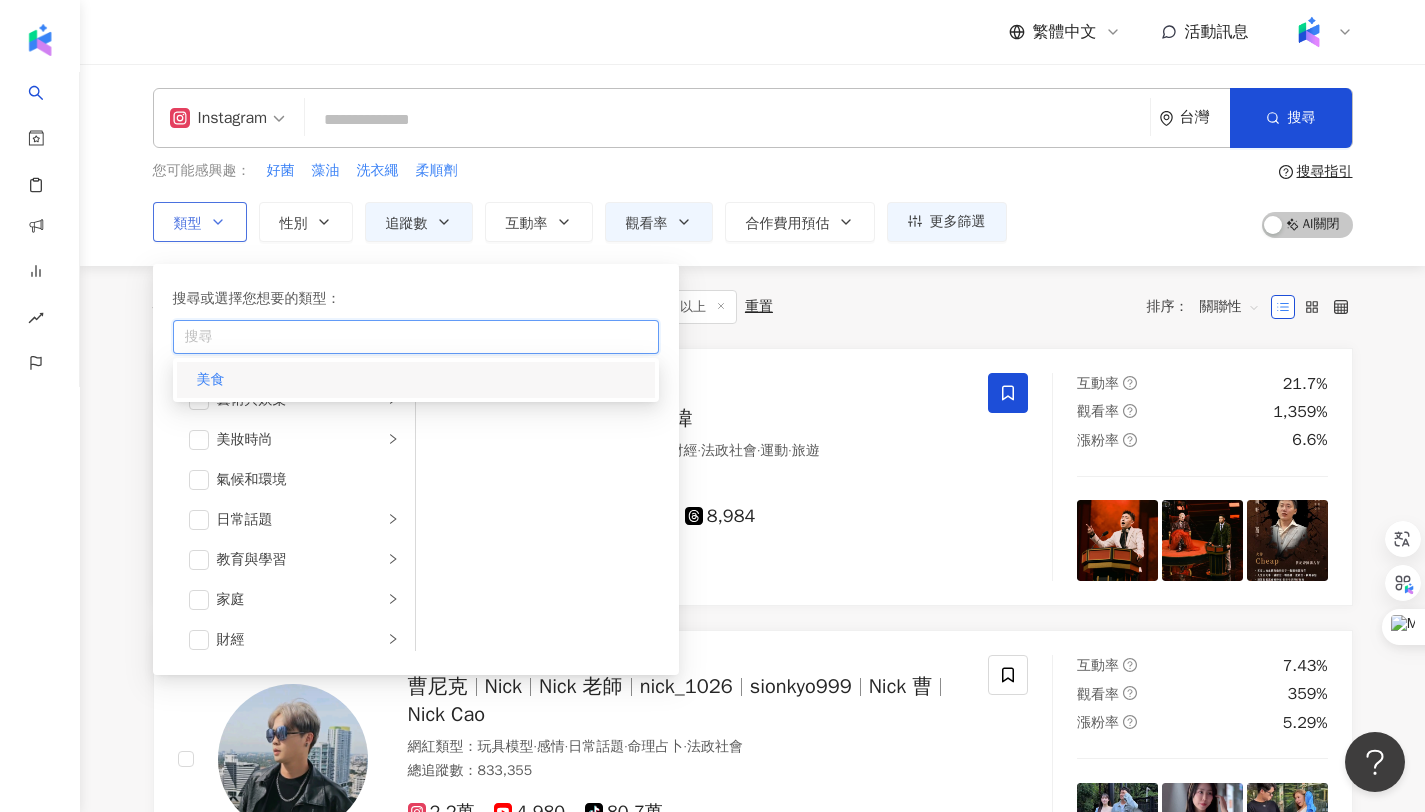 click on "美食" at bounding box center (416, 380) 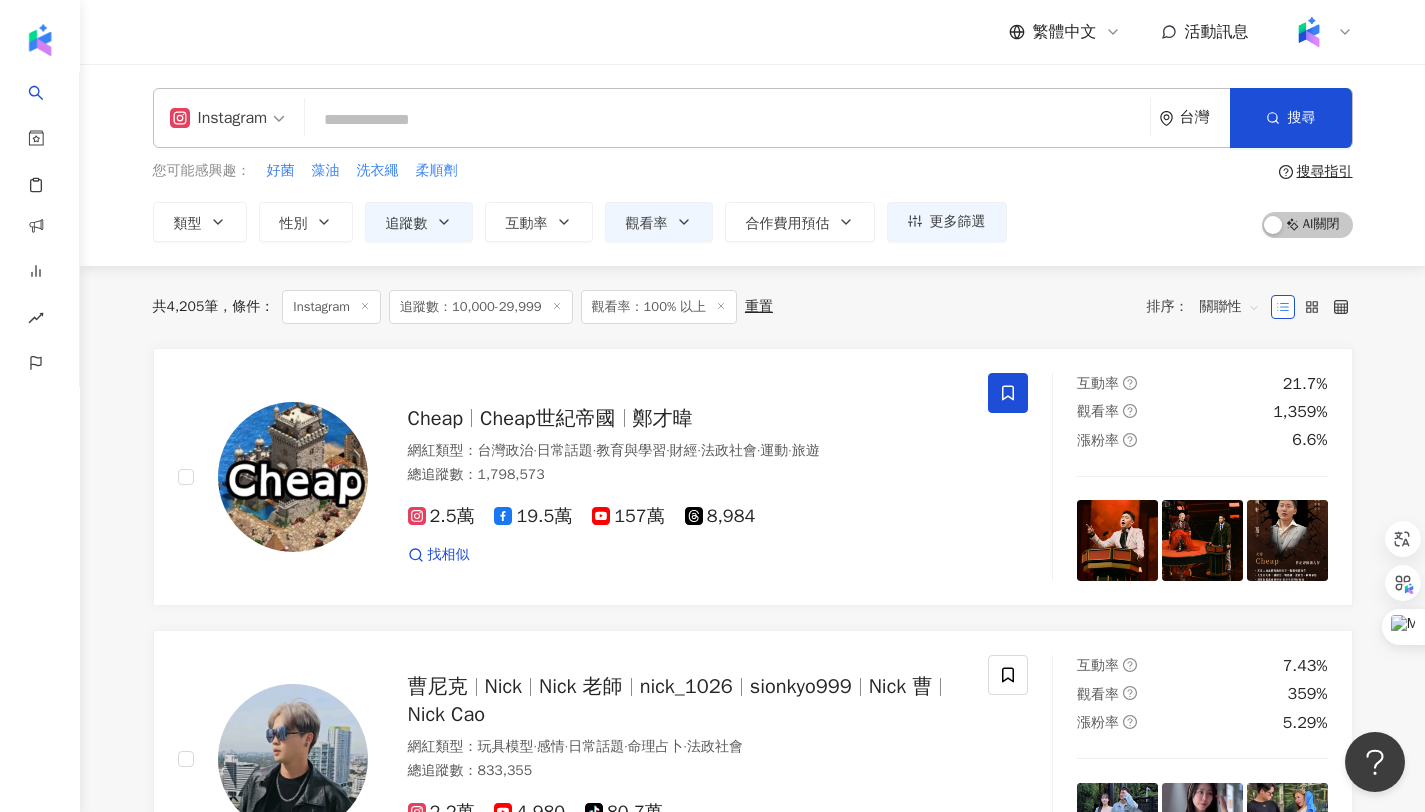 click on "共  4,205  筆 條件 ： Instagram 追蹤數：10,000-29,999 觀看率：100% 以上 重置 排序： 關聯性" at bounding box center (753, 307) 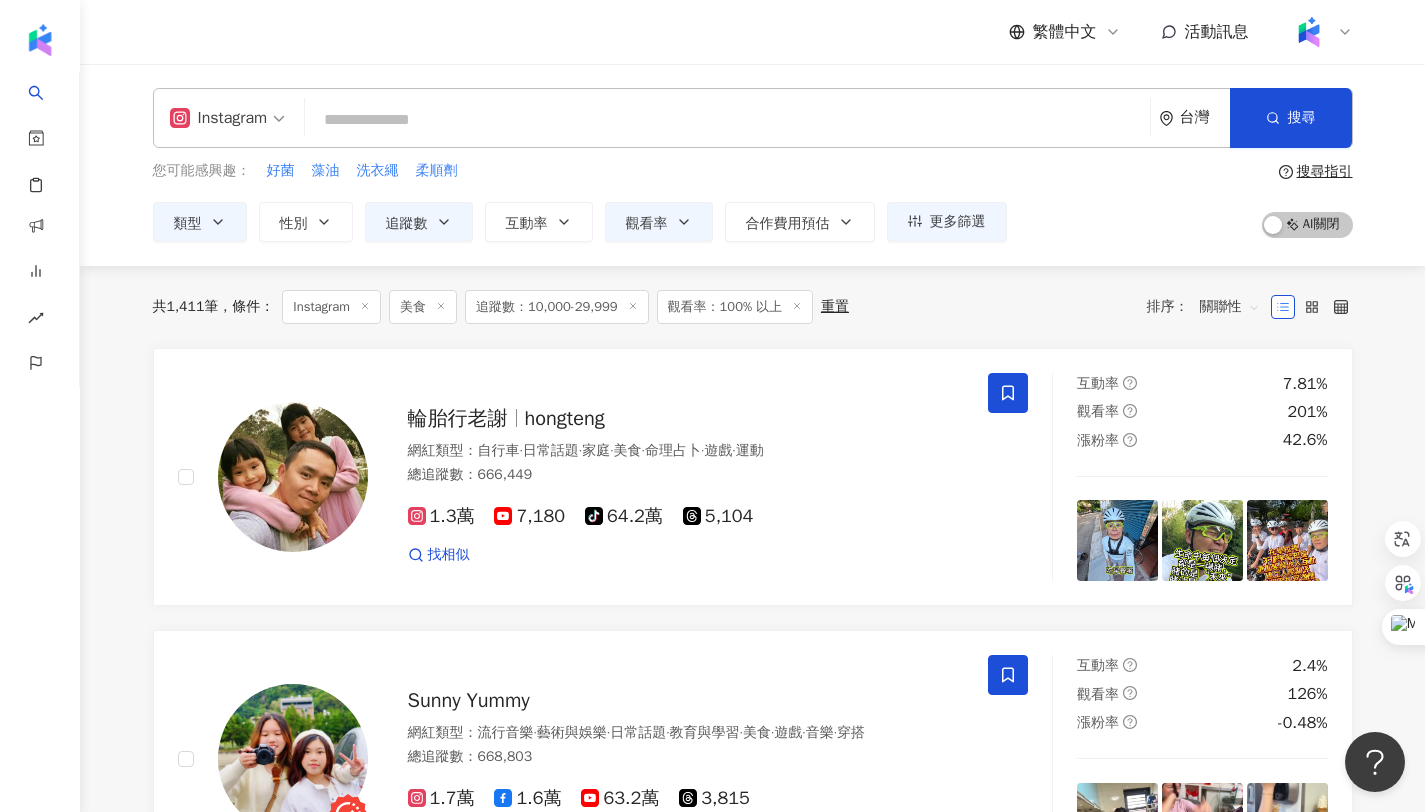 click at bounding box center [727, 120] 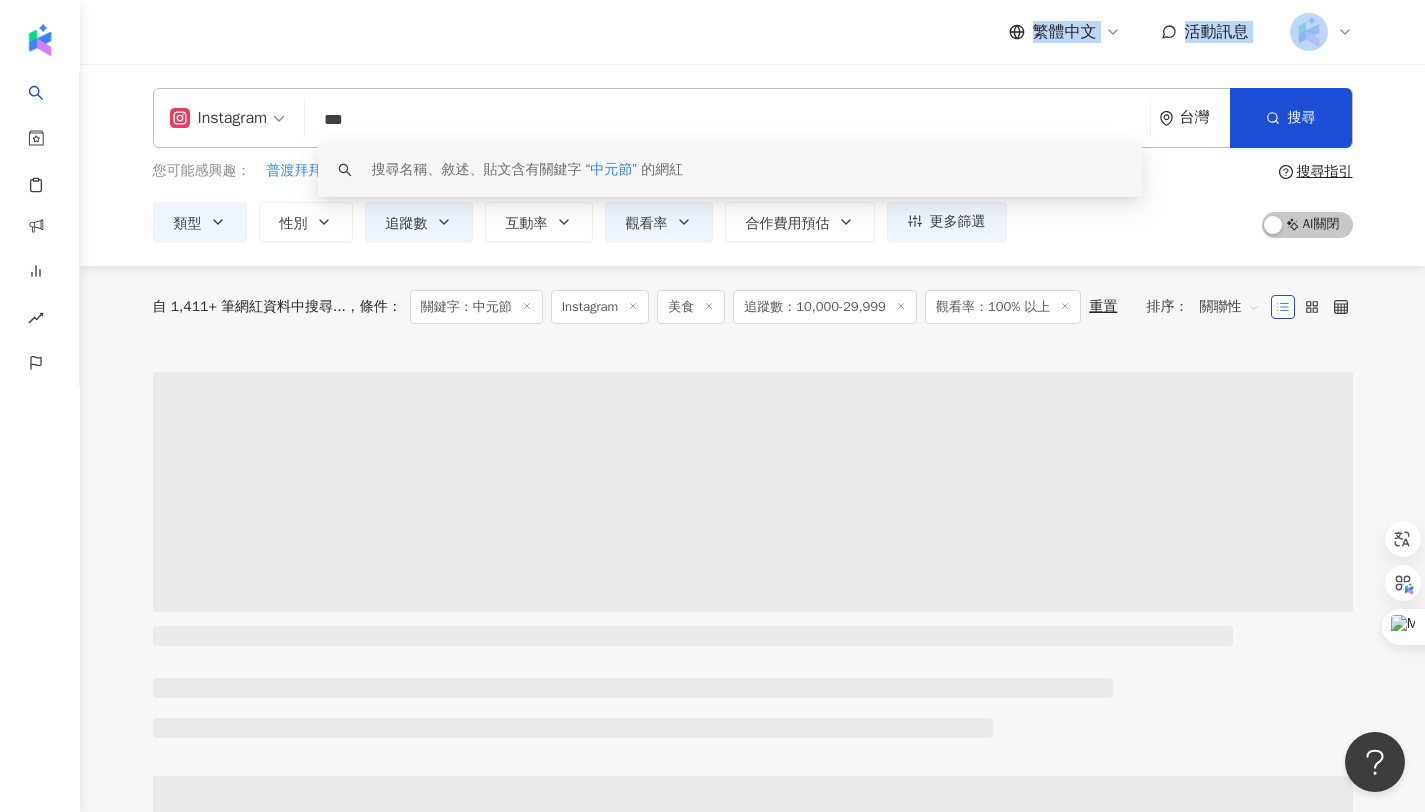 click on "搜尋 資源庫 效益預測報告 ALPHA 商案媒合 洞察報告 趨勢分析 BETA 競品分析 繁體中文 活動訊息 Instagram *** 台灣 搜尋 keyword 搜尋名稱、敘述、貼文含有關鍵字 “ 中元節 ” 的網紅 您可能感興趣： 普渡拜拜  中元節優惠  普渡  拜祖先  中元節拜拜  類型 性別 追蹤數 互動率 觀看率 合作費用預估  更多篩選 *****  -  ***** 不限 小型 奈米網紅 (<1萬) 微型網紅 (1萬-3萬) 小型網紅 (3萬-5萬) 中型 中小型網紅 (5萬-10萬) 中型網紅 (10萬-30萬) 中大型網紅 (30萬-50萬) 大型 大型網紅 (50萬-100萬) 百萬網紅 (>100萬) *** %  -  % 不限 10% 以下 10%~50% 50%~200% 200% 以上 搜尋指引 AI  開啟 AI  關閉 自 1,411+ 筆網紅資料中搜尋... 條件 ： 關鍵字：中元節 Instagram 美食 追蹤數：10,000-29,999 觀看率：100% 以上 重置 排序： 關聯性 或許你想看 台灣   Instagram  Top 100 台灣   Facebook  Top 100 台灣   YouTube  Top 100 Kolr  |   |" at bounding box center [712, 406] 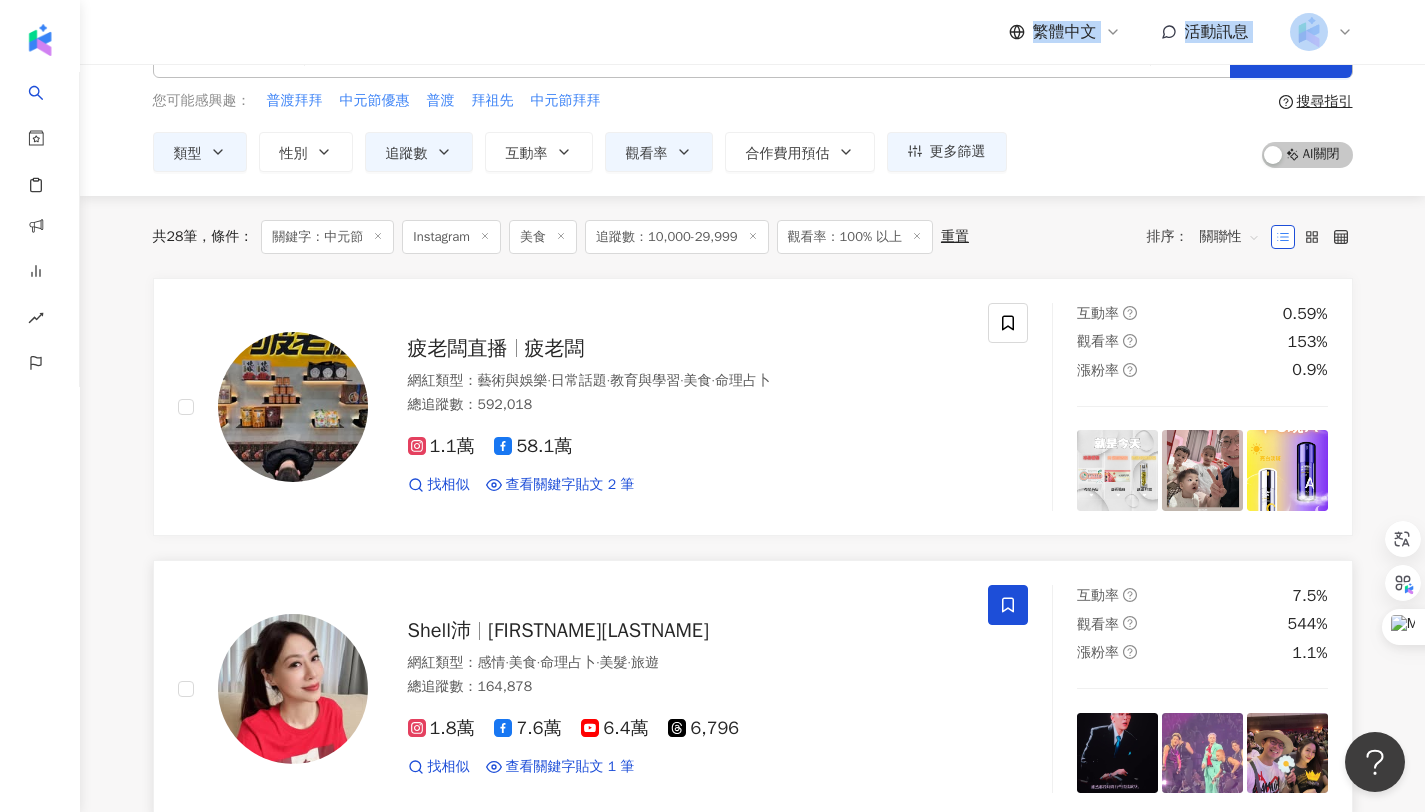 scroll, scrollTop: 194, scrollLeft: 0, axis: vertical 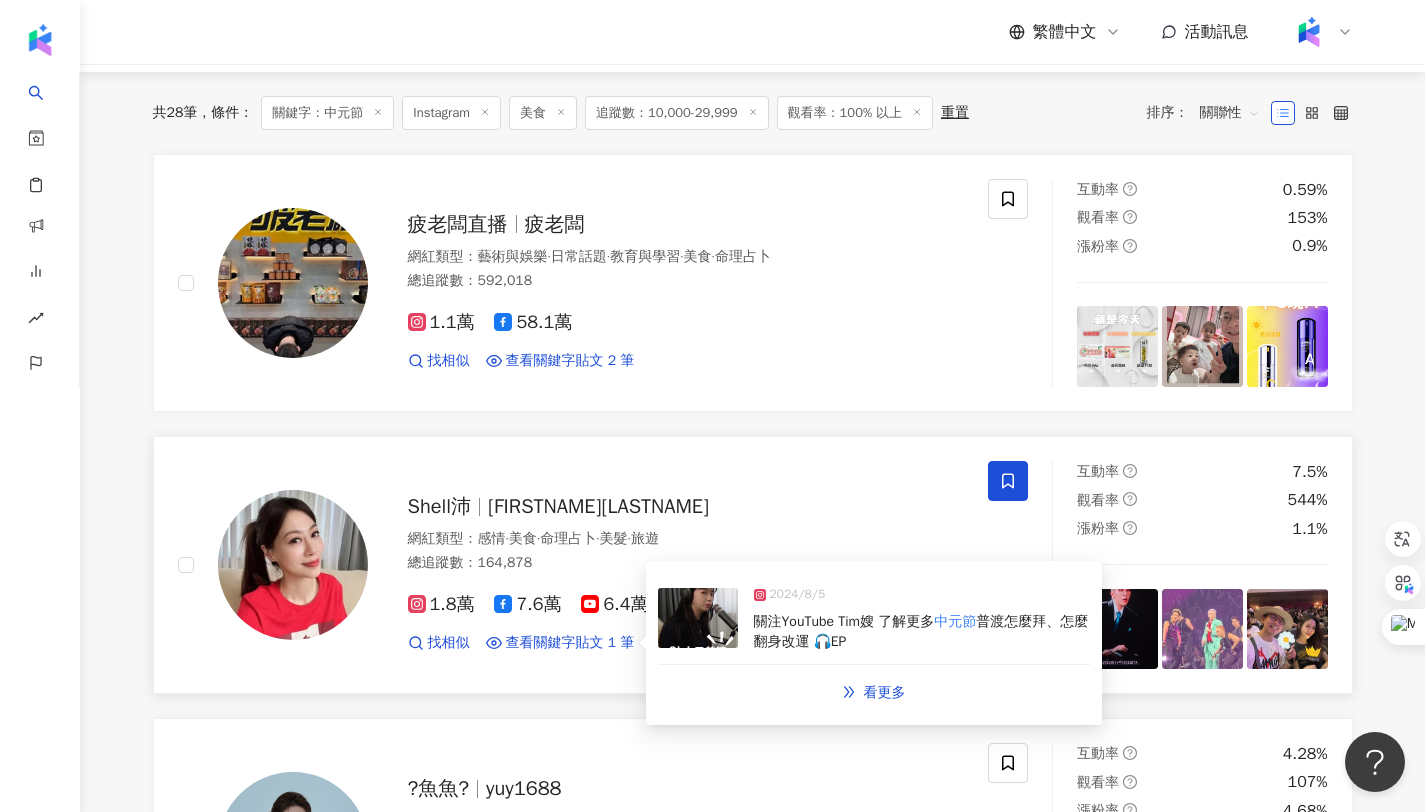 click on "關注YouTube Tim嫂
了解更多" at bounding box center [844, 621] 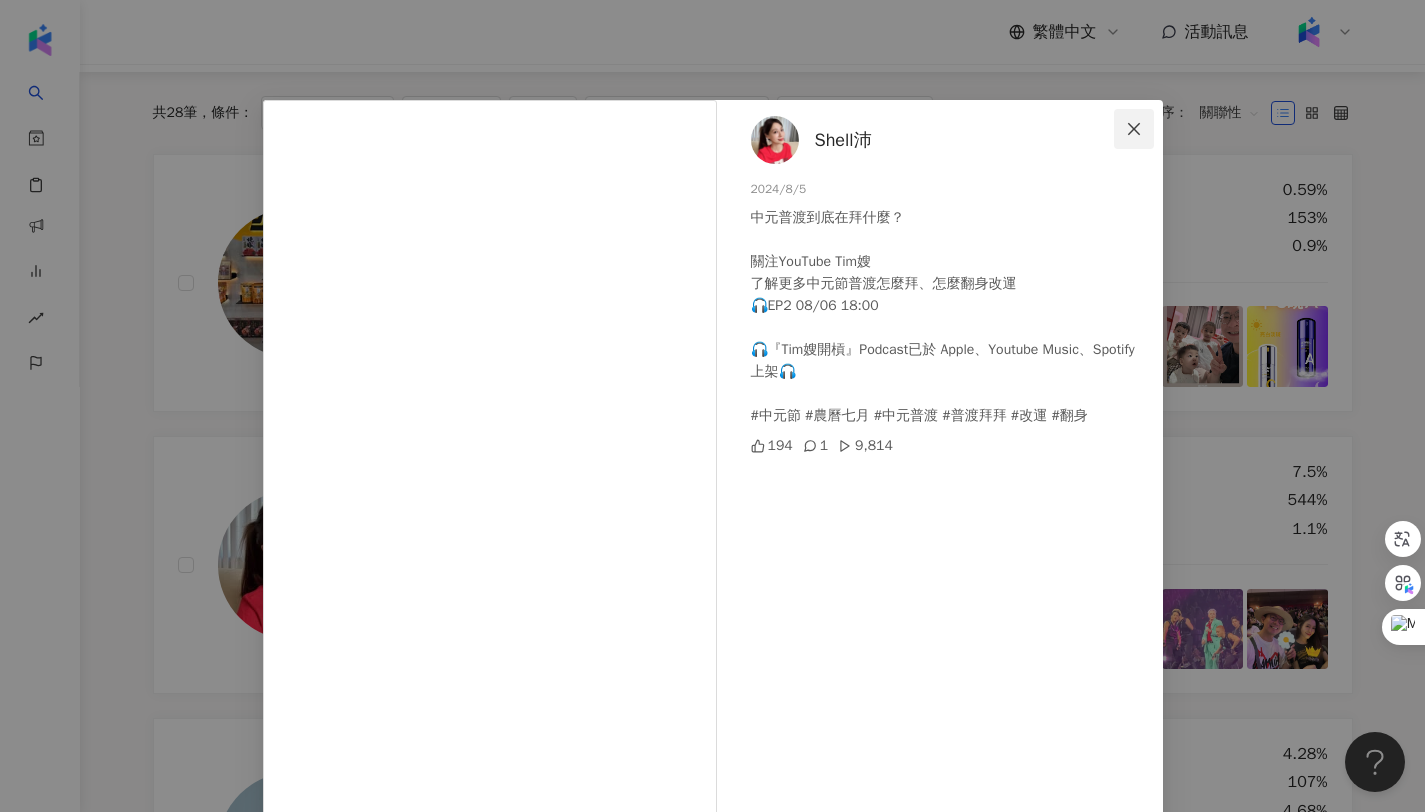 click 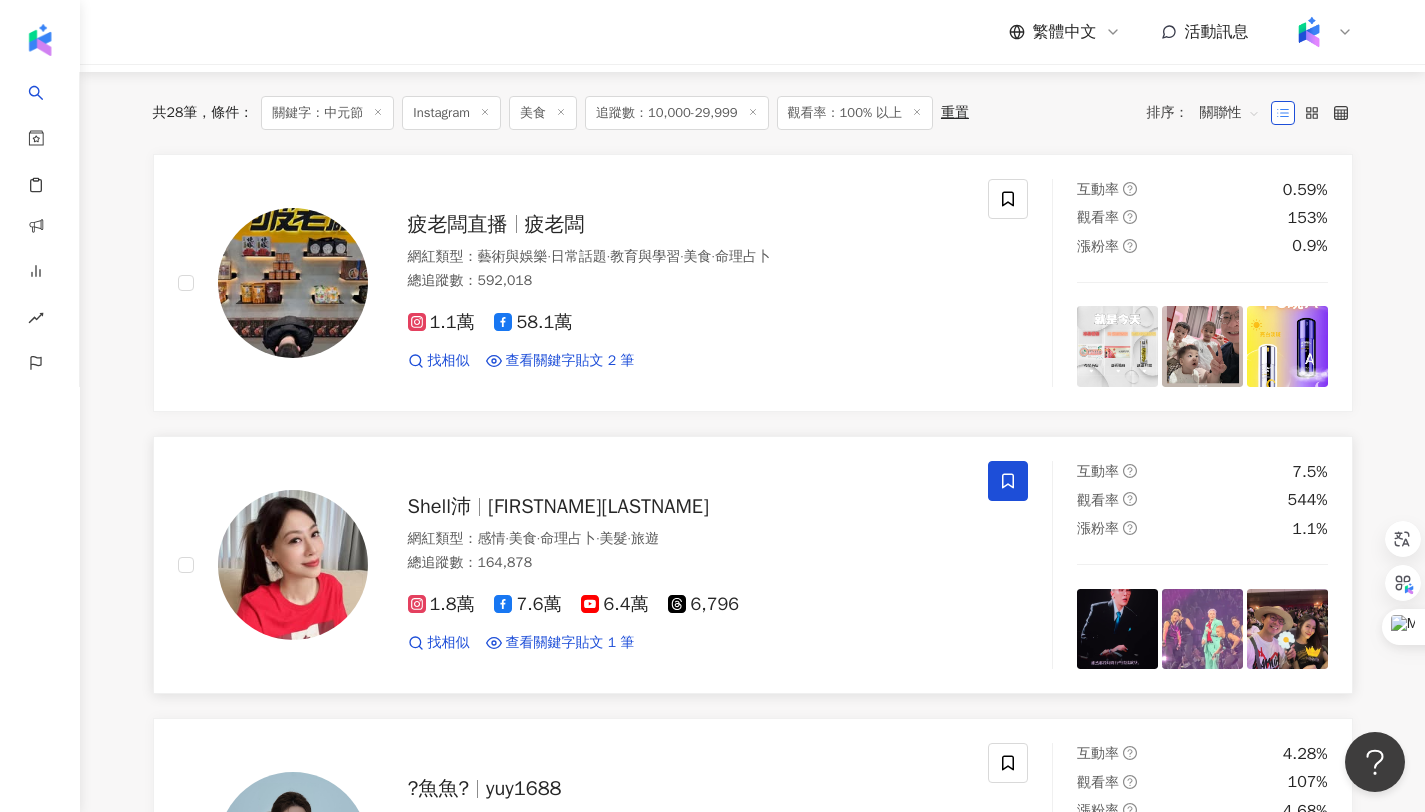 click on "Tim嫂" at bounding box center (598, 506) 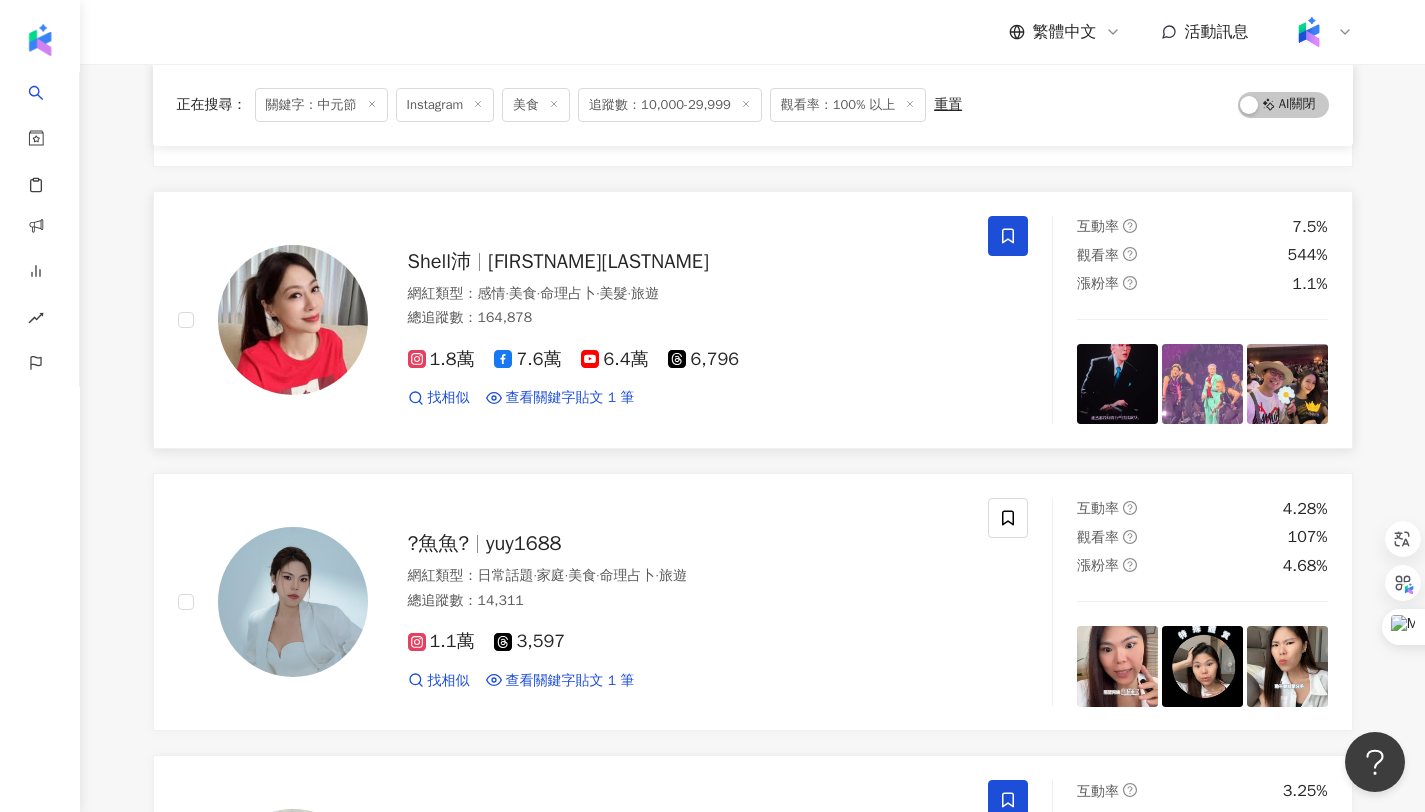 scroll, scrollTop: 612, scrollLeft: 0, axis: vertical 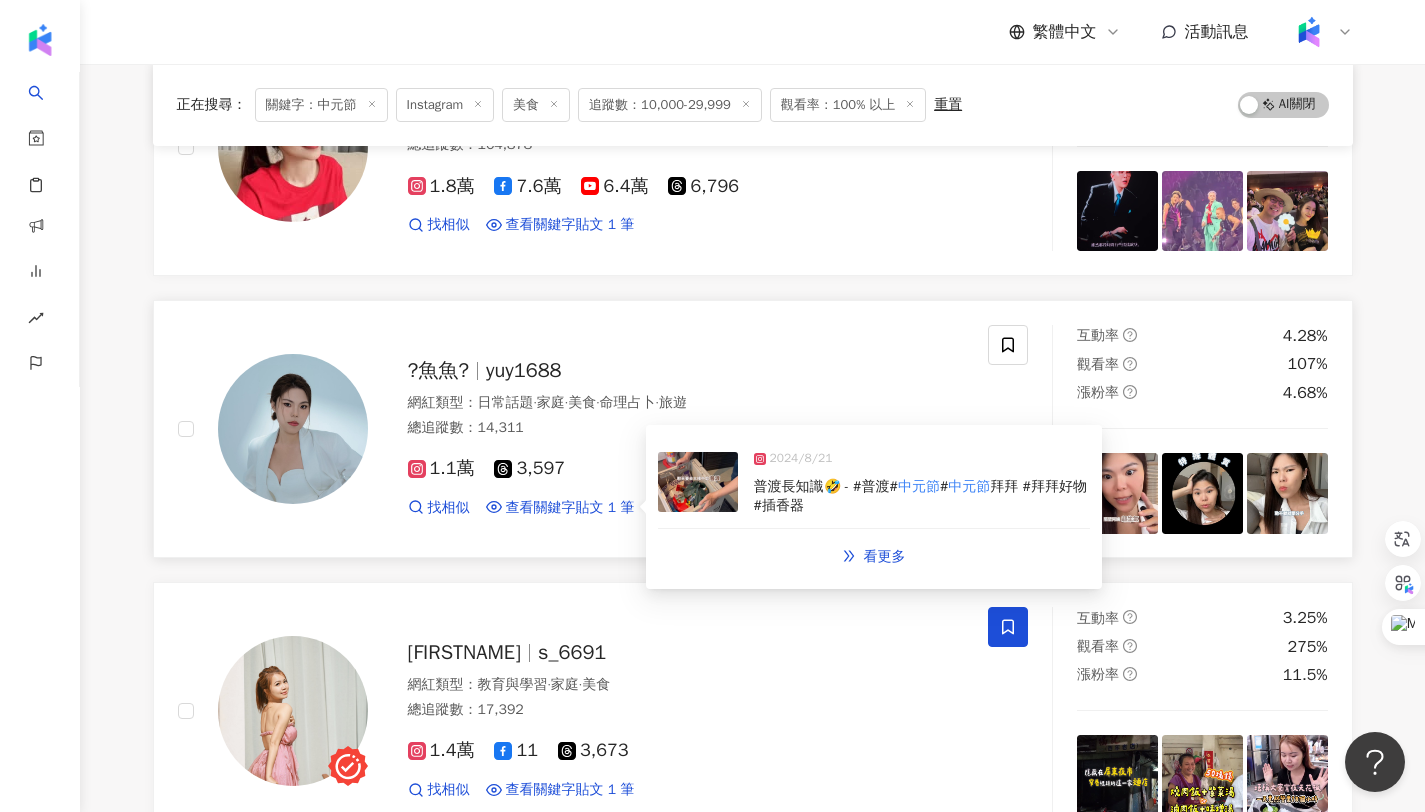 click on "普渡長知識🤣
-
#普渡# 中元節 # 中元節 拜拜 #拜拜好物#插香器" at bounding box center [922, 496] 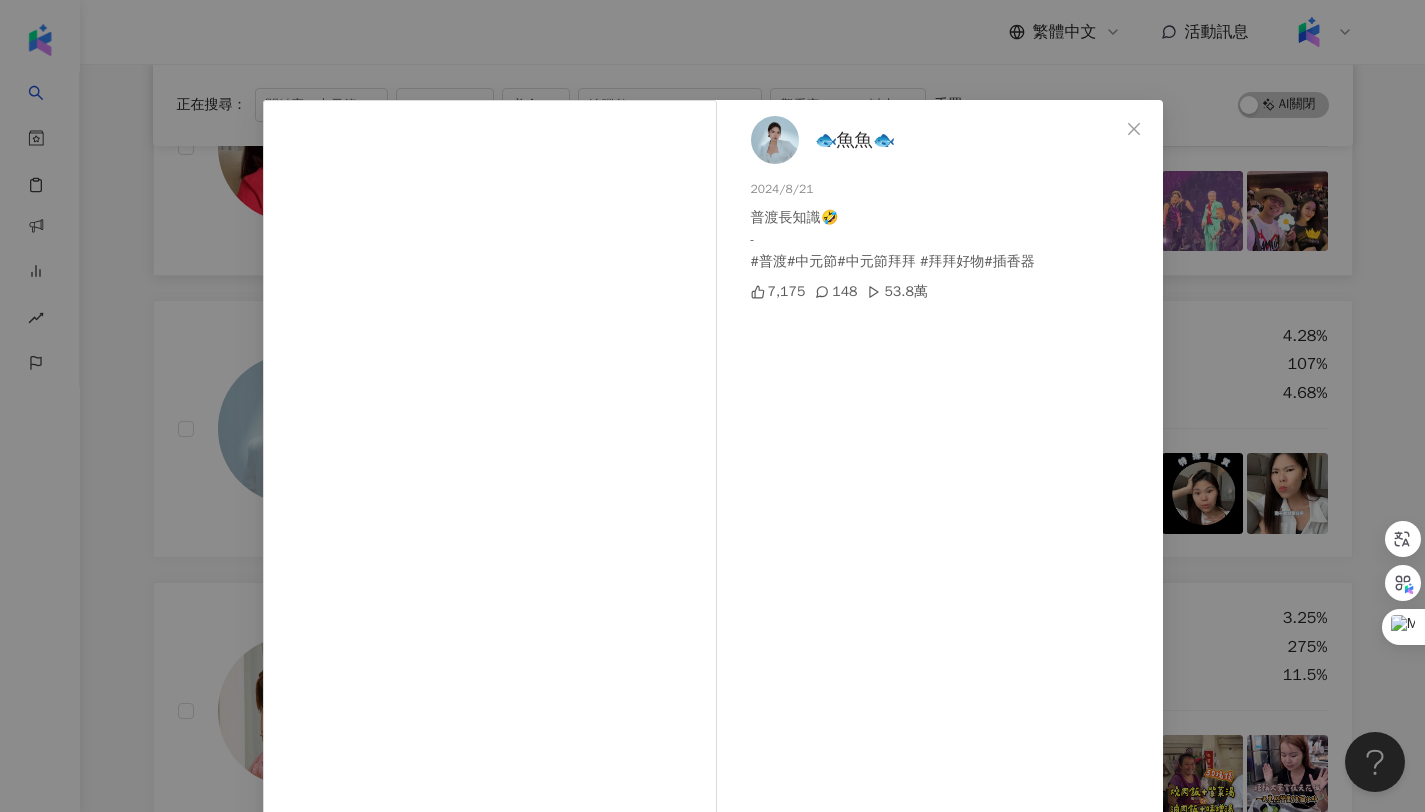 drag, startPoint x: 1122, startPoint y: 126, endPoint x: 1079, endPoint y: 152, distance: 50.24938 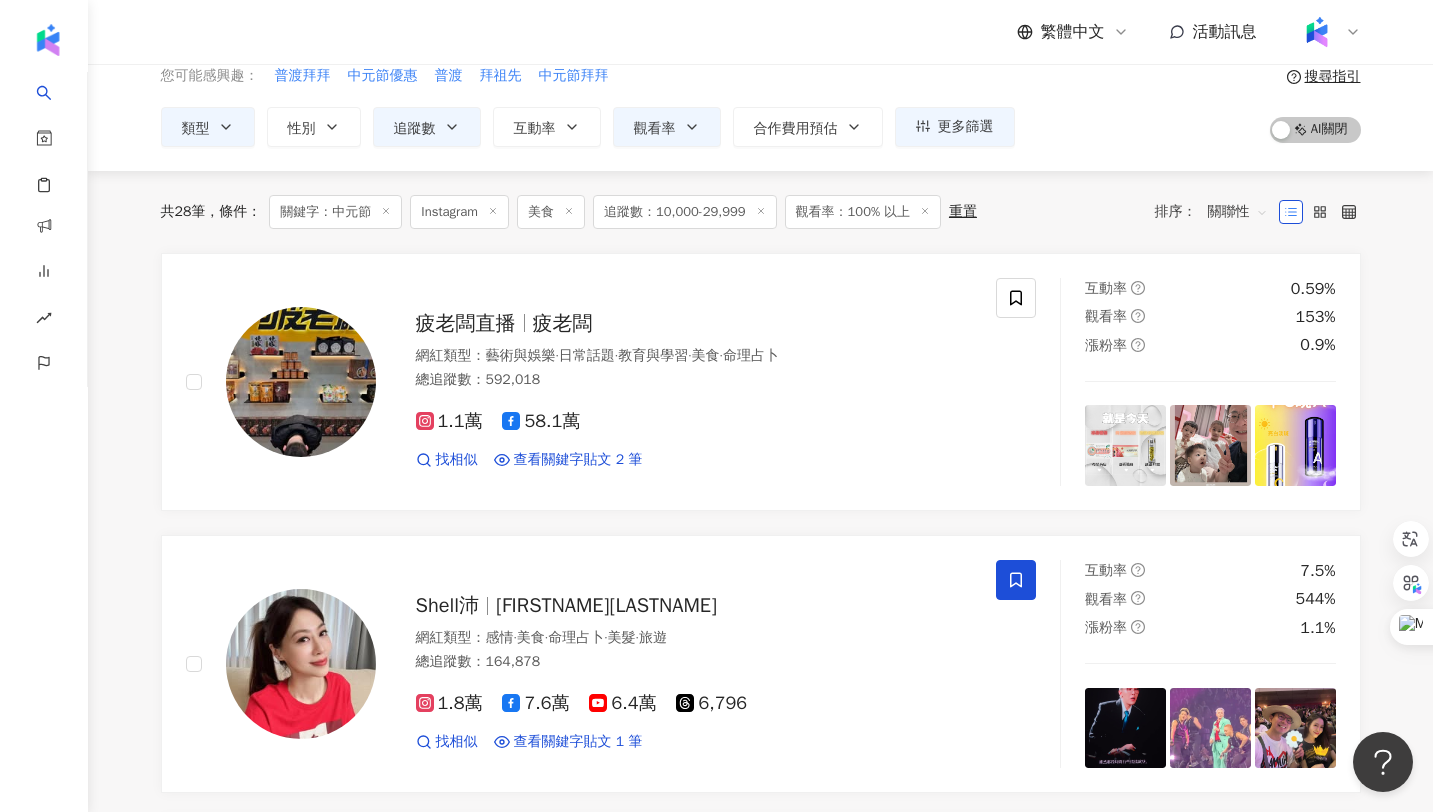 scroll, scrollTop: 0, scrollLeft: 0, axis: both 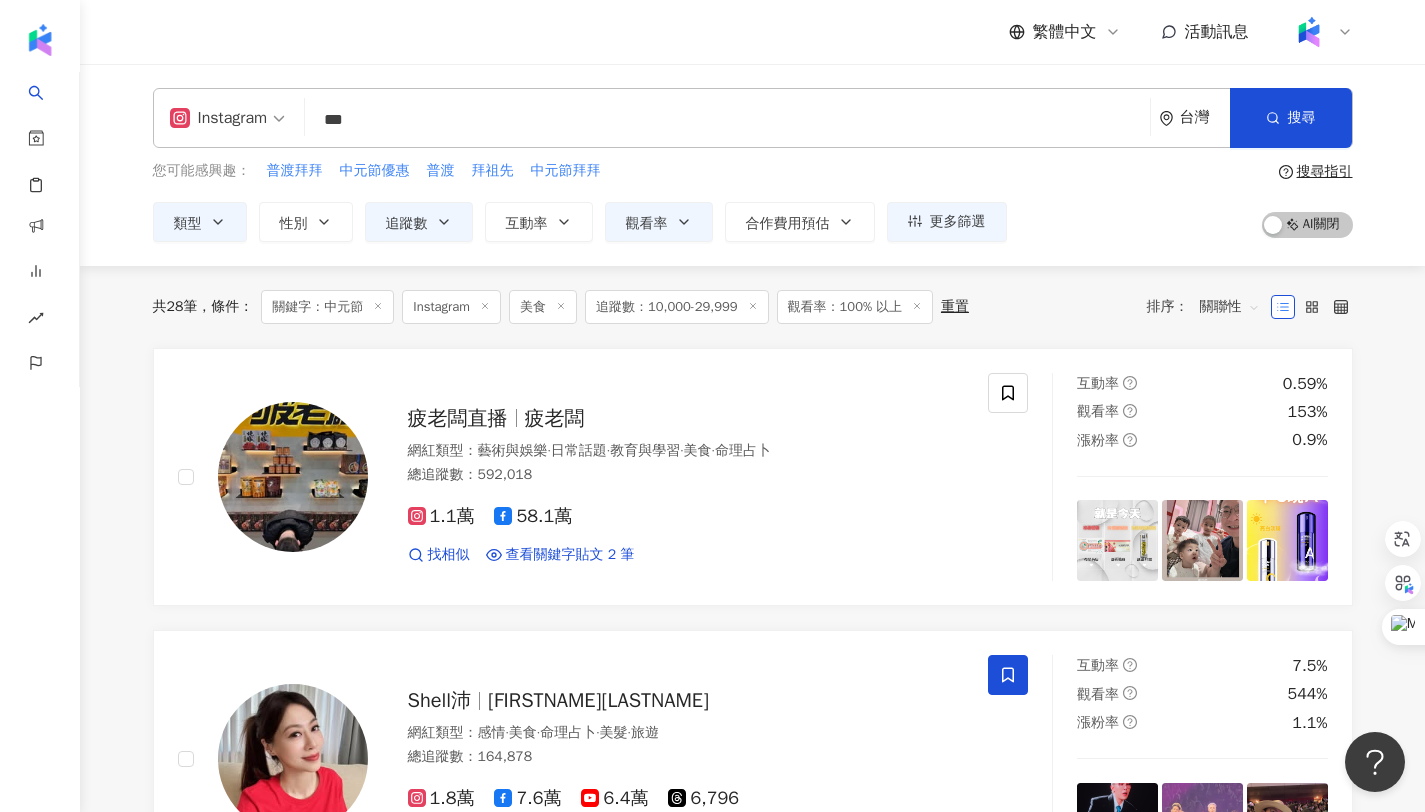 click on "***" at bounding box center [727, 120] 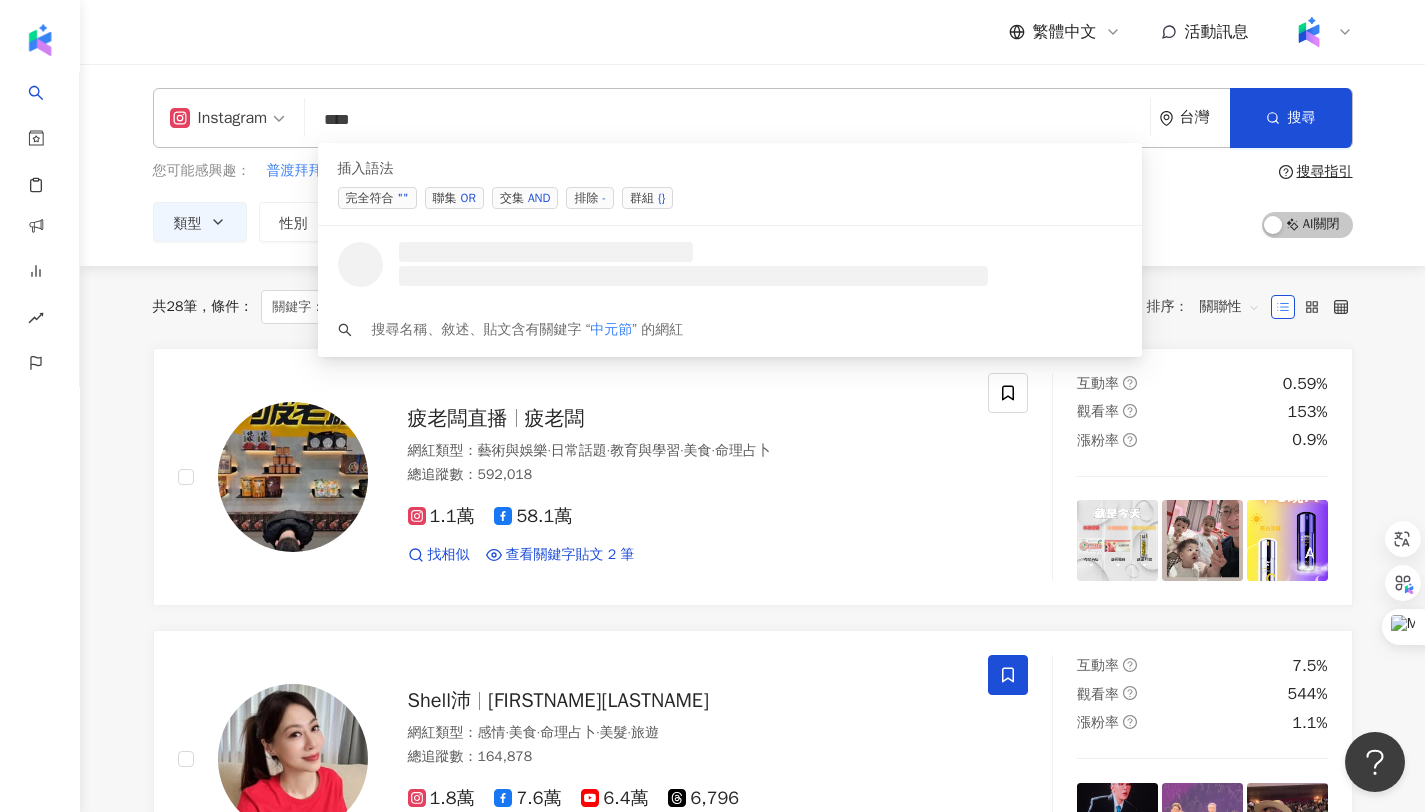 click on "OR" at bounding box center [468, 198] 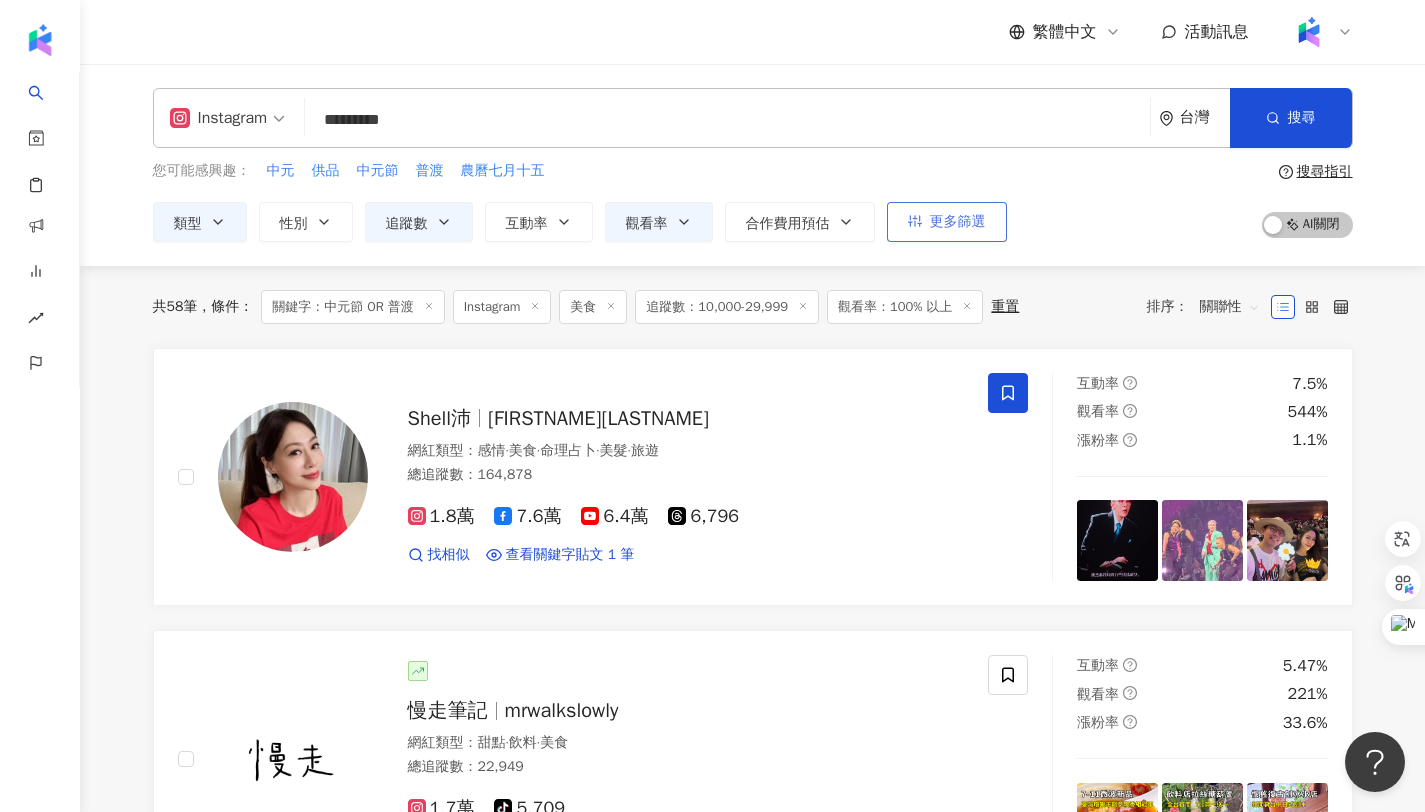 click on "更多篩選" at bounding box center (958, 222) 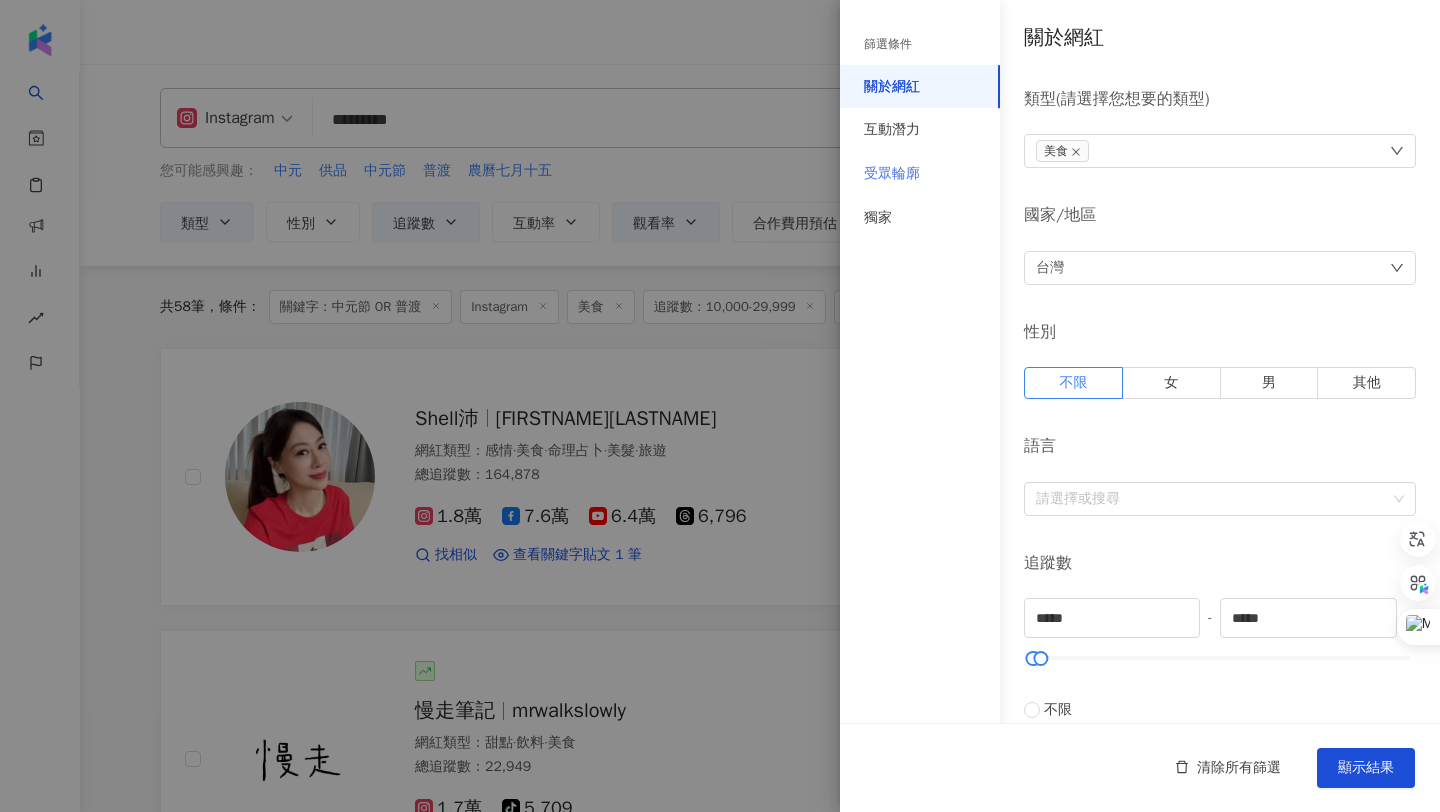 click on "受眾輪廓" at bounding box center [920, 174] 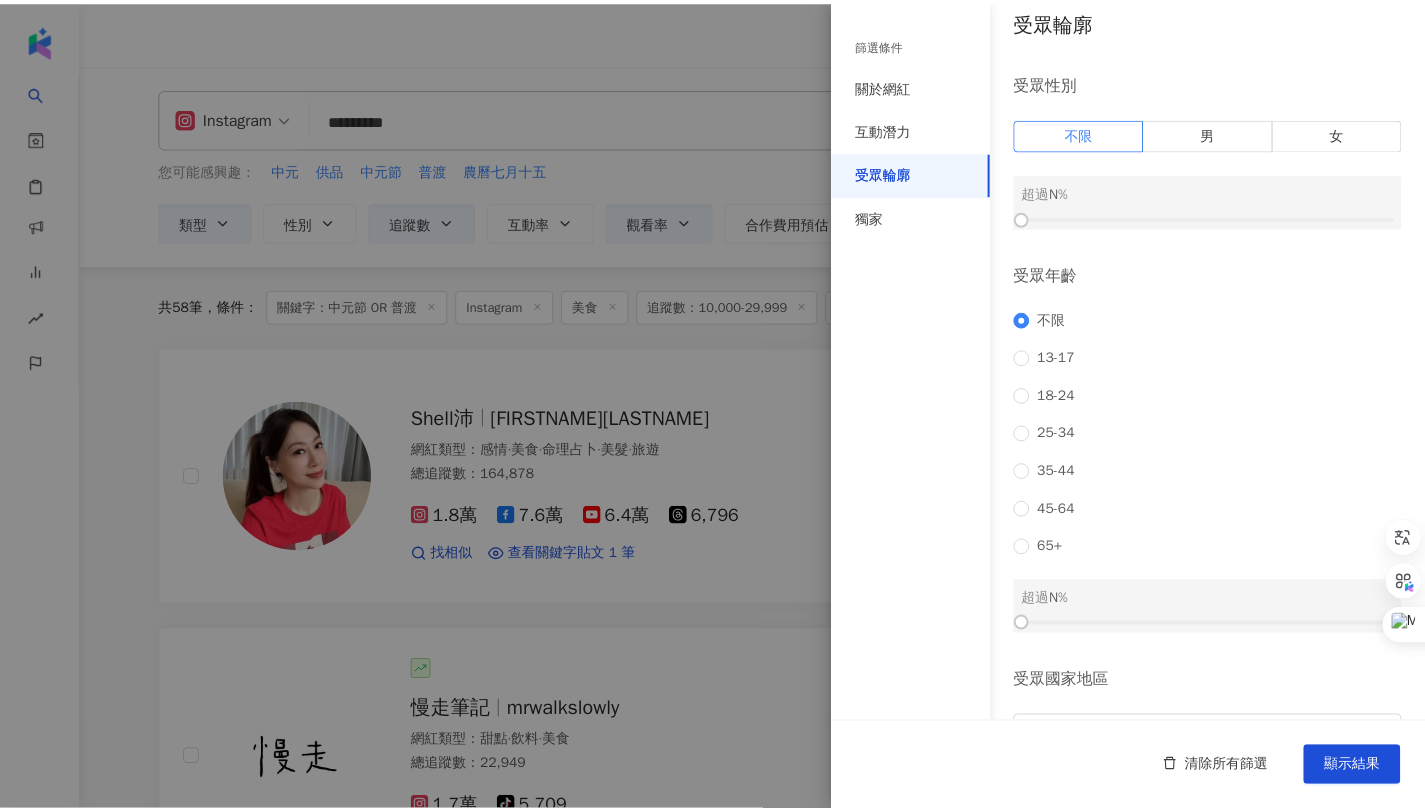 scroll, scrollTop: 35, scrollLeft: 0, axis: vertical 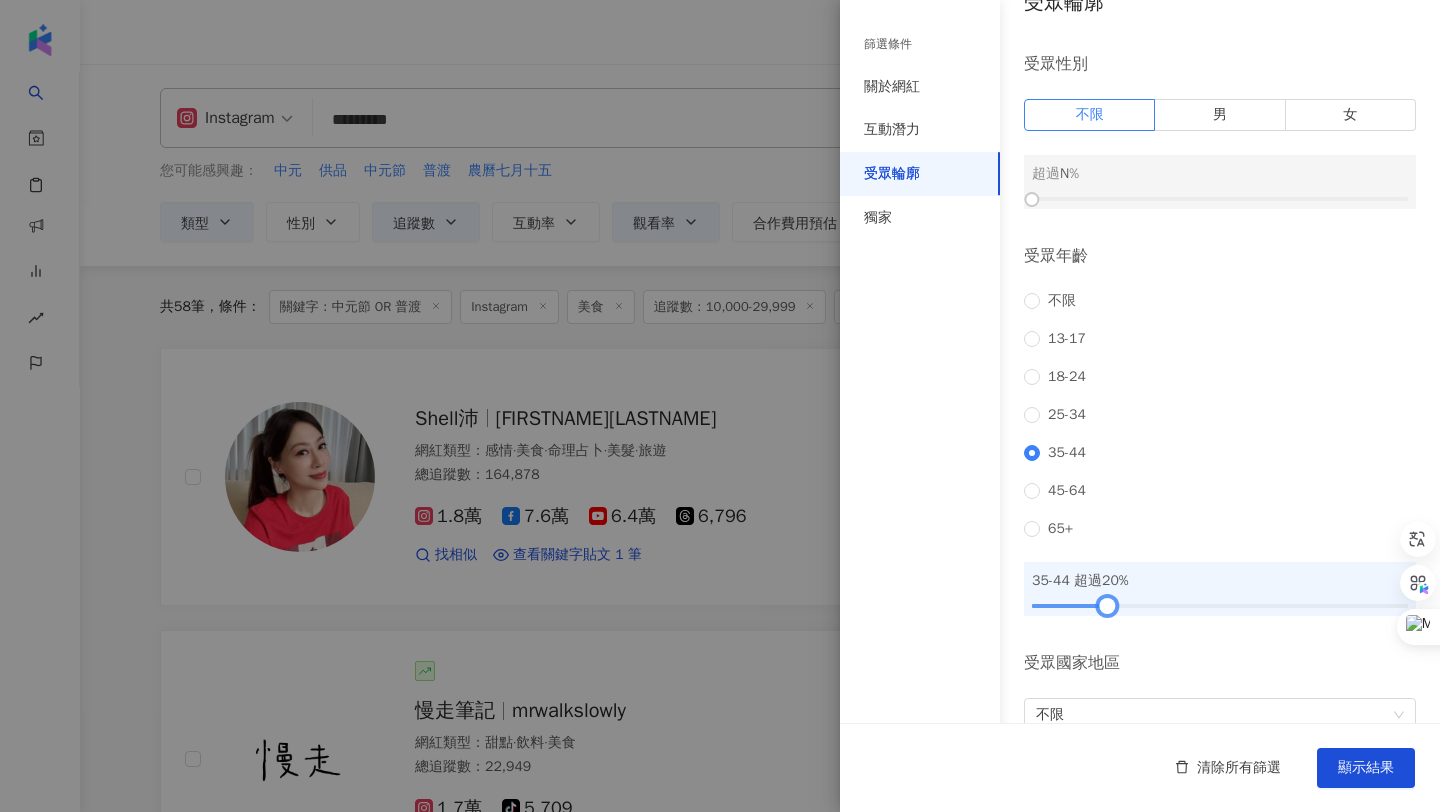 drag, startPoint x: 1074, startPoint y: 629, endPoint x: 1106, endPoint y: 629, distance: 32 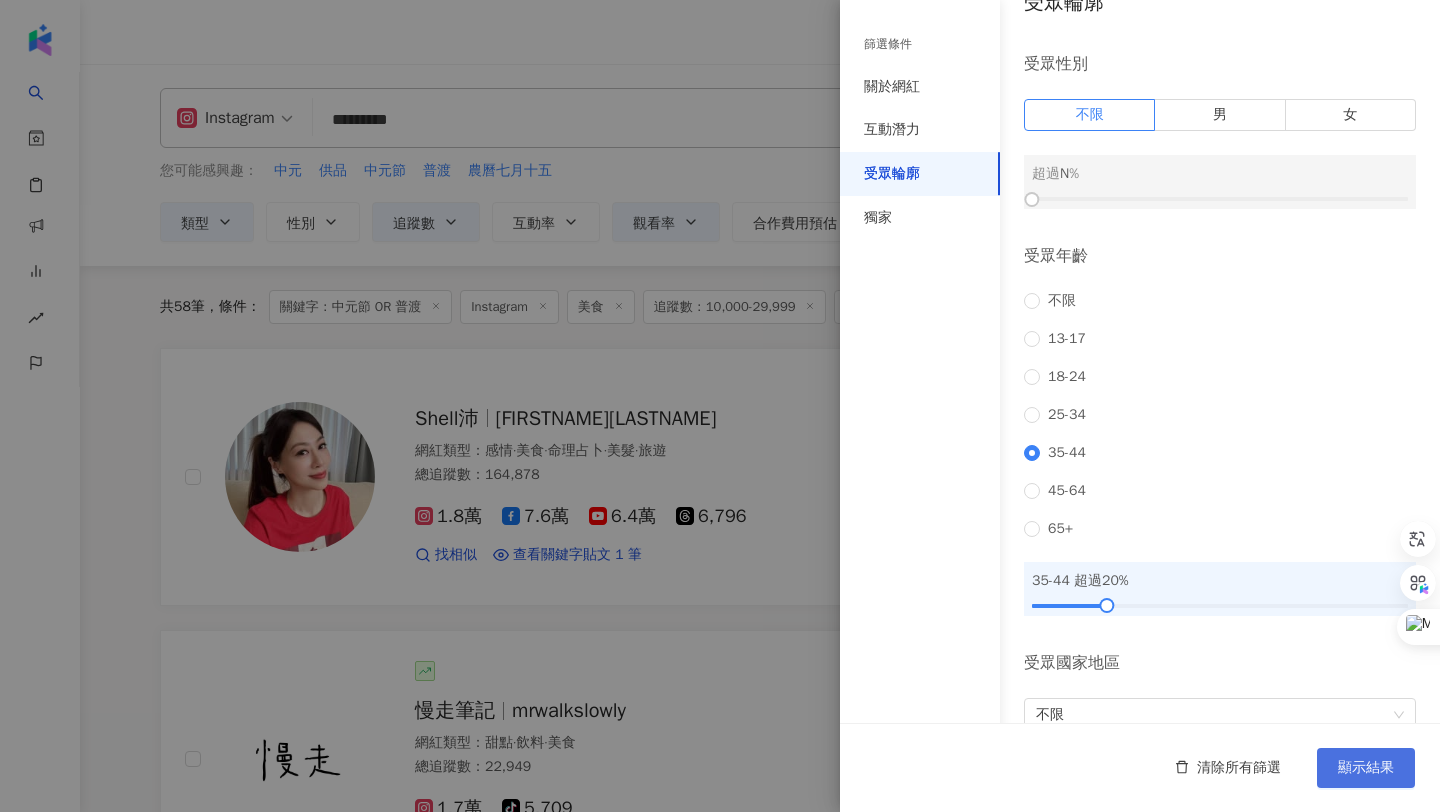 click on "顯示結果" at bounding box center [1366, 768] 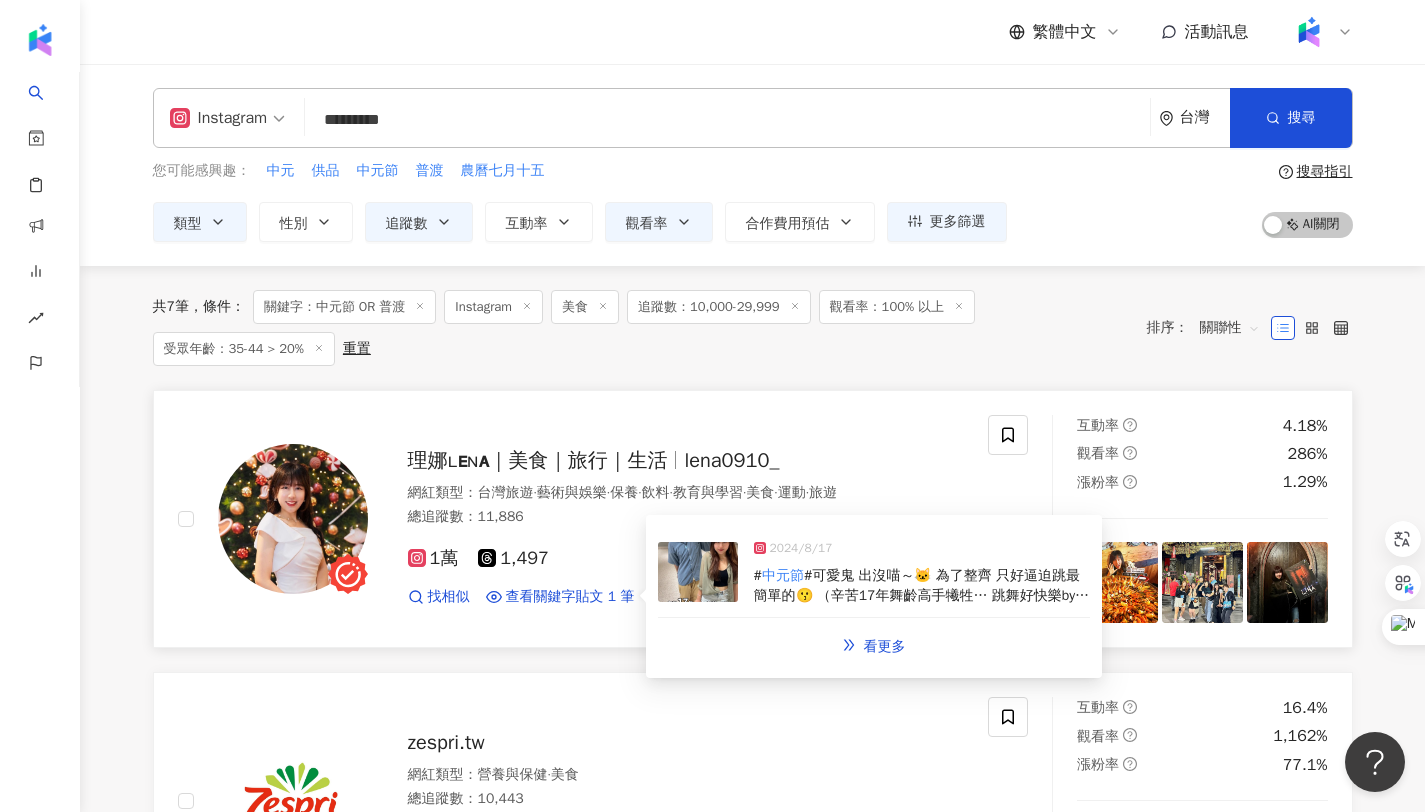 click on "#可愛鬼 出沒喵～🐱
為了整齊 只好逼迫跳最簡單的😗
（辛苦17年舞齡高手犧牲…
跳舞好快樂by舞齡0.2年🤛
#貓咪控 #跳舞 #跳舞日常 #vloglife #dancechallenge #dancevlog #舞蹈挑戰 #理娜愛運動" at bounding box center (922, 605) 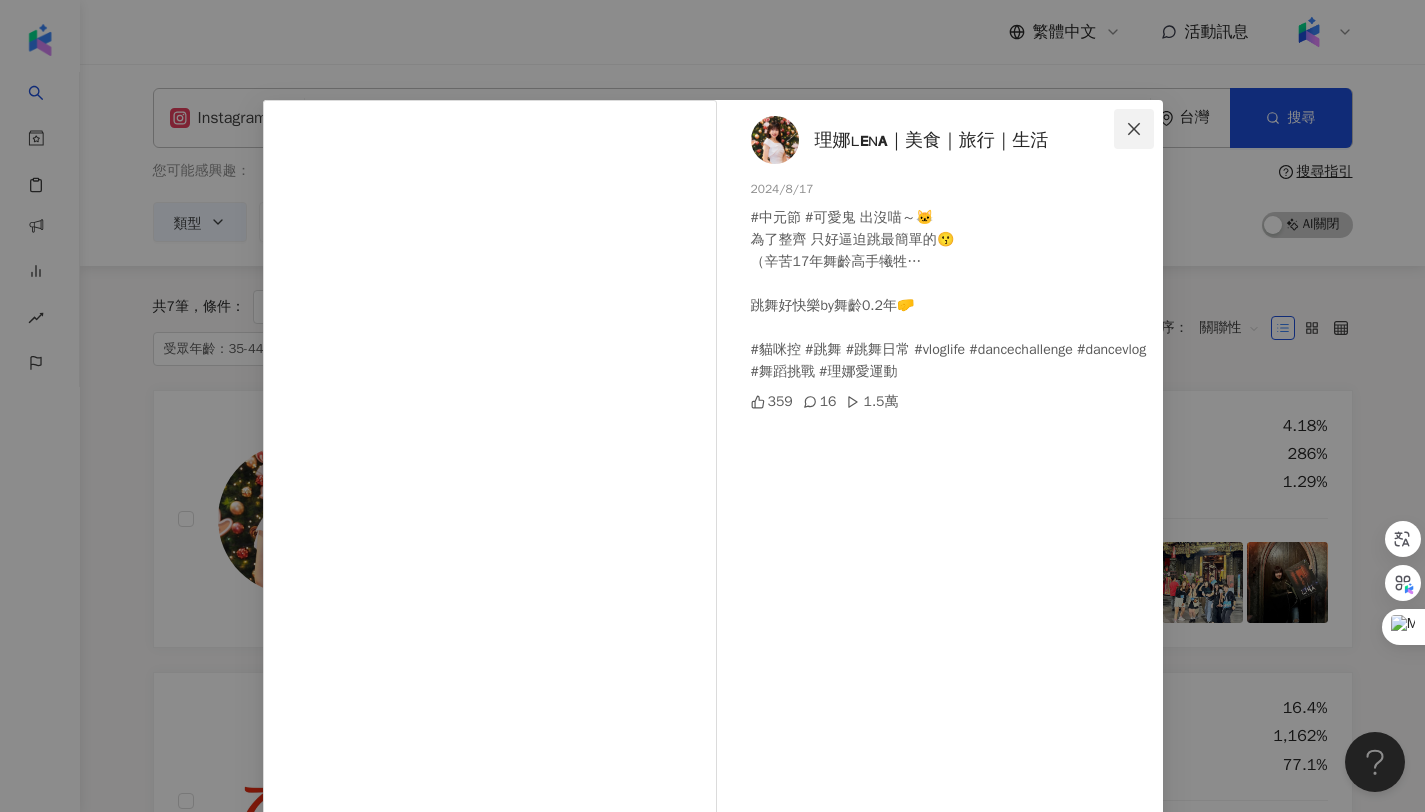 click 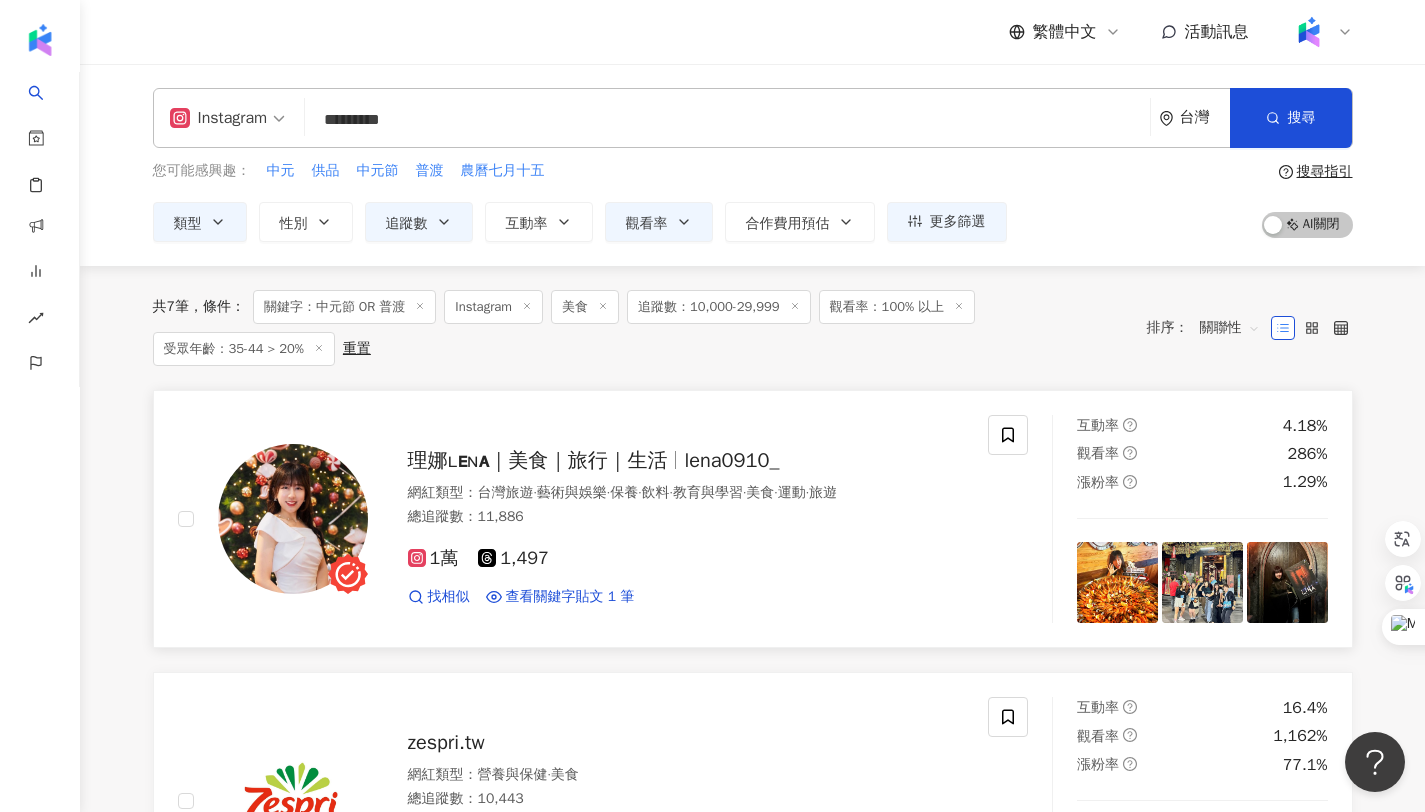 click on "理娜ʟᴇɴᴀ｜美食｜旅行｜生活" at bounding box center (538, 460) 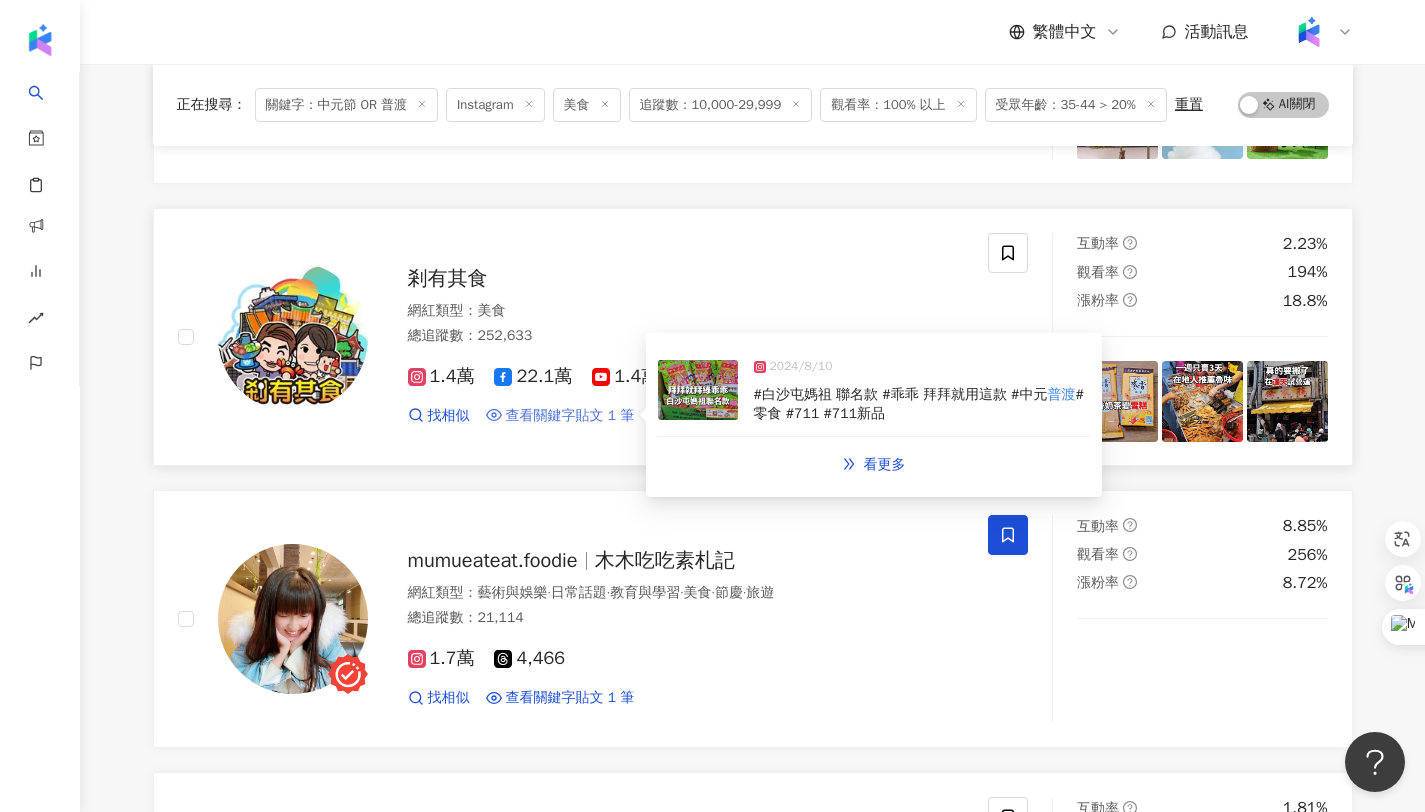 scroll, scrollTop: 889, scrollLeft: 0, axis: vertical 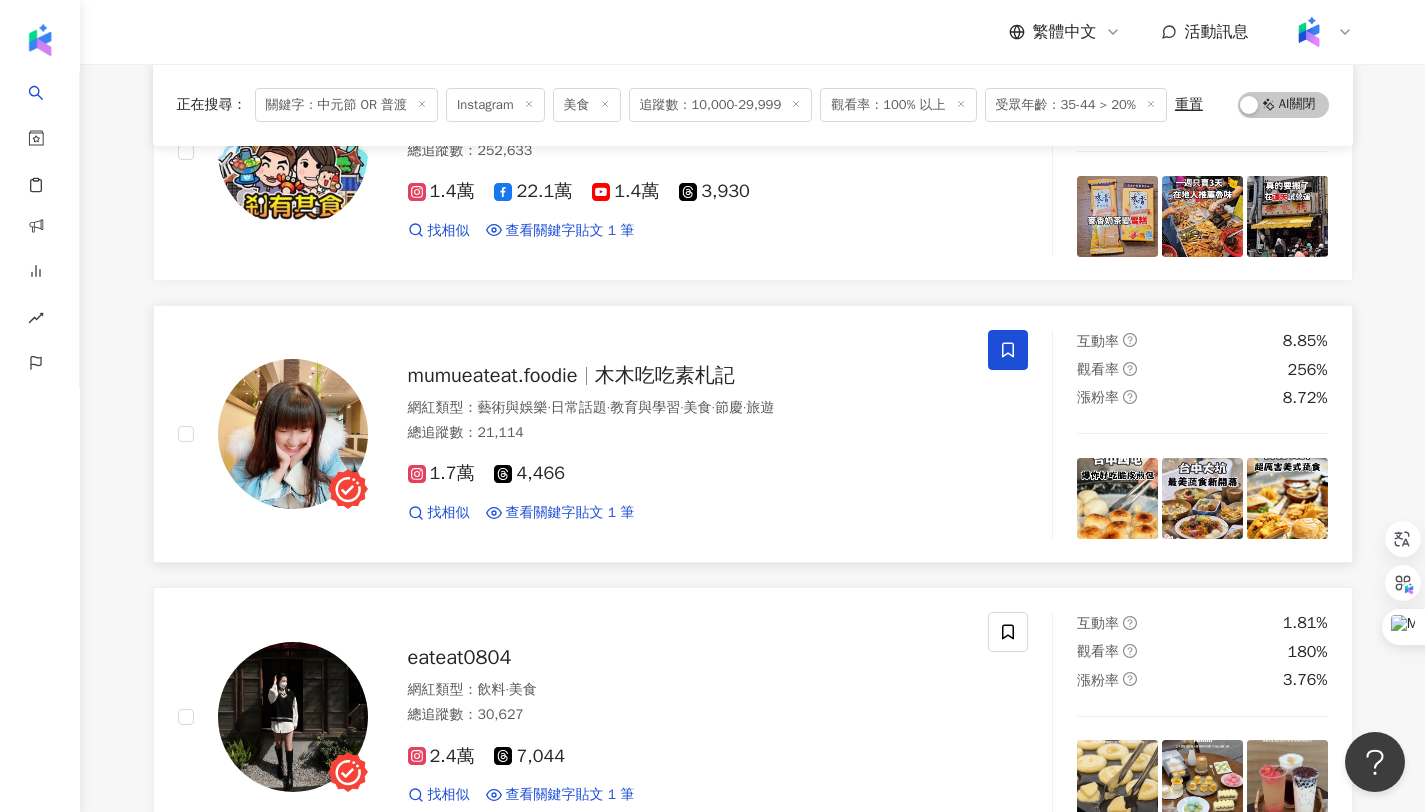 click on "木木吃吃素札記" at bounding box center (665, 375) 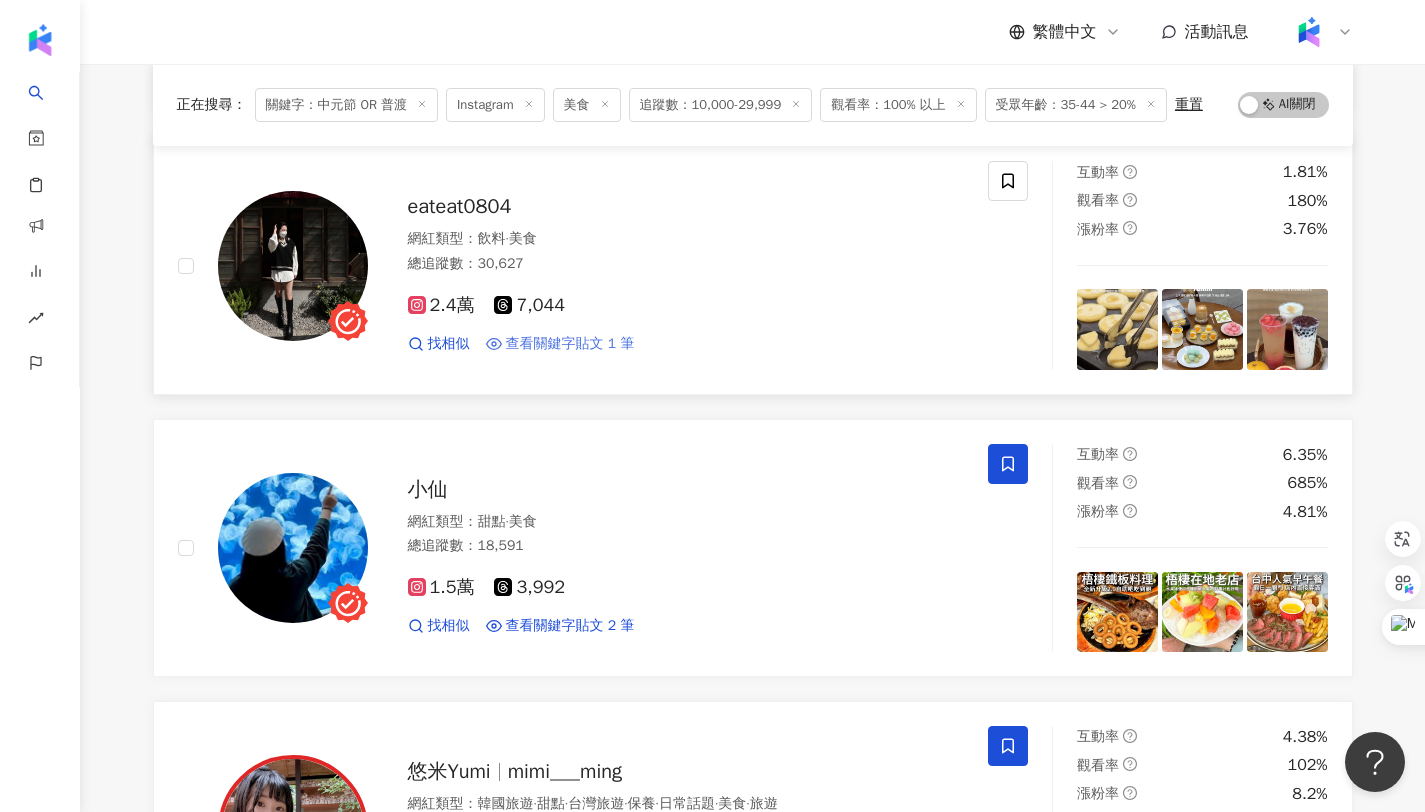 scroll, scrollTop: 1112, scrollLeft: 0, axis: vertical 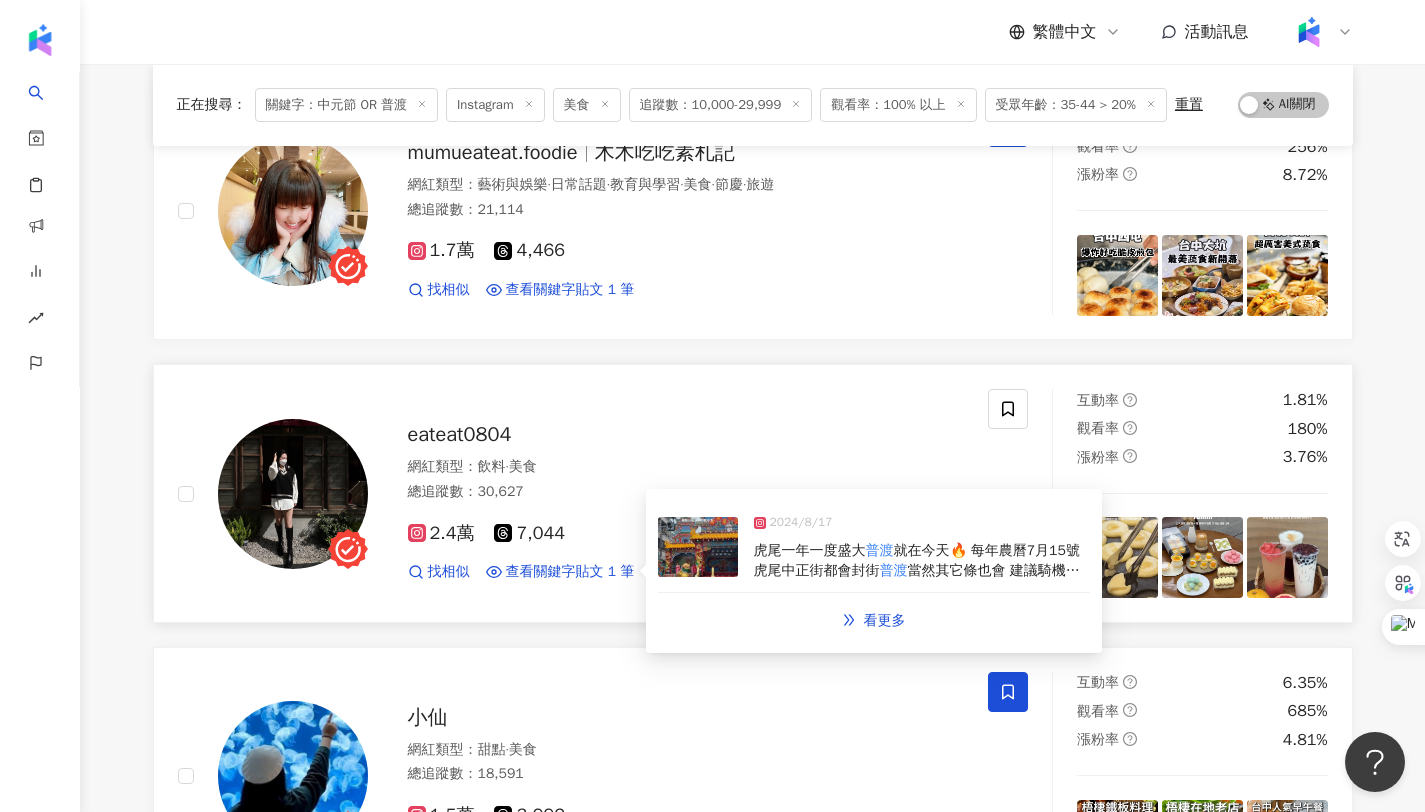 click on "當然其它條也會 建議騎機車不要開車
以前有冰雕這次不知道有沒有 太久沒來🤣
還會有很多鋼管布袋戲以及攤販！！
⚠️這是白天拍的看起來人比較少
但越晚會越熱鬧 沒來過的人可以來逛
#中元" at bounding box center [919, 609] 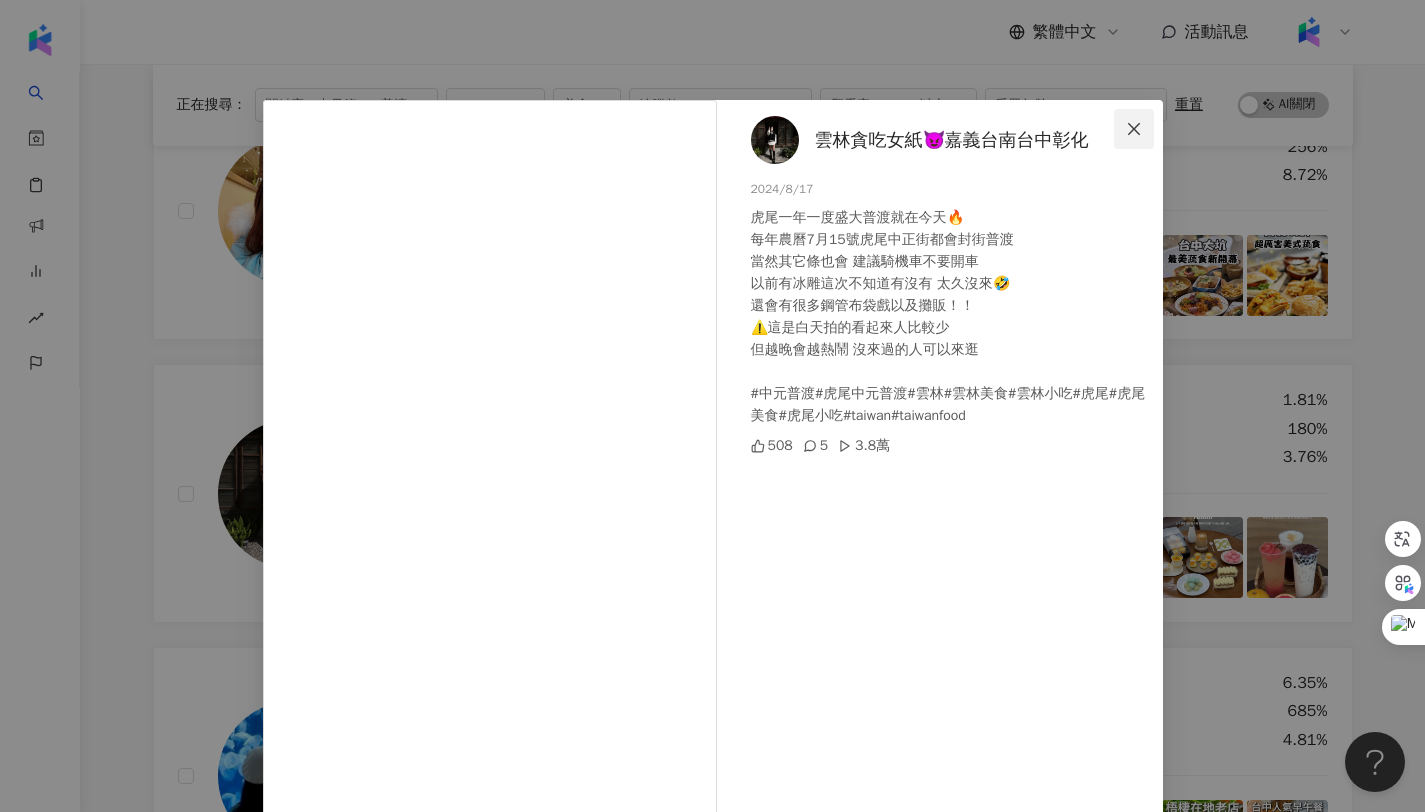 click at bounding box center (1134, 129) 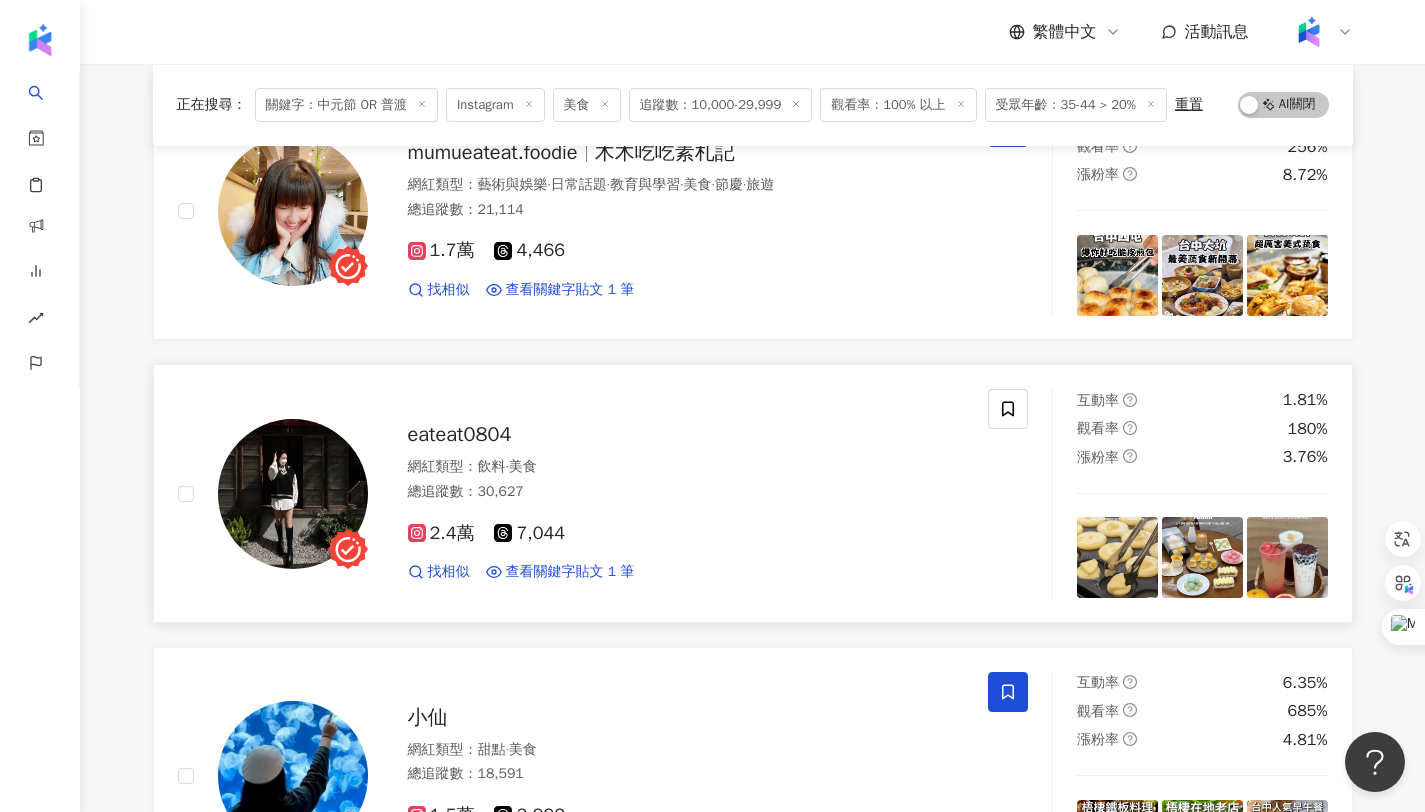 click on "eateat0804" at bounding box center (460, 434) 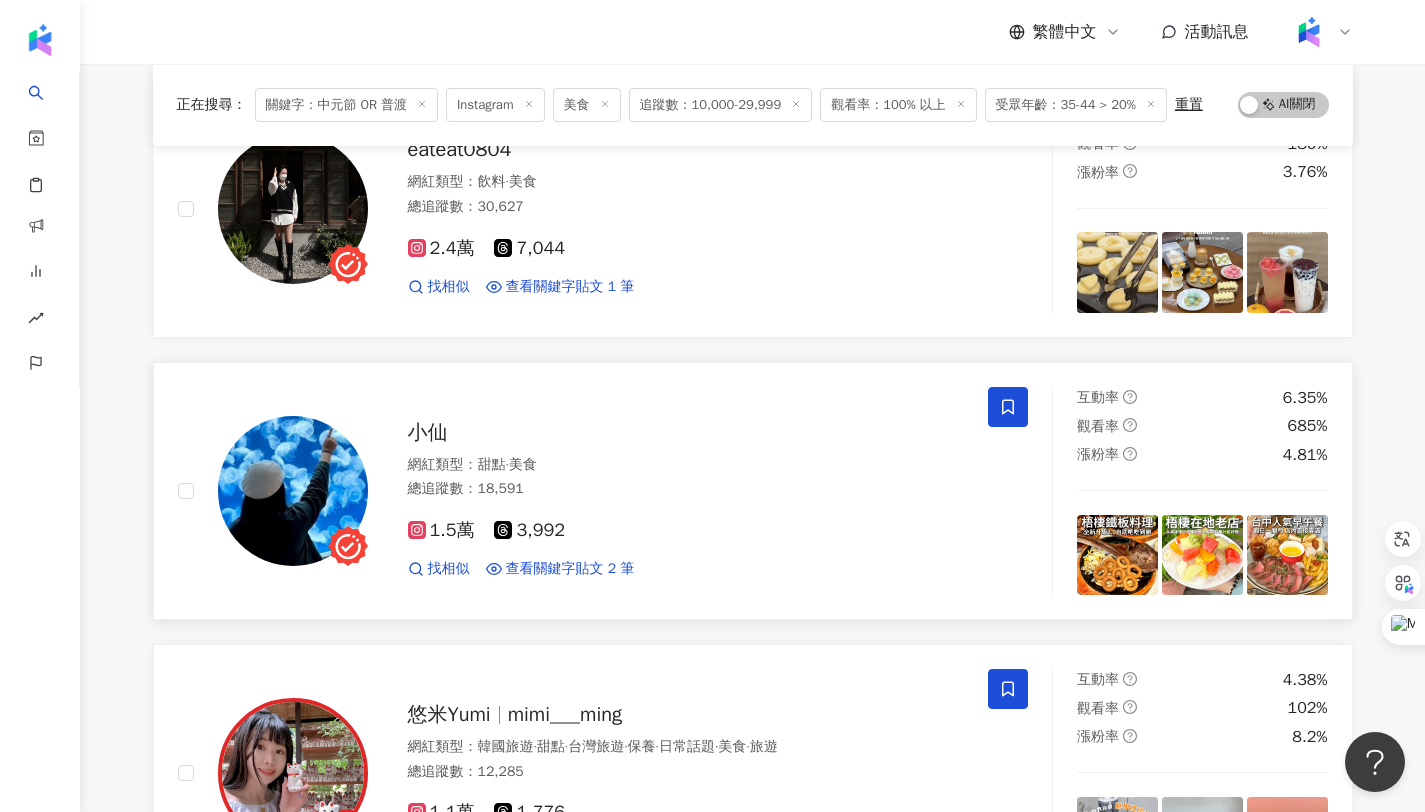 scroll, scrollTop: 1492, scrollLeft: 0, axis: vertical 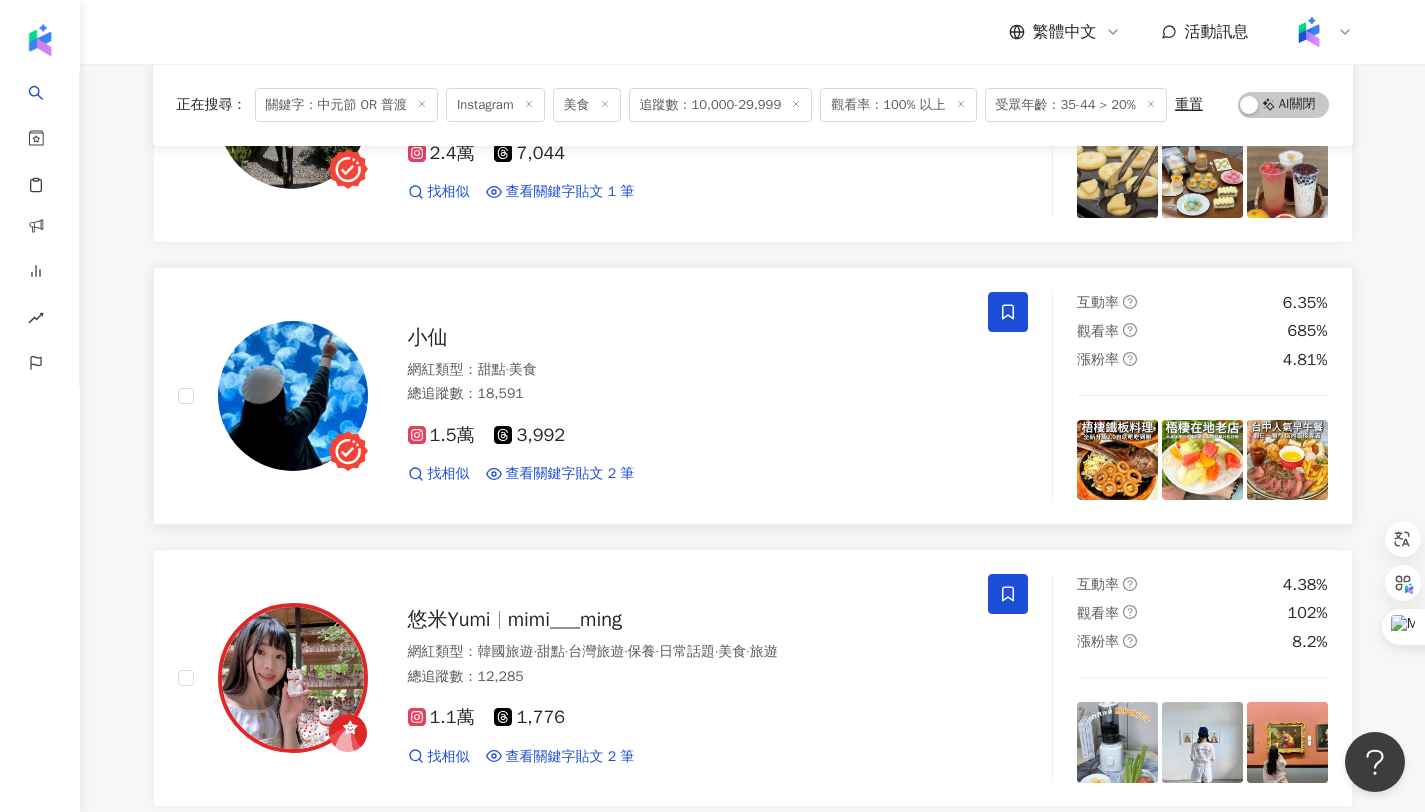 click on "小仙" at bounding box center (428, 337) 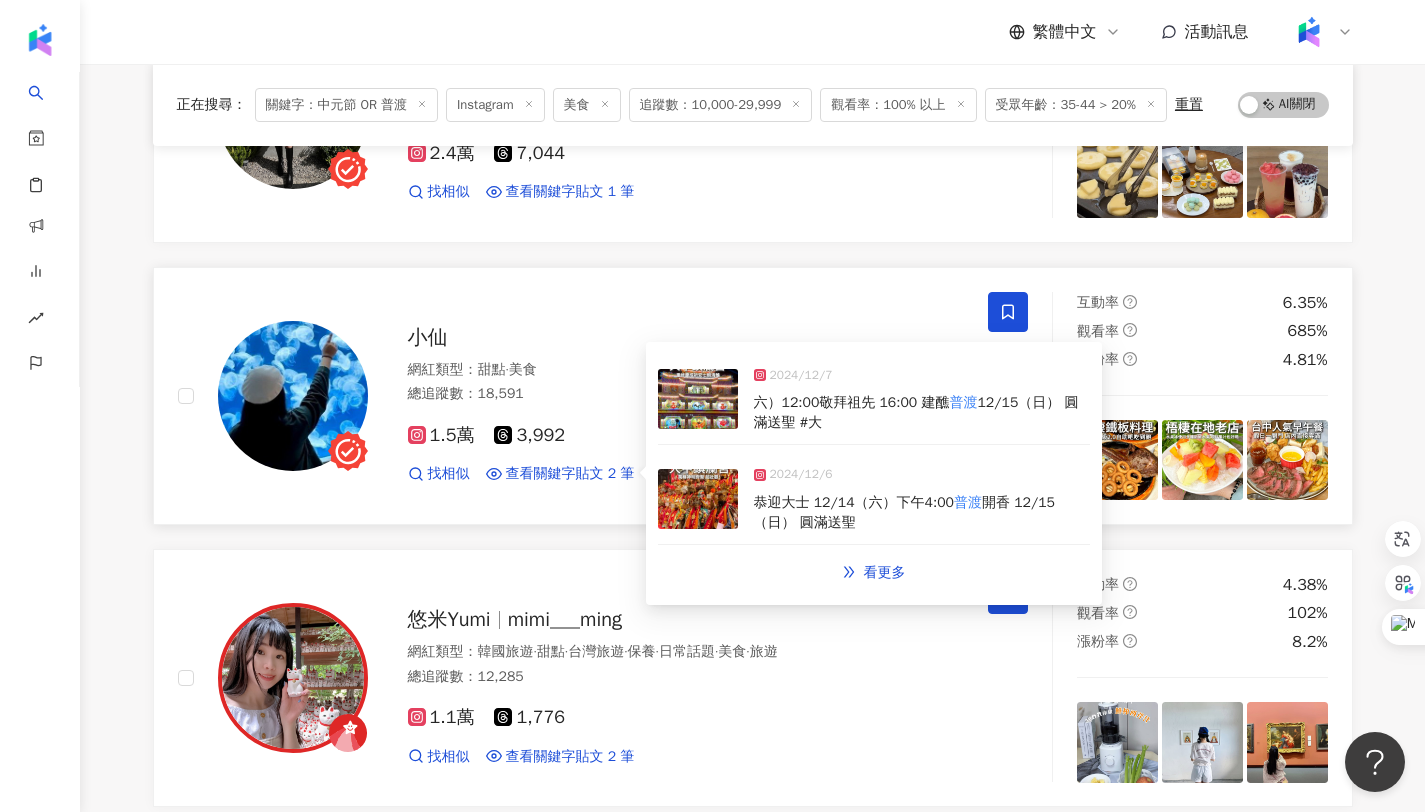 click on "恭迎大士
12/14（六）下午4:00  普渡 開香
12/15（日） 圓滿送聖" at bounding box center [922, 512] 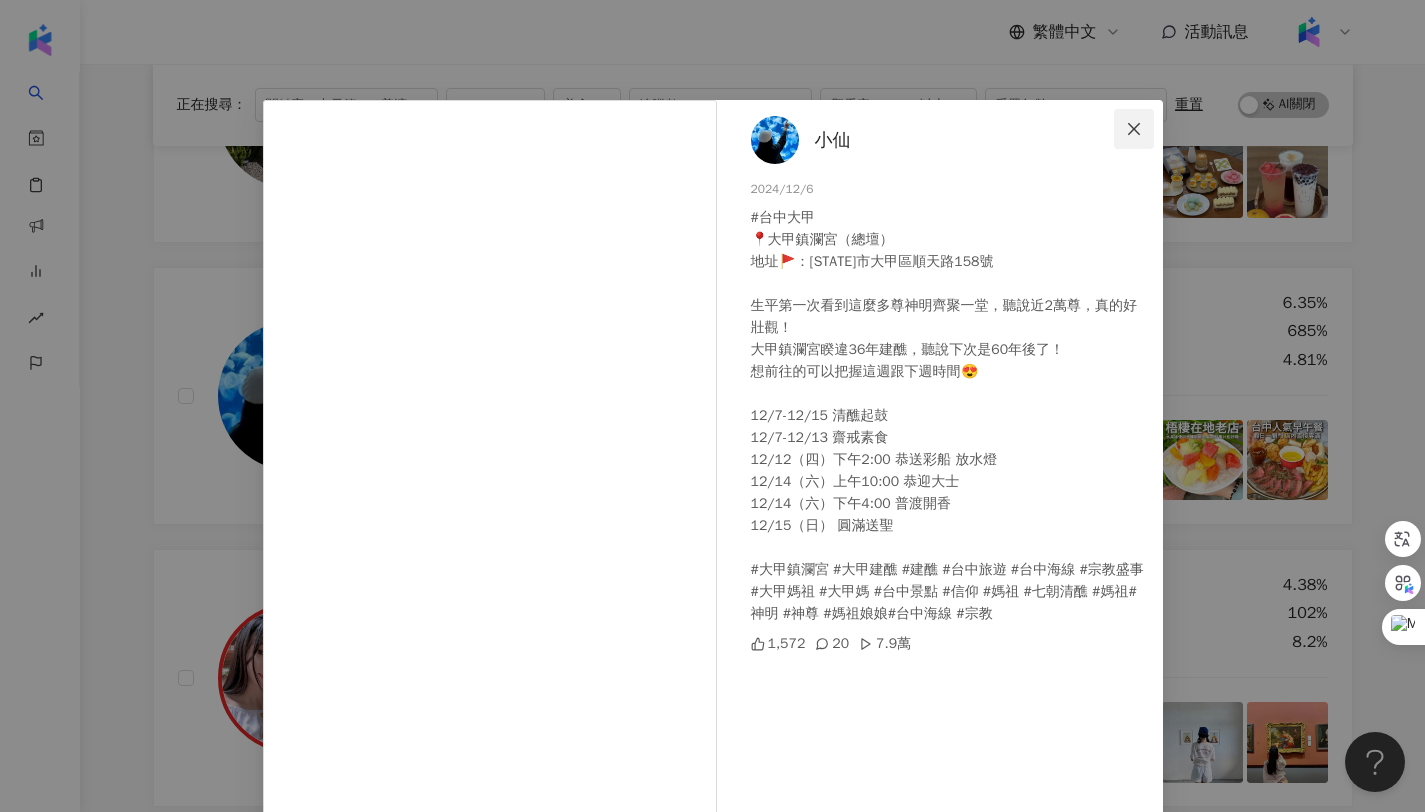 click at bounding box center (1134, 129) 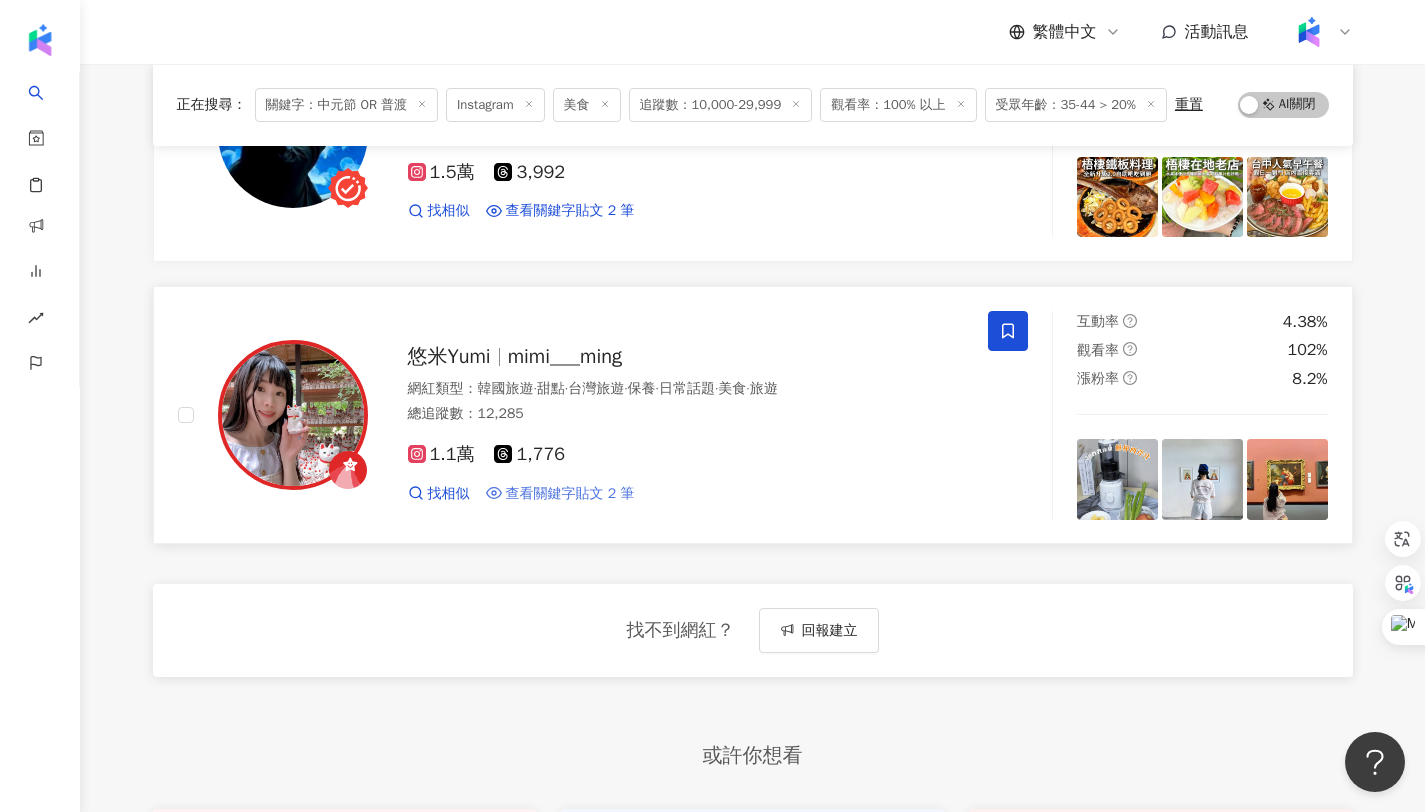 scroll, scrollTop: 1681, scrollLeft: 0, axis: vertical 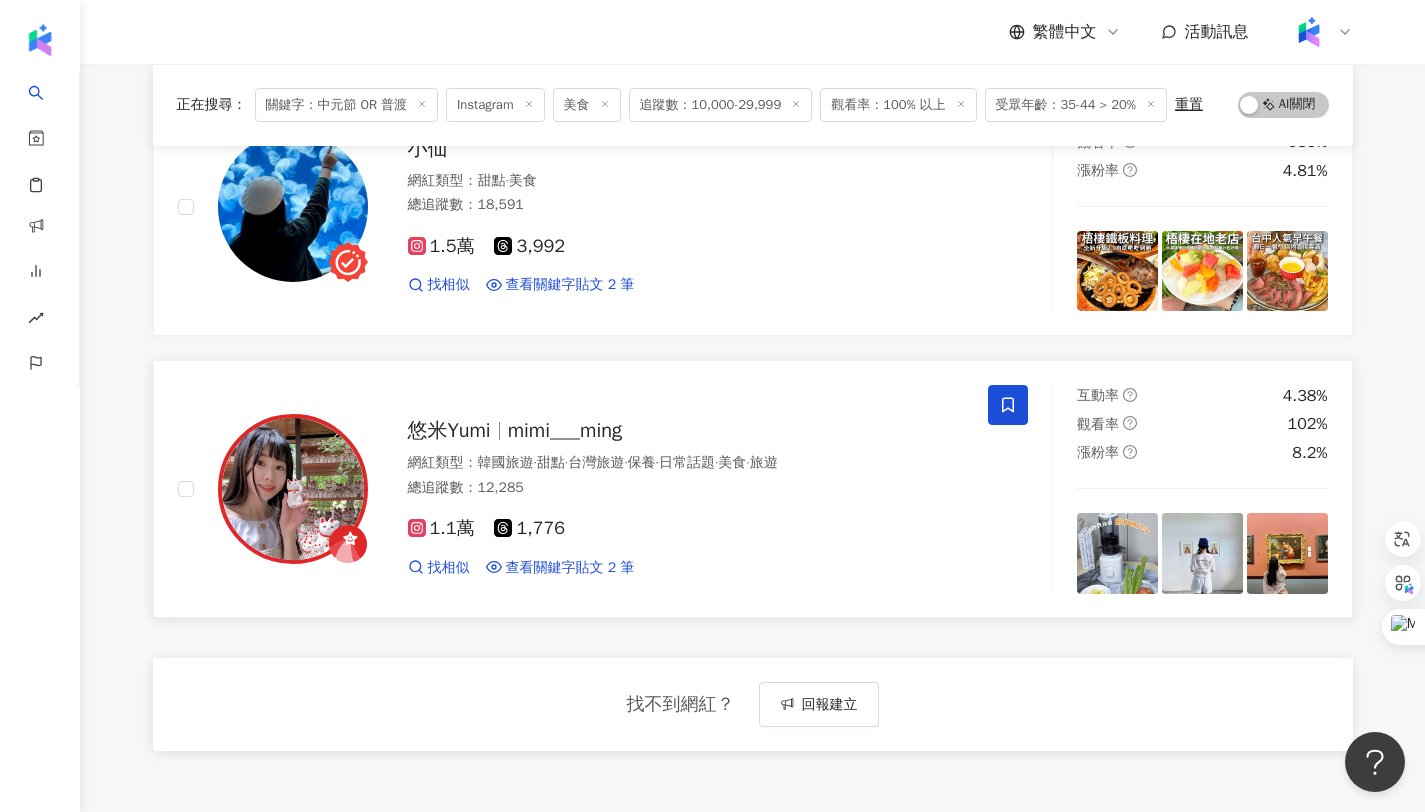 click on "mimi___ming" at bounding box center (565, 430) 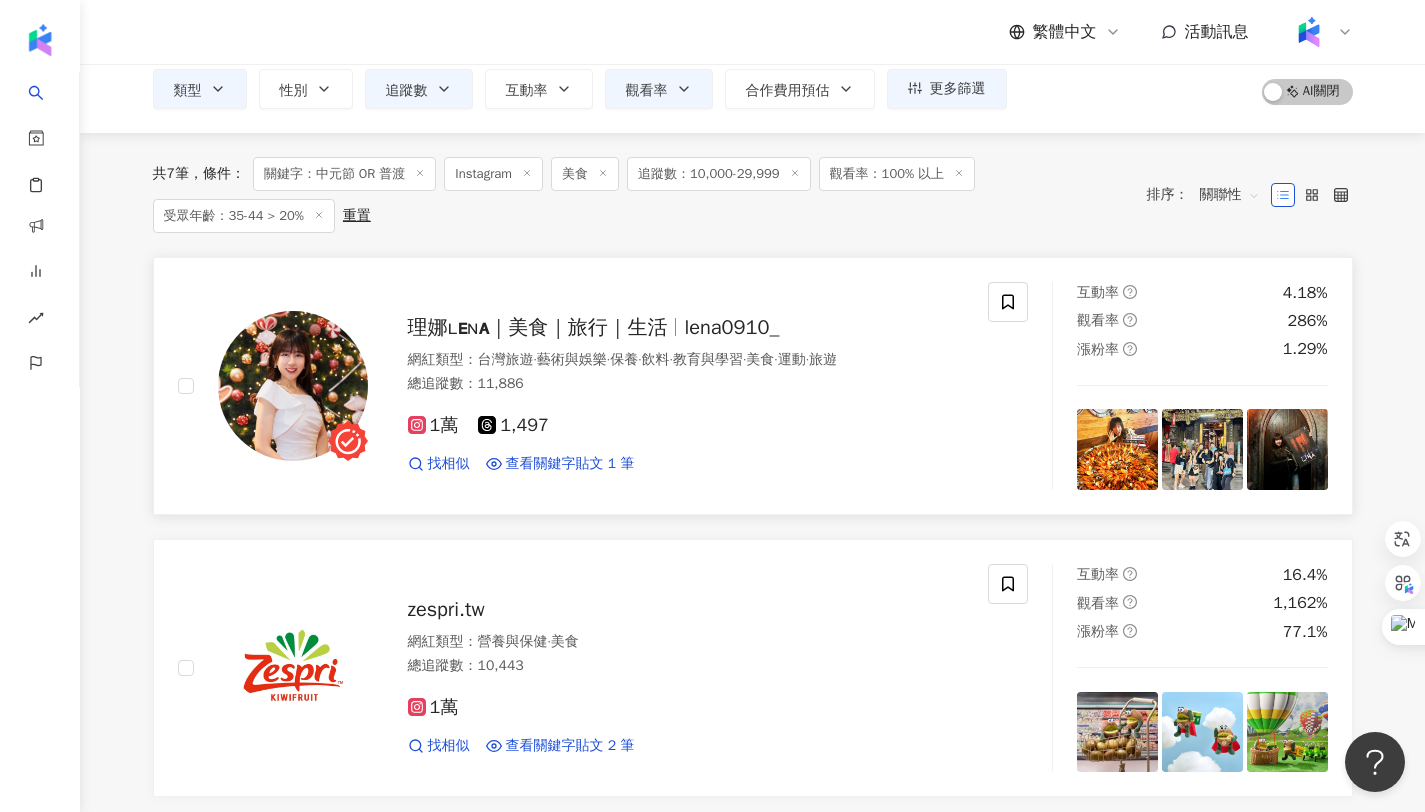 scroll, scrollTop: 0, scrollLeft: 0, axis: both 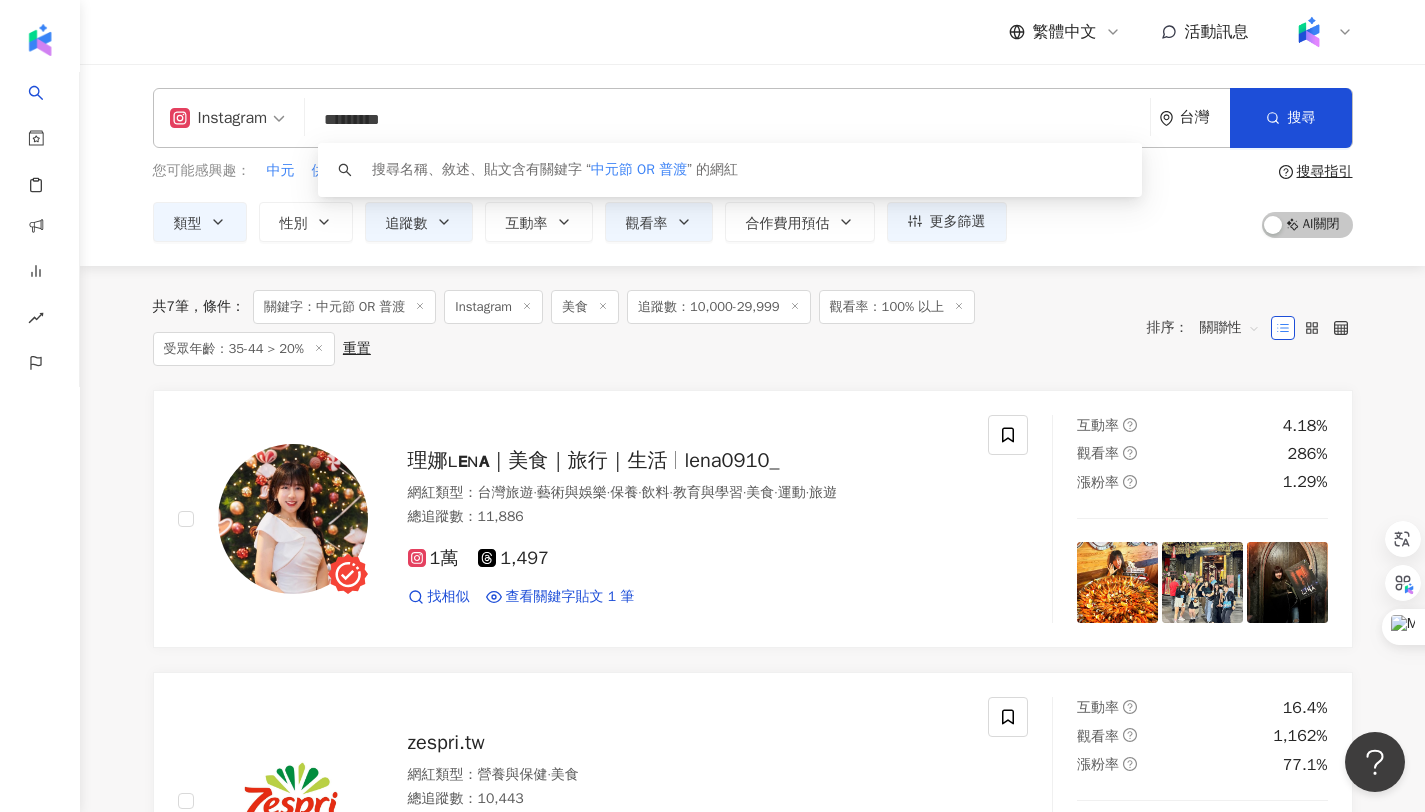 drag, startPoint x: 415, startPoint y: 120, endPoint x: 326, endPoint y: 118, distance: 89.02247 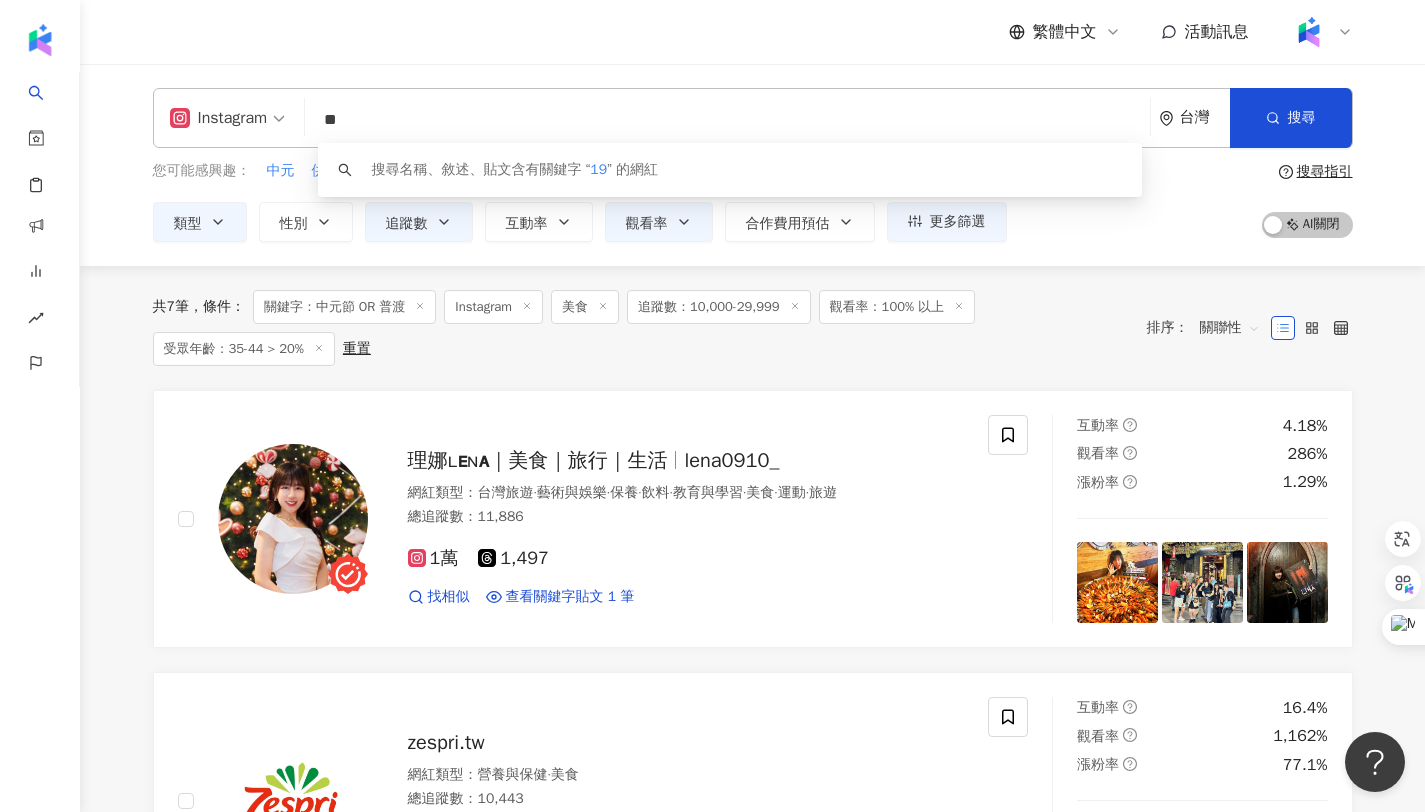 type on "*" 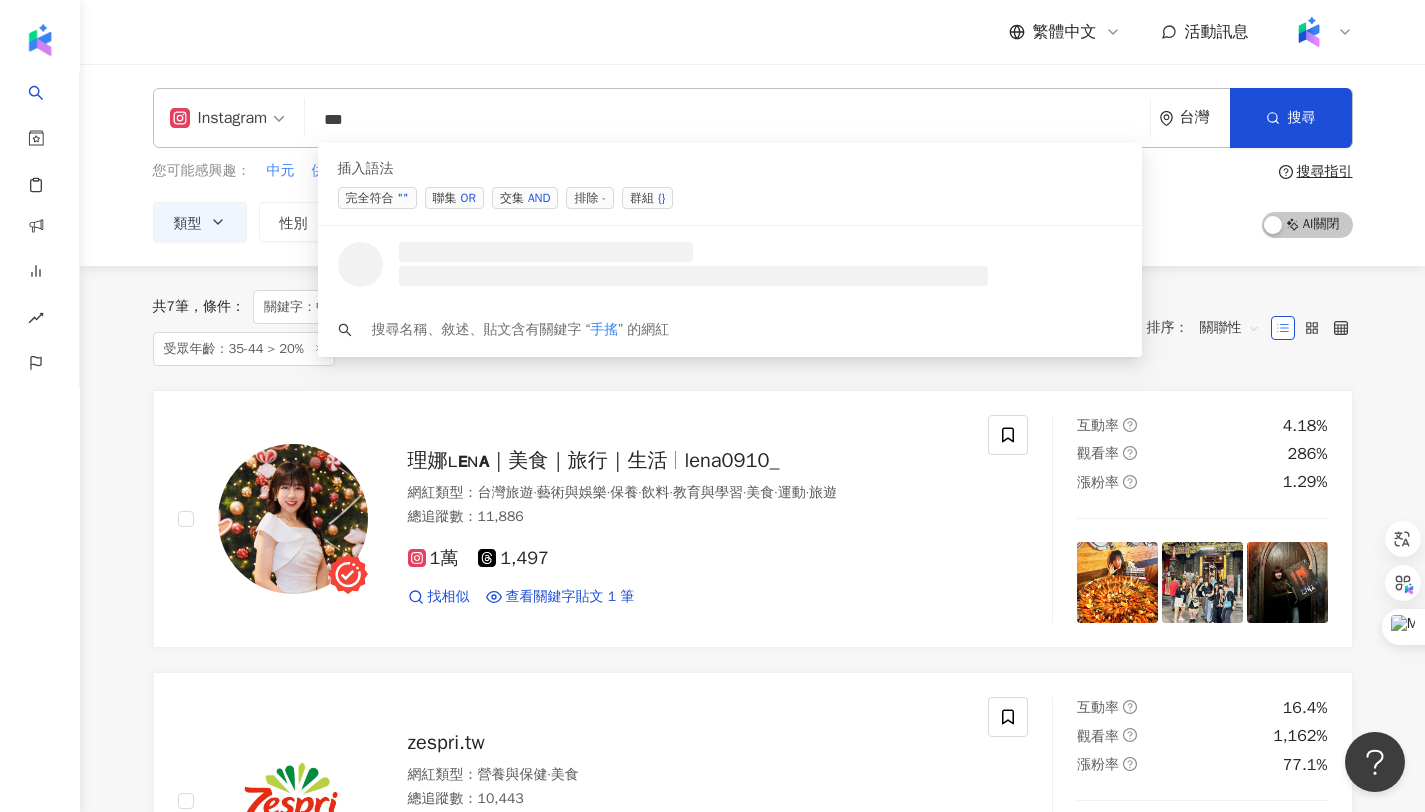 click on "OR" at bounding box center [468, 198] 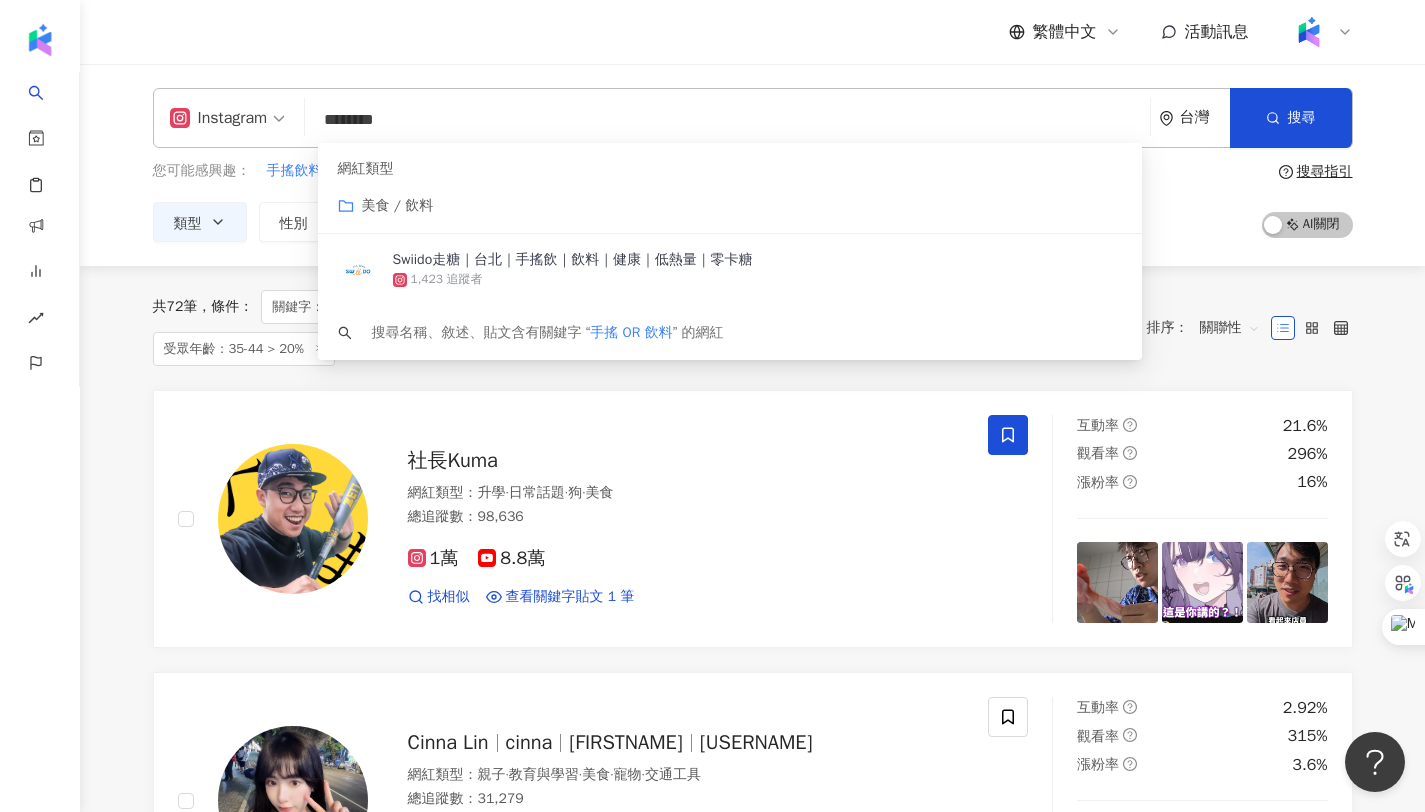click on "繁體中文 活動訊息" at bounding box center (753, 32) 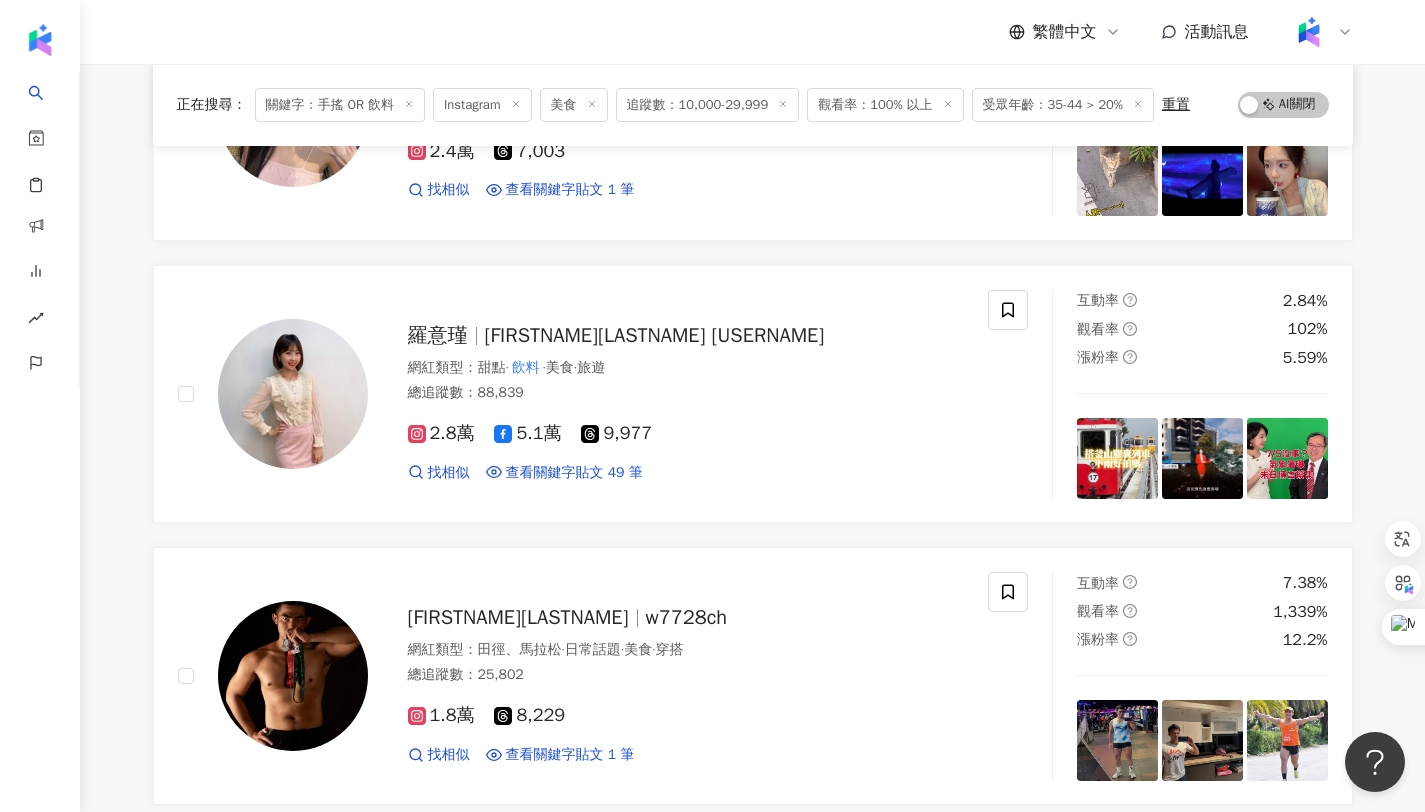 scroll, scrollTop: 0, scrollLeft: 0, axis: both 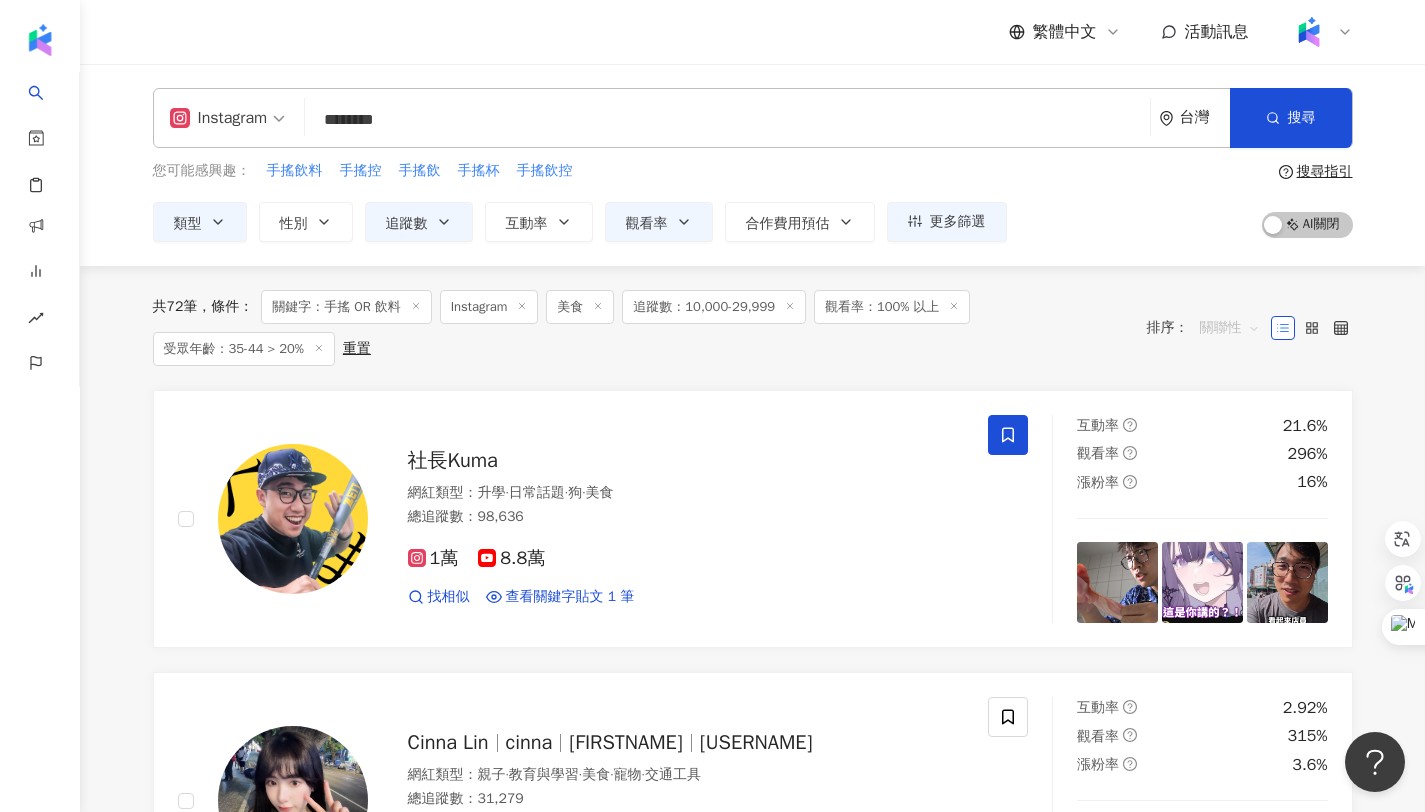 click on "關聯性" at bounding box center [1230, 328] 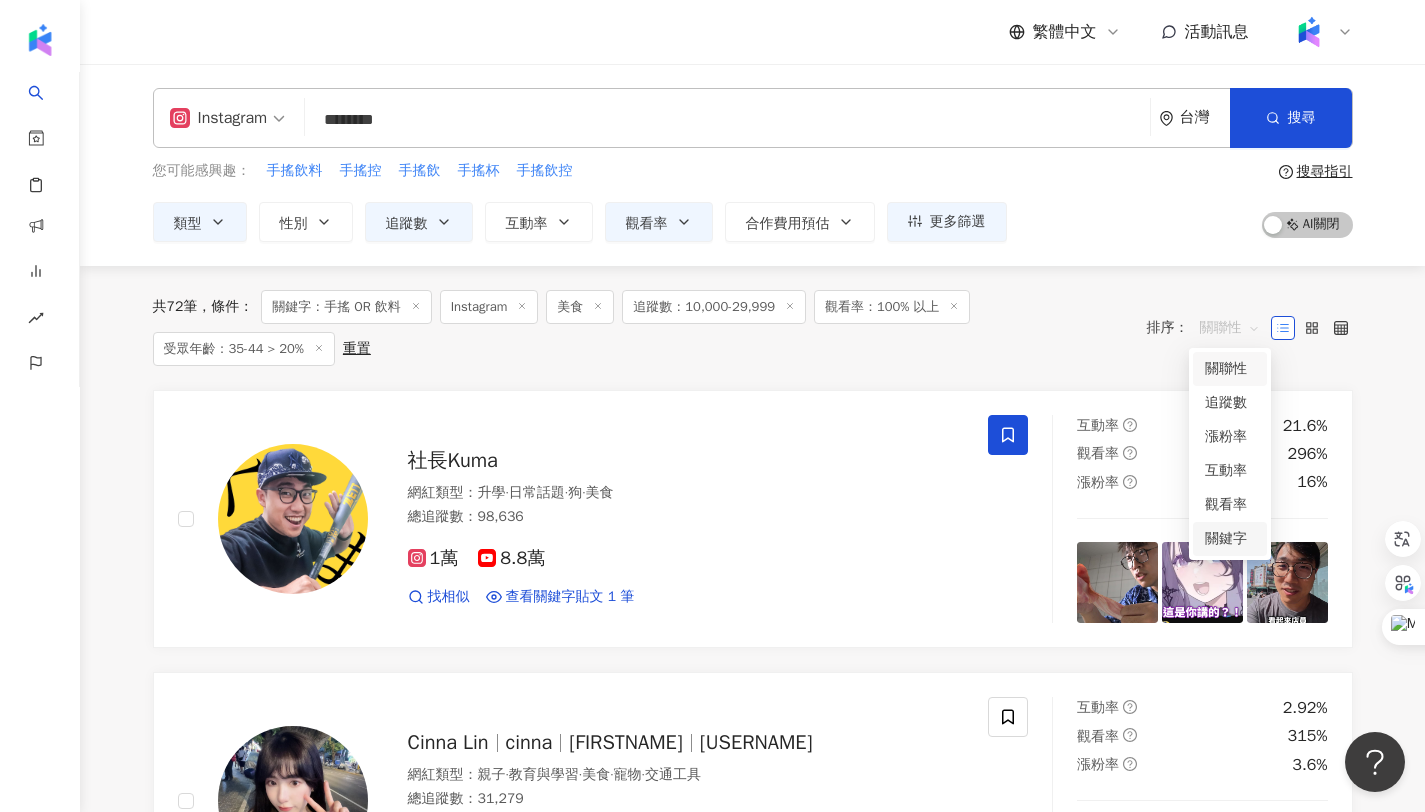 click on "關鍵字" at bounding box center [1230, 539] 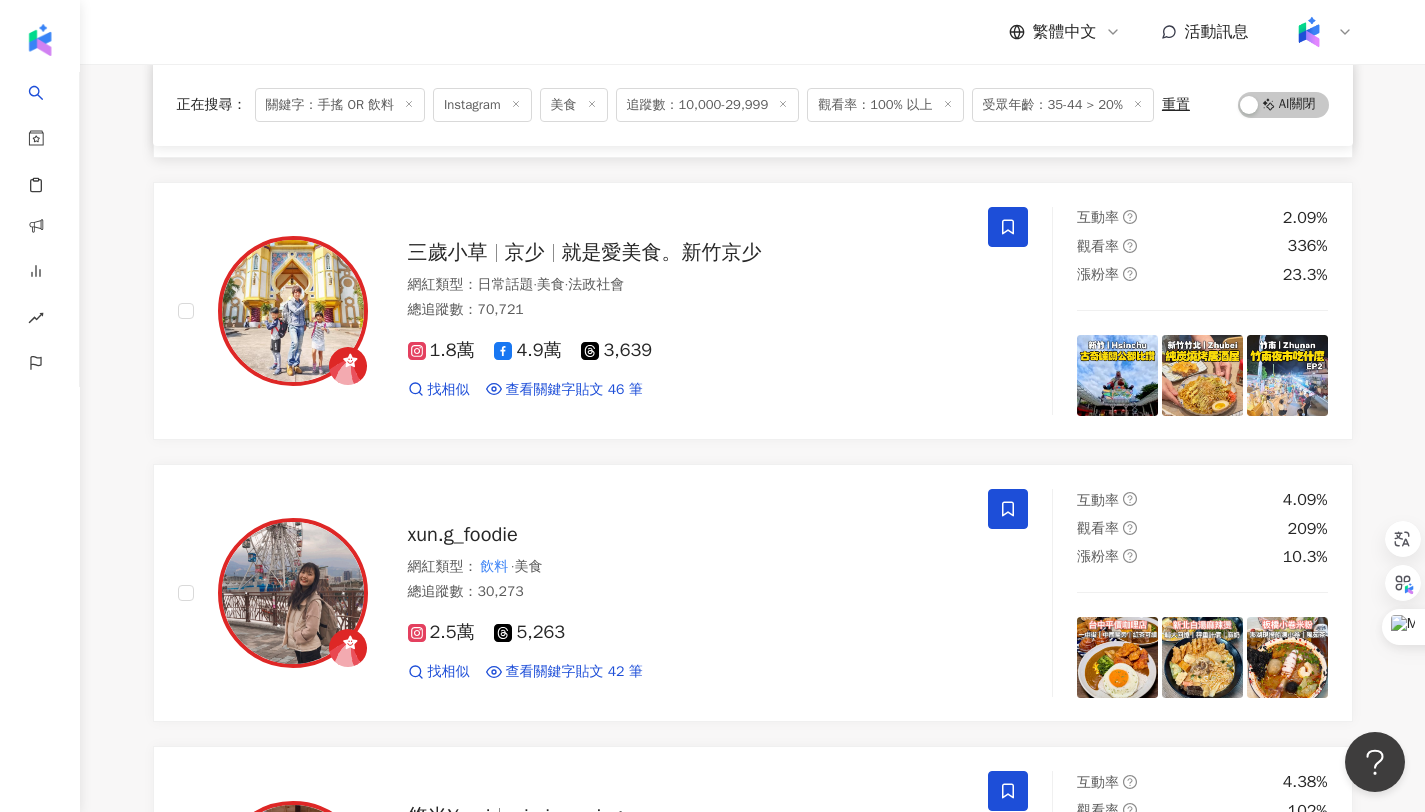 scroll, scrollTop: 781, scrollLeft: 0, axis: vertical 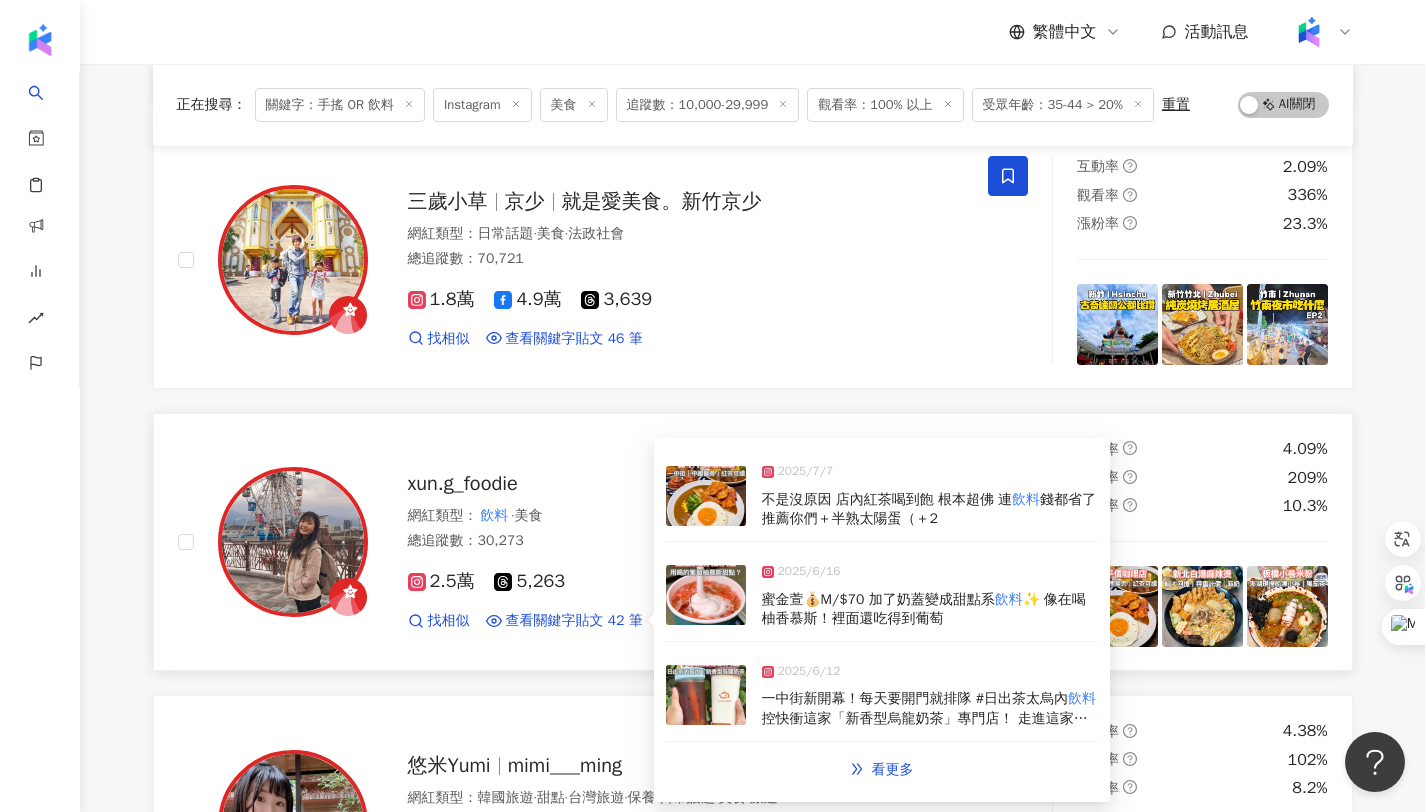 click on "蜜金萱💰M/$70
加了奶蓋變成甜點系" at bounding box center [878, 599] 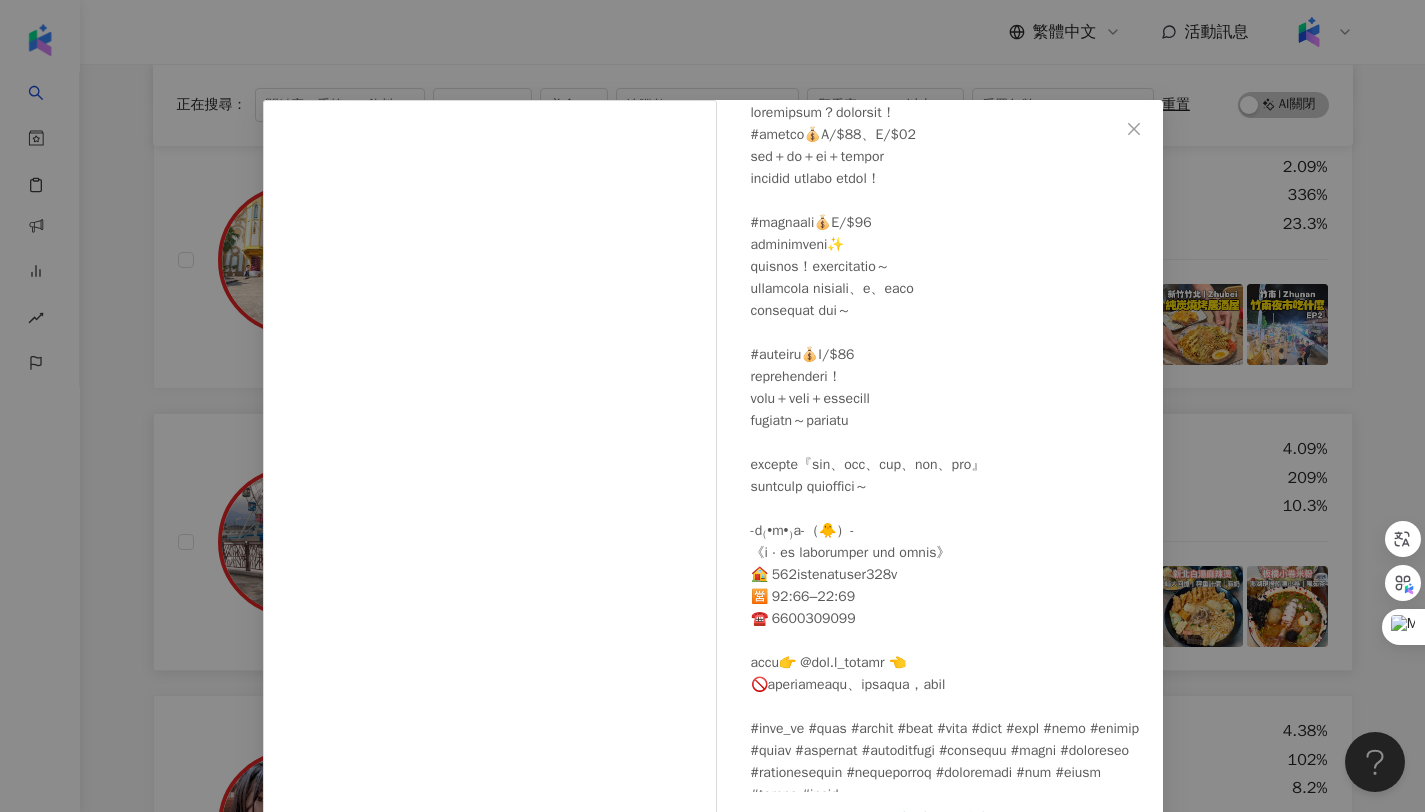 scroll, scrollTop: 193, scrollLeft: 0, axis: vertical 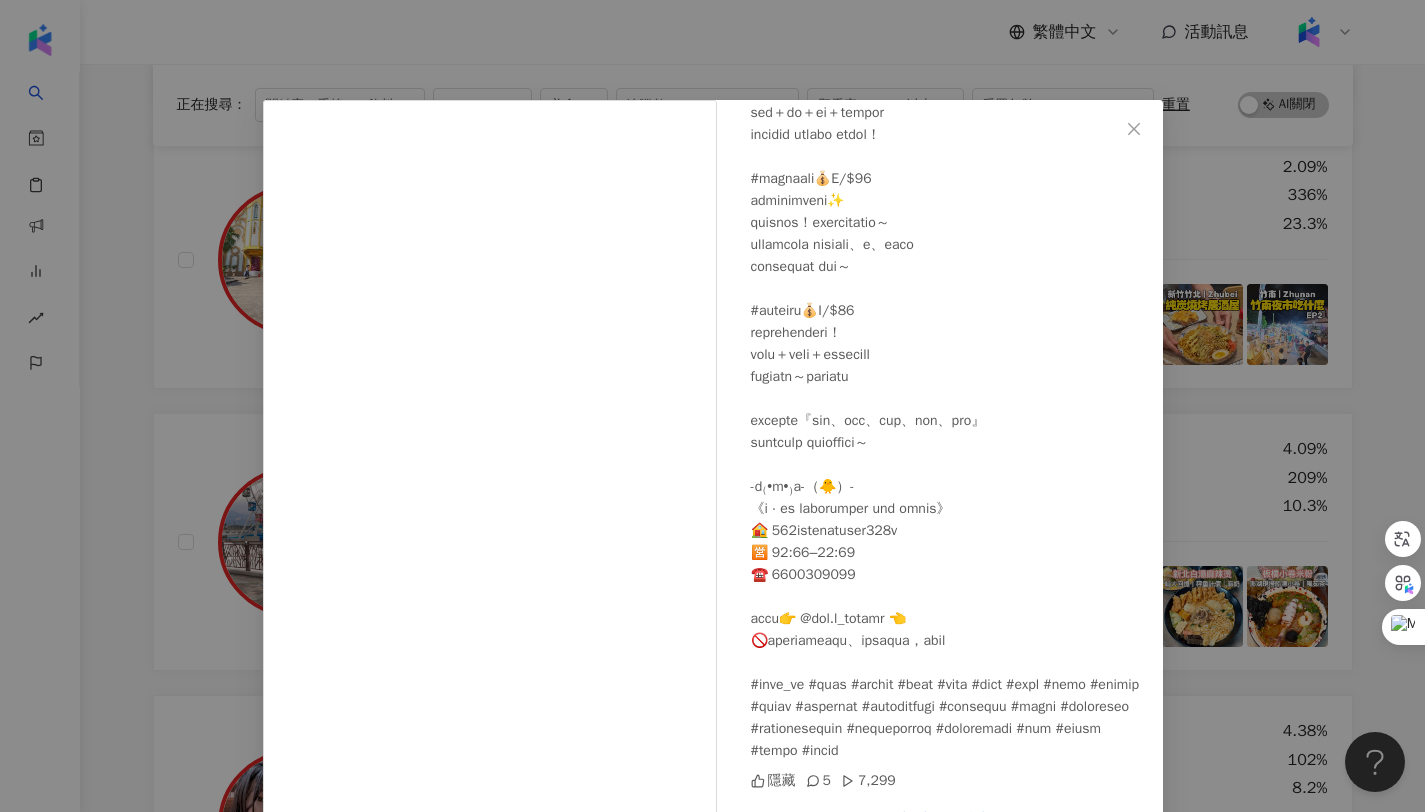 click on "李佳壎 2025/6/16 隱藏 5 7,299 查看原始貼文" at bounding box center (712, 406) 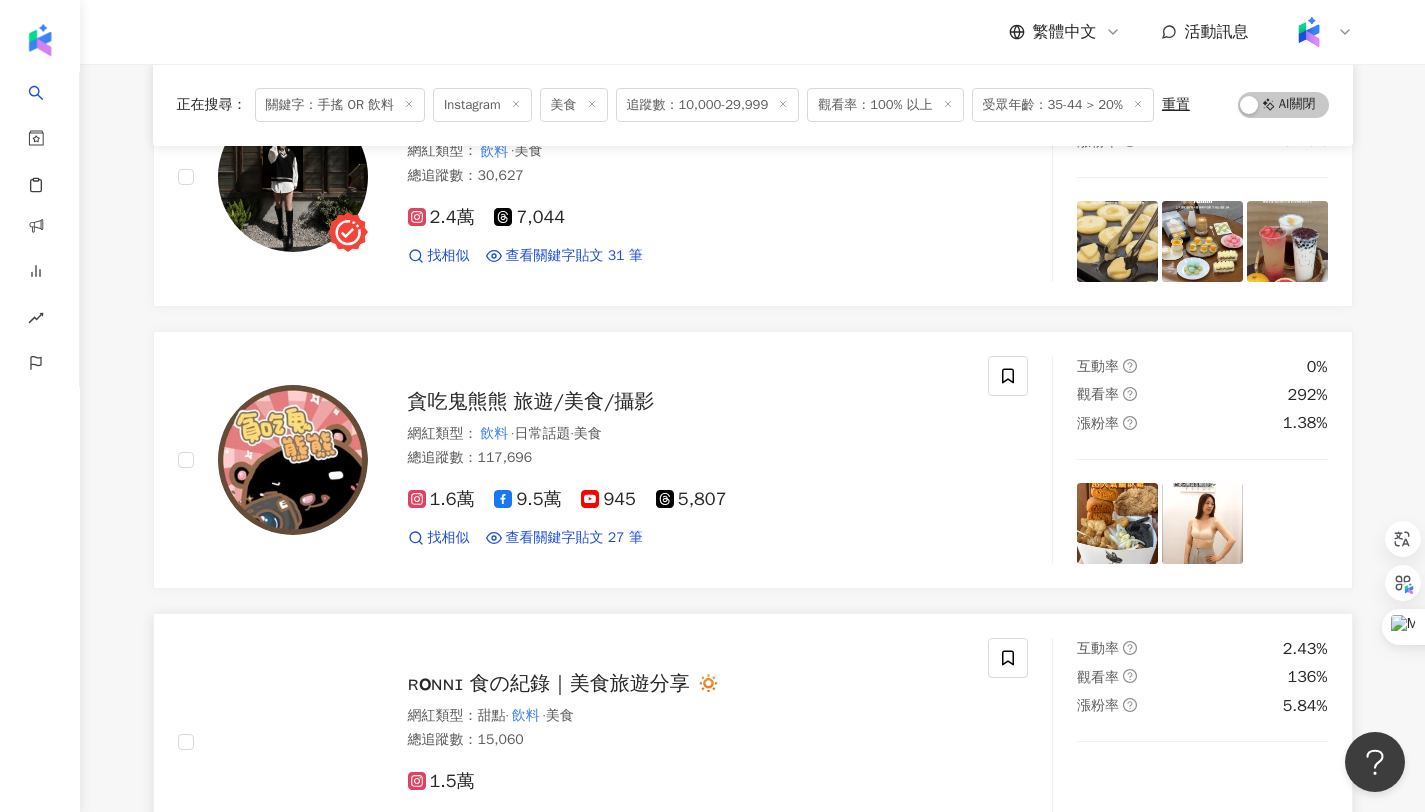 scroll, scrollTop: 2943, scrollLeft: 0, axis: vertical 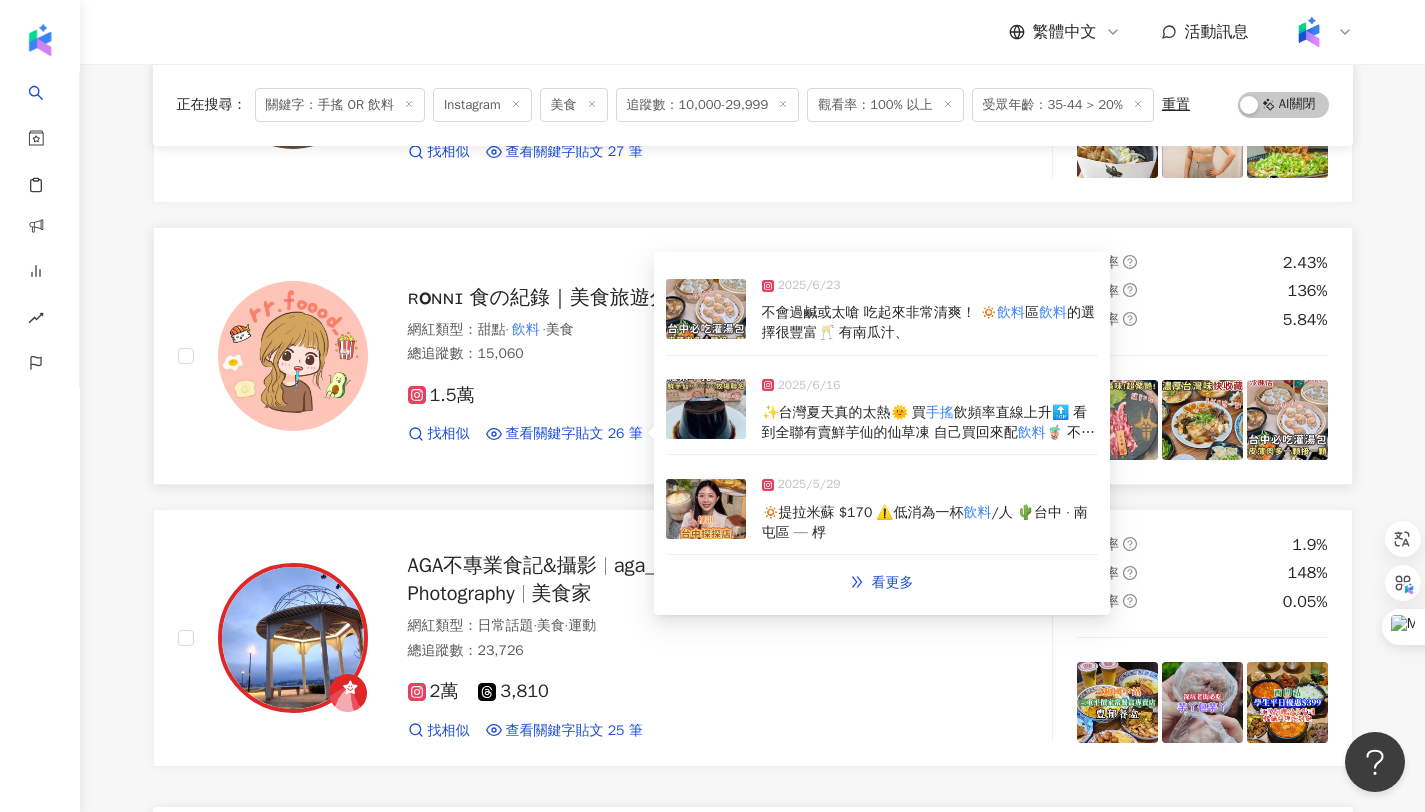 click on "🔅提拉米蘇 $170
⚠️低消為一杯 飲料 /人
🌵台中 · 南屯區 — 桴" at bounding box center [930, 522] 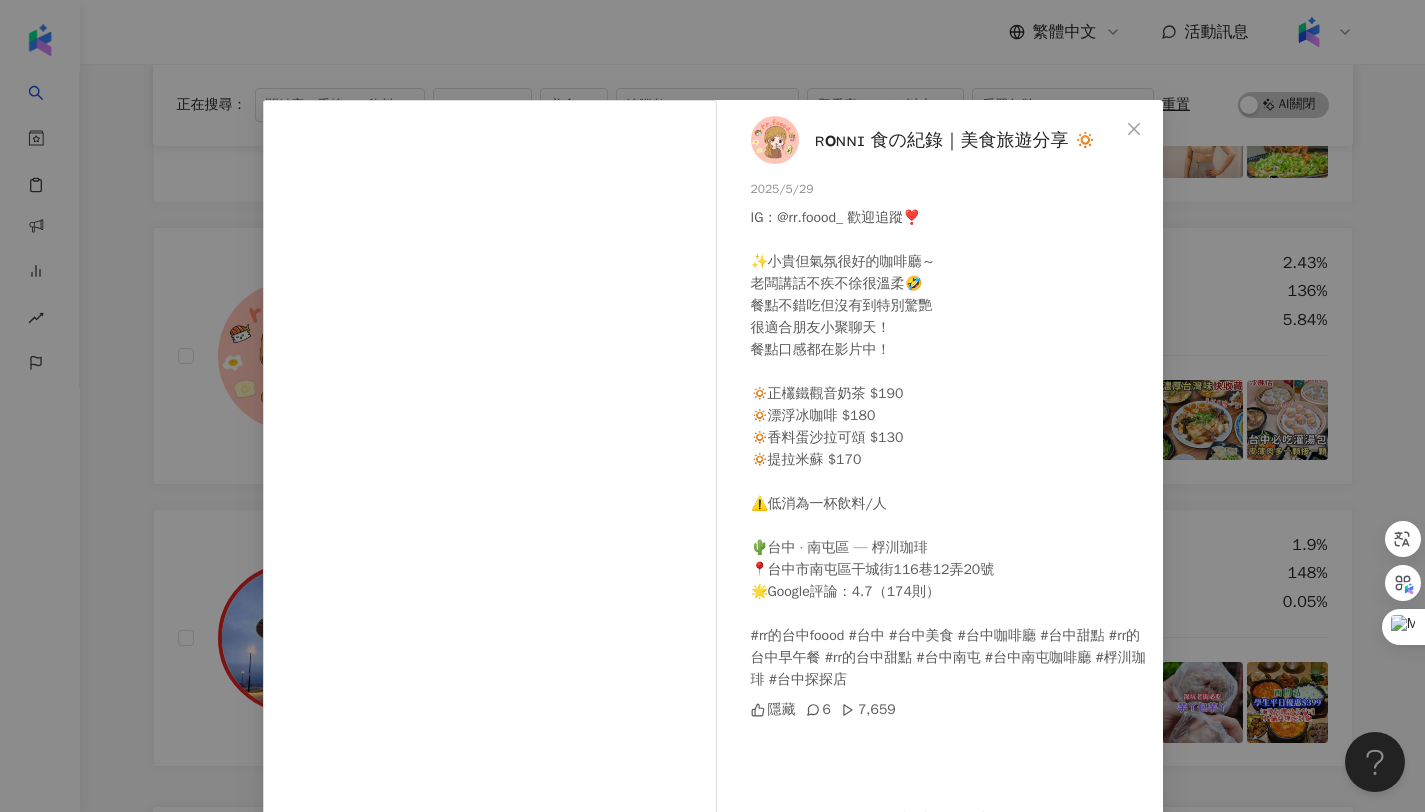 drag, startPoint x: 1120, startPoint y: 123, endPoint x: 1094, endPoint y: 134, distance: 28.231188 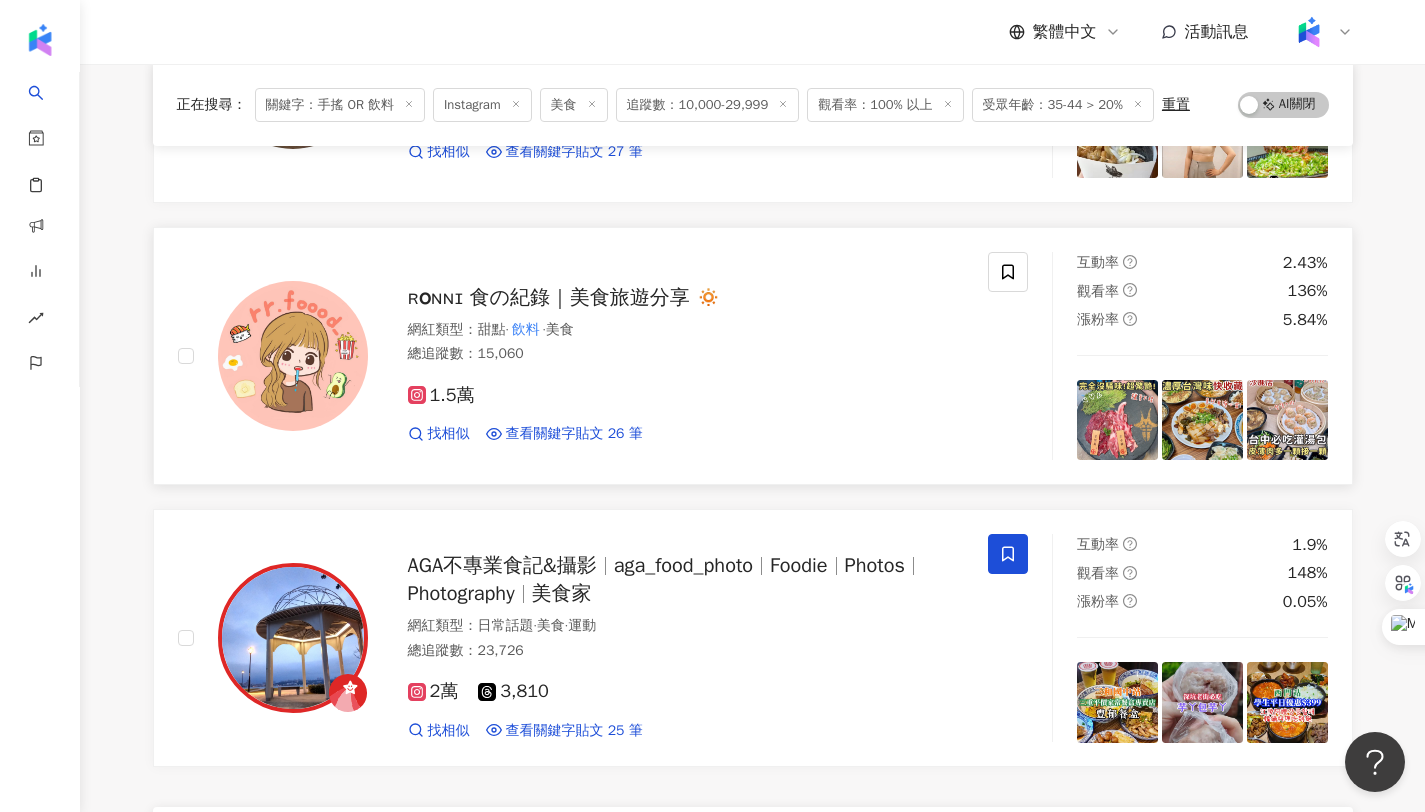 click on "ʀᴏɴɴɪ 食の紀錄｜美食旅遊分享 🔅" at bounding box center (564, 297) 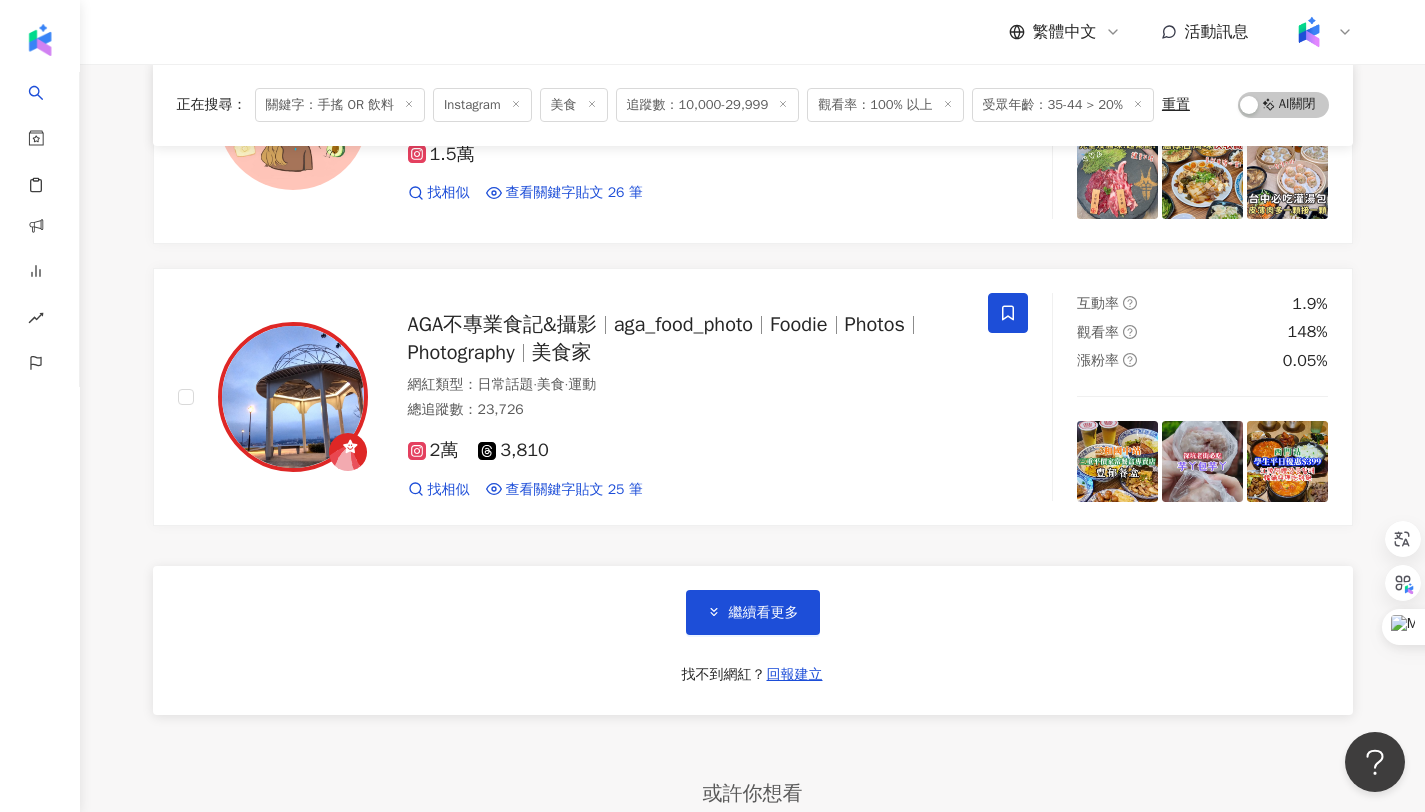 scroll, scrollTop: 3185, scrollLeft: 0, axis: vertical 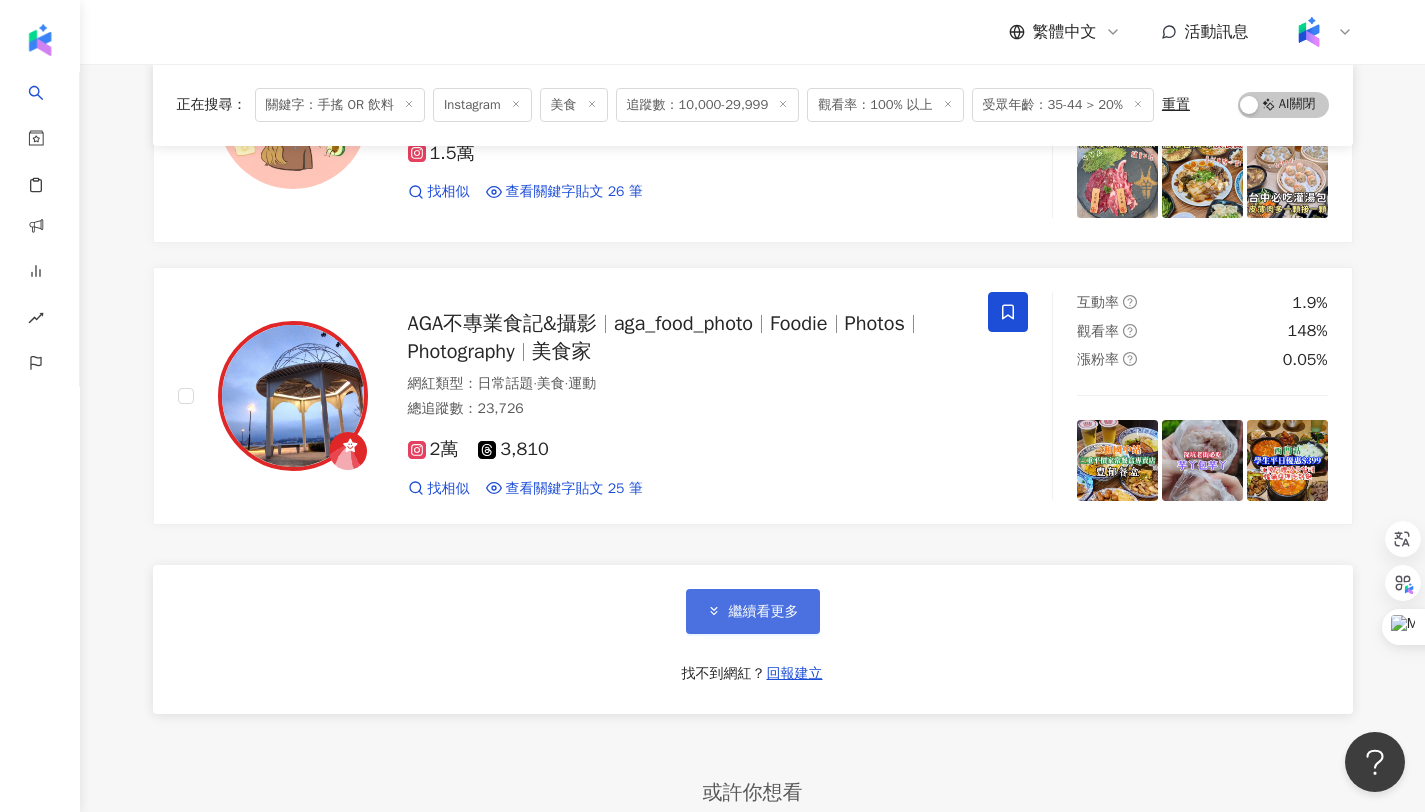 click on "繼續看更多" at bounding box center [753, 611] 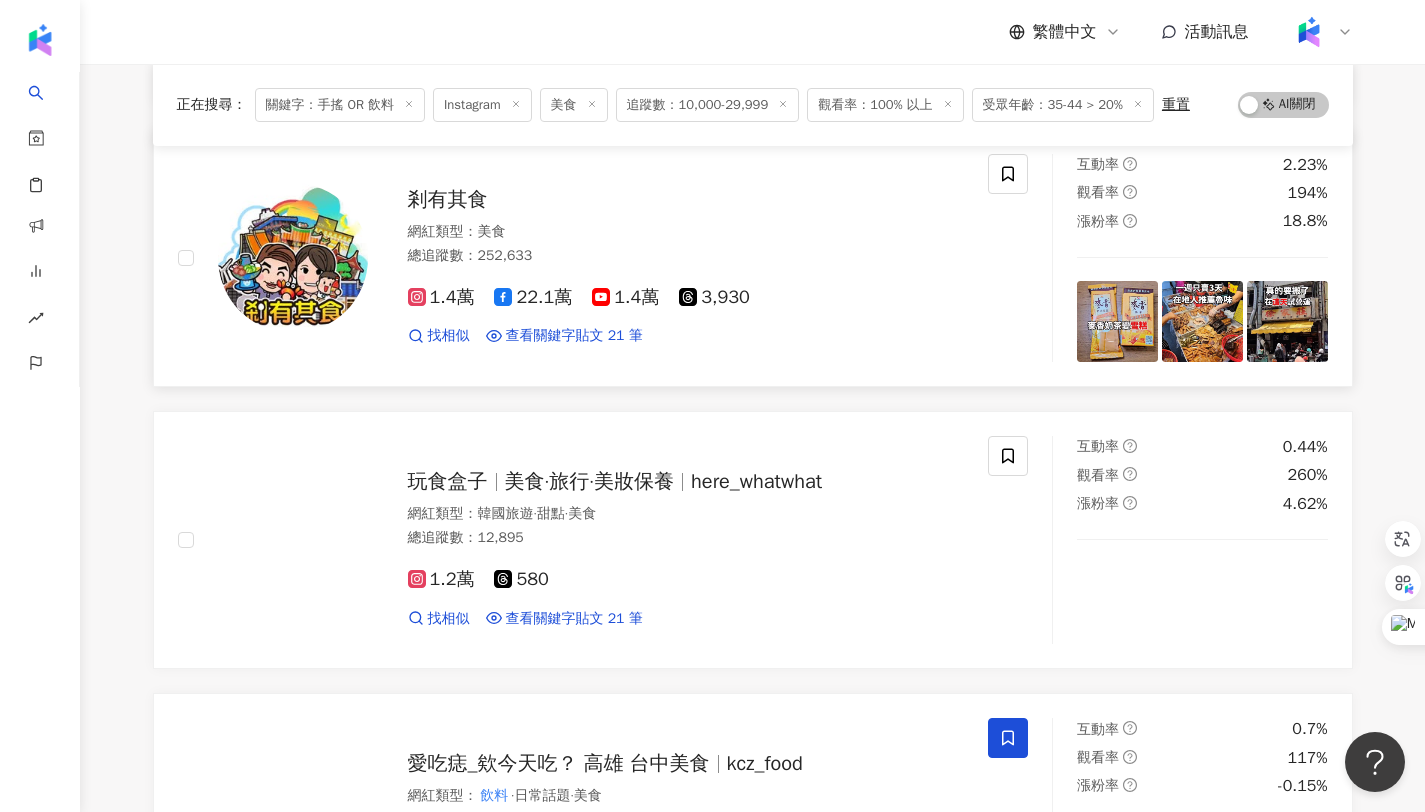scroll, scrollTop: 4367, scrollLeft: 0, axis: vertical 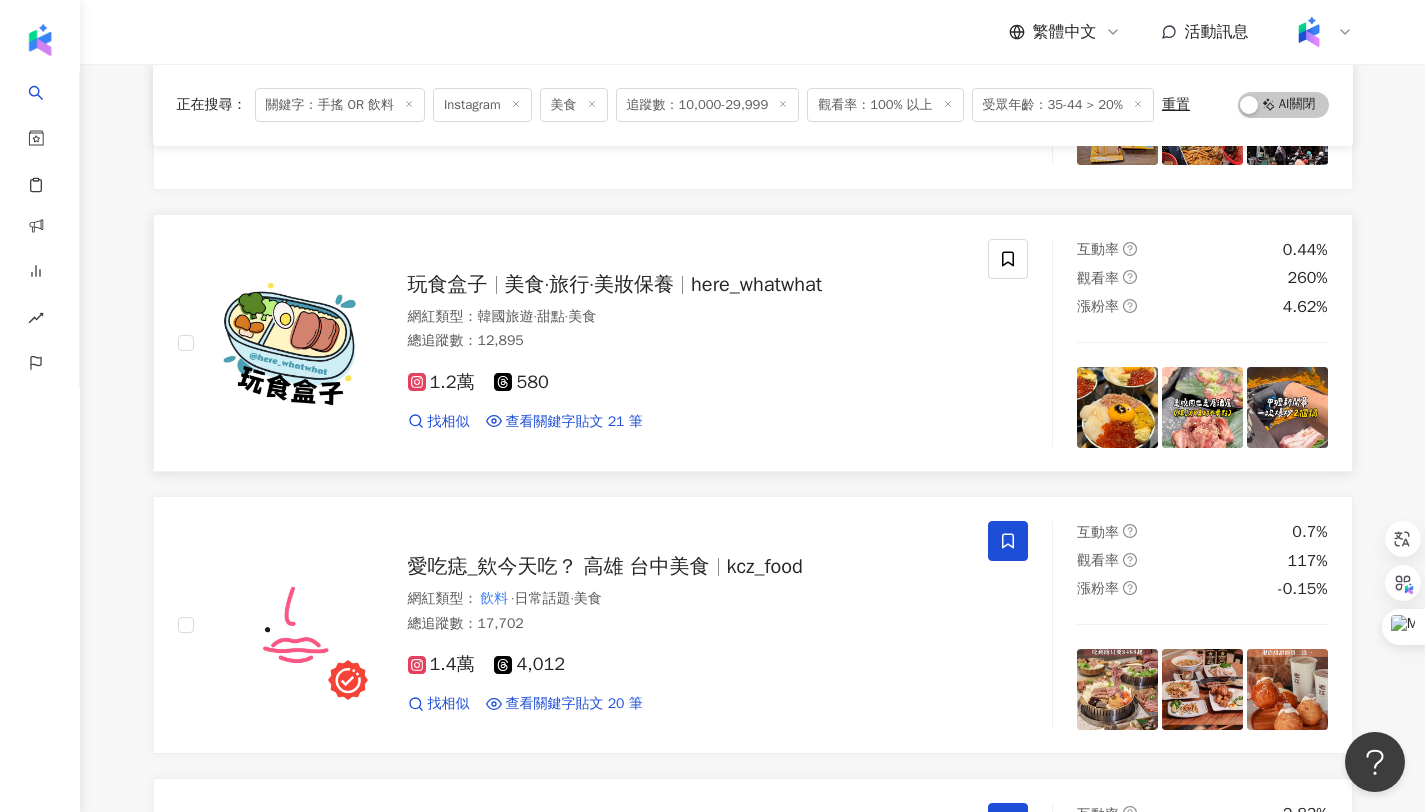 click on "美食·旅行·美妝保養" at bounding box center (590, 284) 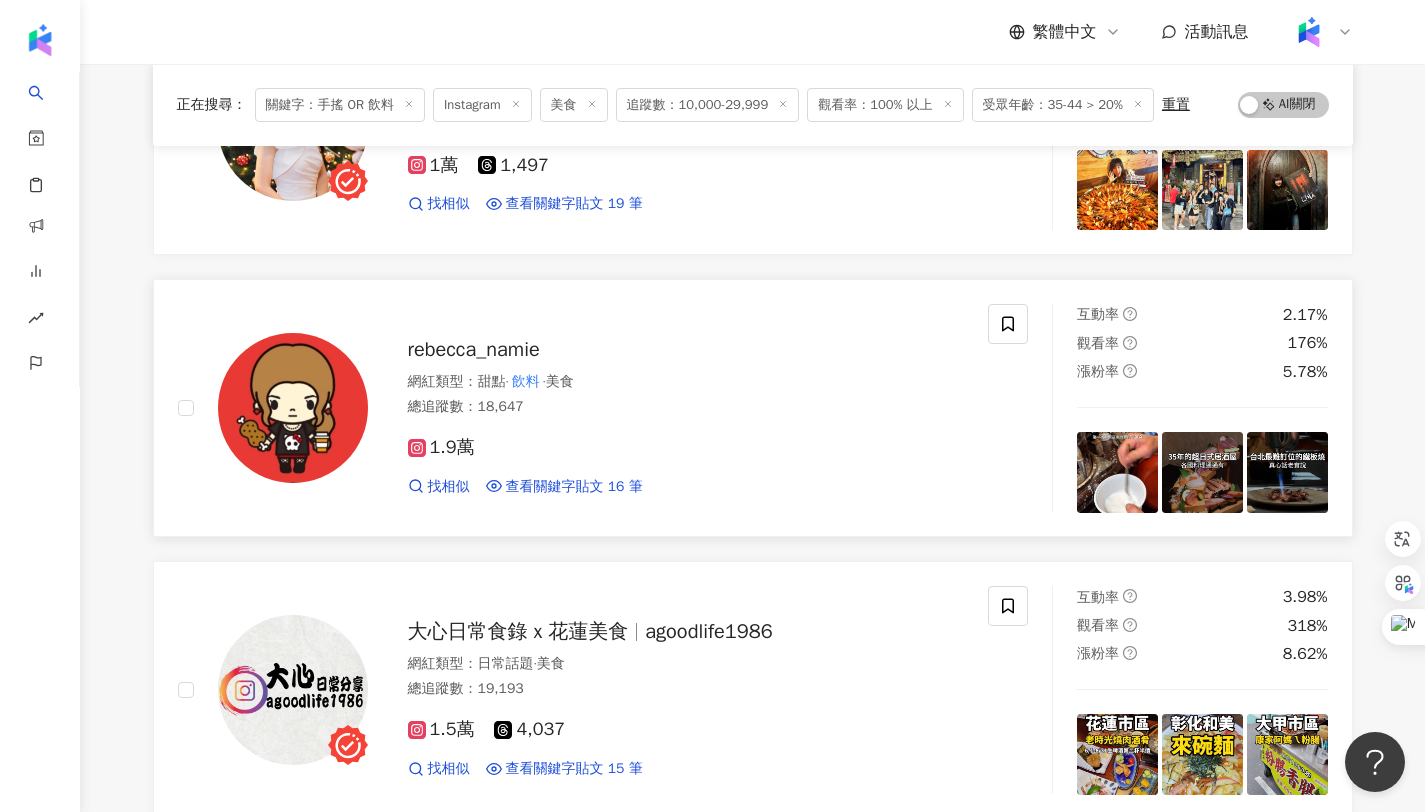 scroll, scrollTop: 6337, scrollLeft: 0, axis: vertical 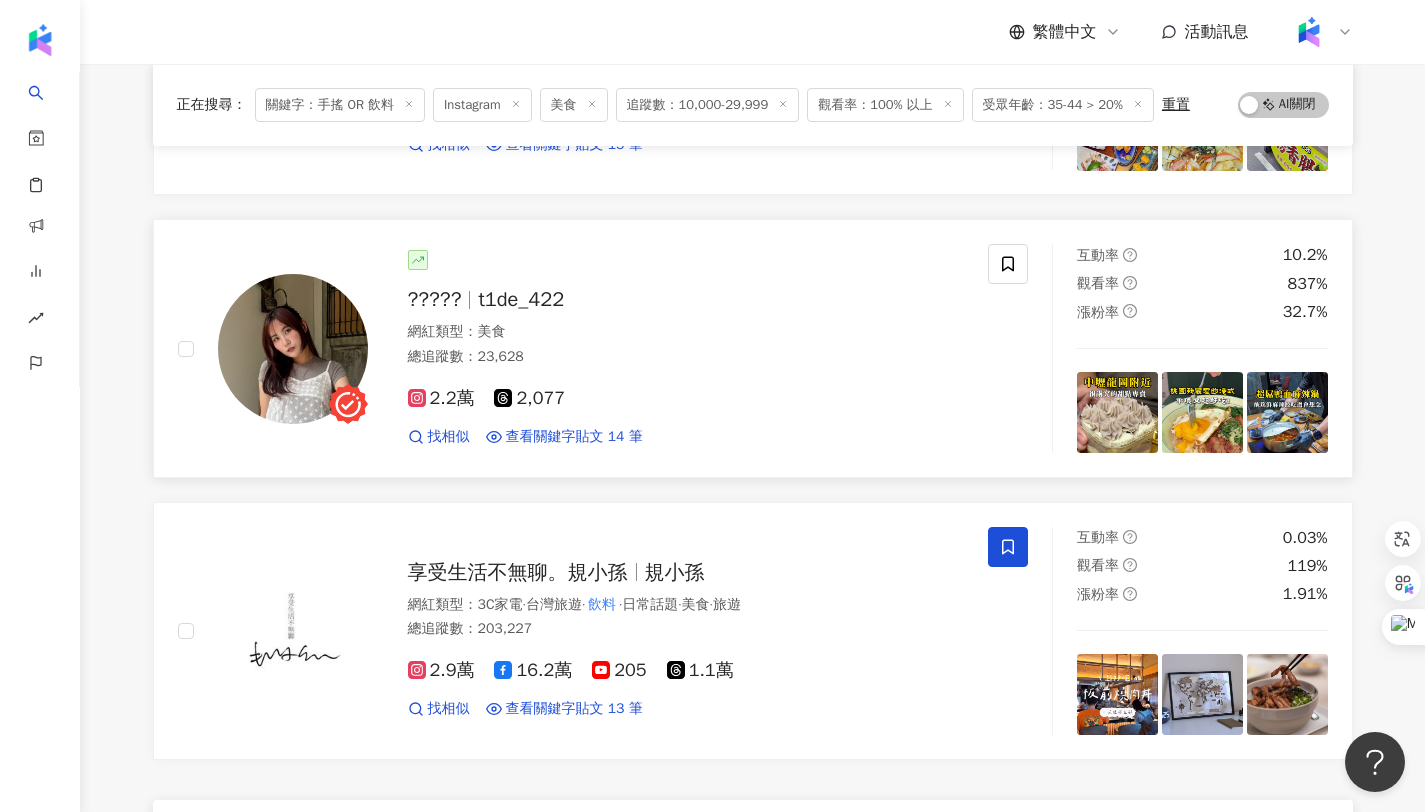 click on "t1de_422" at bounding box center [521, 299] 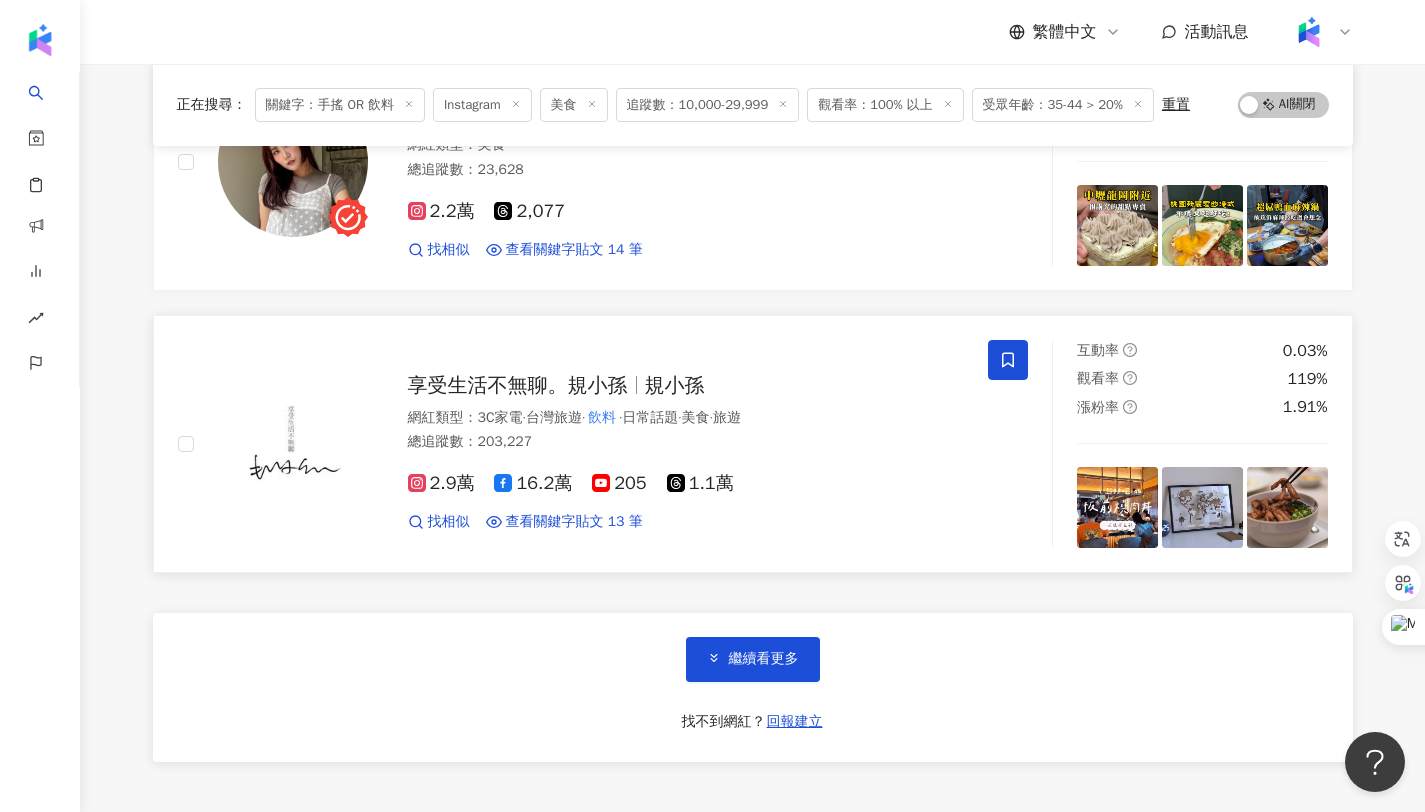 scroll, scrollTop: 6709, scrollLeft: 0, axis: vertical 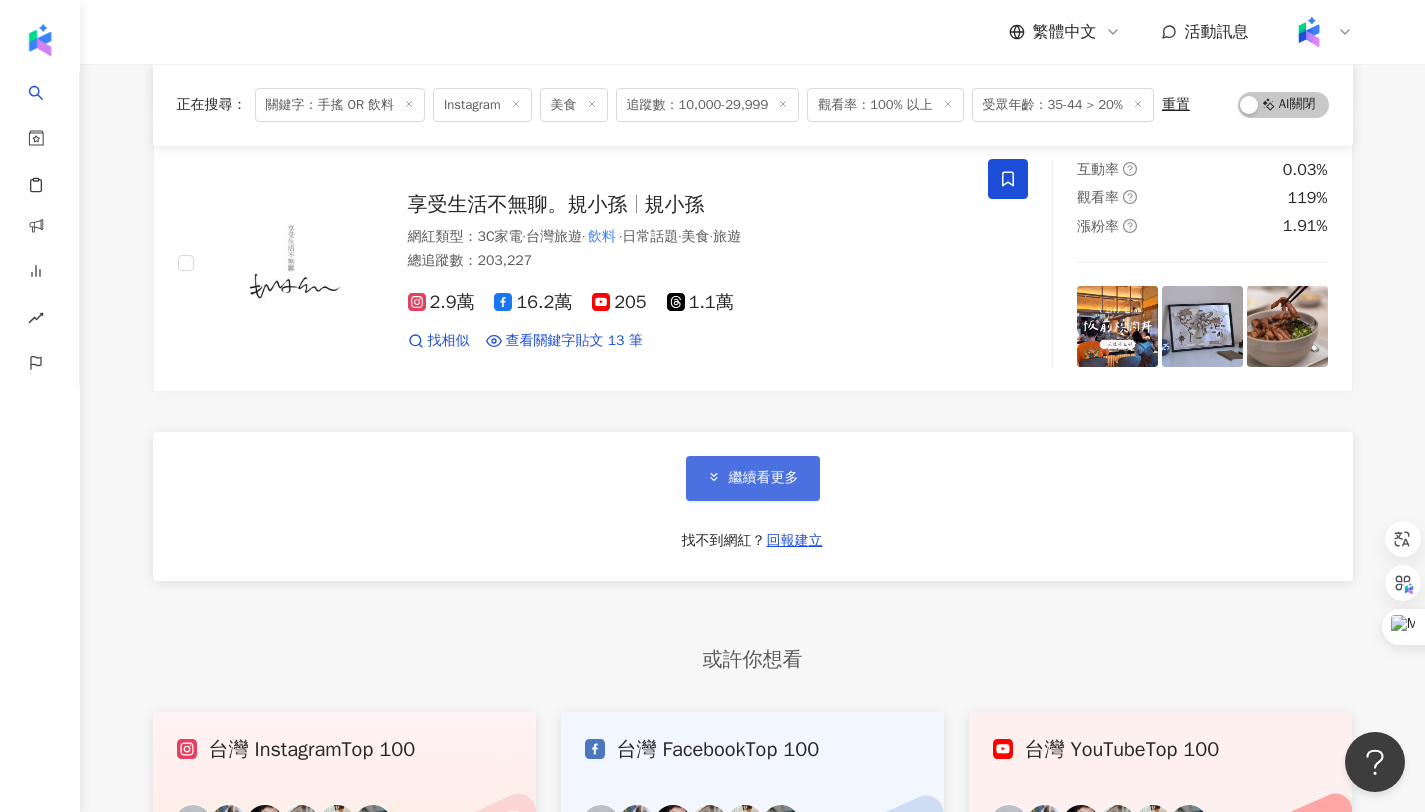 click on "繼續看更多" at bounding box center [753, 478] 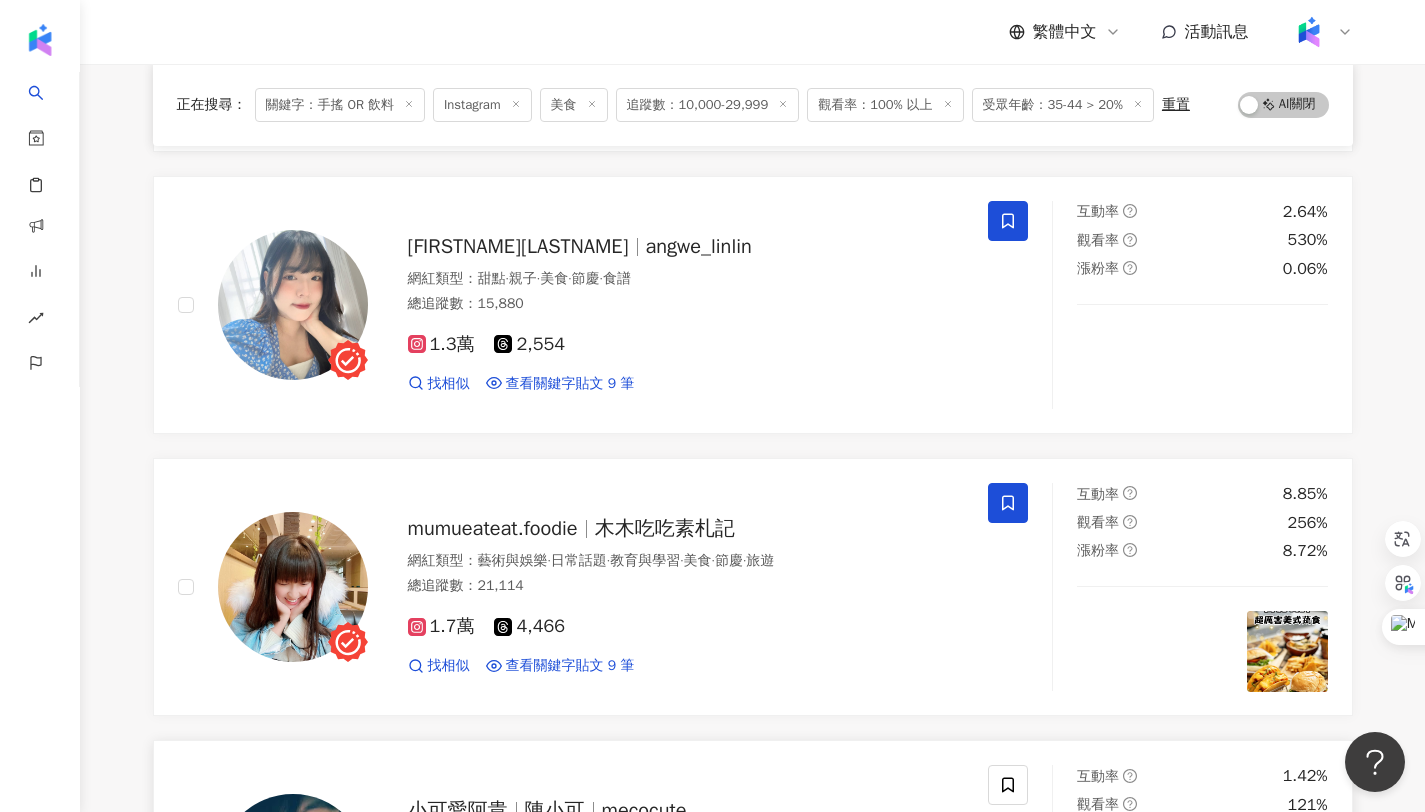 scroll, scrollTop: 8572, scrollLeft: 0, axis: vertical 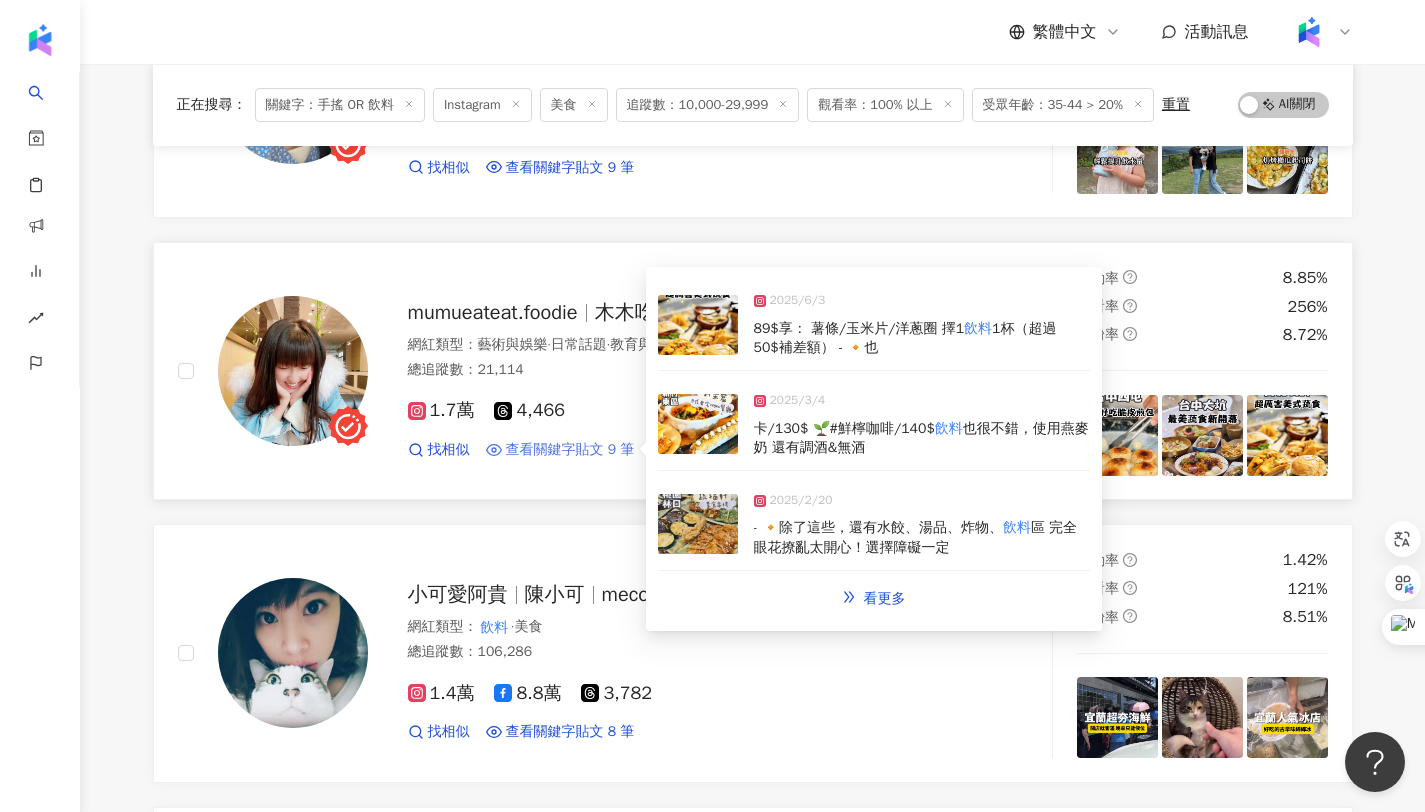 click on "查看關鍵字貼文 9 筆" at bounding box center (570, 450) 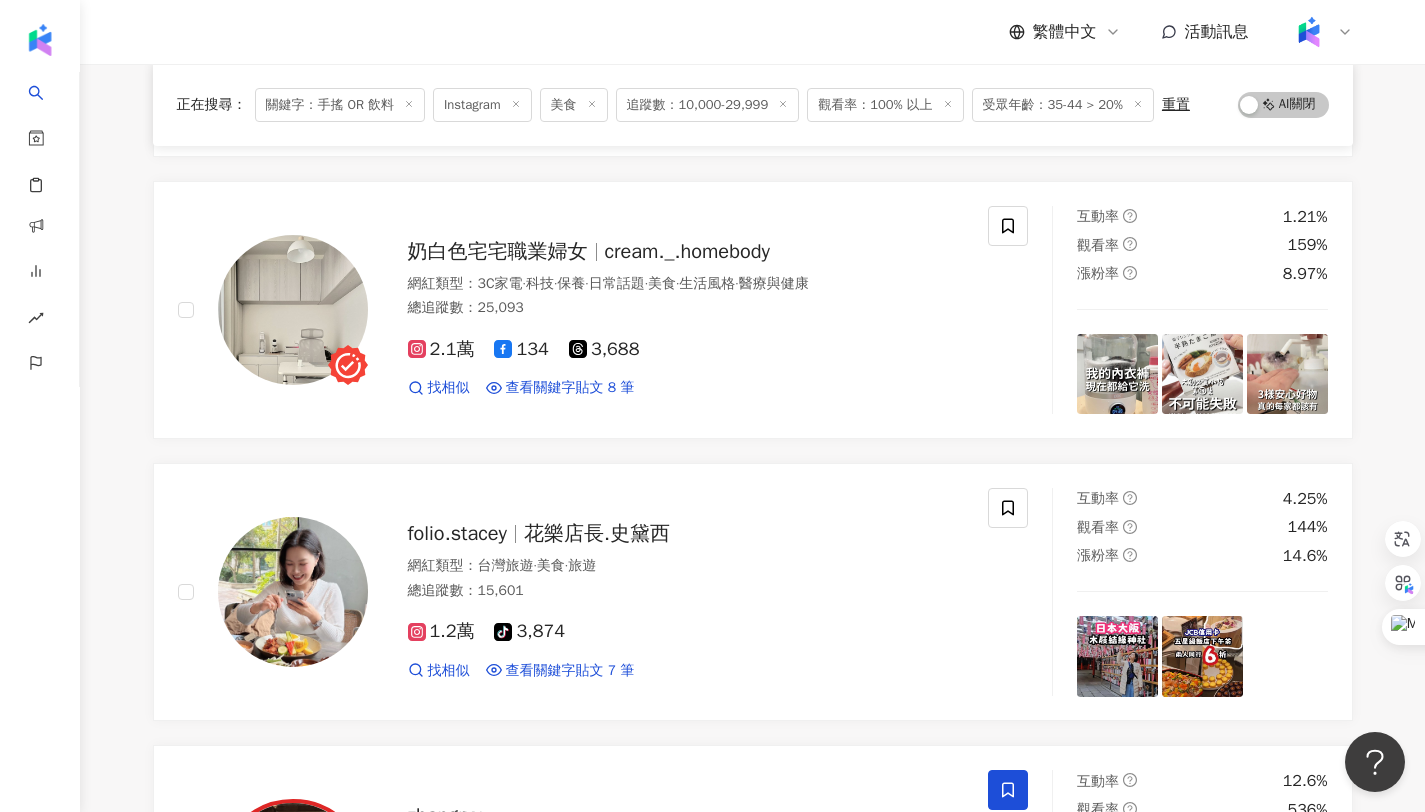 scroll, scrollTop: 9524, scrollLeft: 0, axis: vertical 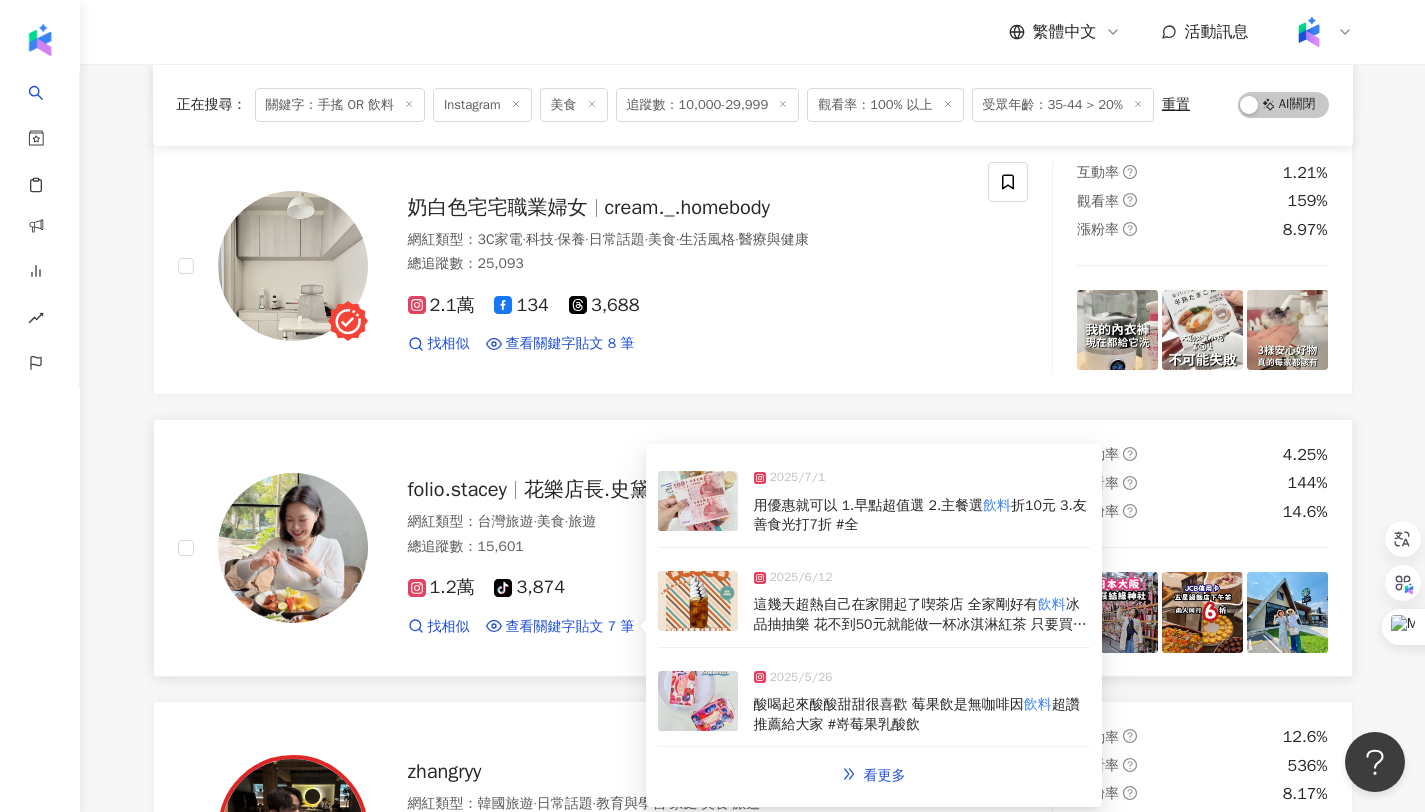 click on "酸喝起來酸酸甜甜很喜歡
莓果飲是無咖啡因" at bounding box center (889, 704) 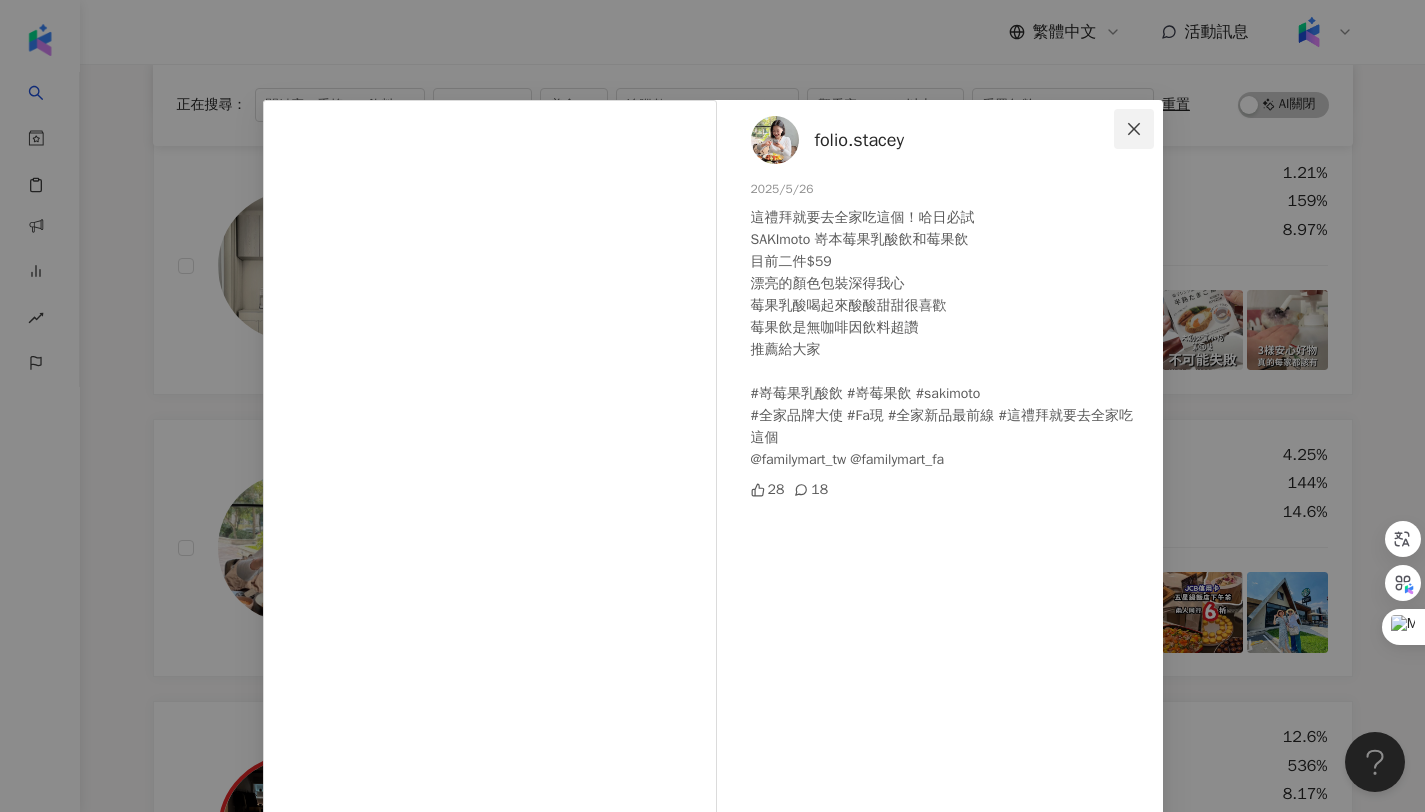 click 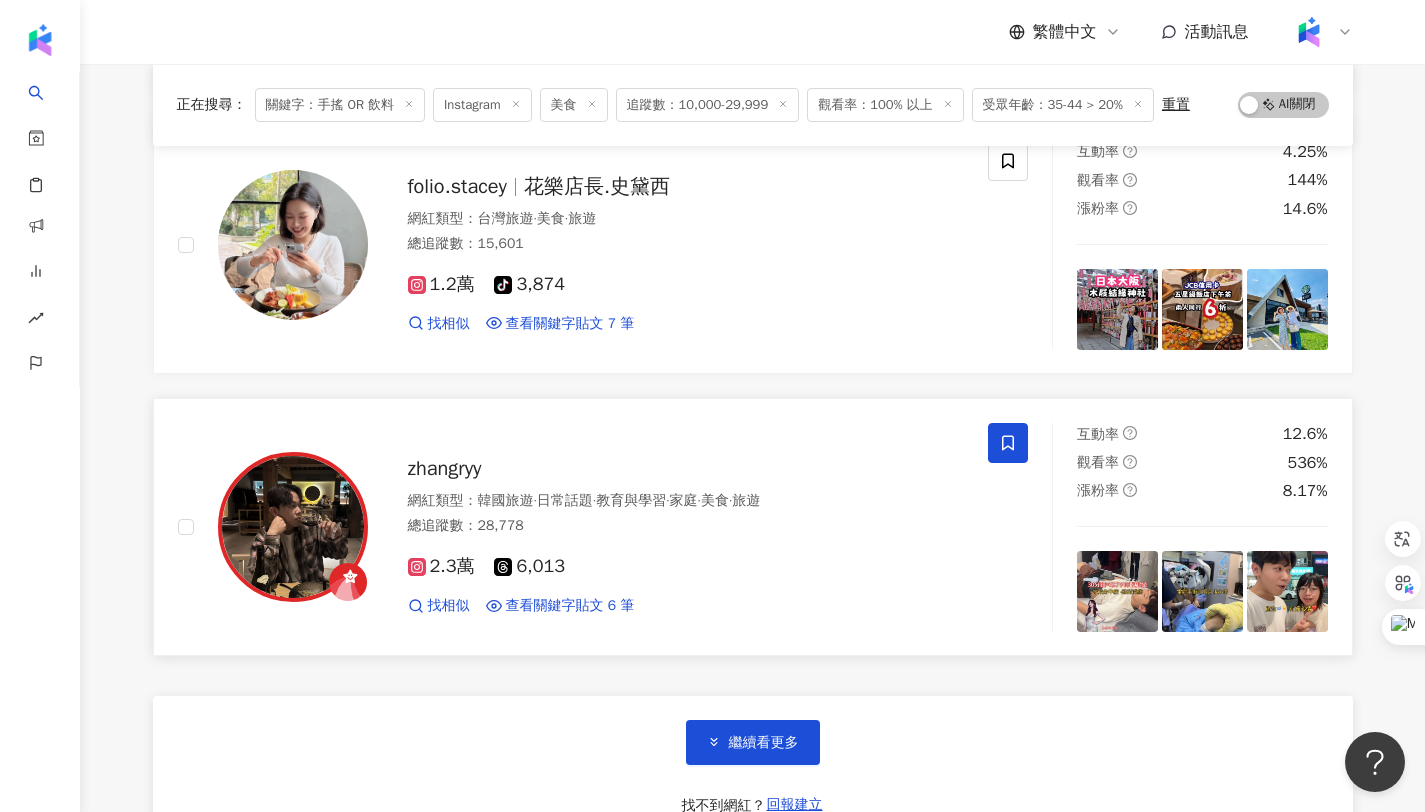 scroll, scrollTop: 9927, scrollLeft: 0, axis: vertical 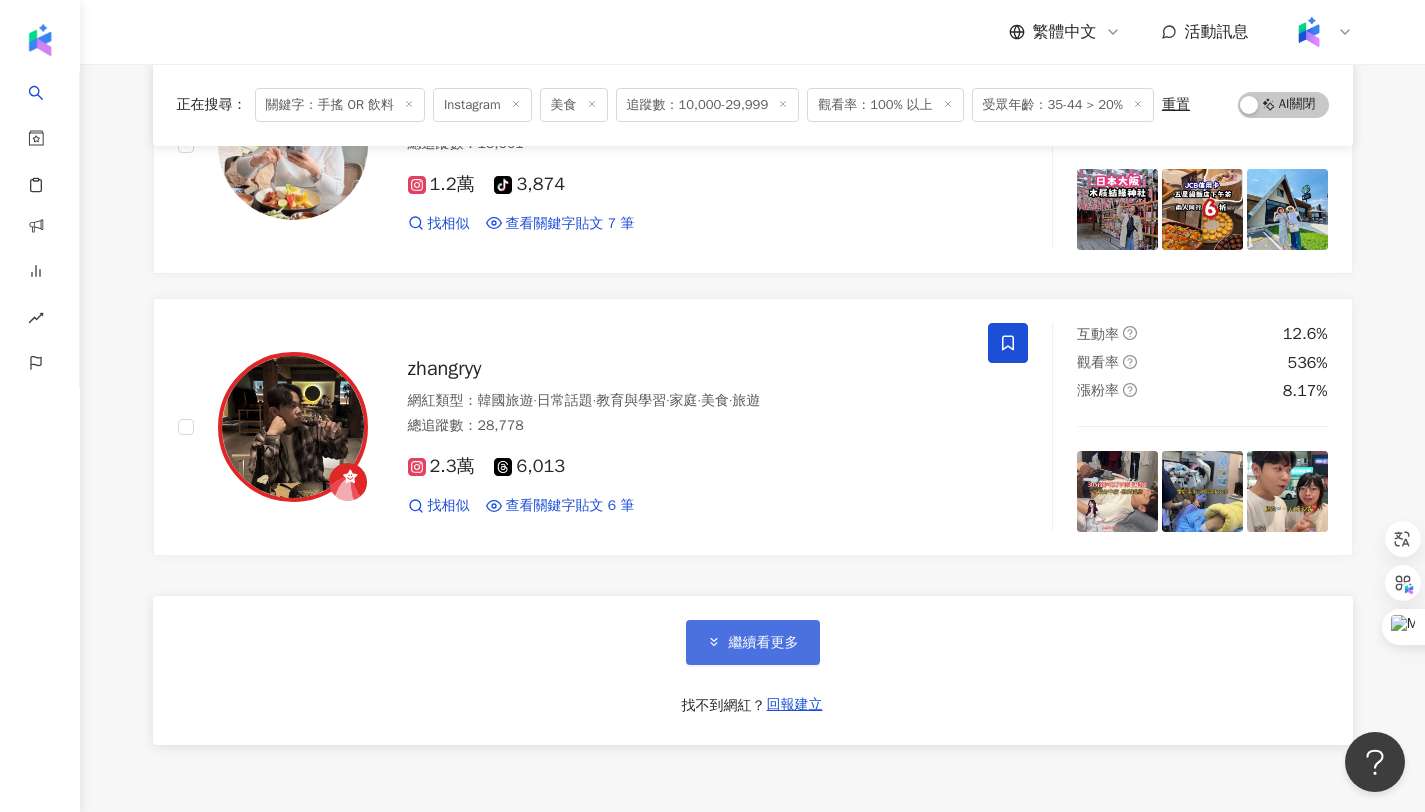 click on "繼續看更多" at bounding box center [764, 643] 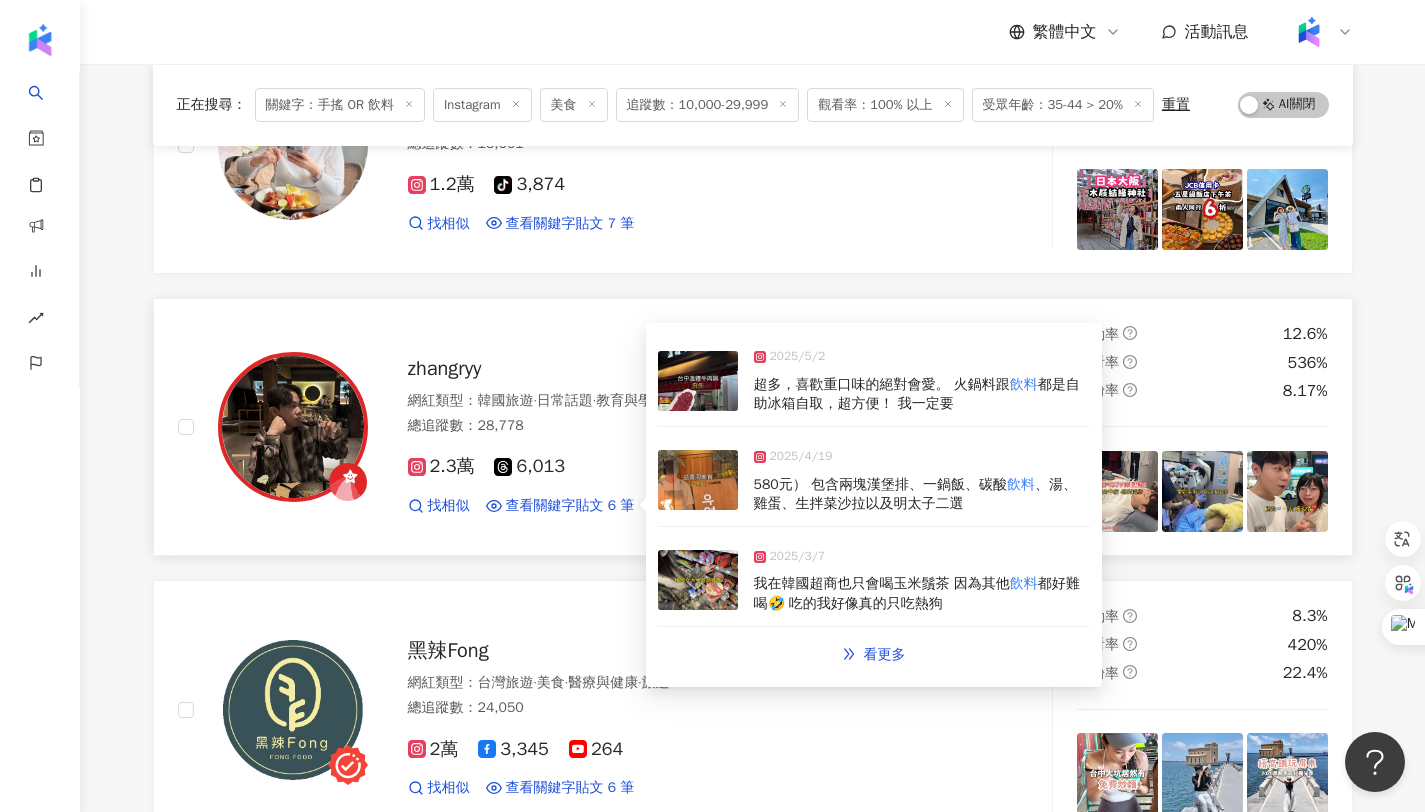 click on "我在韓國超商也只會喝玉米鬚茶 因為其他" at bounding box center (882, 583) 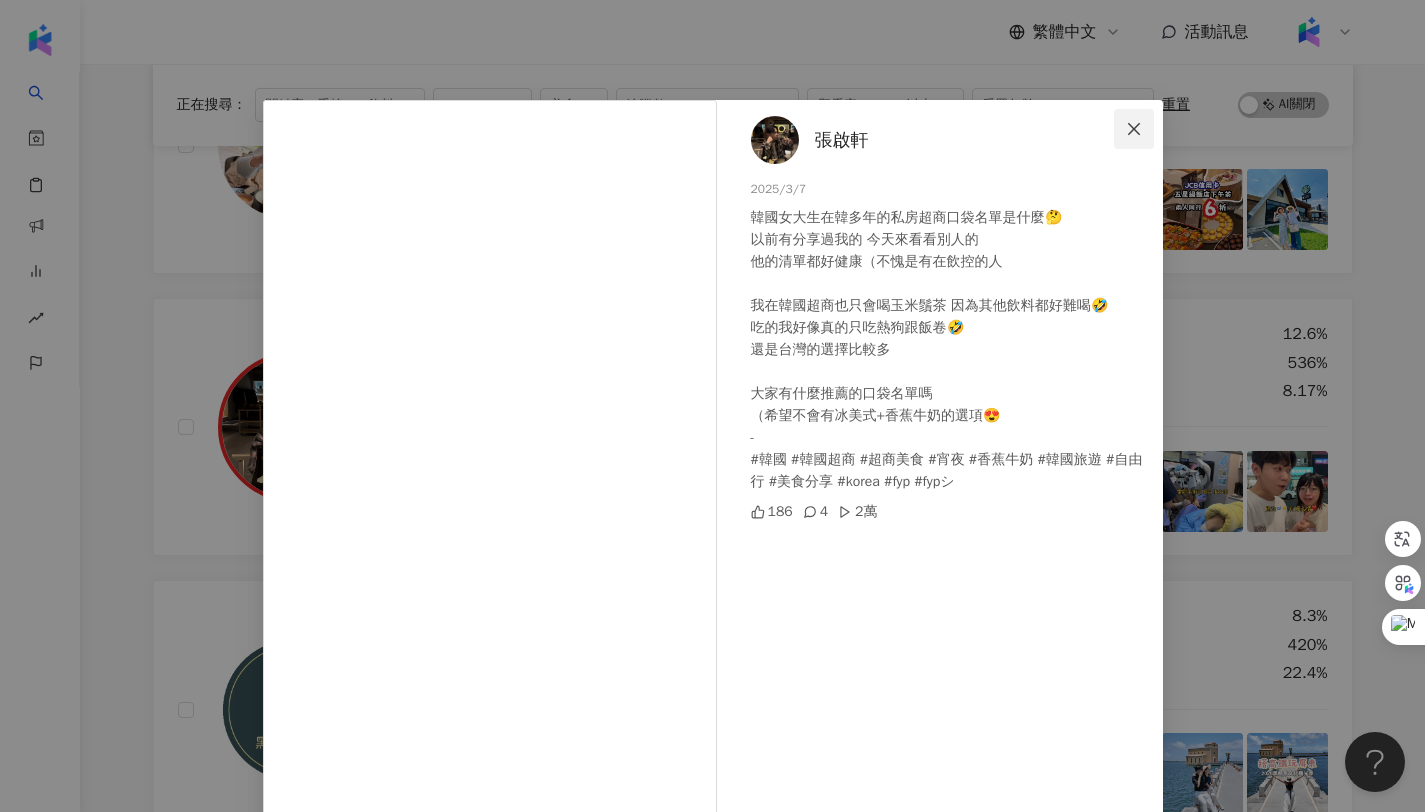 click 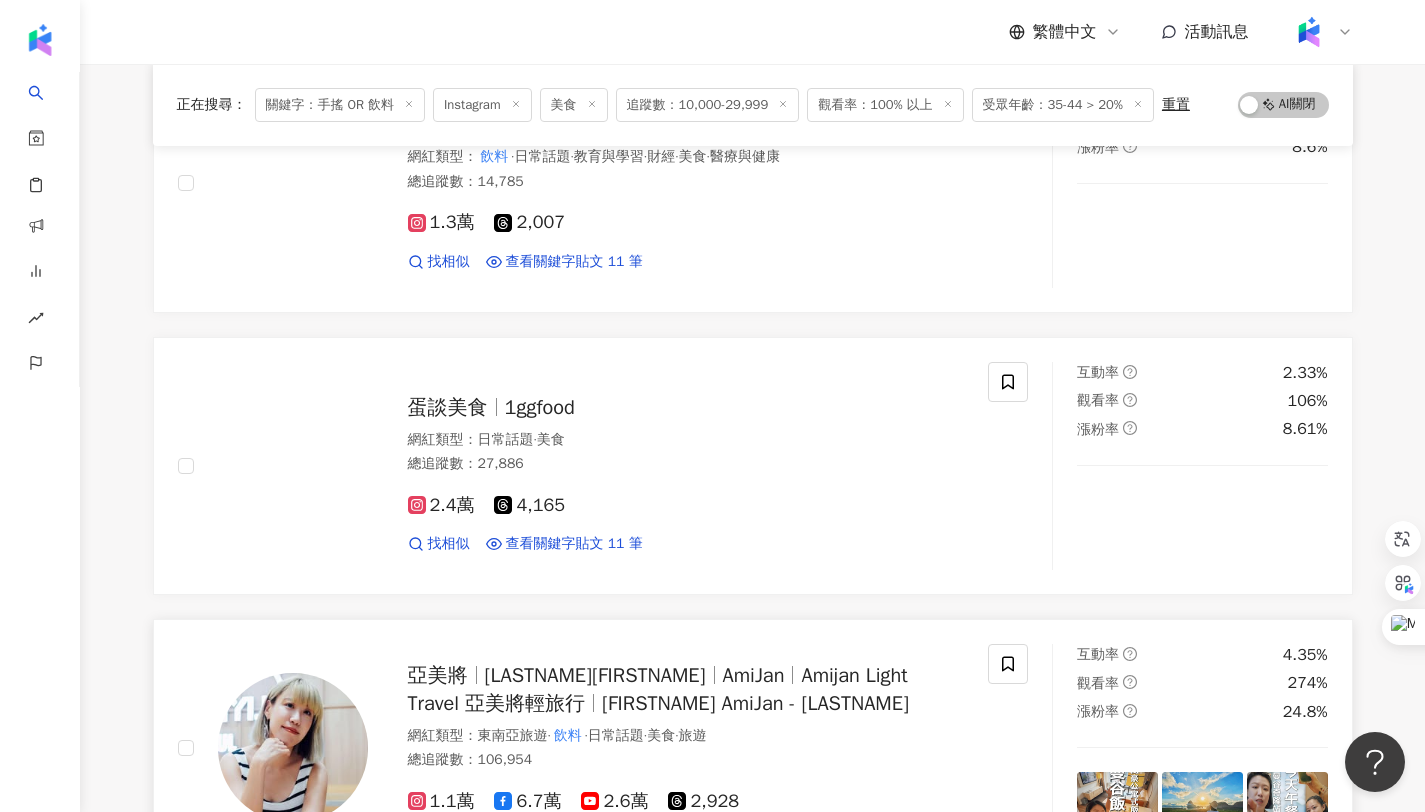 scroll, scrollTop: 7509, scrollLeft: 0, axis: vertical 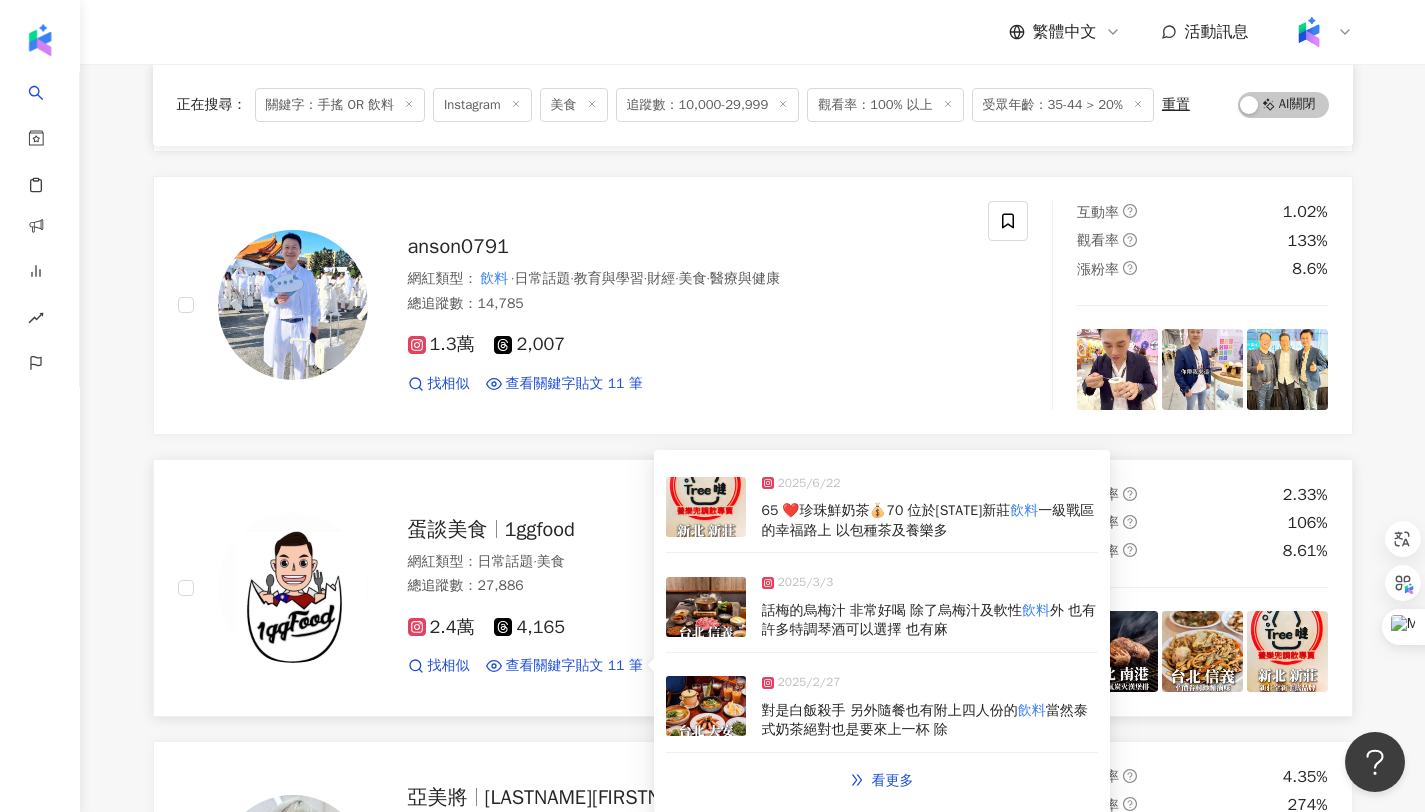 click on "話梅的烏梅汁
非常好喝
除了烏梅汁及軟性 飲料 外
也有許多特調琴酒可以選擇
也有麻" at bounding box center [930, 620] 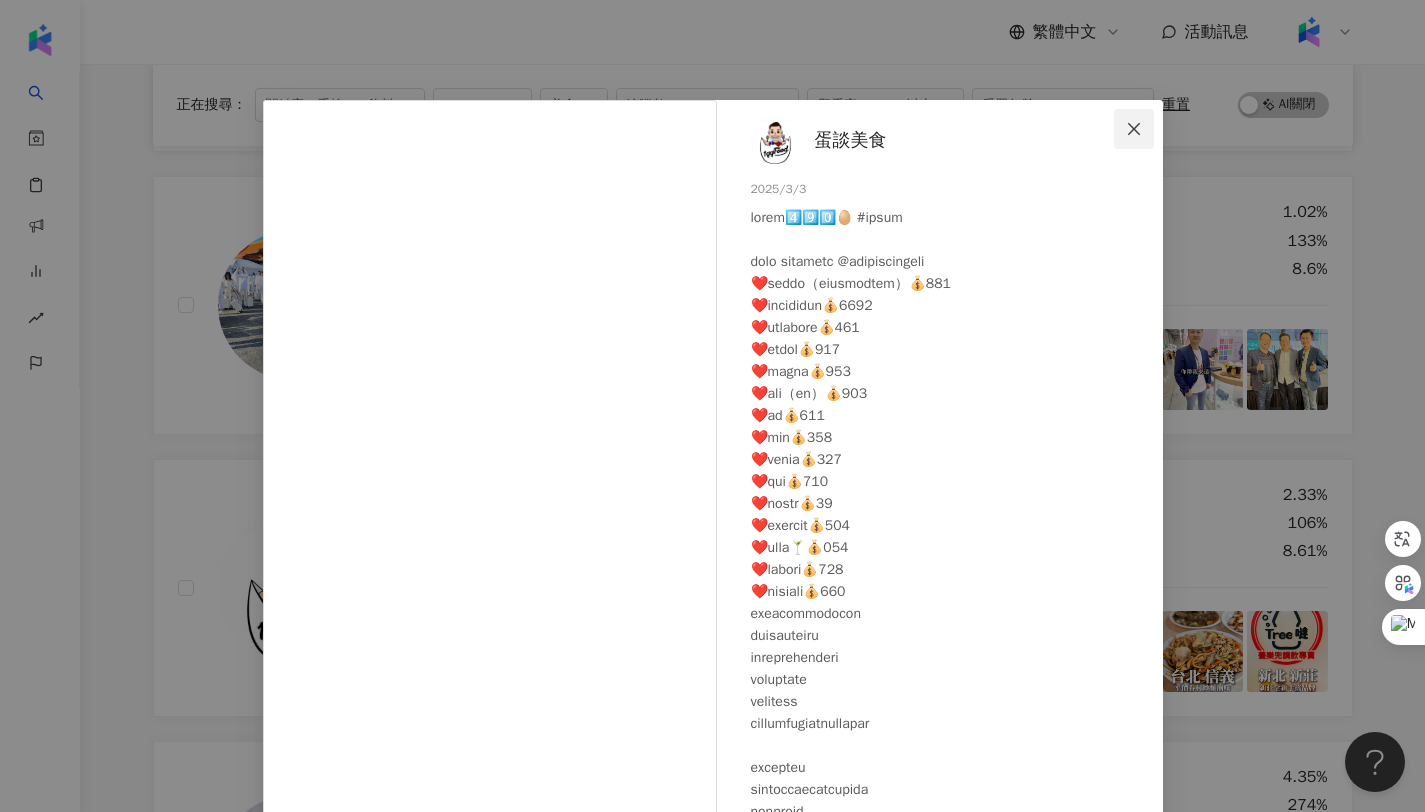 click at bounding box center [1134, 129] 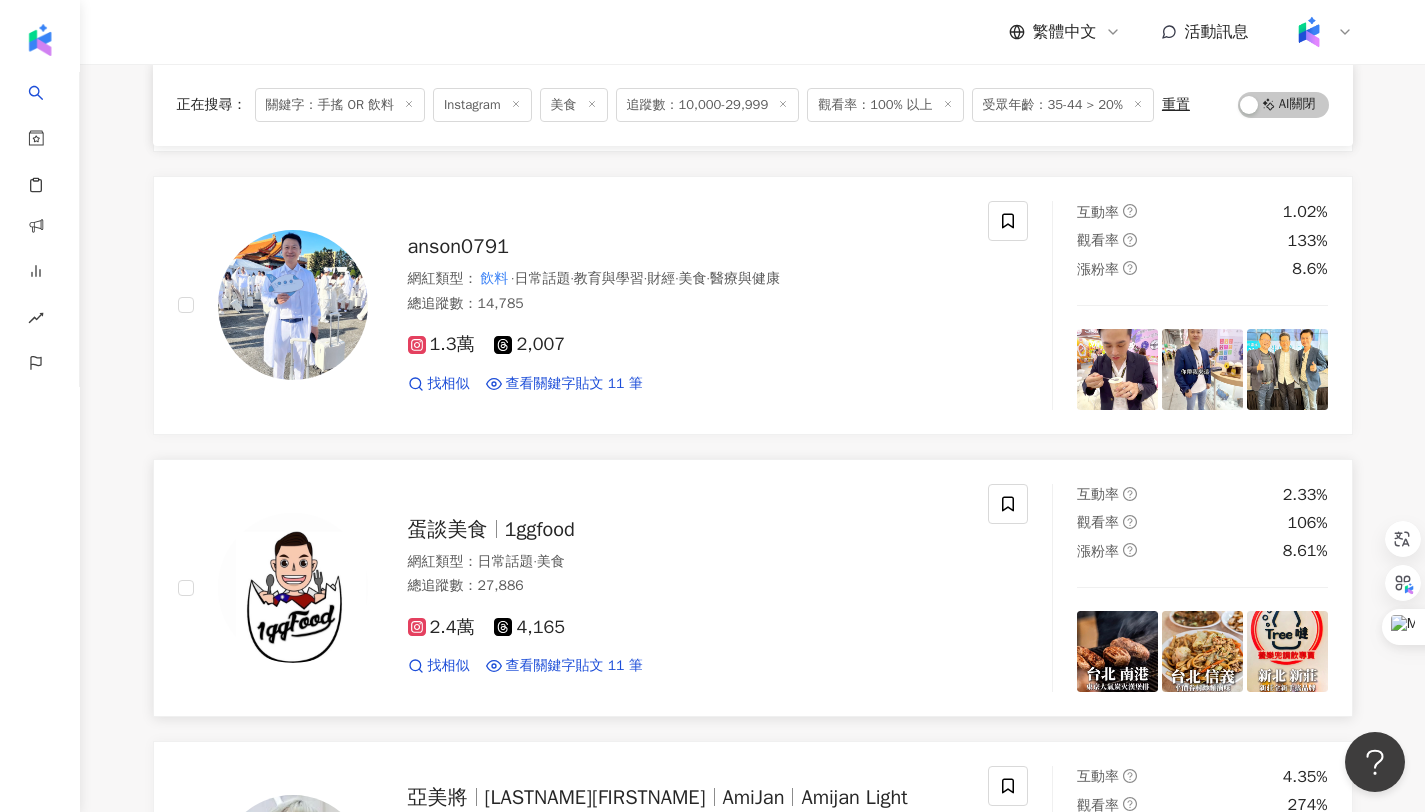 click on "1ggfood" at bounding box center [540, 529] 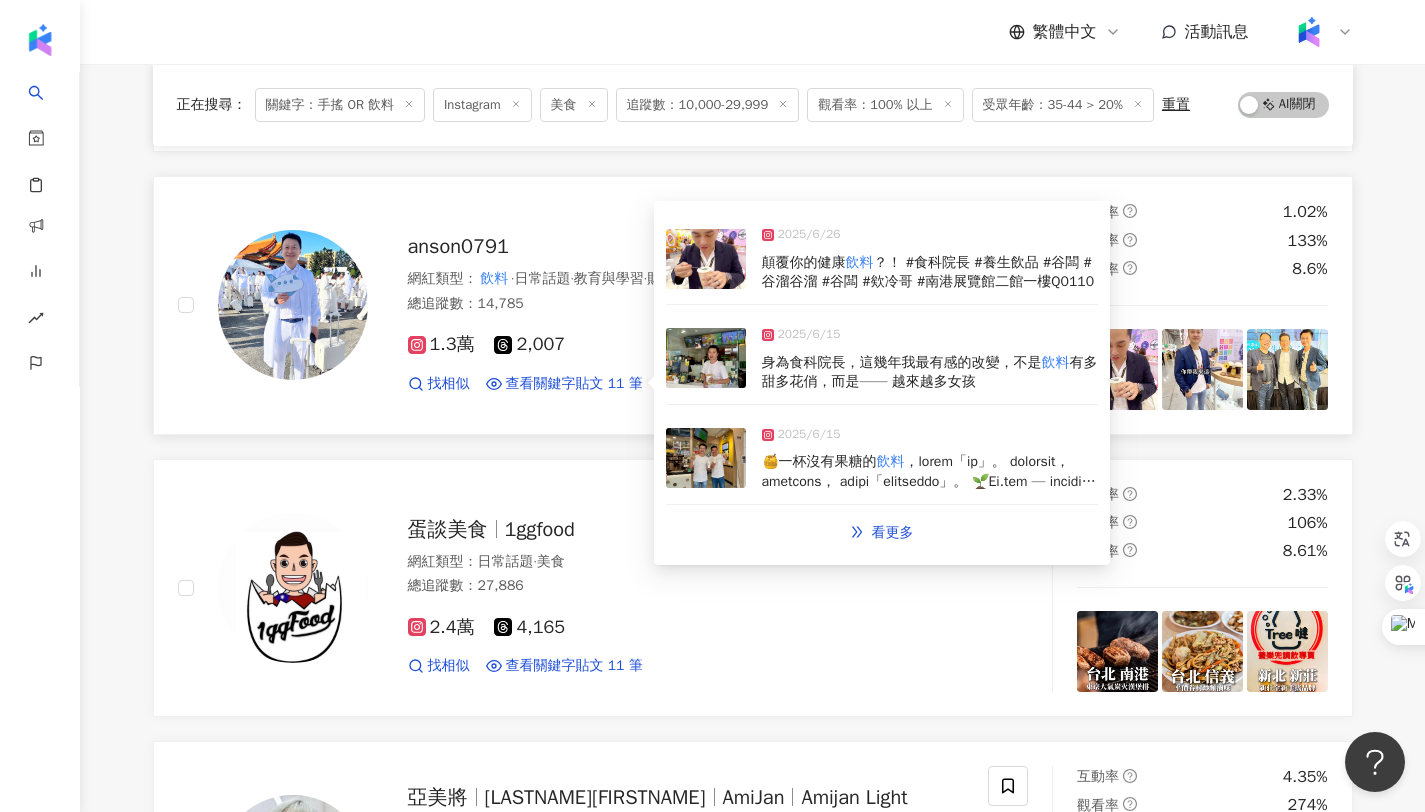 click on "2025/6/15 身為食科院長，這幾年我最有感的改變，不是 飲料 有多甜多花俏，而是——
越來越多女孩" at bounding box center (882, 359) 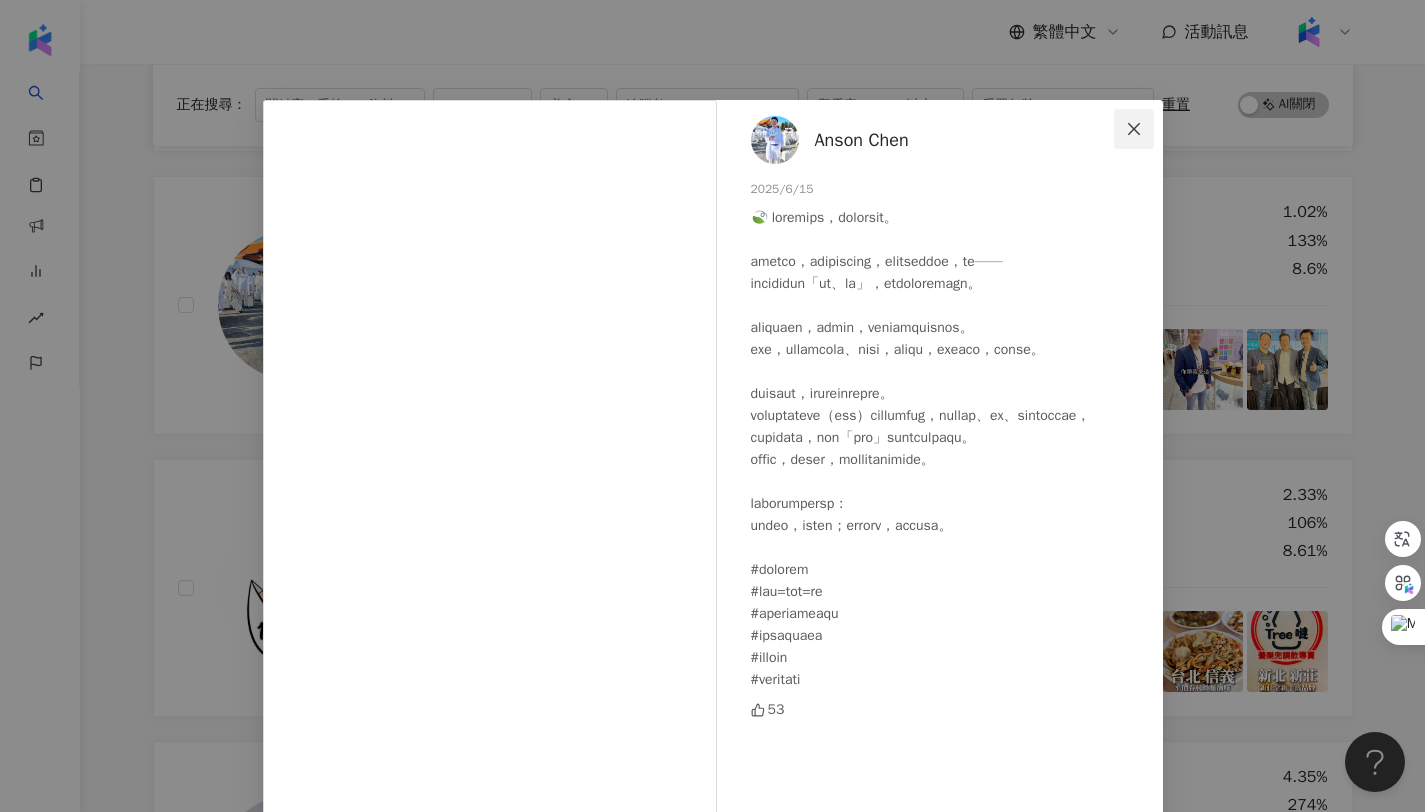 click 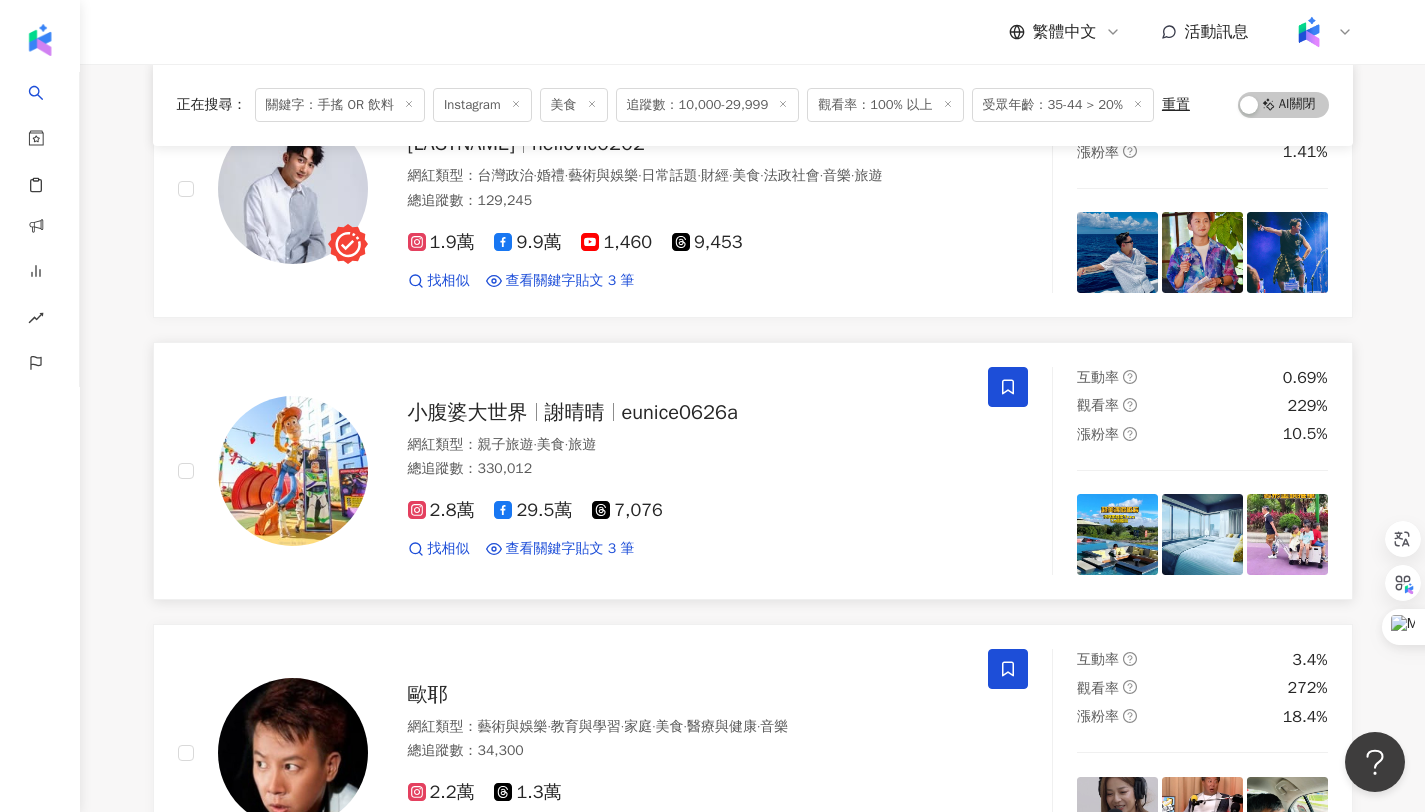 scroll, scrollTop: 13437, scrollLeft: 0, axis: vertical 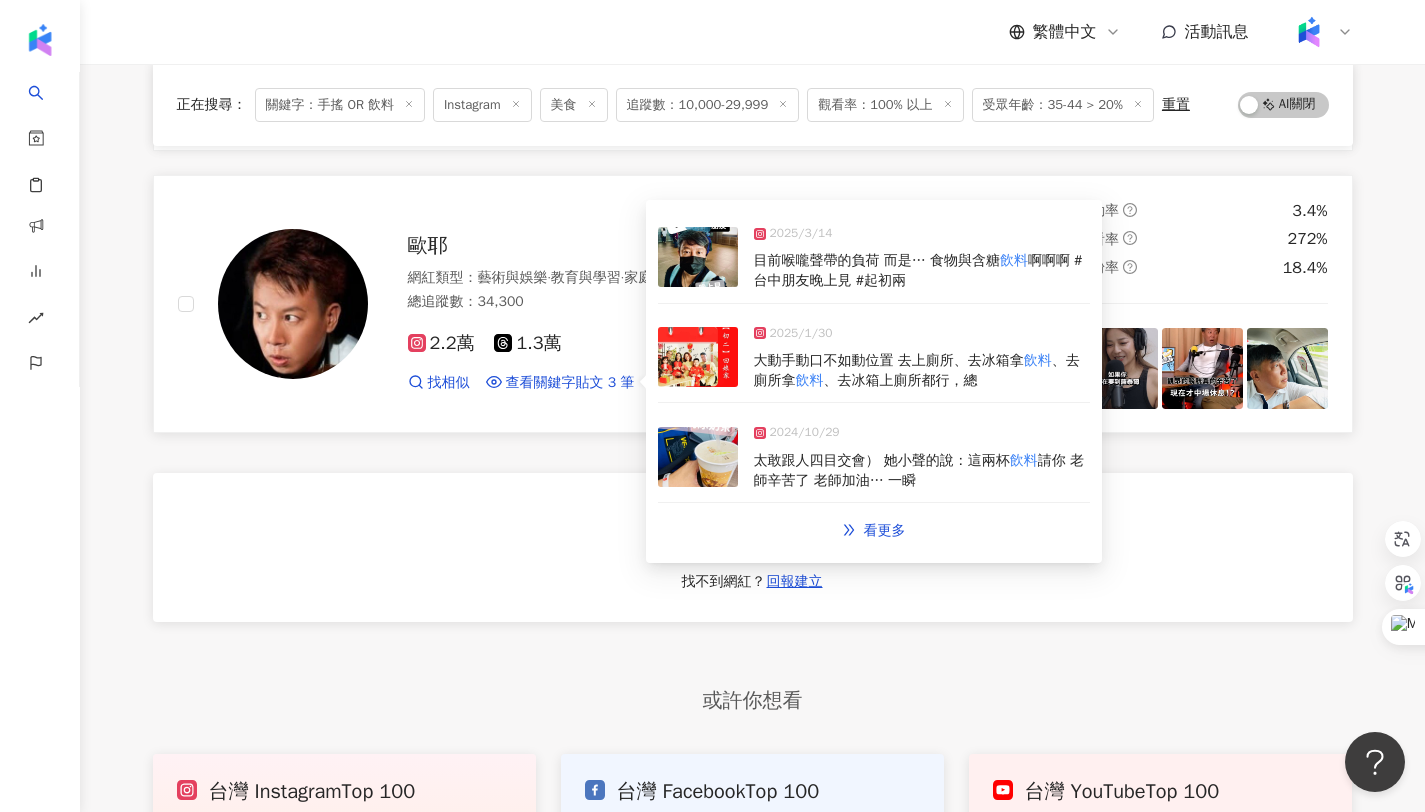 click on "太敢跟人四目交會）
她小聲的說：這兩杯" at bounding box center (882, 460) 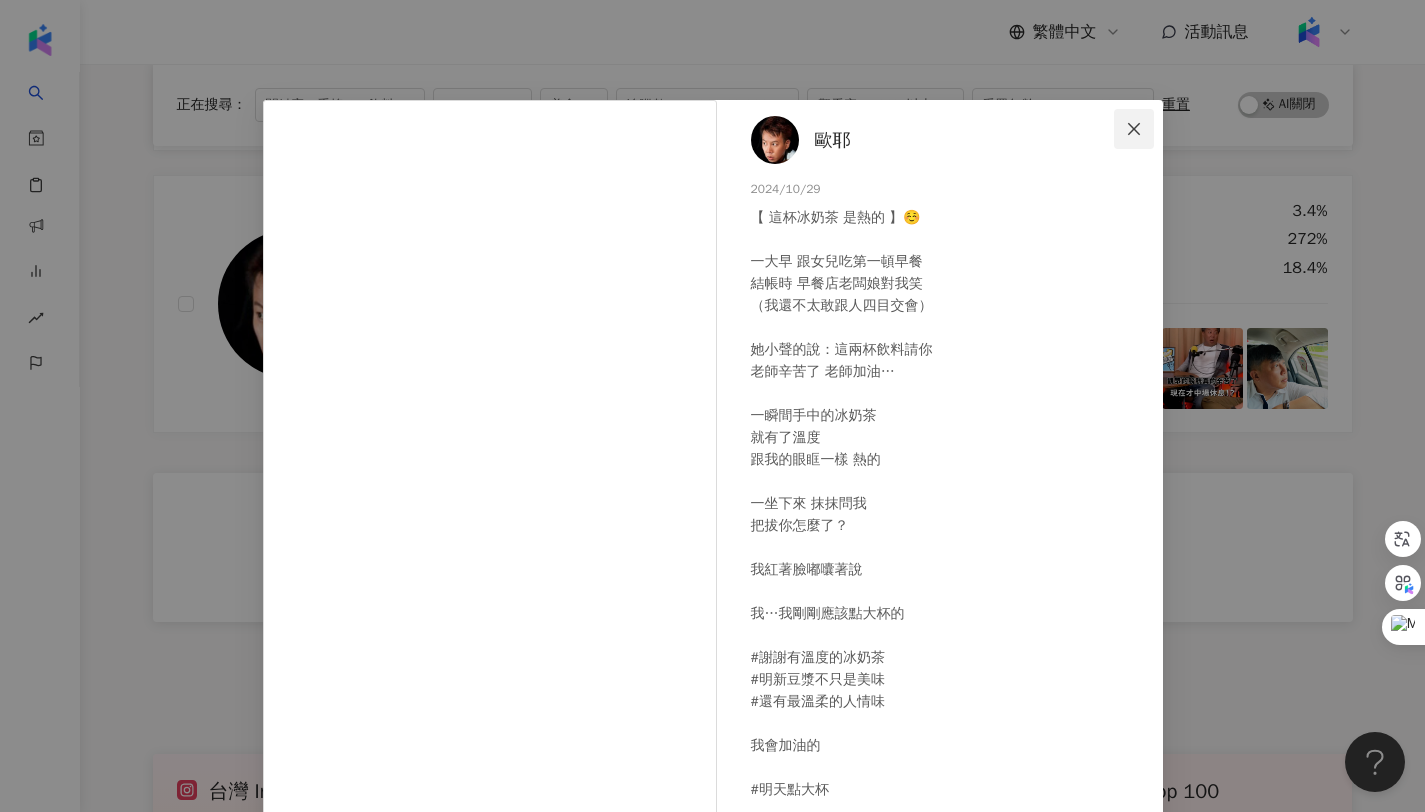 click 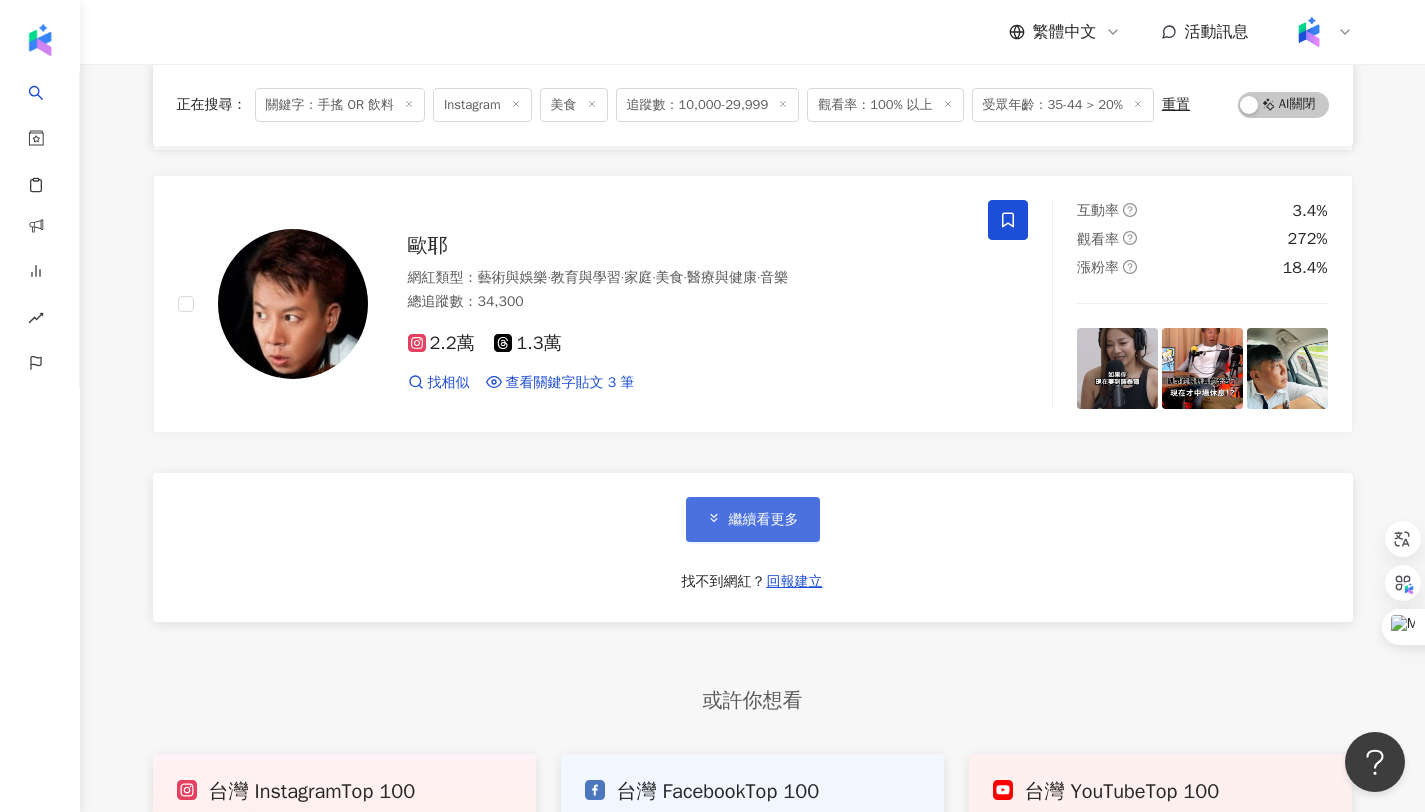 click on "繼續看更多" at bounding box center [753, 519] 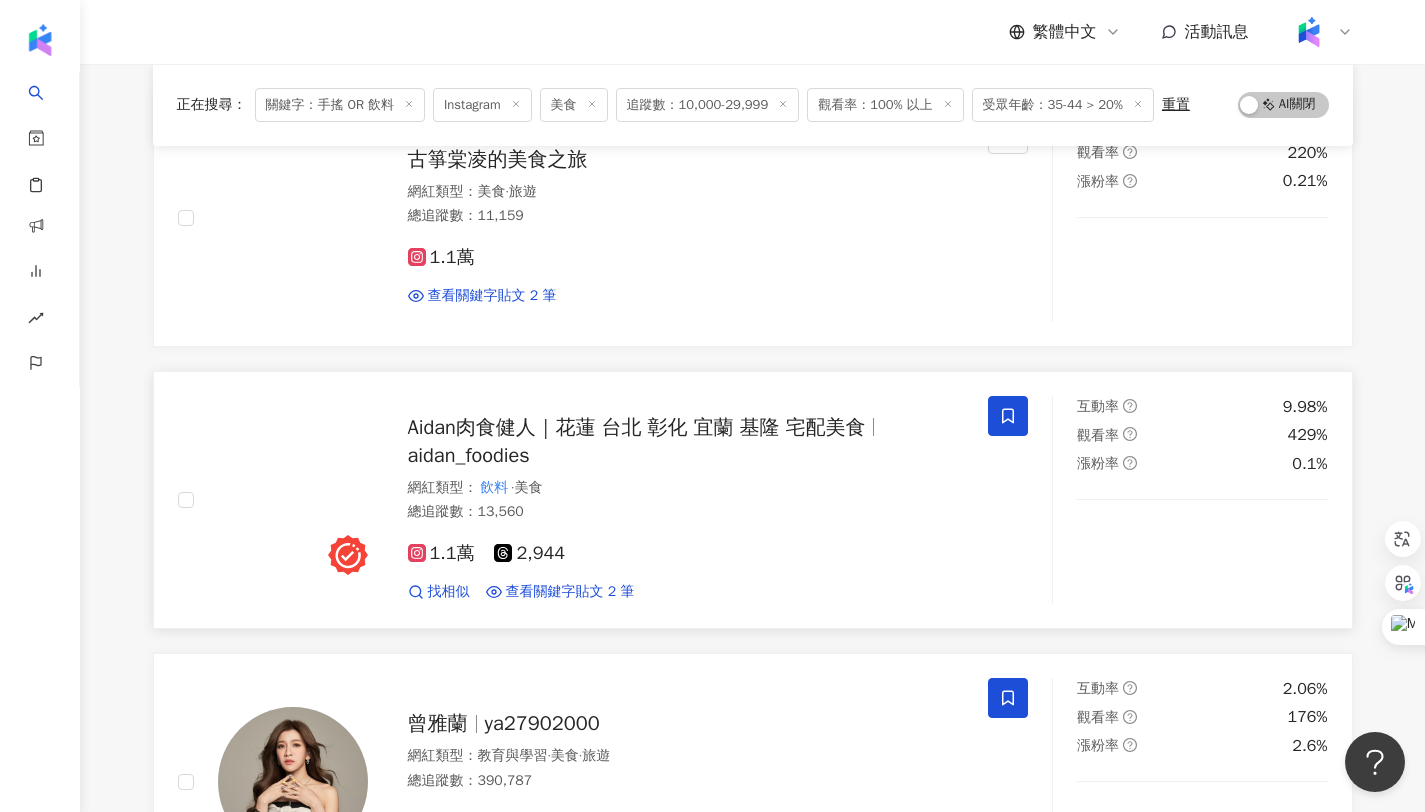 scroll, scrollTop: 14531, scrollLeft: 0, axis: vertical 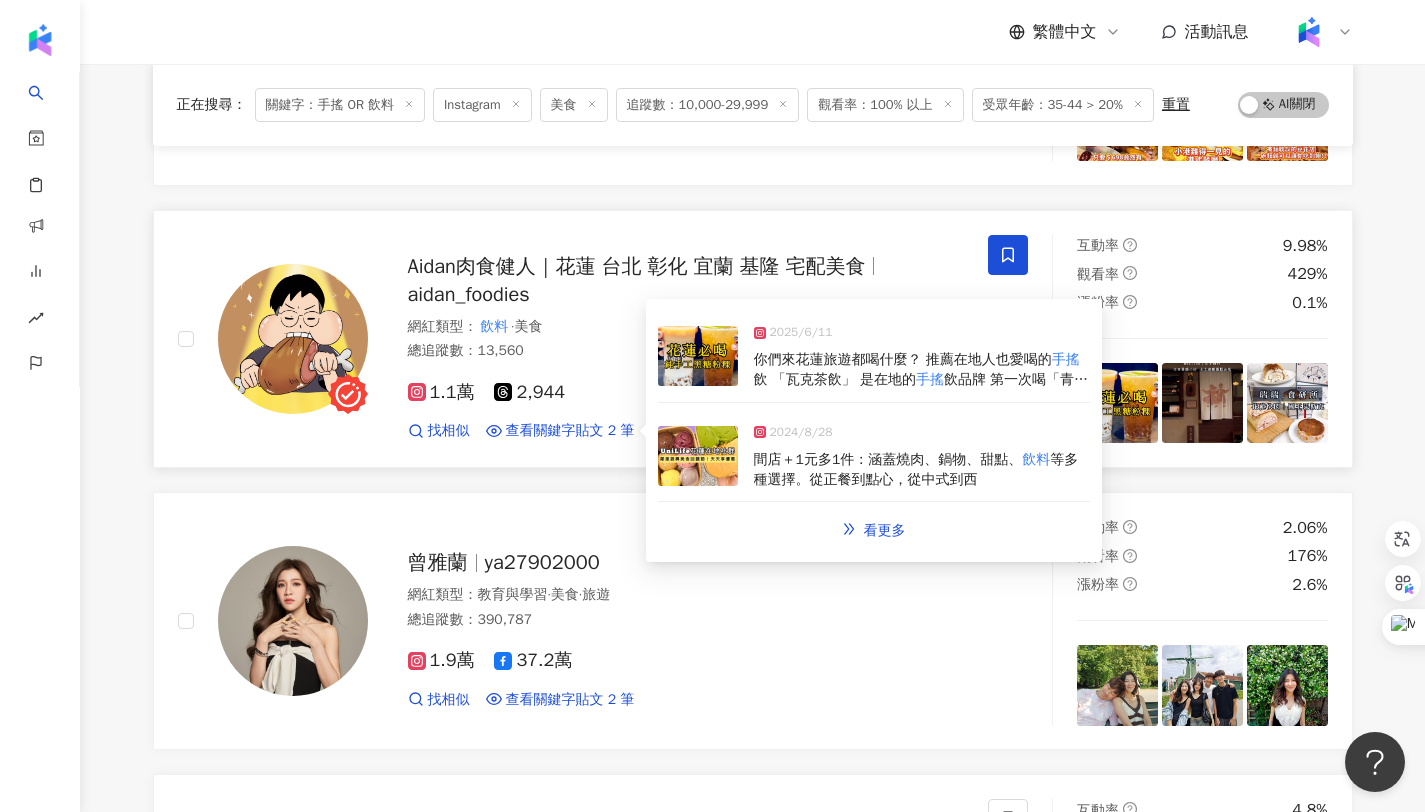 click on "你們來花蓮旅遊都喝什麼？
推薦在地人也愛喝的 手搖 飲
「瓦克茶飲」 是在地的 手搖 飲品牌
第一次喝「青檸甘蔗青」就深深愛上了
這次他們推出「純手工黑糖粉粿」
⭐️⭐️⭐️⭐️⭐️
很推！我點的是瓦韻紅茶拿鐵+粉粿
口感微Q 黑糖香氣明顯 甜度適中
如果喜歡清爽的 可以點青檸冬瓜+粉粿
這杯甜度不能調整 推薦給喜歡喝甜一點的人
（為了方便拍攝 所以影片裡使用了透明塑膠杯）
正常外帶 飲料 會是紙杯唷！
以下歡迎大家分享你的花蓮必喝名單～
@walker.teashop
瓦克茶飲 03 833 3456
花蓮市中山路337號
10:30-21:00 （週日休息）
#花蓮 #花蓮旅遊 #花蓮美食 #花蓮 飲料  #花蓮必喝 #花蓮景點 #花蓮旅行 #花蓮下午茶 #花蓮必吃 # 手搖  # 飲料  # 手搖飲料  #hualien #hualian" at bounding box center (922, 369) 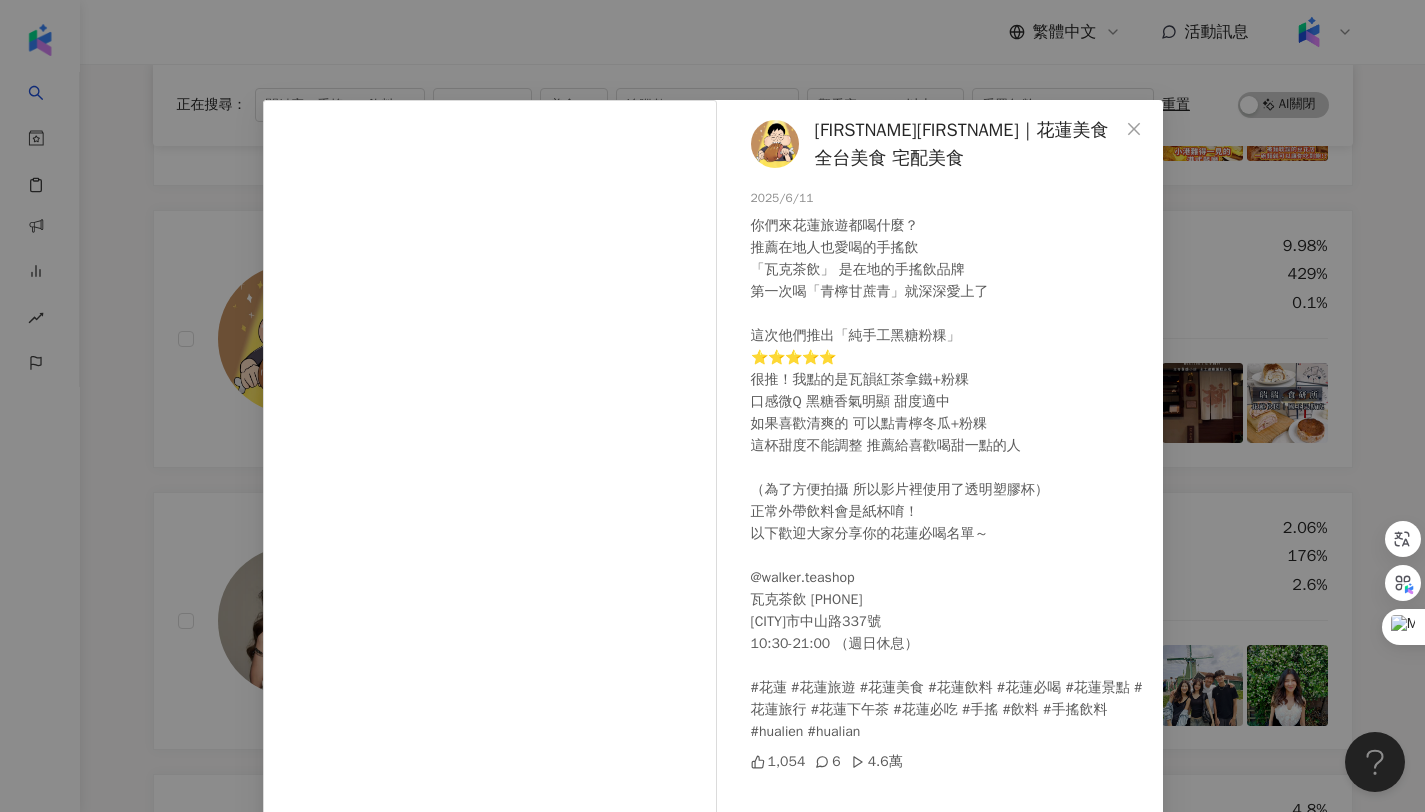scroll, scrollTop: 4, scrollLeft: 0, axis: vertical 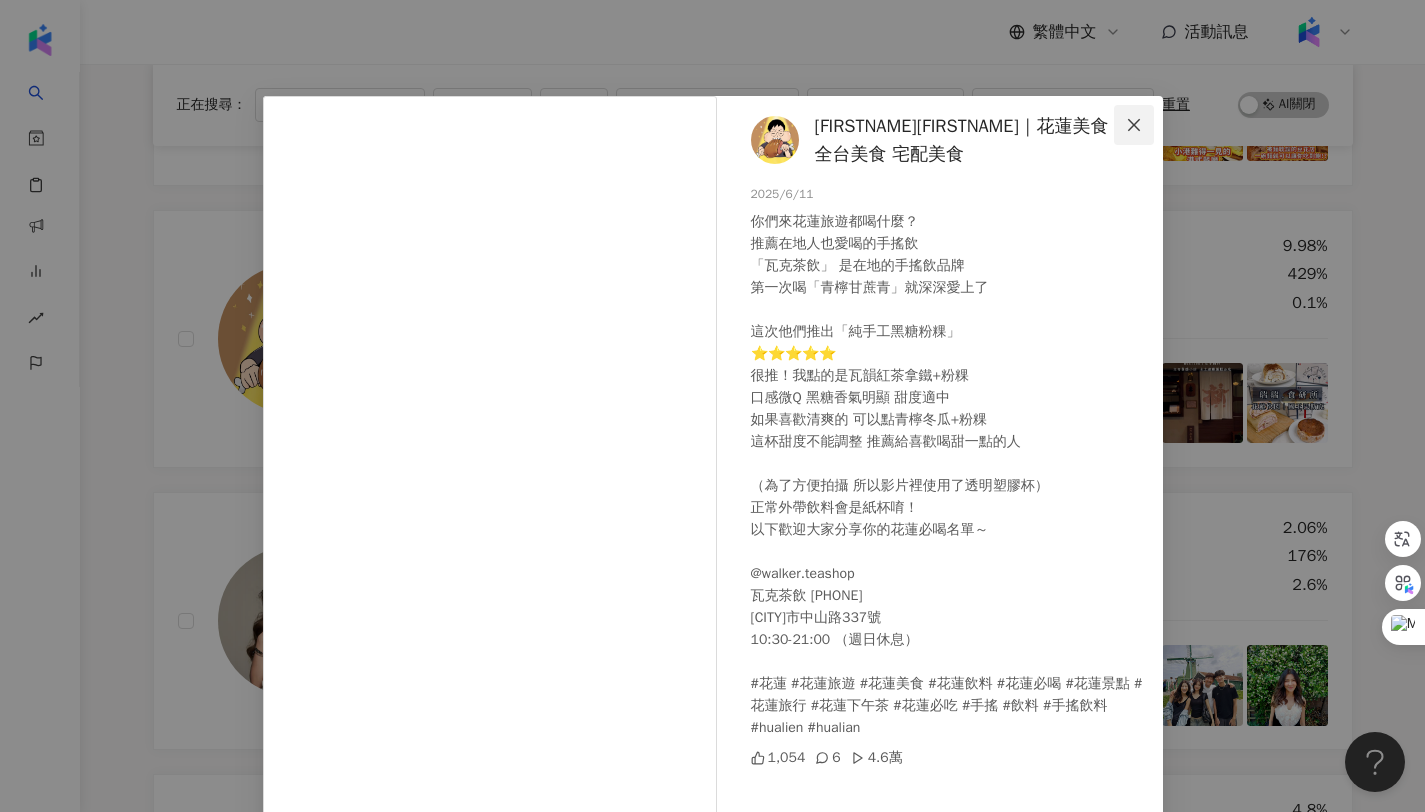 click at bounding box center (1134, 125) 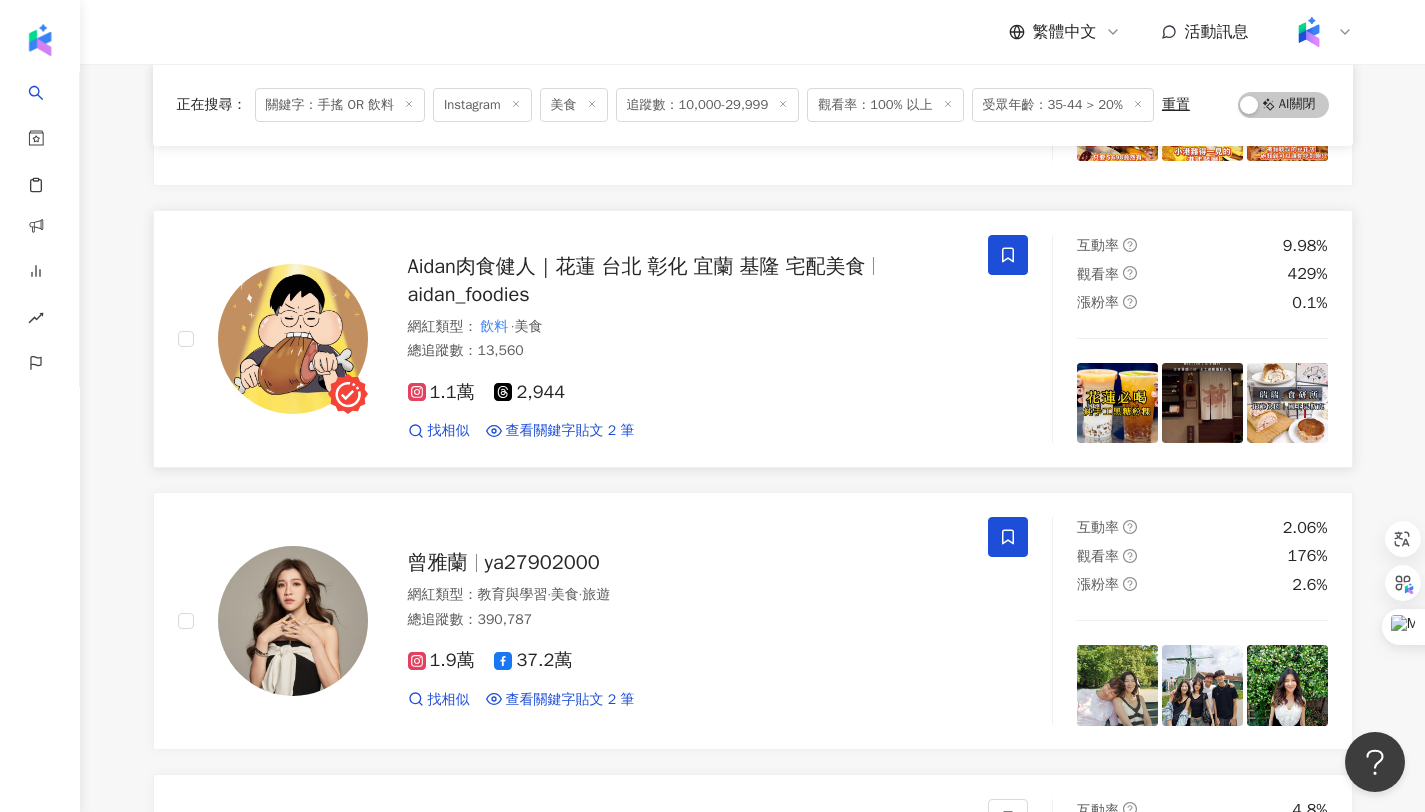 click on "Aidan肉食健人｜花蓮 台北 彰化 宜蘭 基隆 宅配美食" at bounding box center (637, 266) 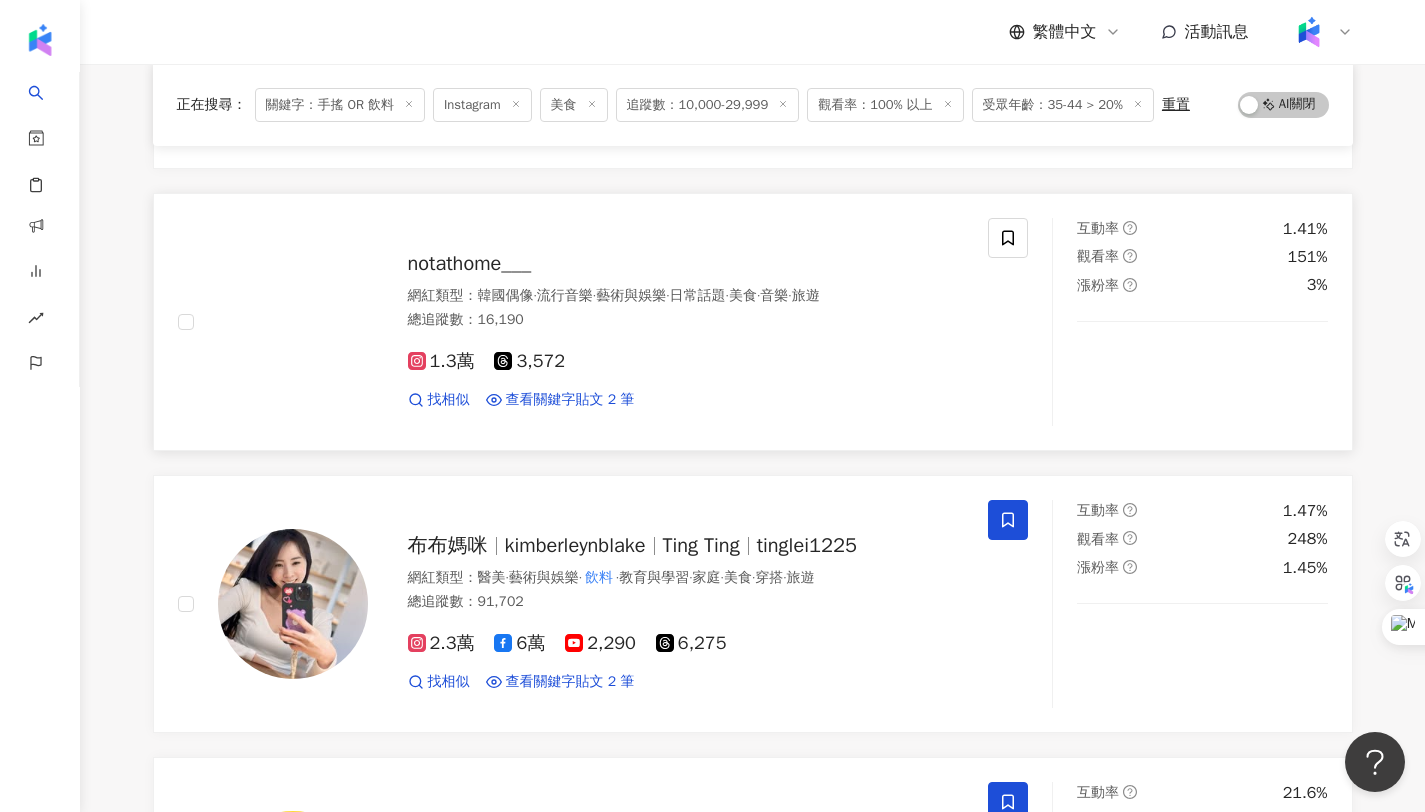 scroll, scrollTop: 16082, scrollLeft: 0, axis: vertical 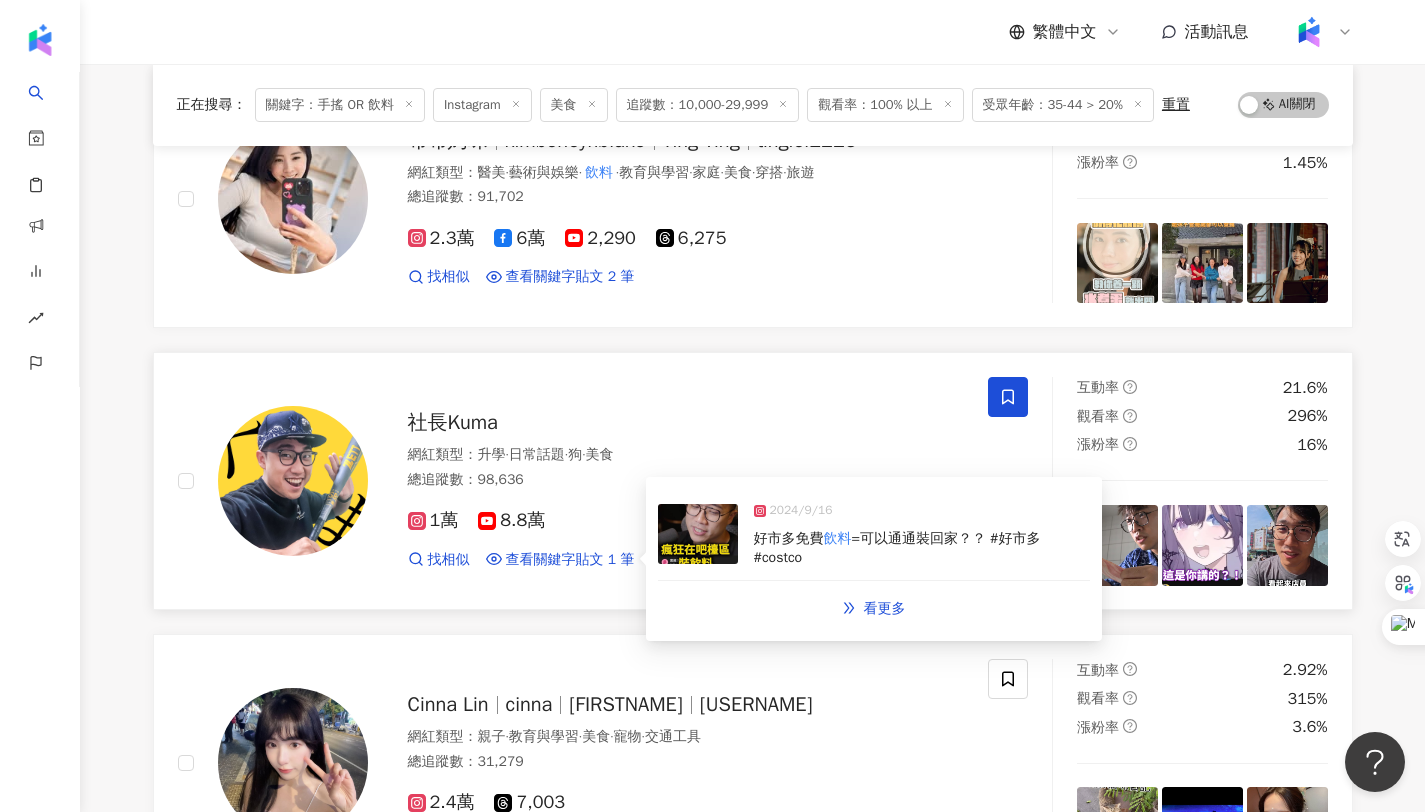 click on "=可以通通裝回家？？
#好市多 #costco" at bounding box center [897, 548] 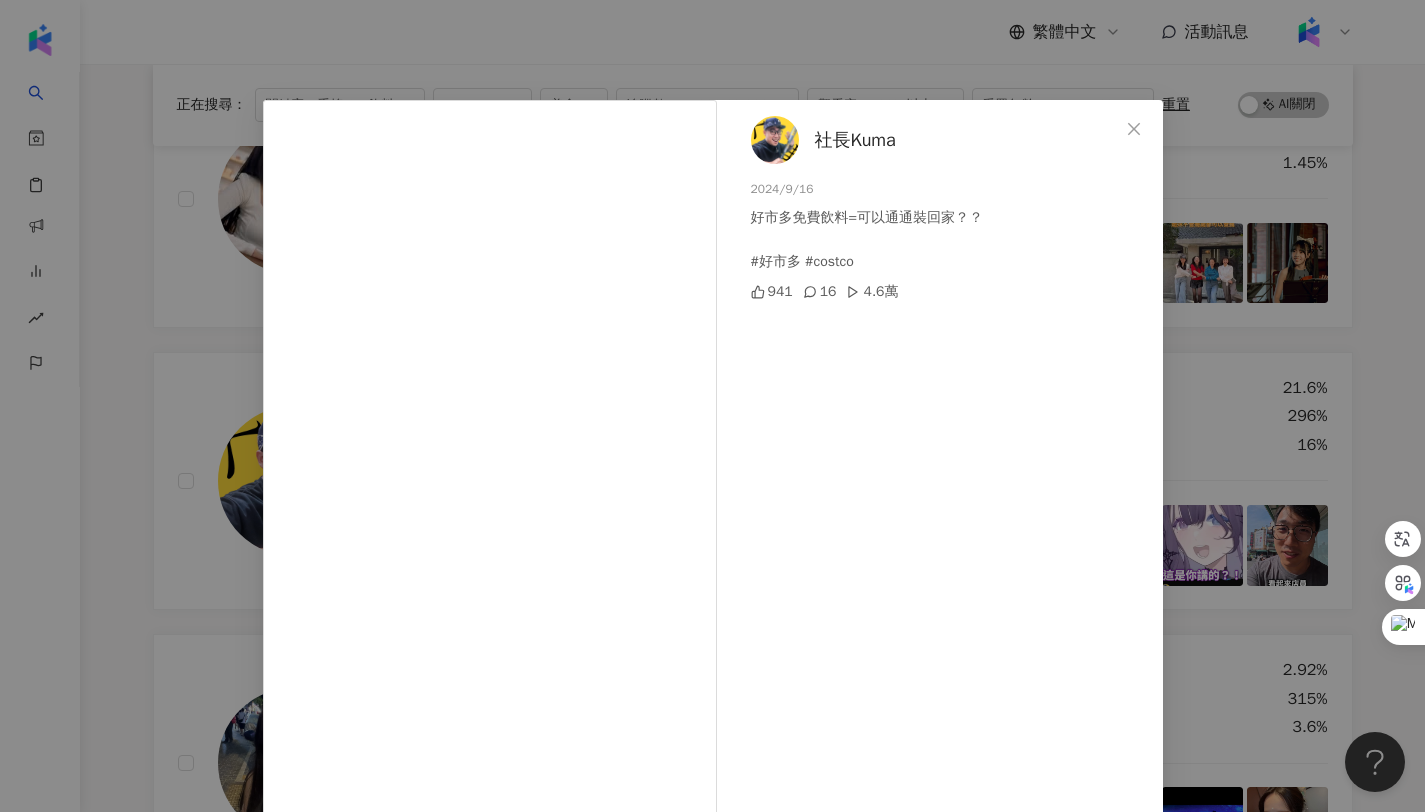 click on "社長Kuma 2024/9/16 好市多免費飲料=可以通通裝回家？？
#好市多 #costco 941 16 4.6萬 查看原始貼文" at bounding box center [712, 406] 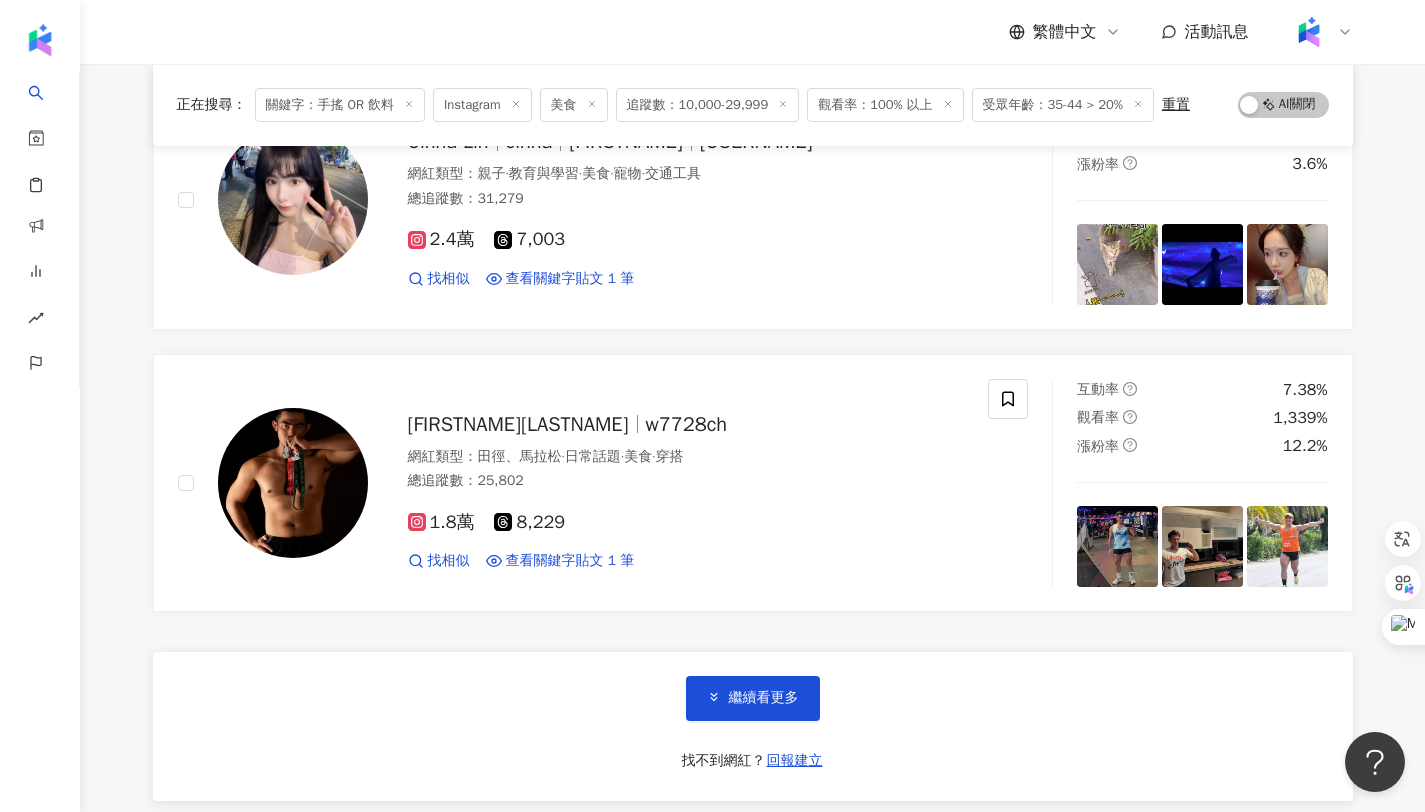 scroll, scrollTop: 16849, scrollLeft: 0, axis: vertical 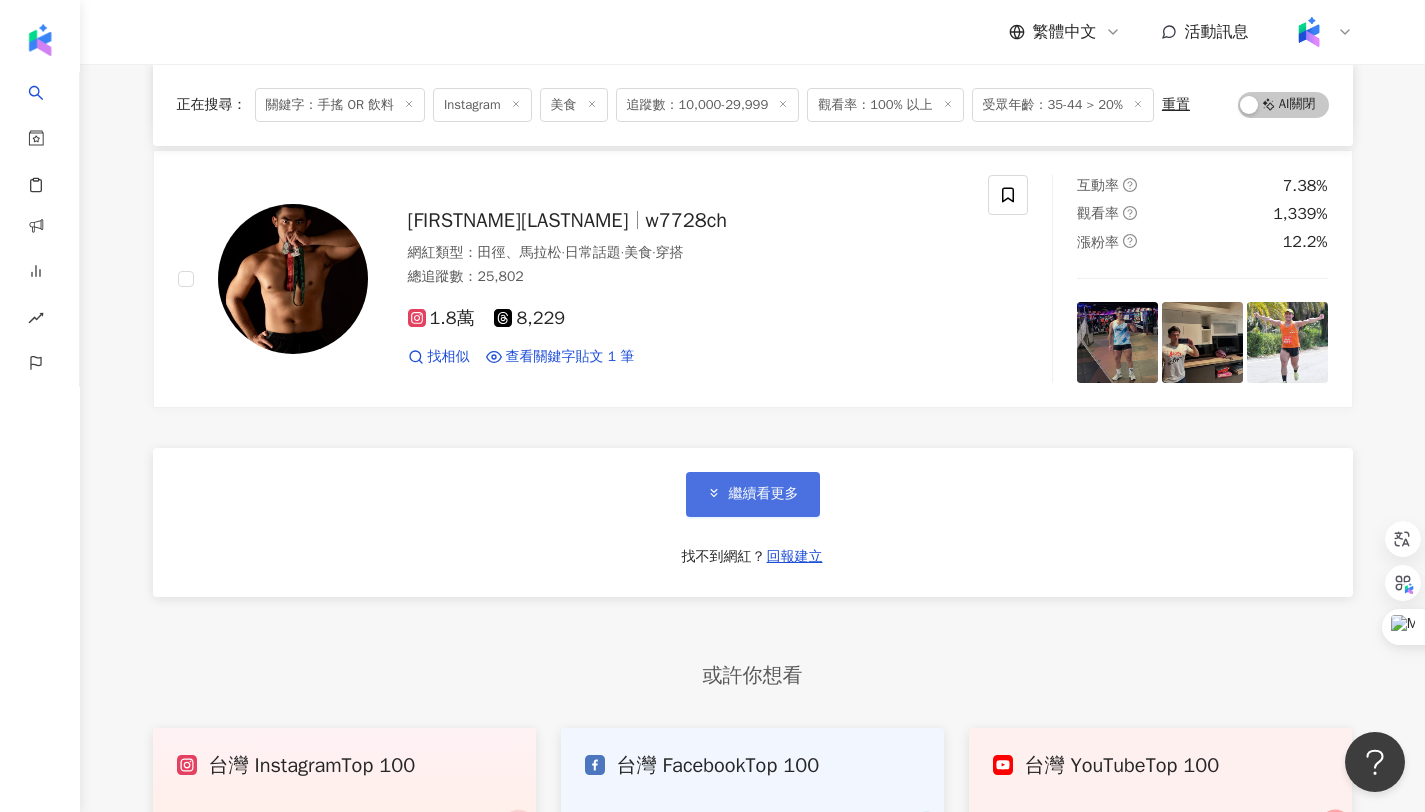 click on "繼續看更多" at bounding box center (753, 494) 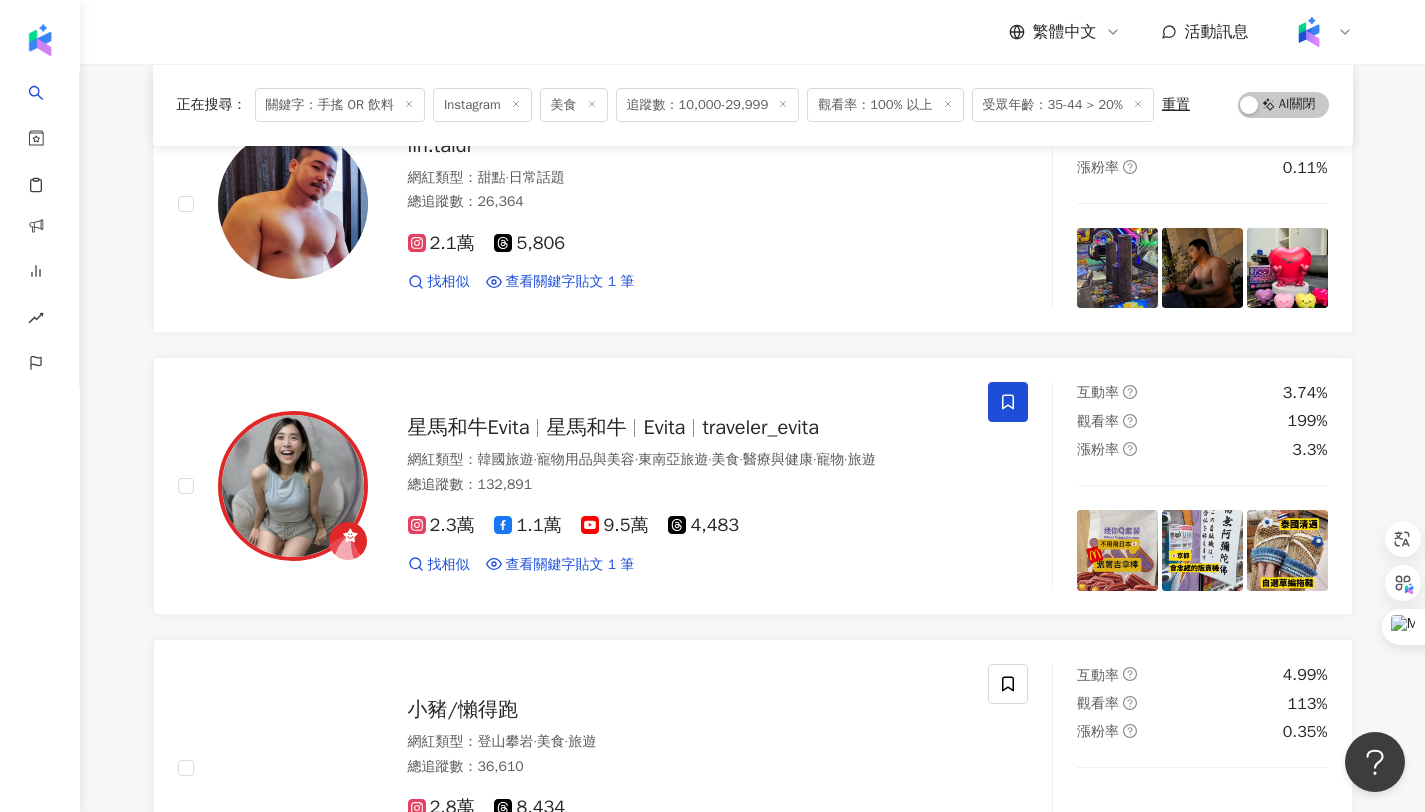 scroll, scrollTop: 17233, scrollLeft: 0, axis: vertical 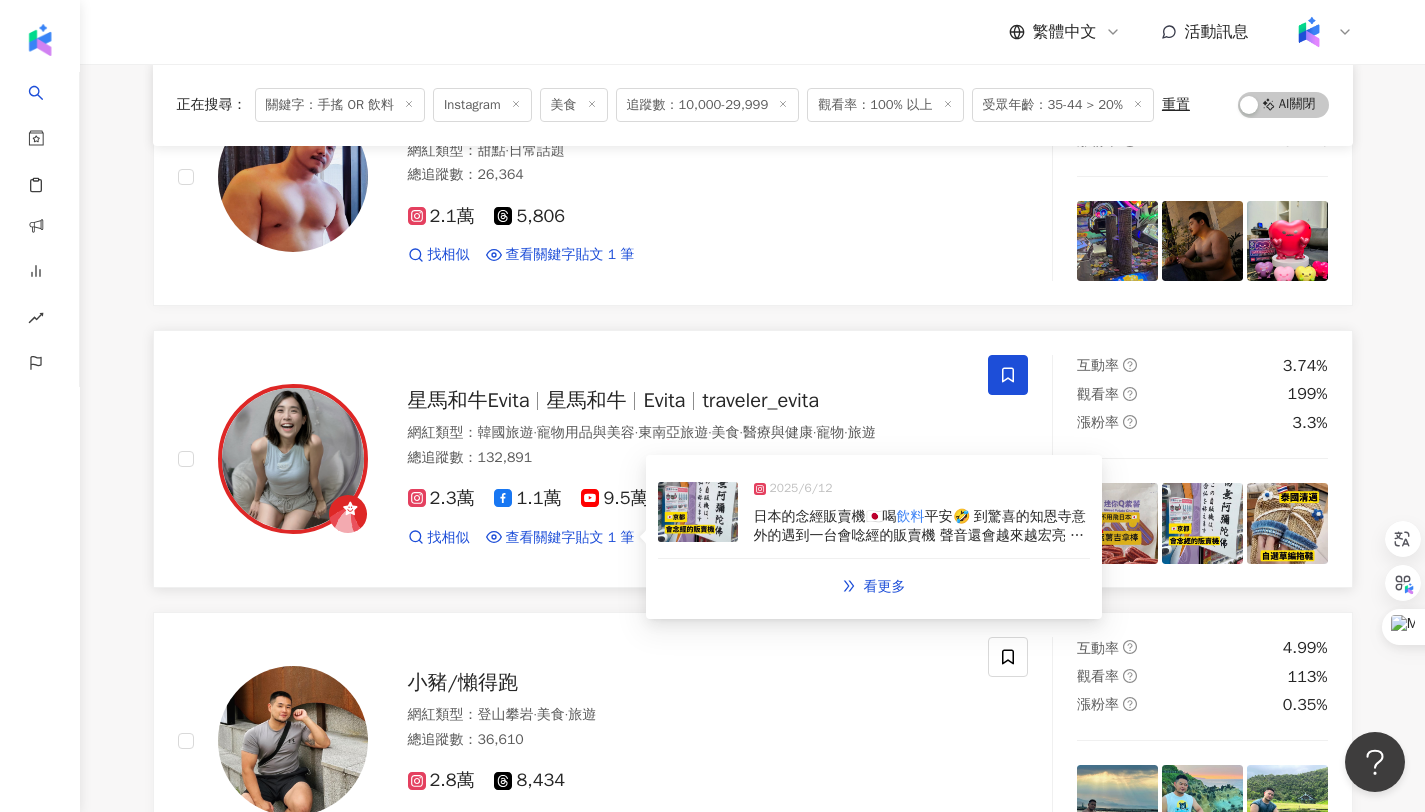 click on "平安🤣
到驚喜的知恩寺意外的遇到一台會唸經的販賣機
聲音還會越來越宏亮
師傅們真的不要這麼用力🤣
#日本旅行 #京都 #京都旅行 #日本 #知恩寺 #京都観光スポット" at bounding box center [921, 546] 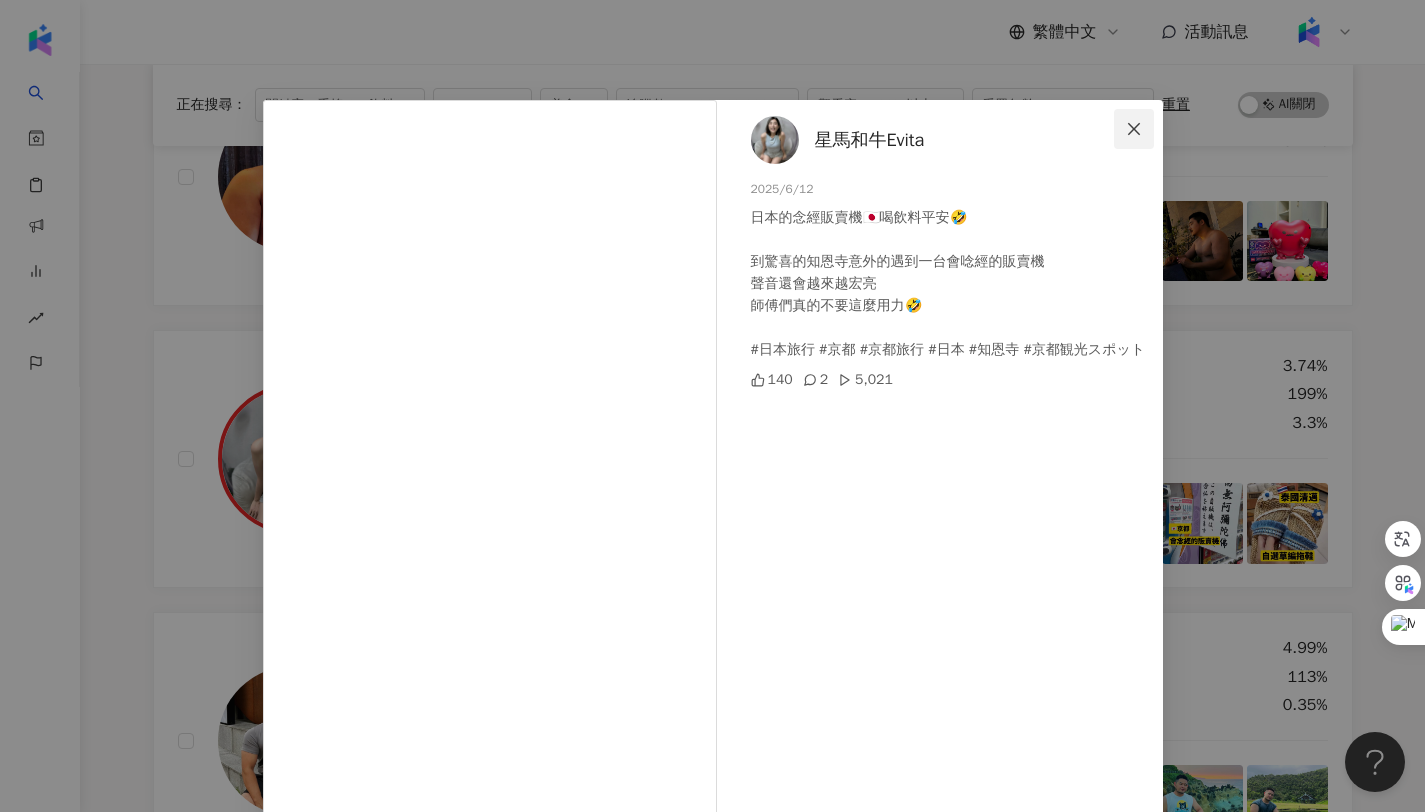 click at bounding box center [1134, 129] 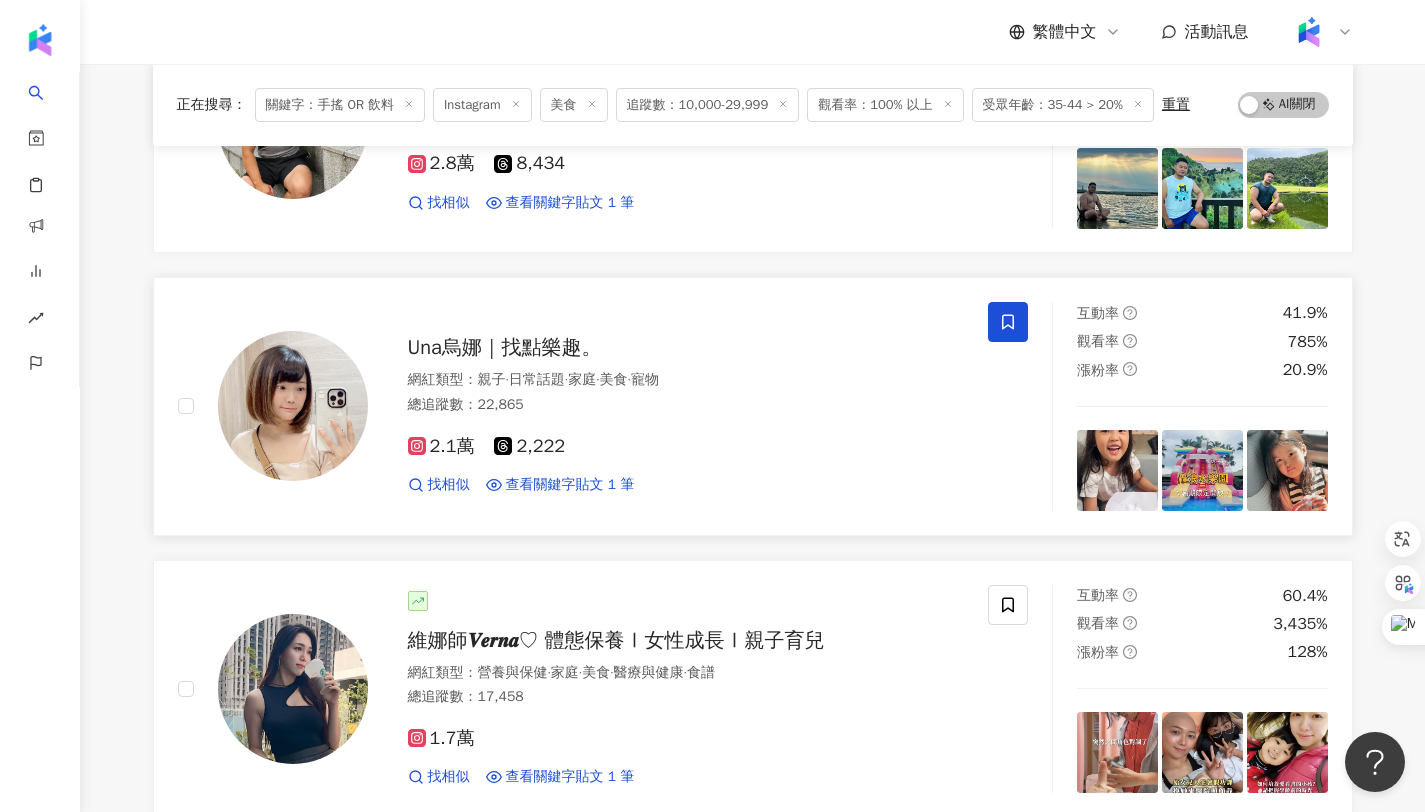 scroll, scrollTop: 17854, scrollLeft: 0, axis: vertical 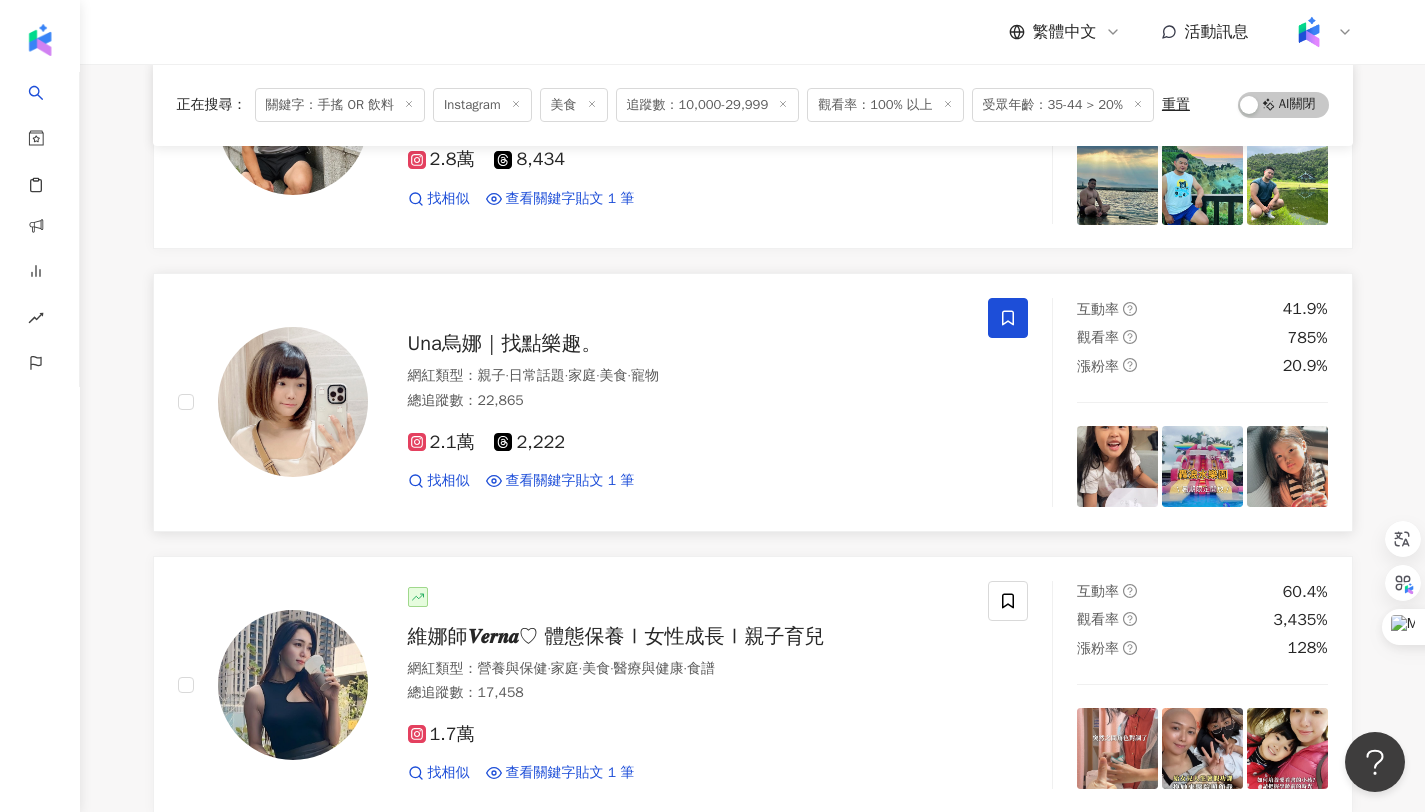 click on "Una烏娜｜找點樂趣。" at bounding box center [505, 343] 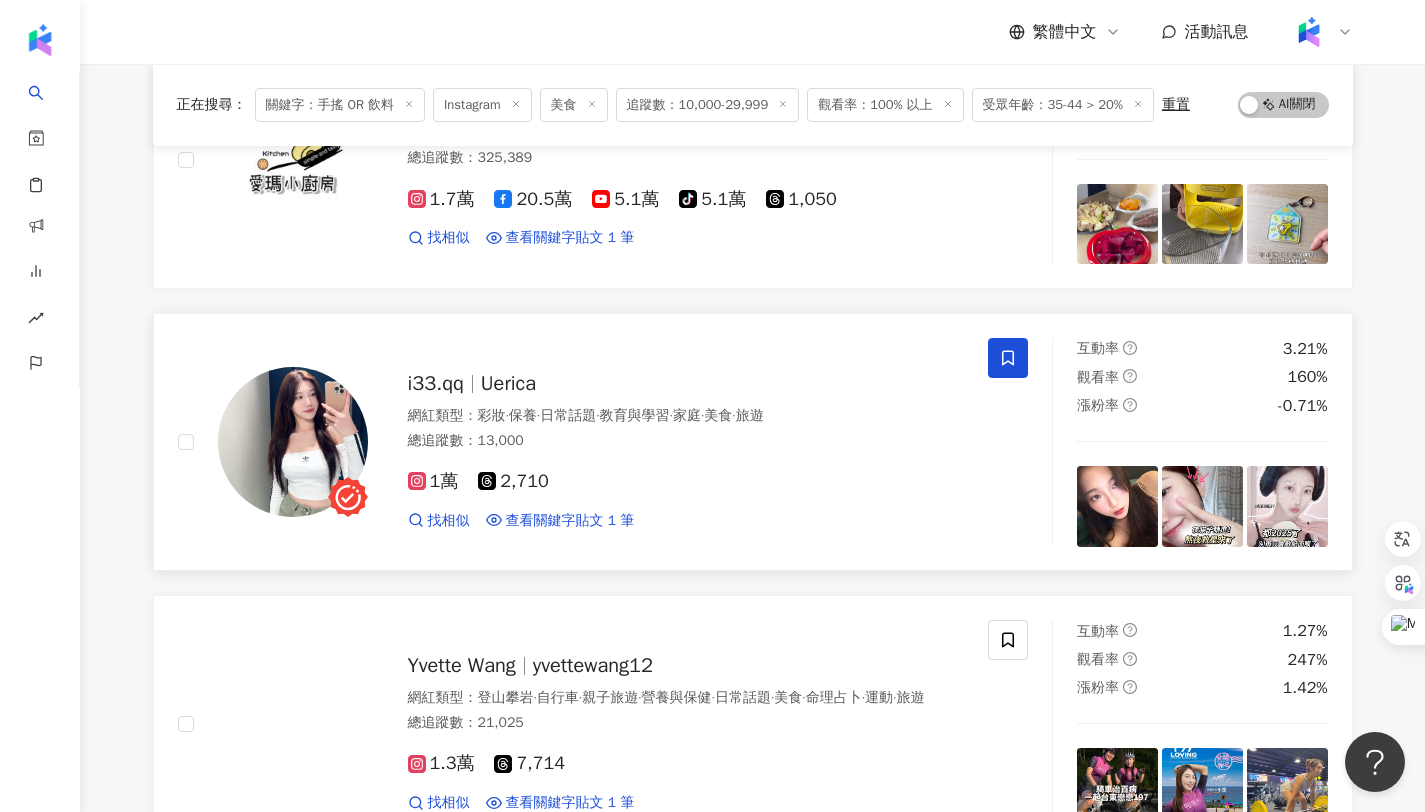 scroll, scrollTop: 20140, scrollLeft: 0, axis: vertical 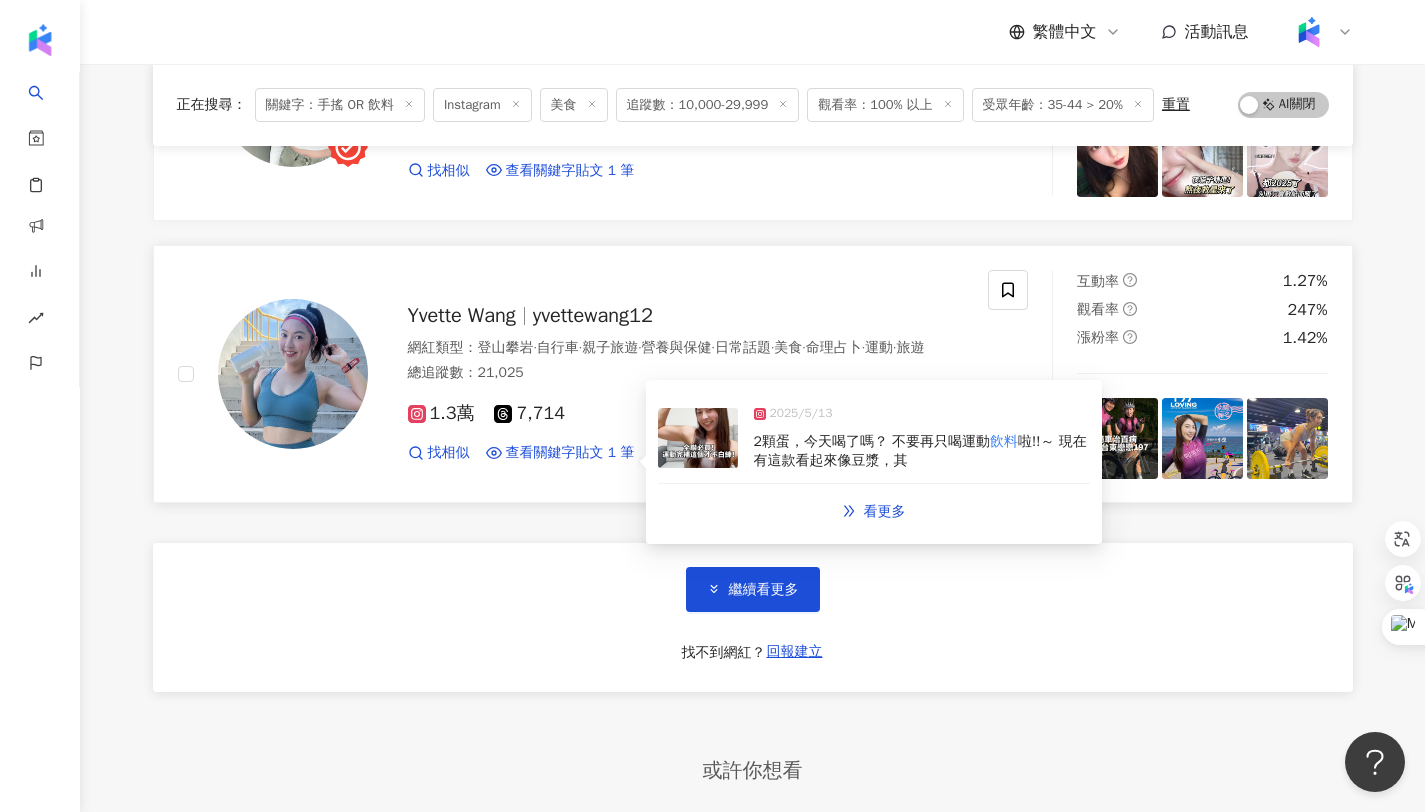 click on "2顆蛋，今天喝了嗎？
不要再只喝運動" at bounding box center [872, 441] 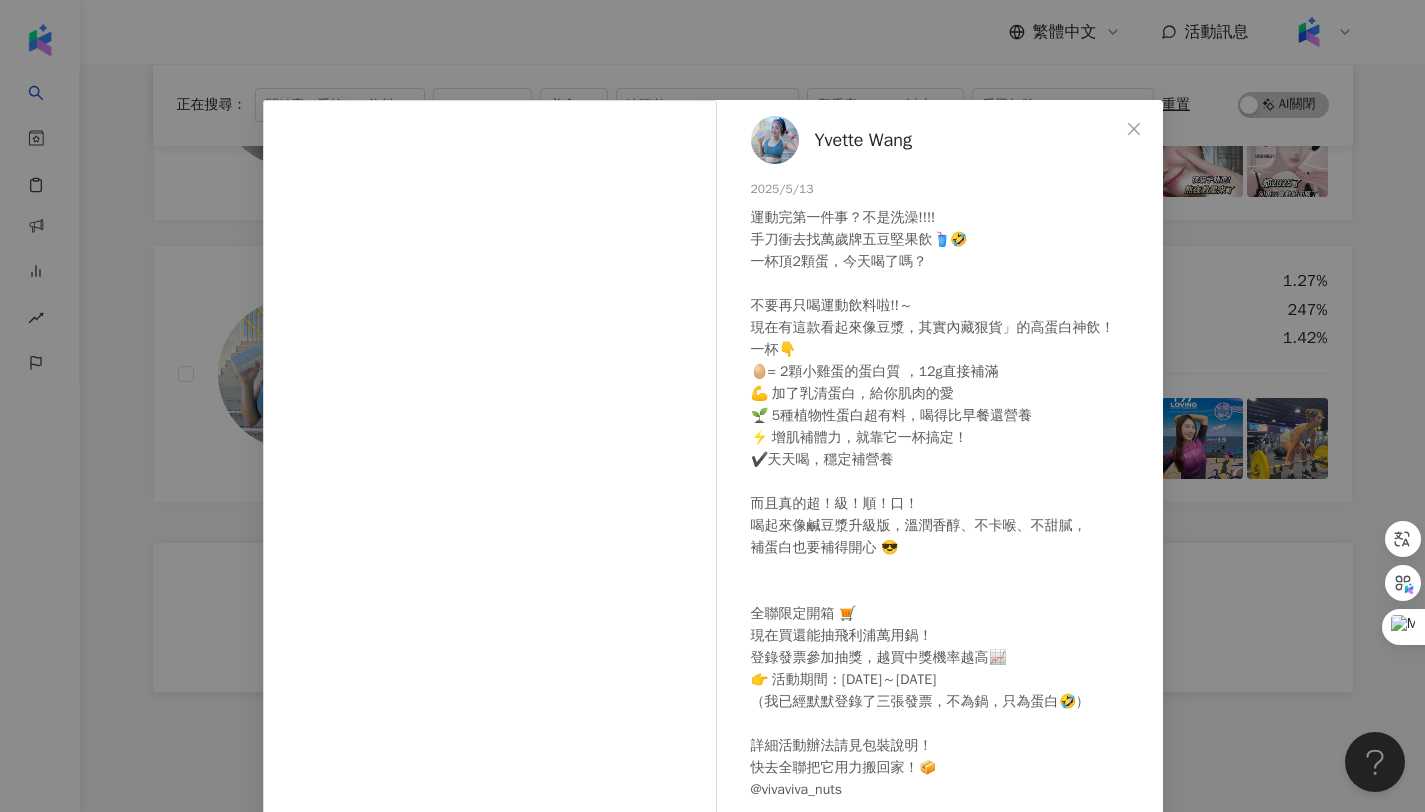 click on "Yvette Wang 2025/5/13 360 14 20.9萬 查看原始貼文" at bounding box center [712, 406] 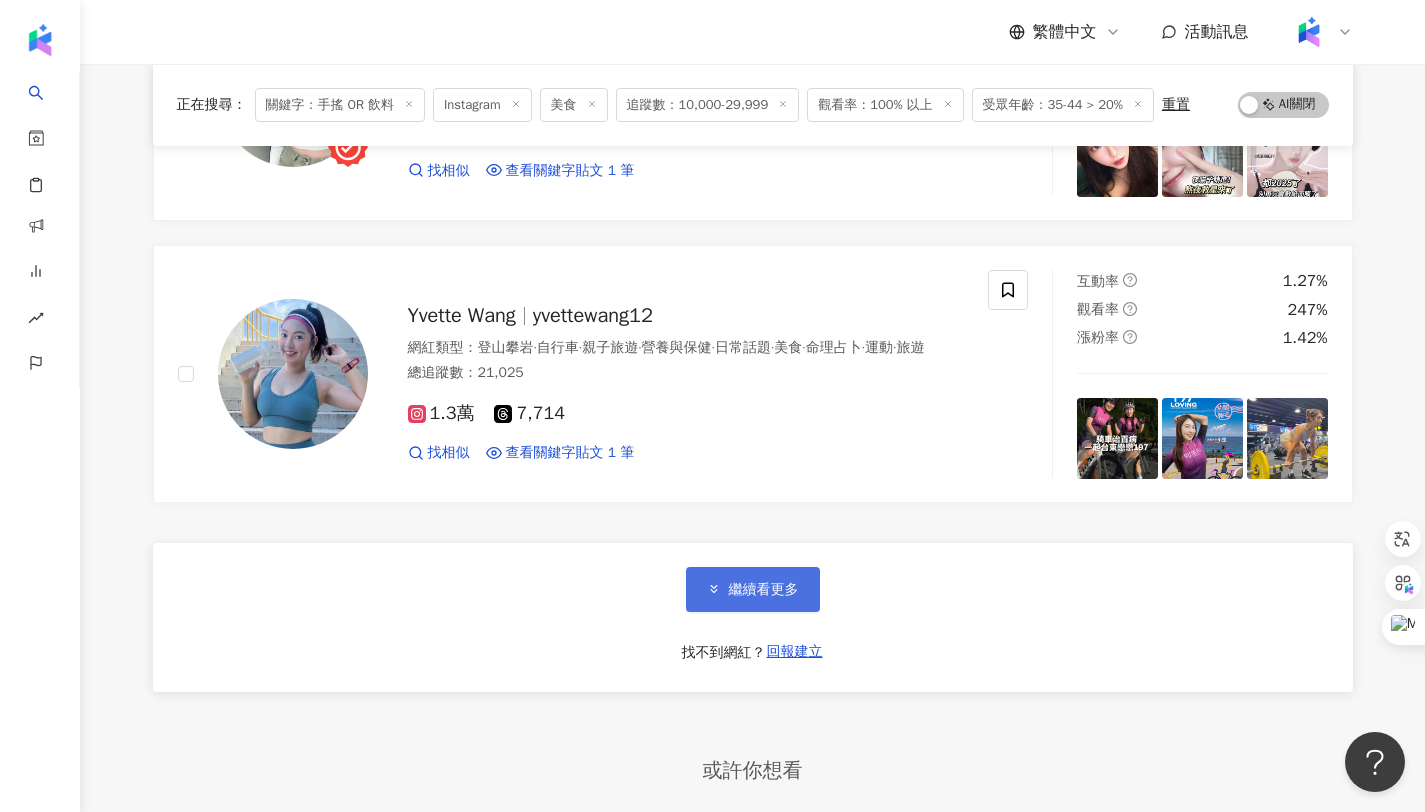click on "繼續看更多" at bounding box center (753, 589) 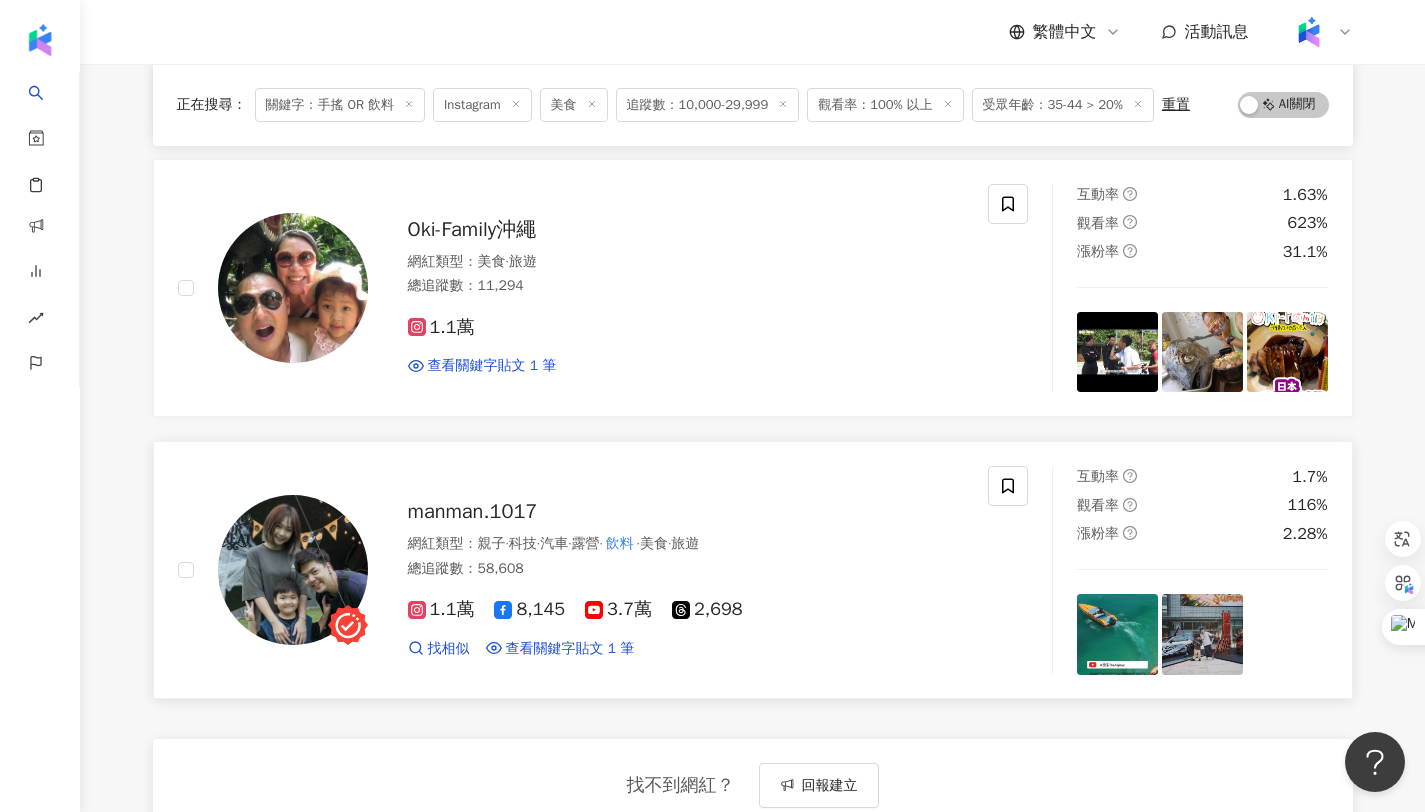 scroll, scrollTop: 21058, scrollLeft: 0, axis: vertical 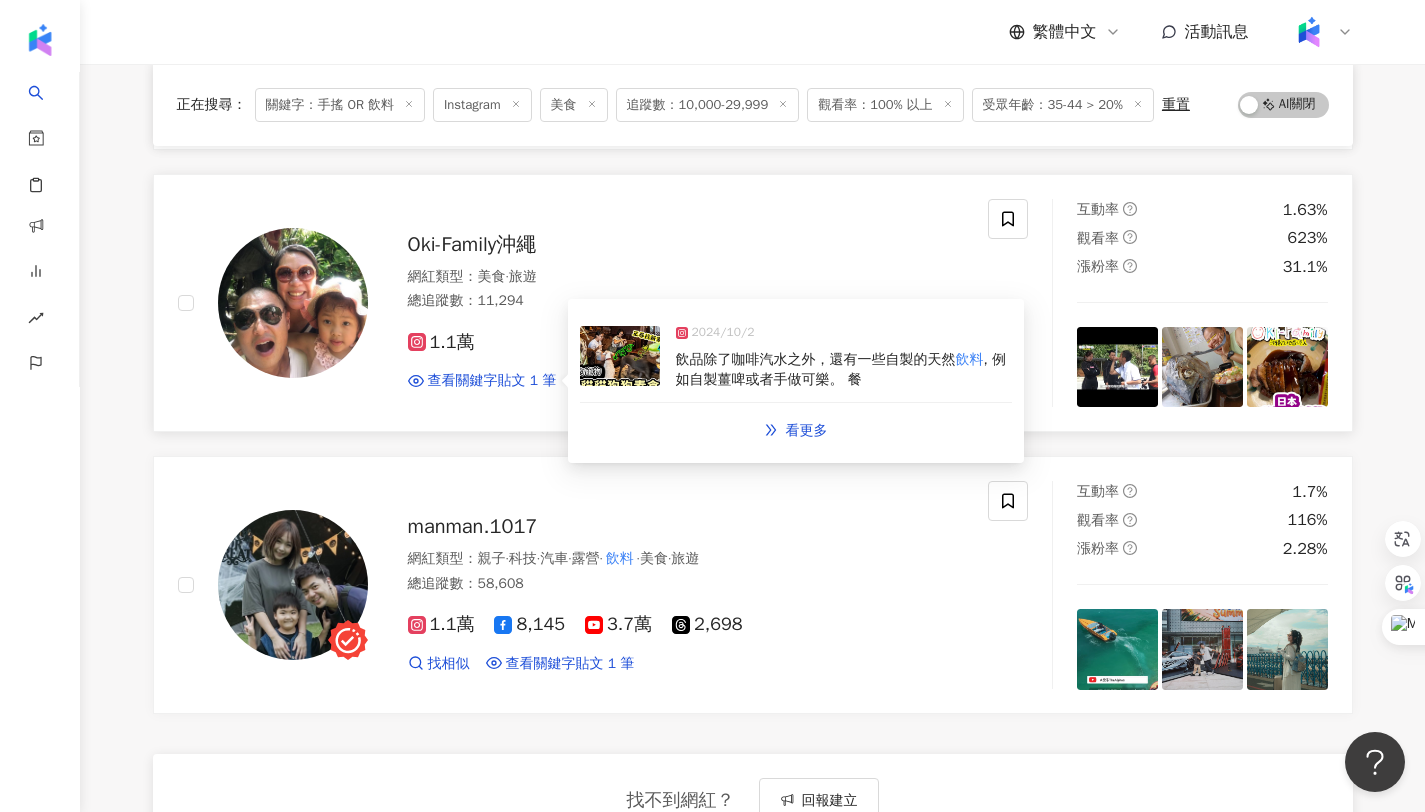 click on "飲品除了咖啡汽水之外，還有一些自製的天然" at bounding box center [816, 359] 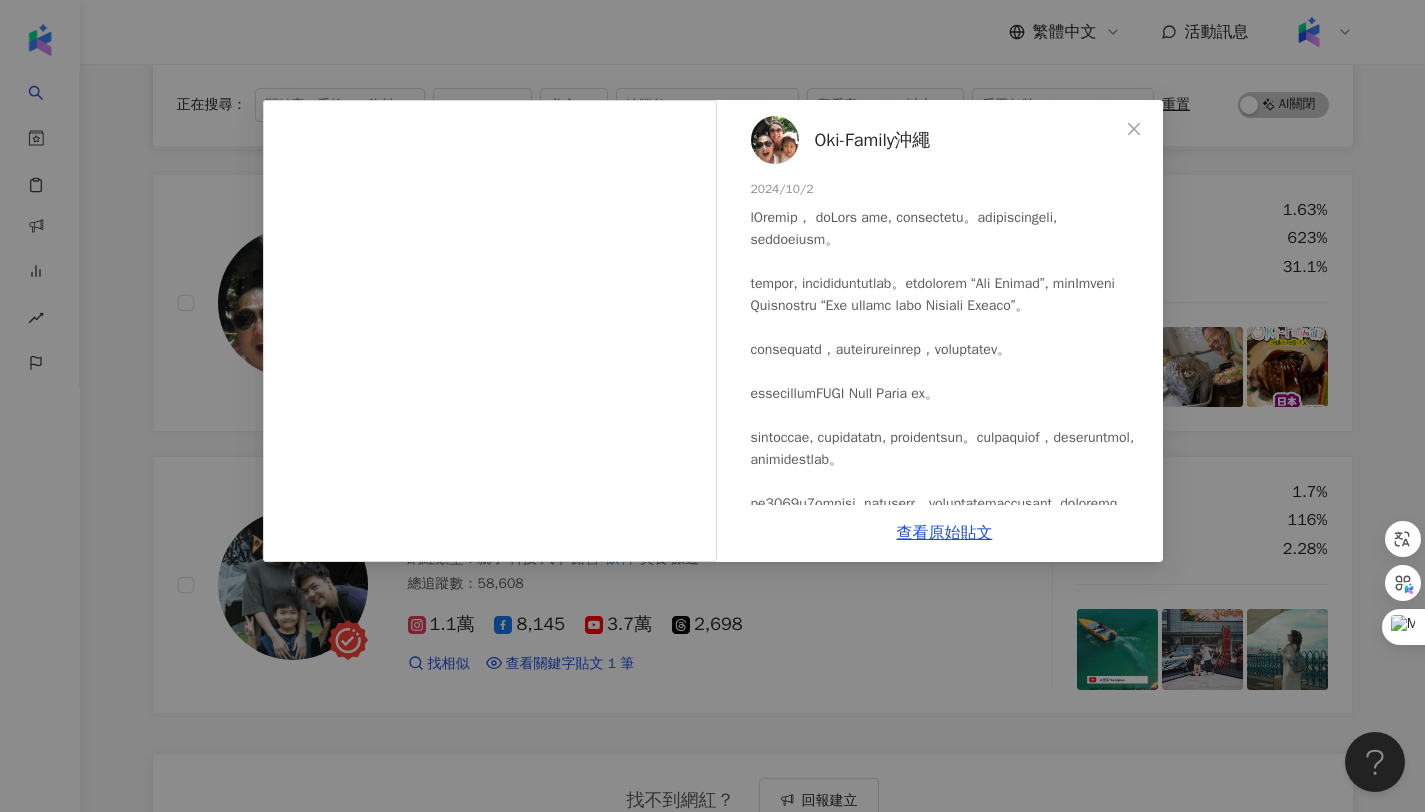 drag, startPoint x: 1134, startPoint y: 121, endPoint x: 1116, endPoint y: 143, distance: 28.42534 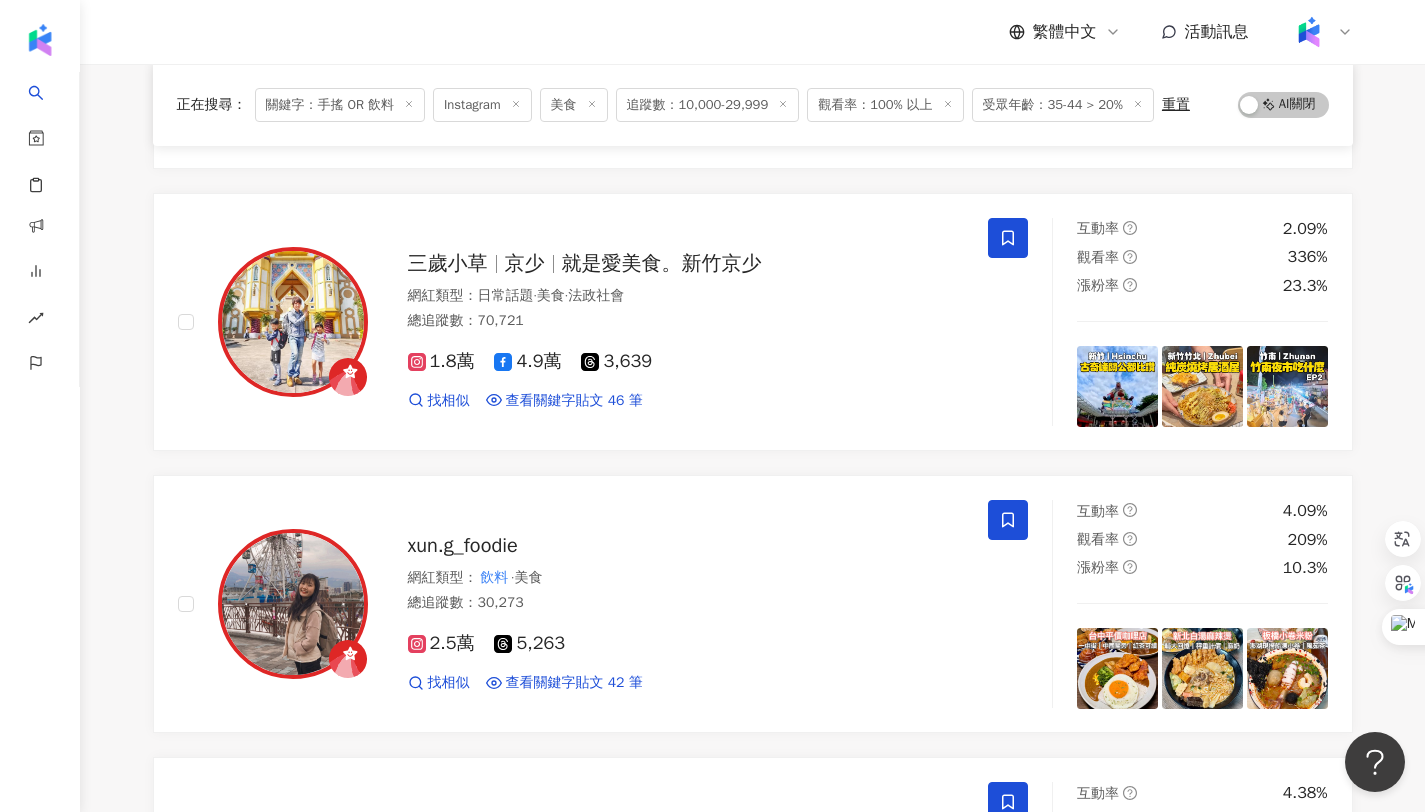 scroll, scrollTop: 0, scrollLeft: 0, axis: both 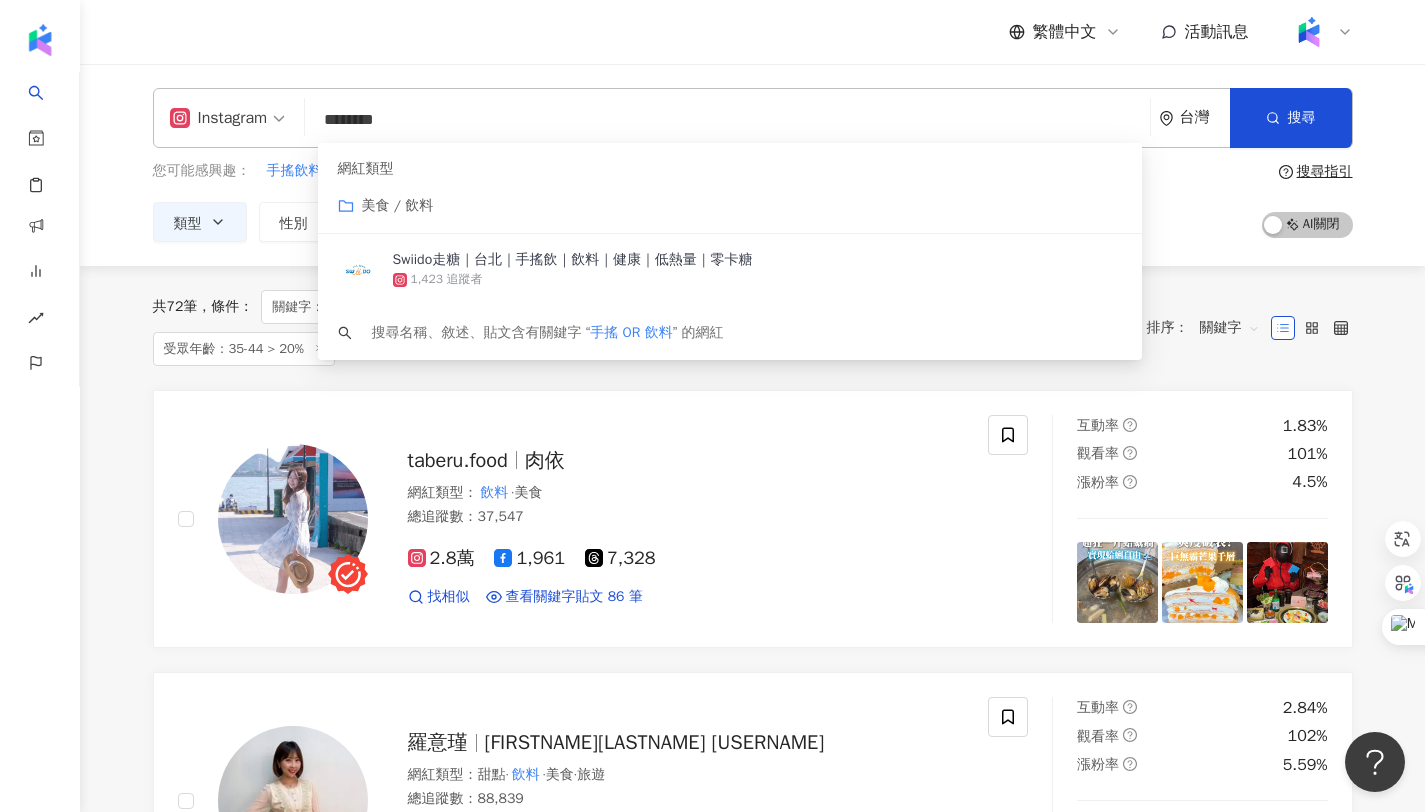 drag, startPoint x: 438, startPoint y: 121, endPoint x: 331, endPoint y: 125, distance: 107.07474 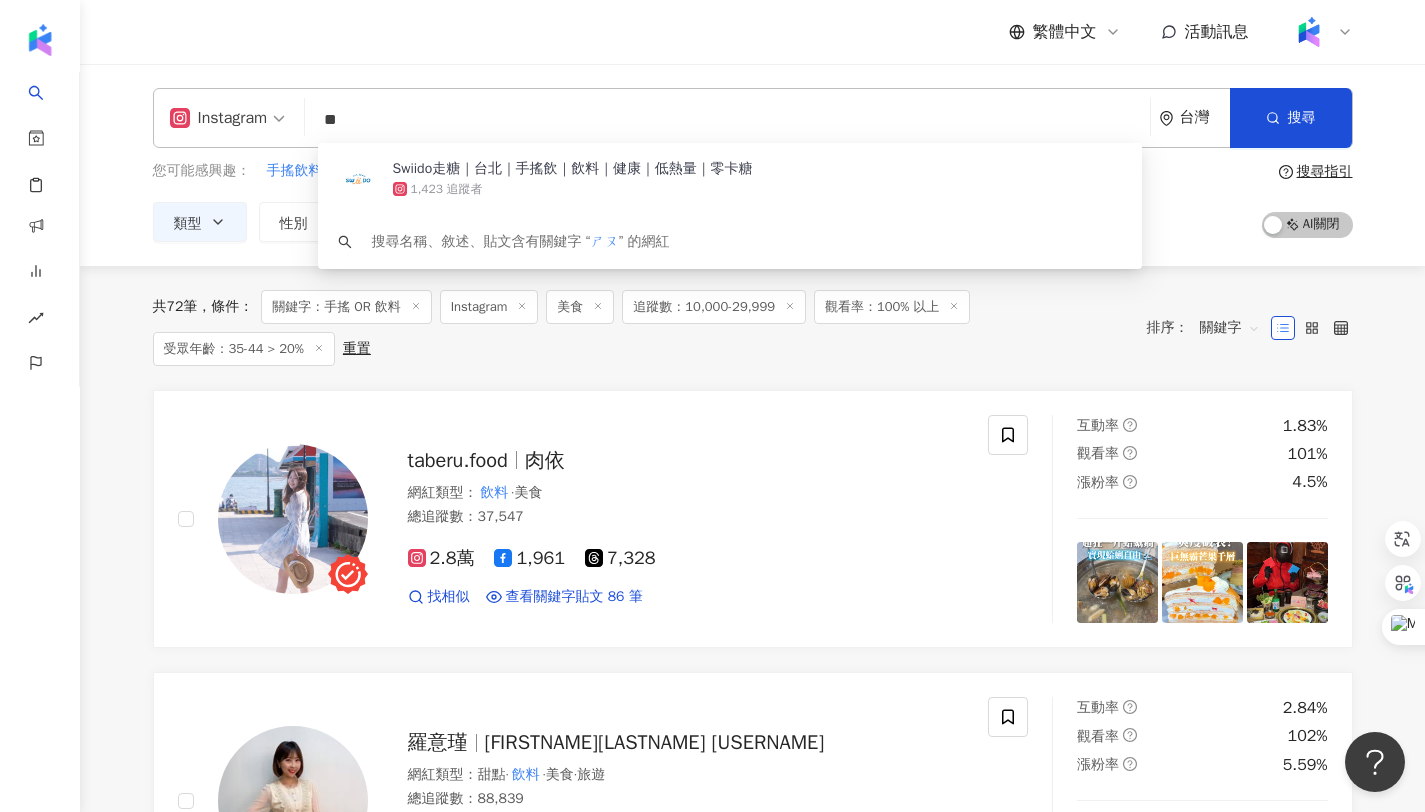 type on "*" 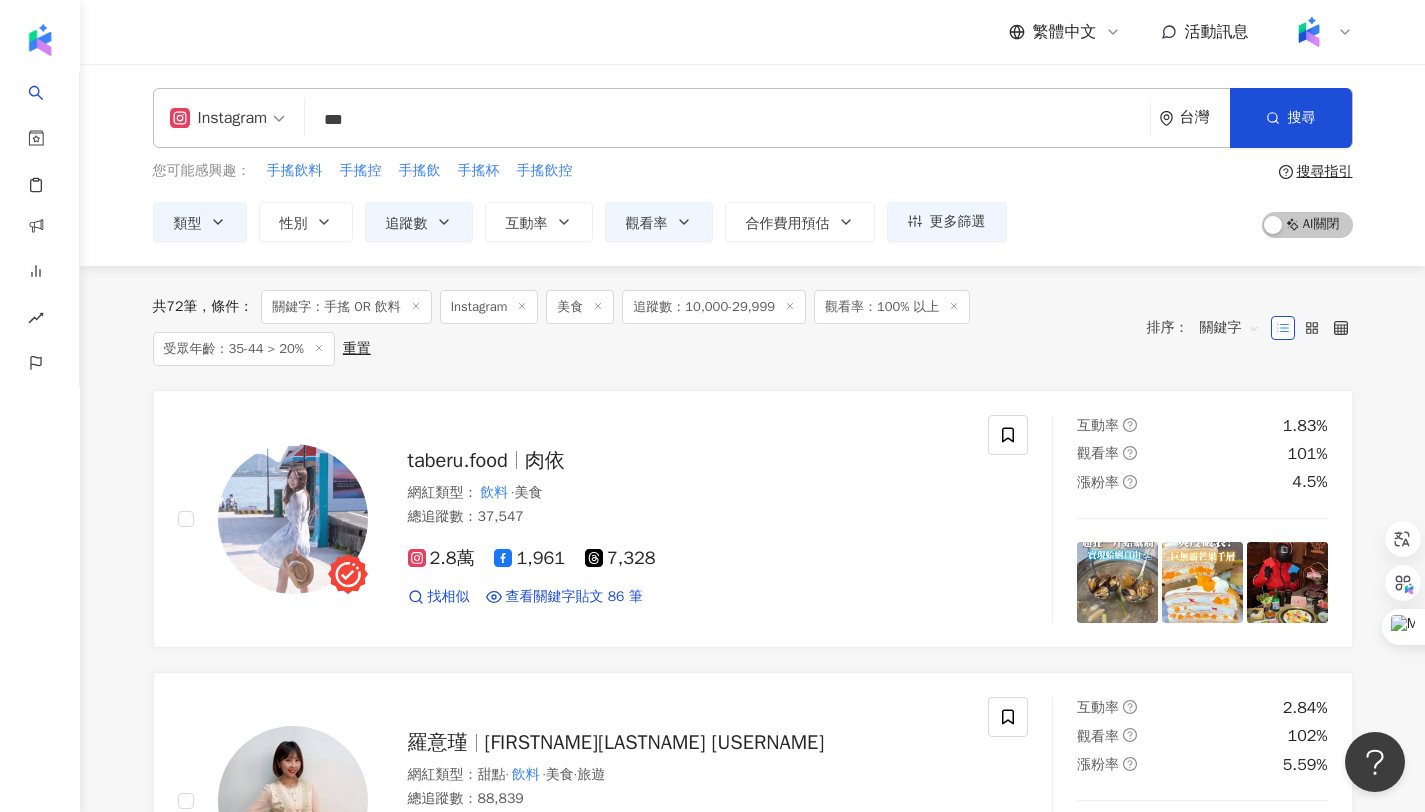 type on "***" 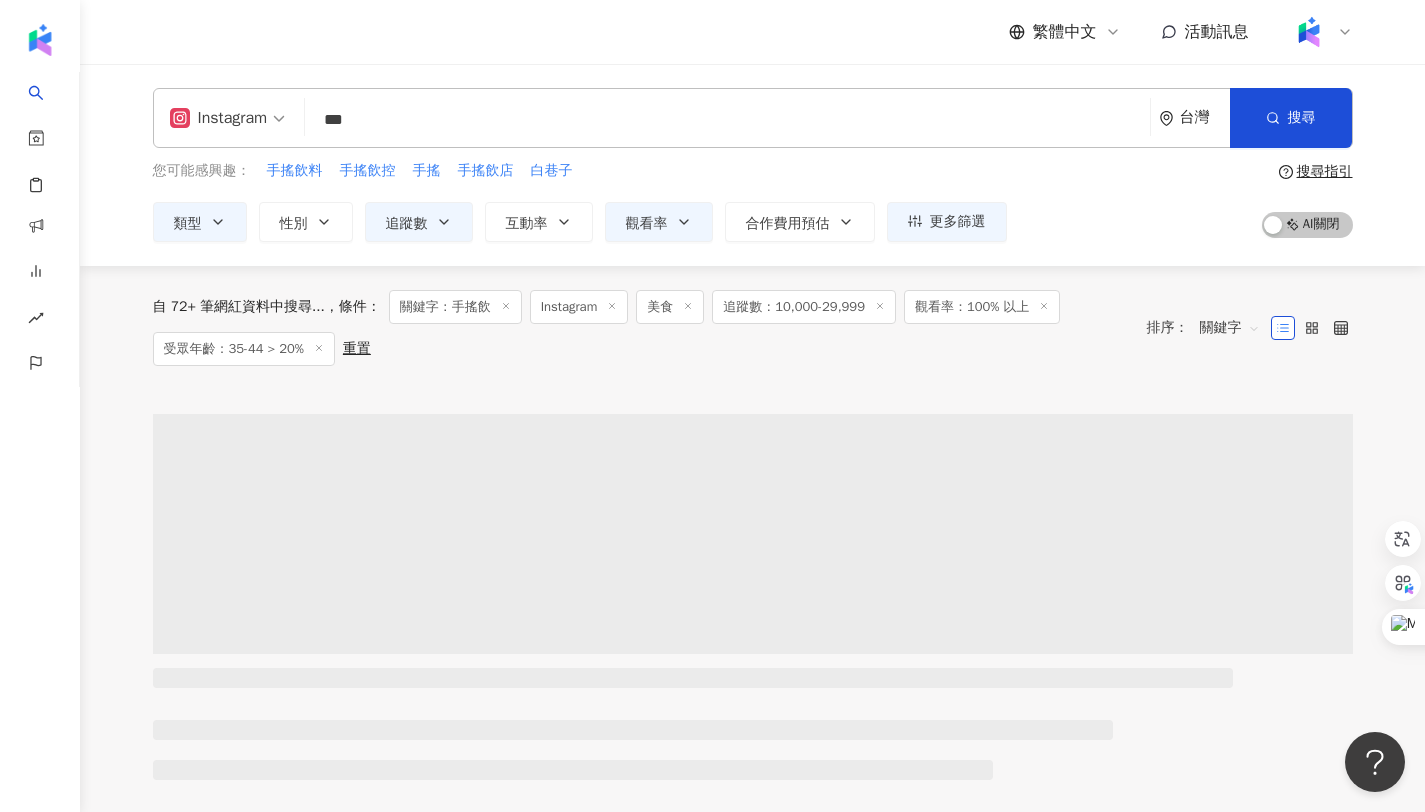 click on "繁體中文 活動訊息" at bounding box center (753, 32) 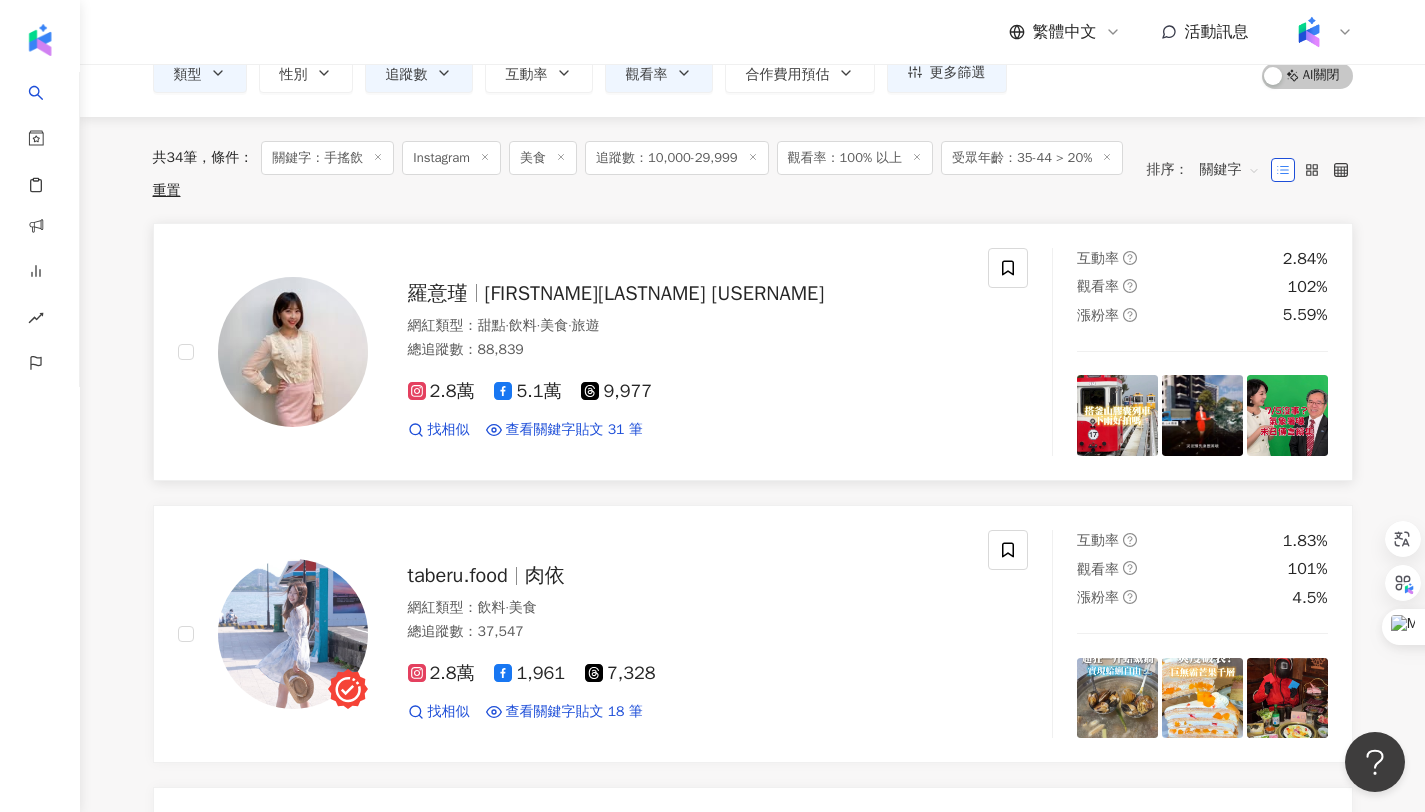 scroll, scrollTop: 148, scrollLeft: 0, axis: vertical 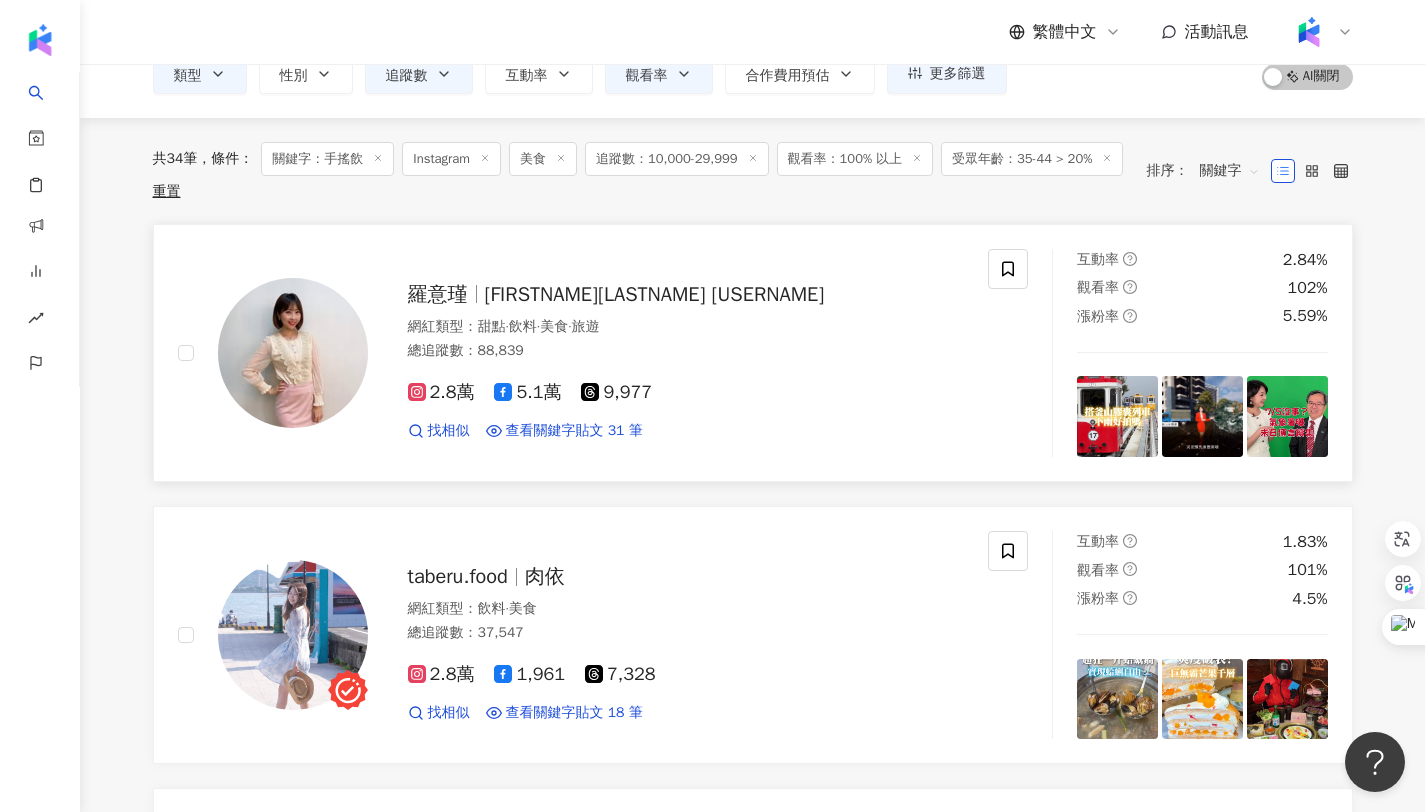 click on "羅意瑾 Trudy Lo,yijinlo_o" at bounding box center (655, 294) 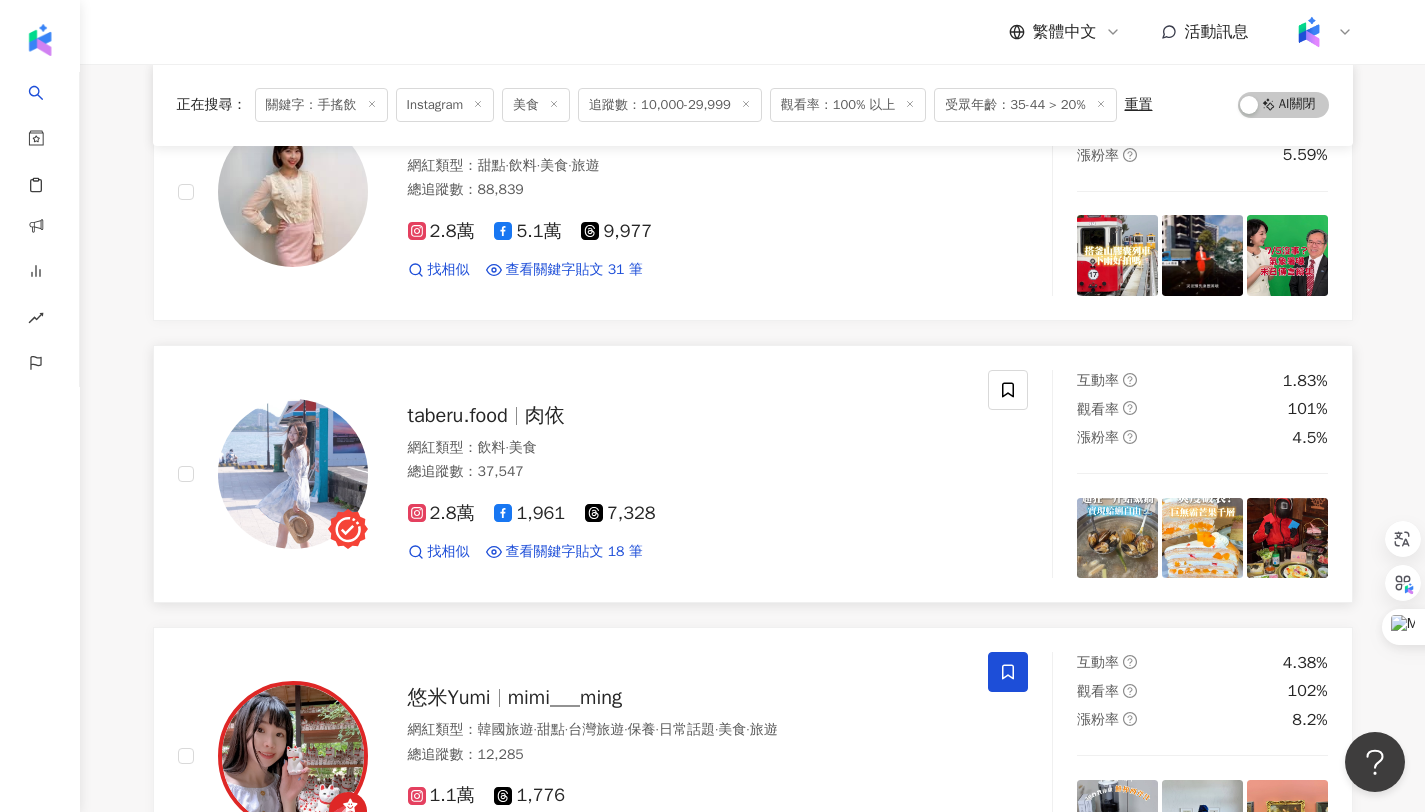 scroll, scrollTop: 286, scrollLeft: 0, axis: vertical 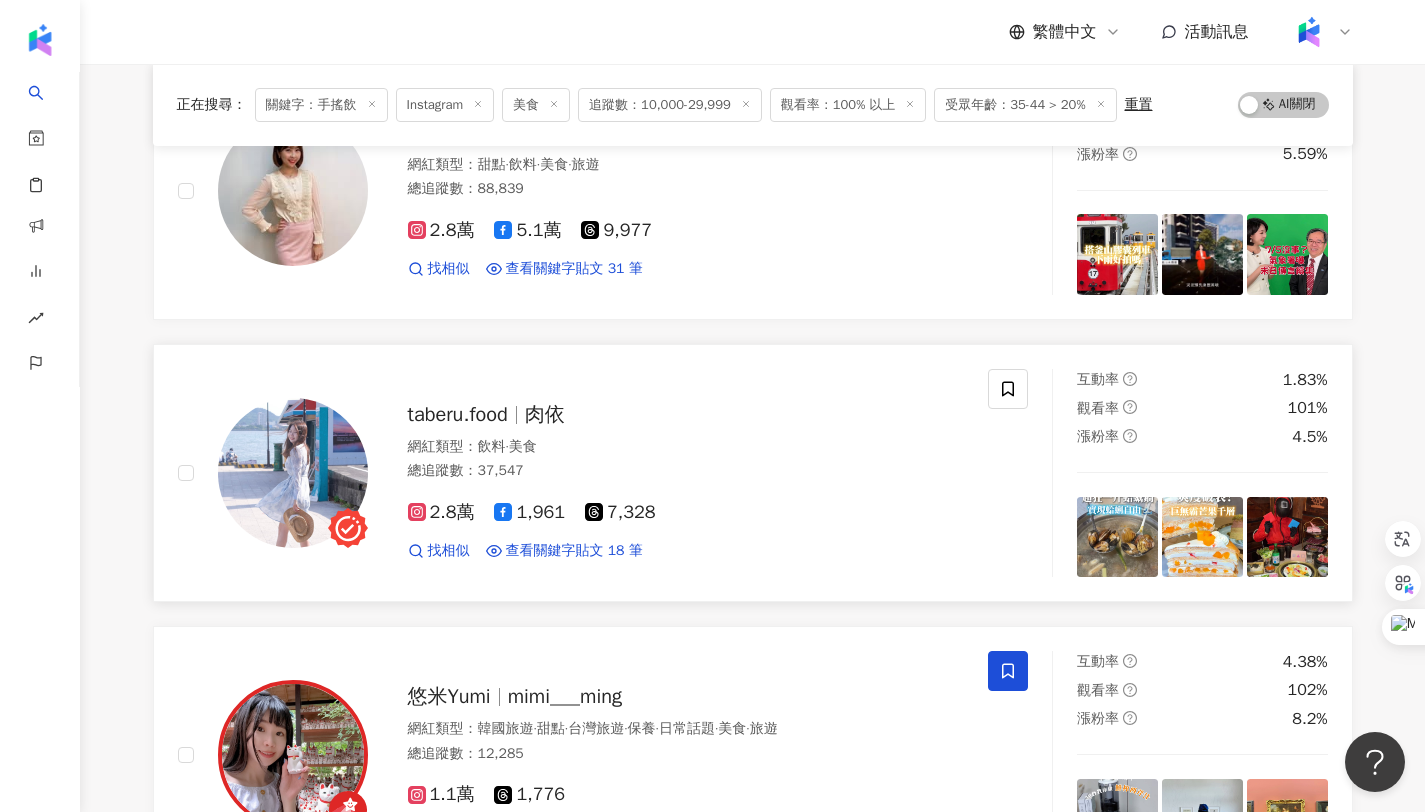 click on "taberu.food" at bounding box center [458, 414] 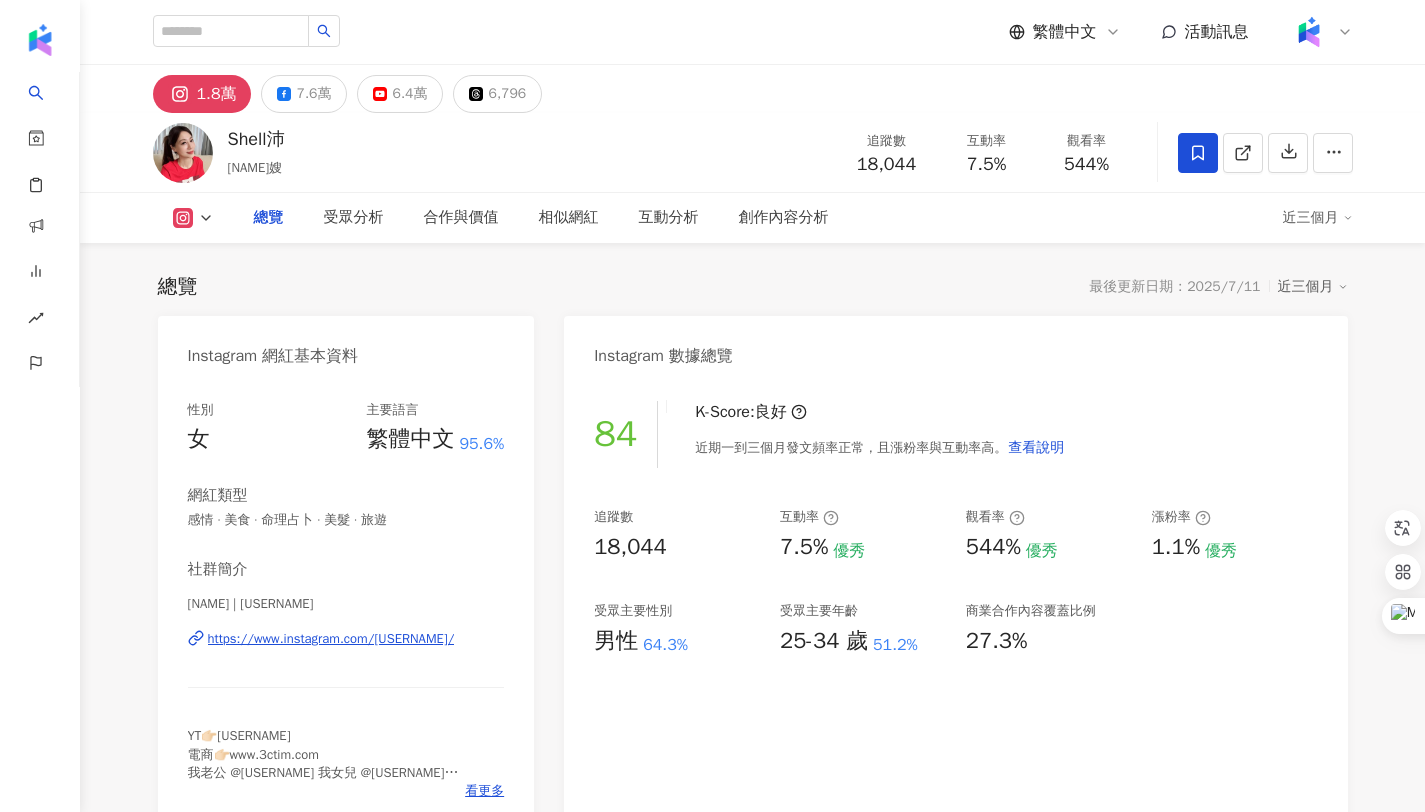 scroll, scrollTop: 0, scrollLeft: 0, axis: both 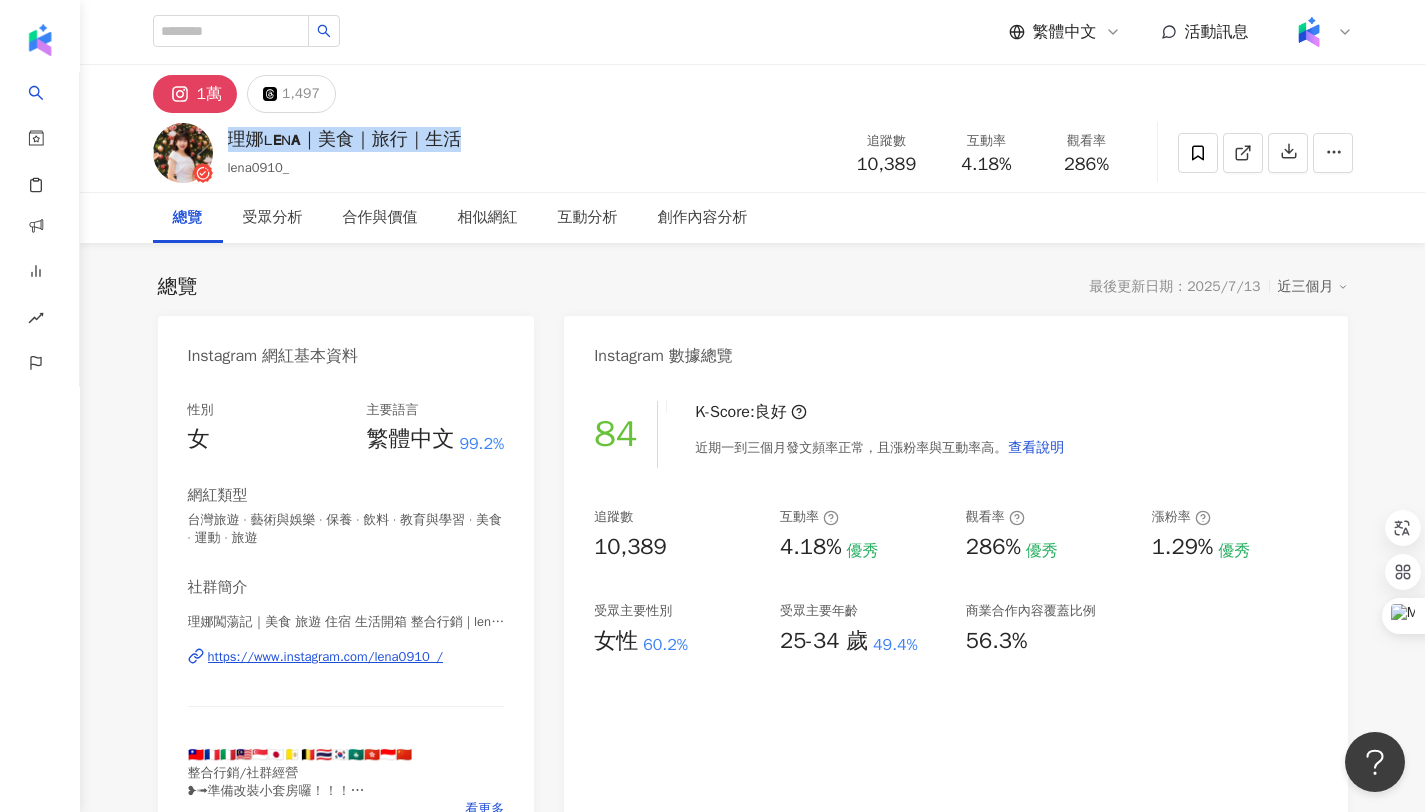 drag, startPoint x: 489, startPoint y: 145, endPoint x: 232, endPoint y: 141, distance: 257.03113 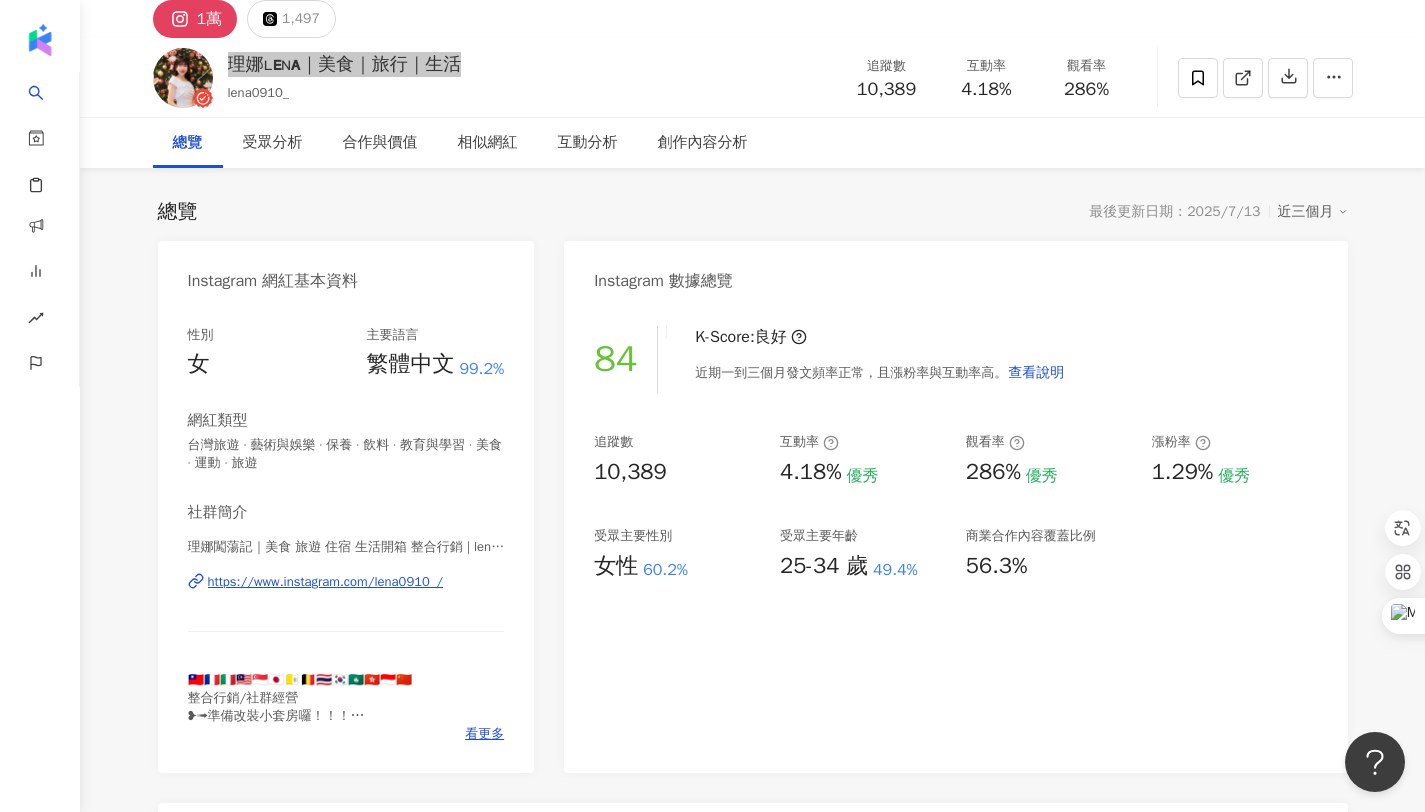 scroll, scrollTop: 0, scrollLeft: 0, axis: both 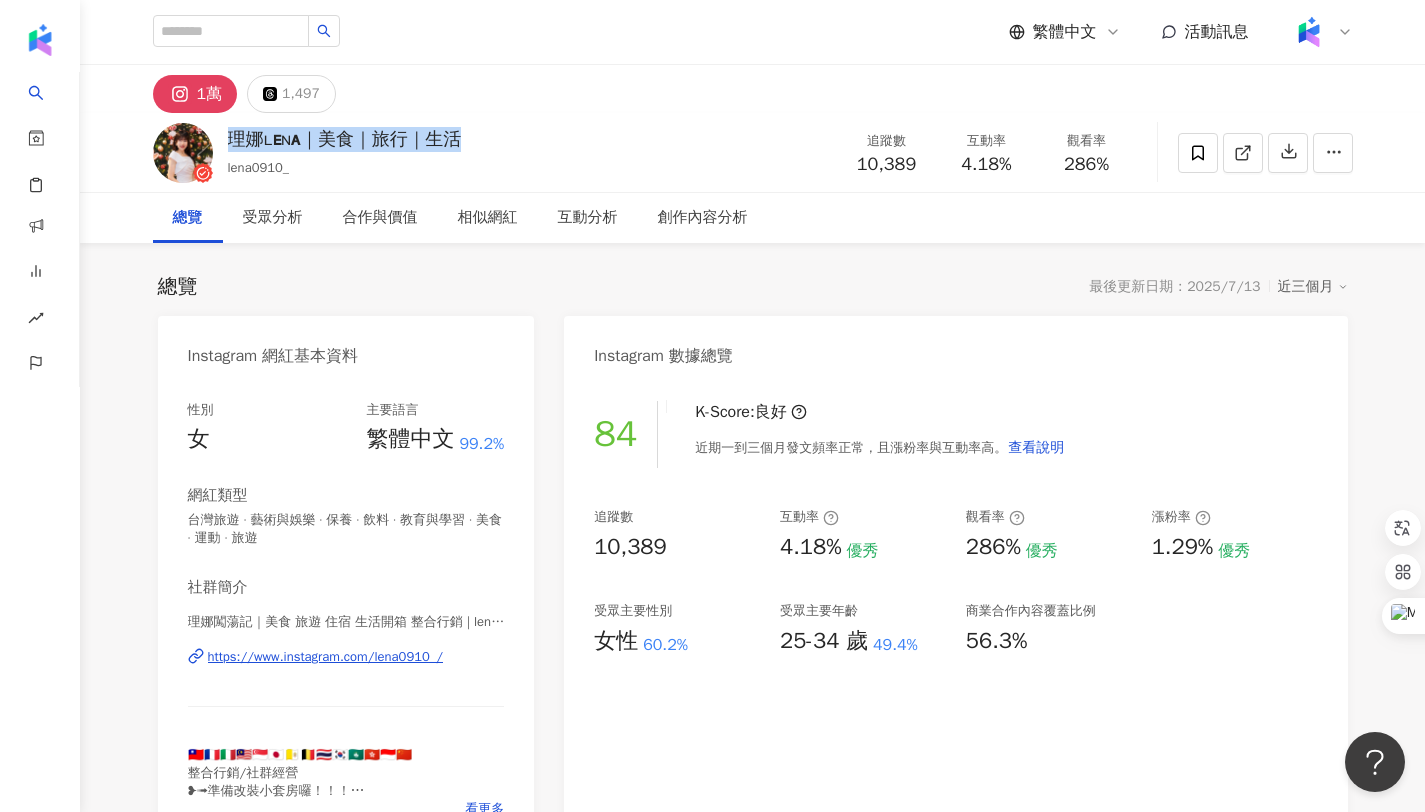 click on "https://www.instagram.com/lena0910_/" at bounding box center (326, 657) 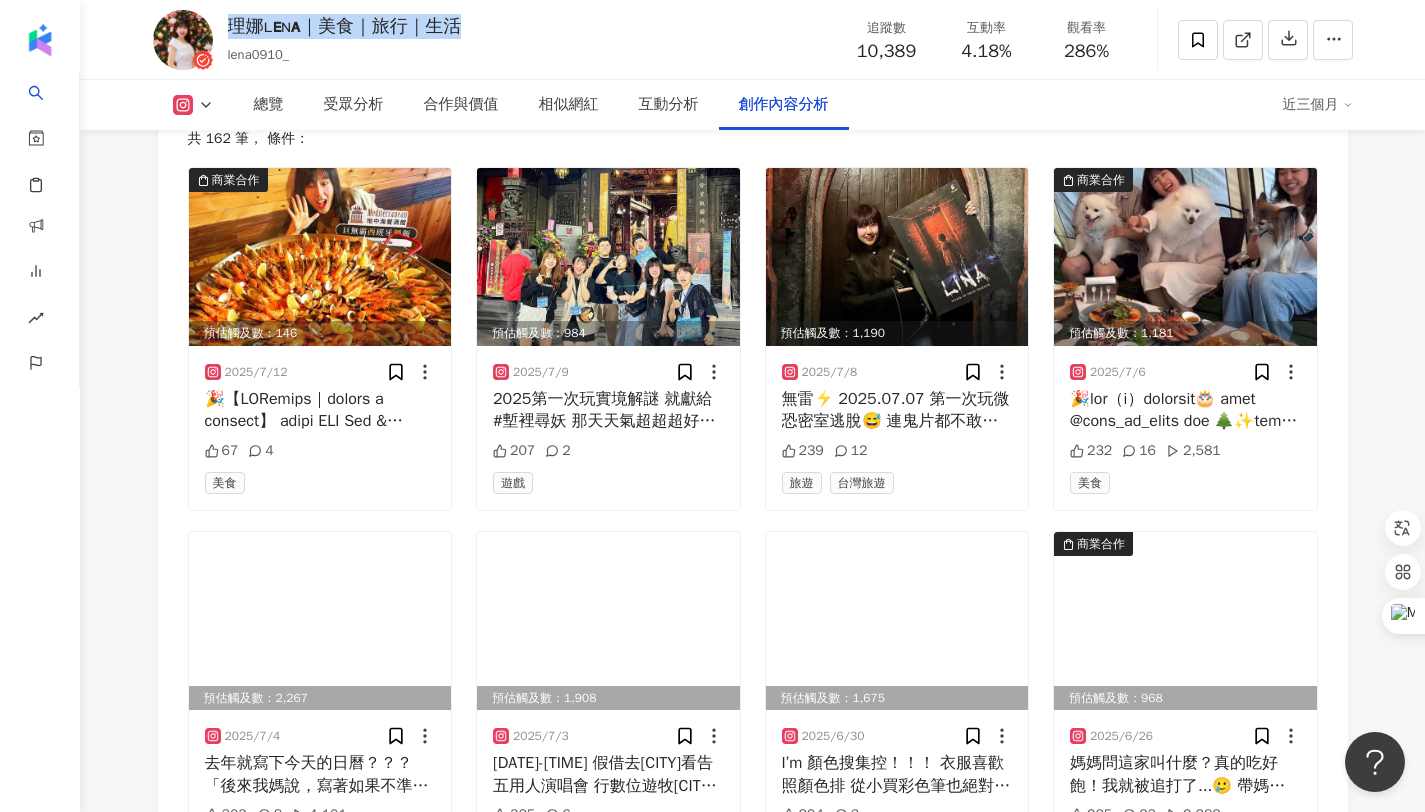scroll, scrollTop: 6048, scrollLeft: 0, axis: vertical 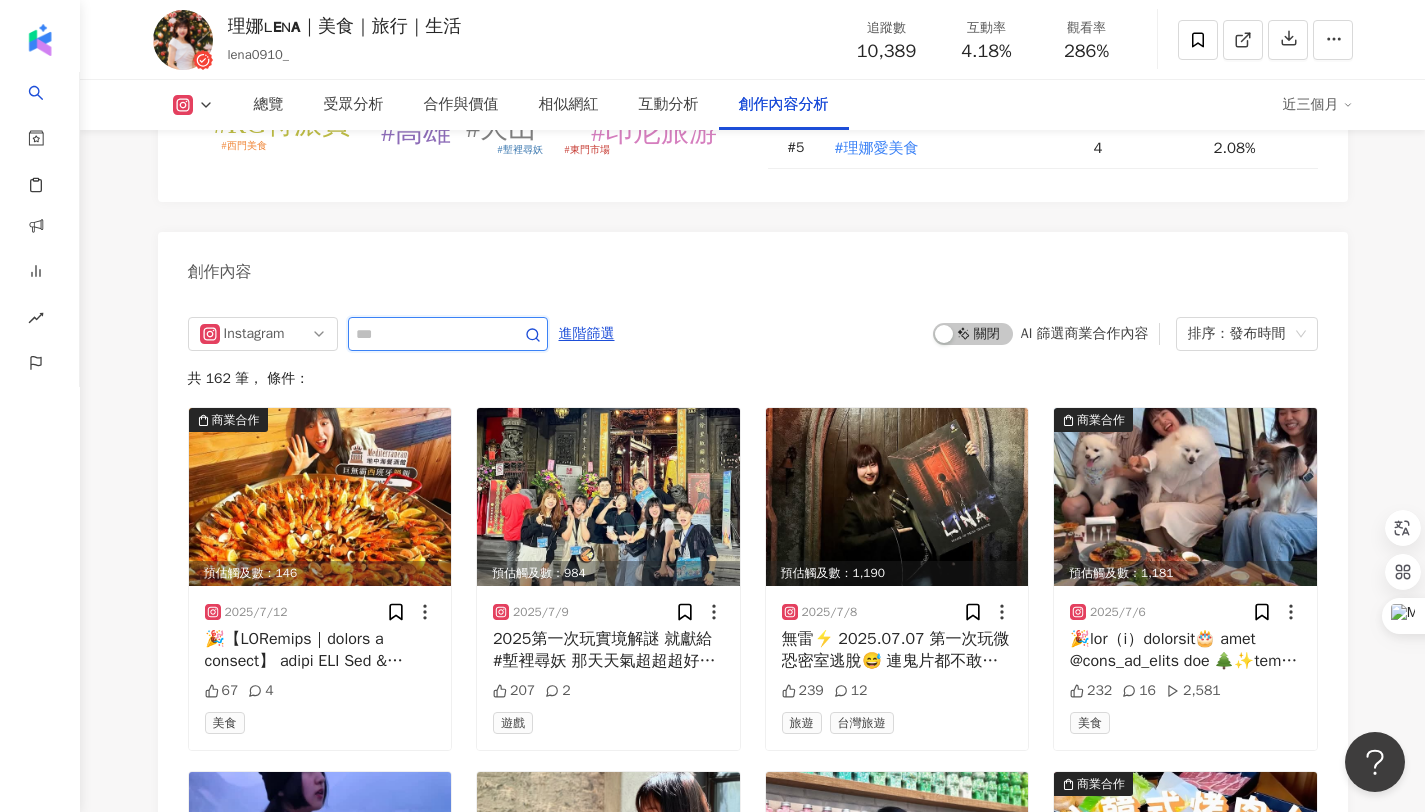 click at bounding box center [426, 334] 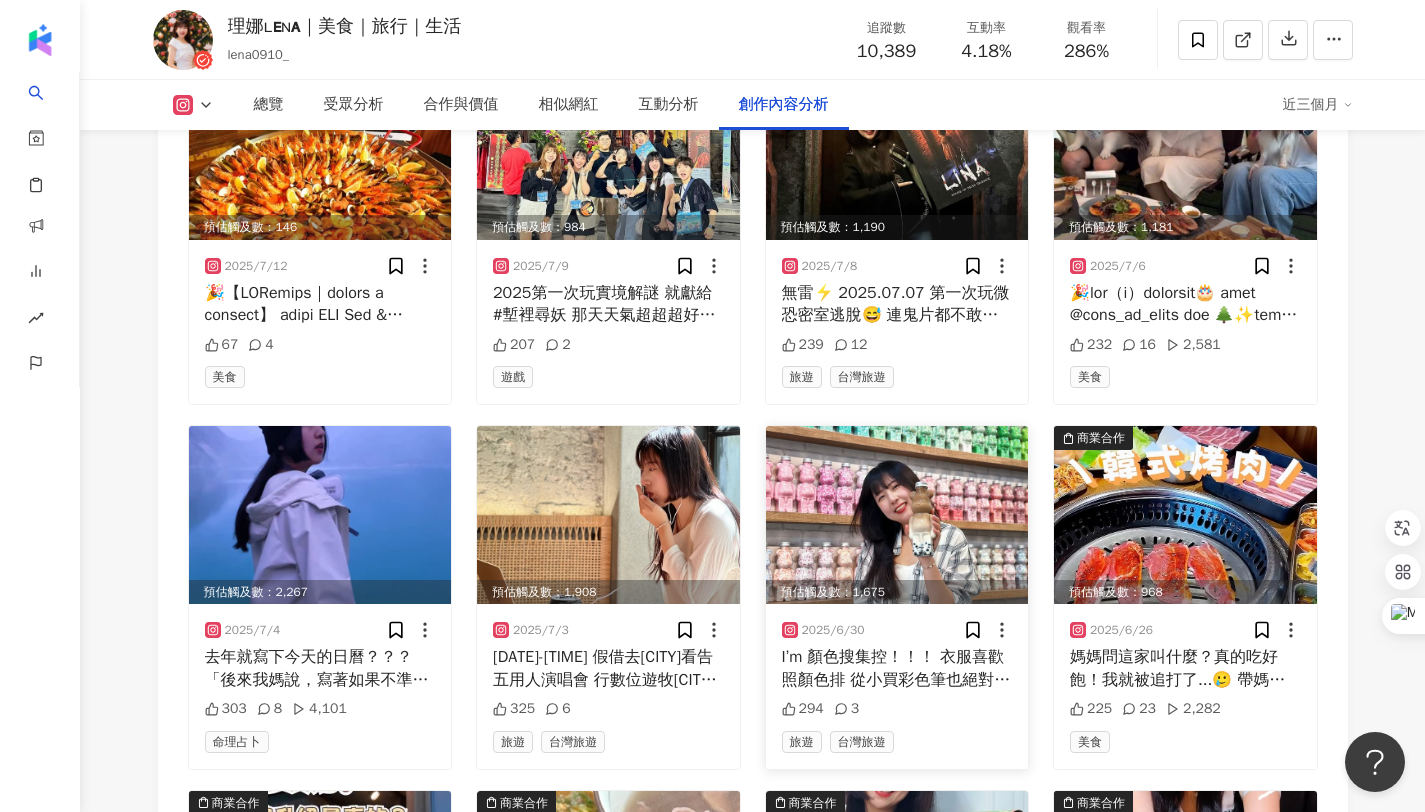 scroll, scrollTop: 5815, scrollLeft: 0, axis: vertical 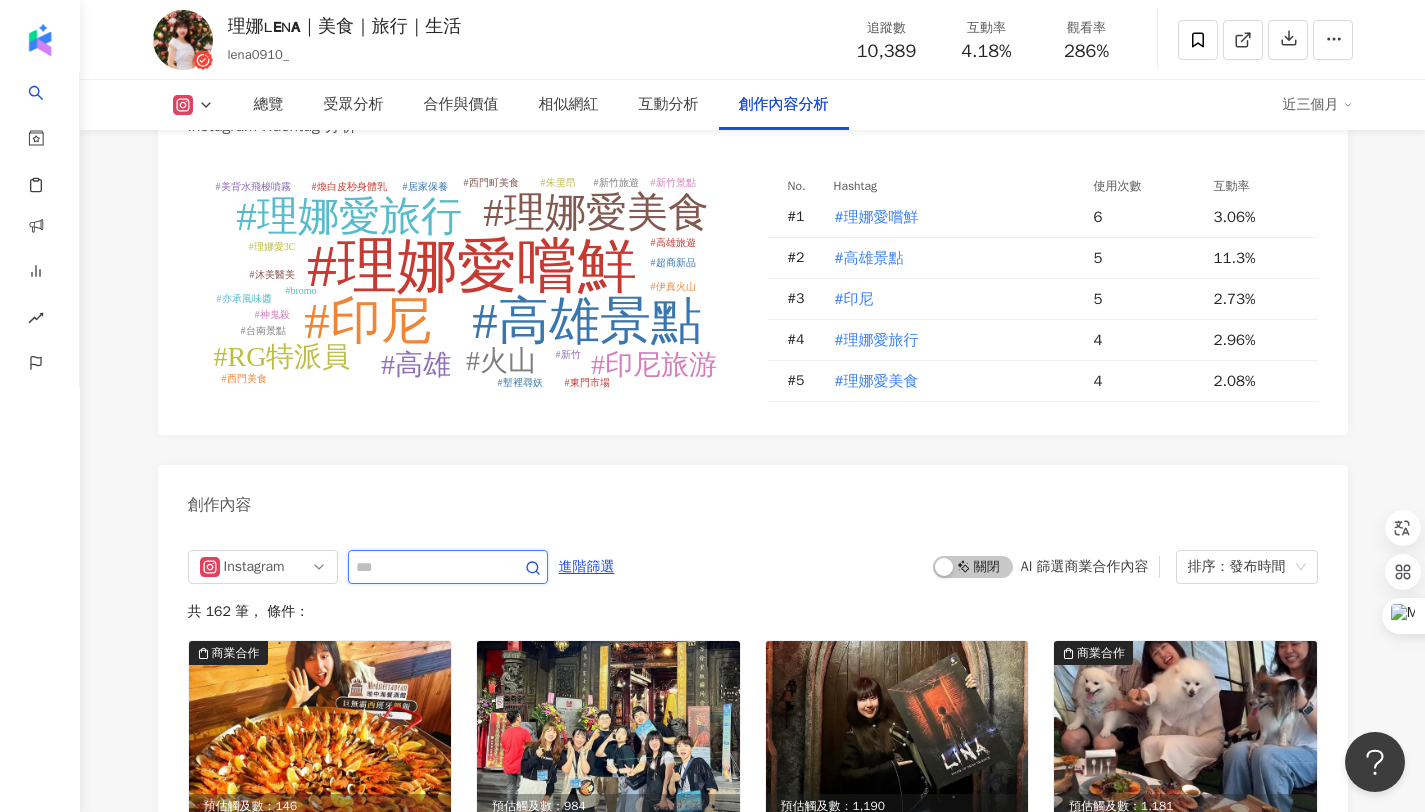 click at bounding box center [426, 567] 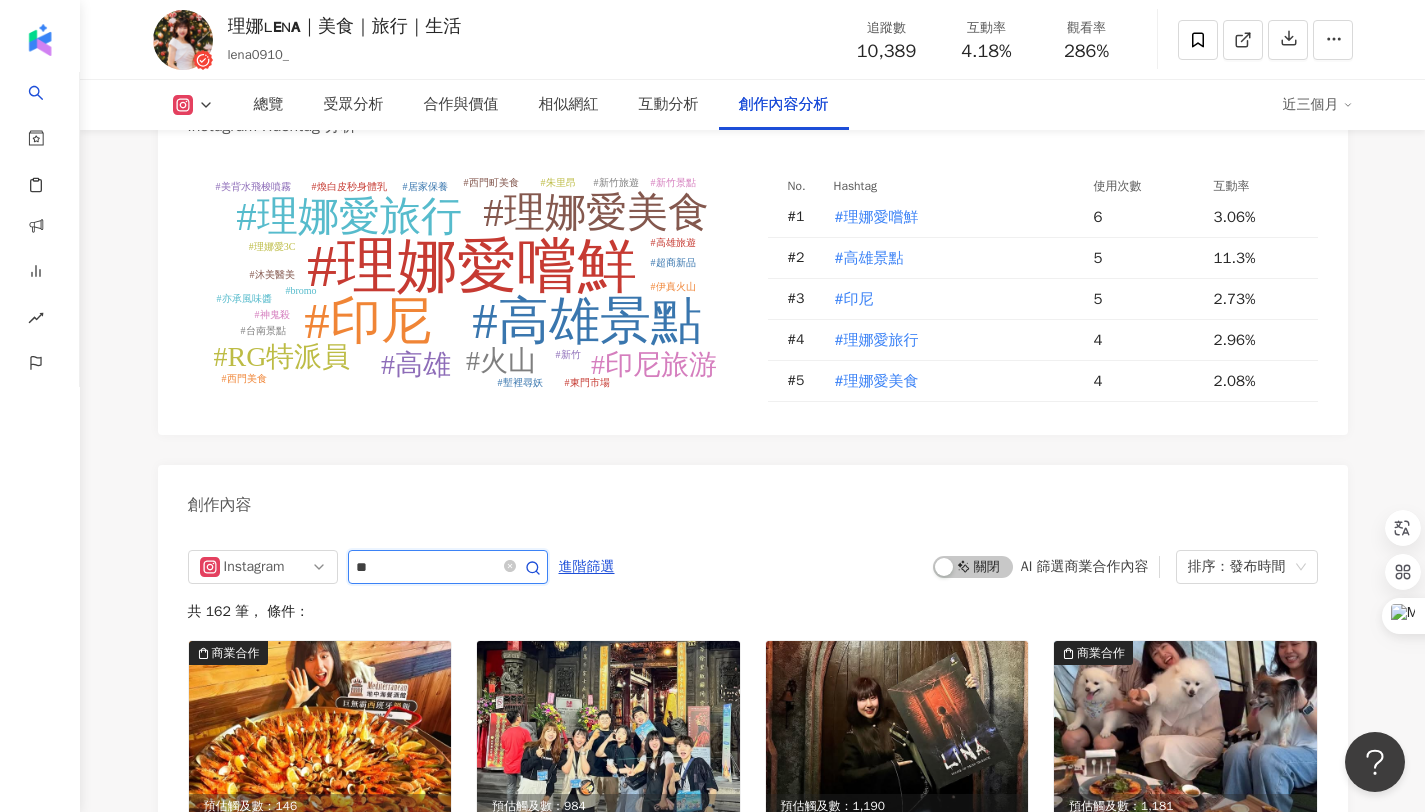 type on "*" 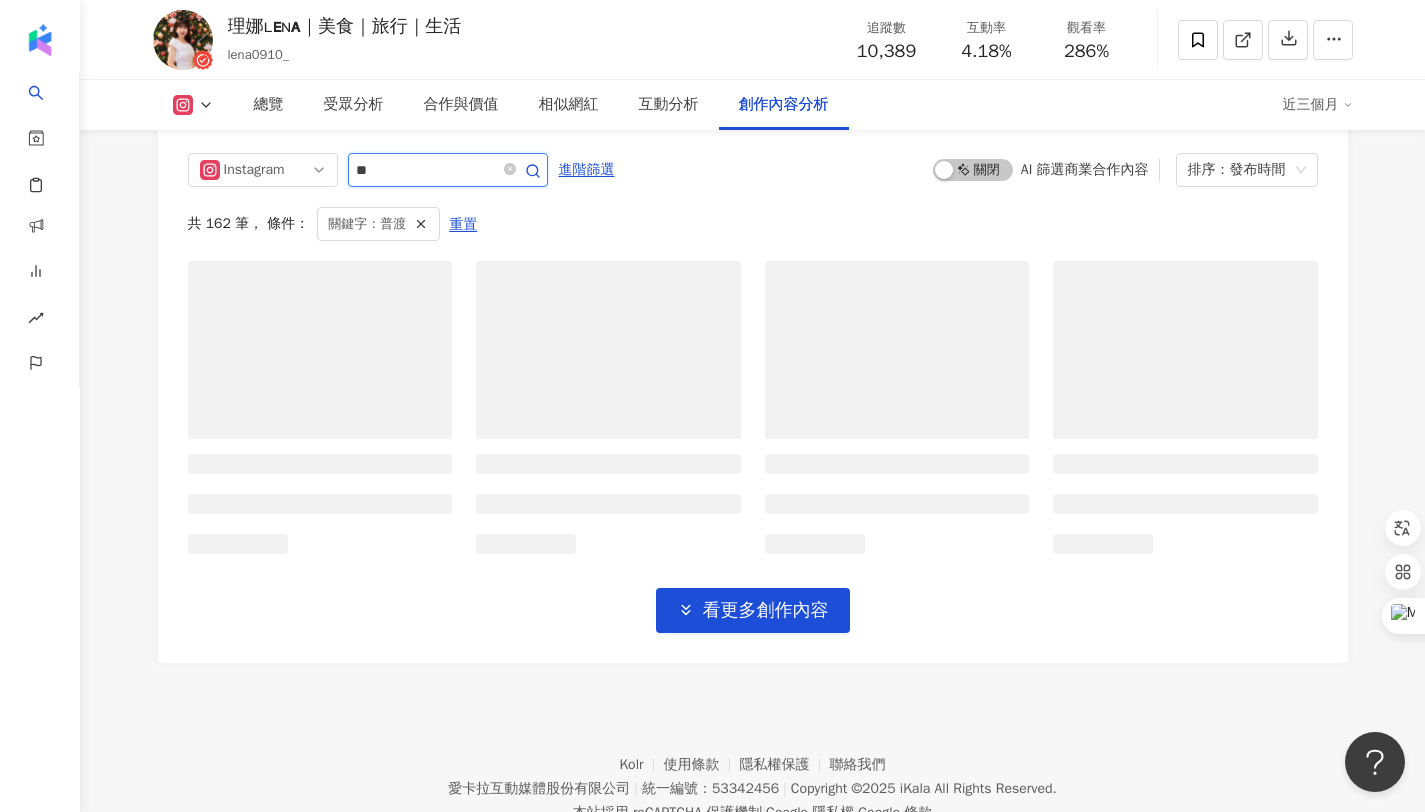 scroll, scrollTop: 6066, scrollLeft: 0, axis: vertical 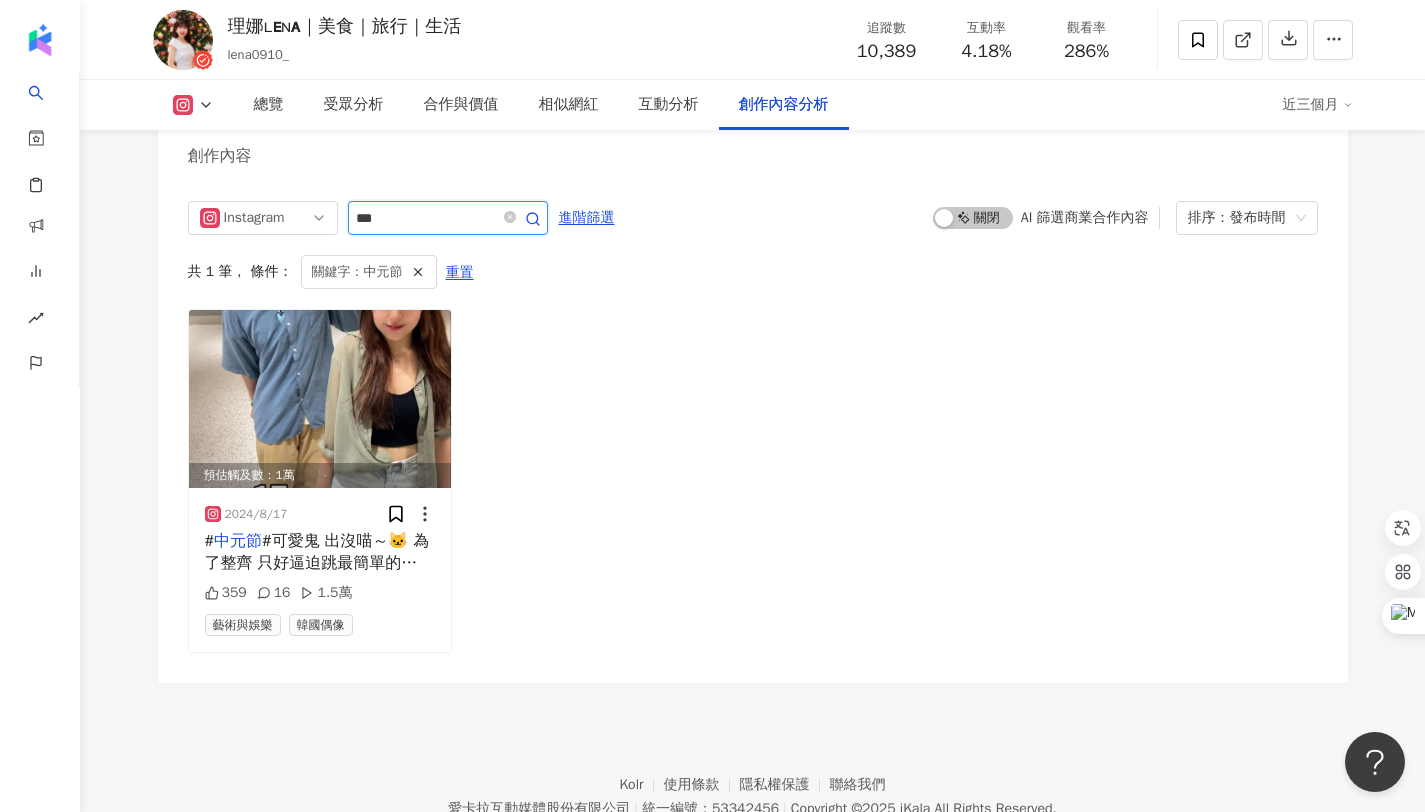 click on "***" at bounding box center [426, 218] 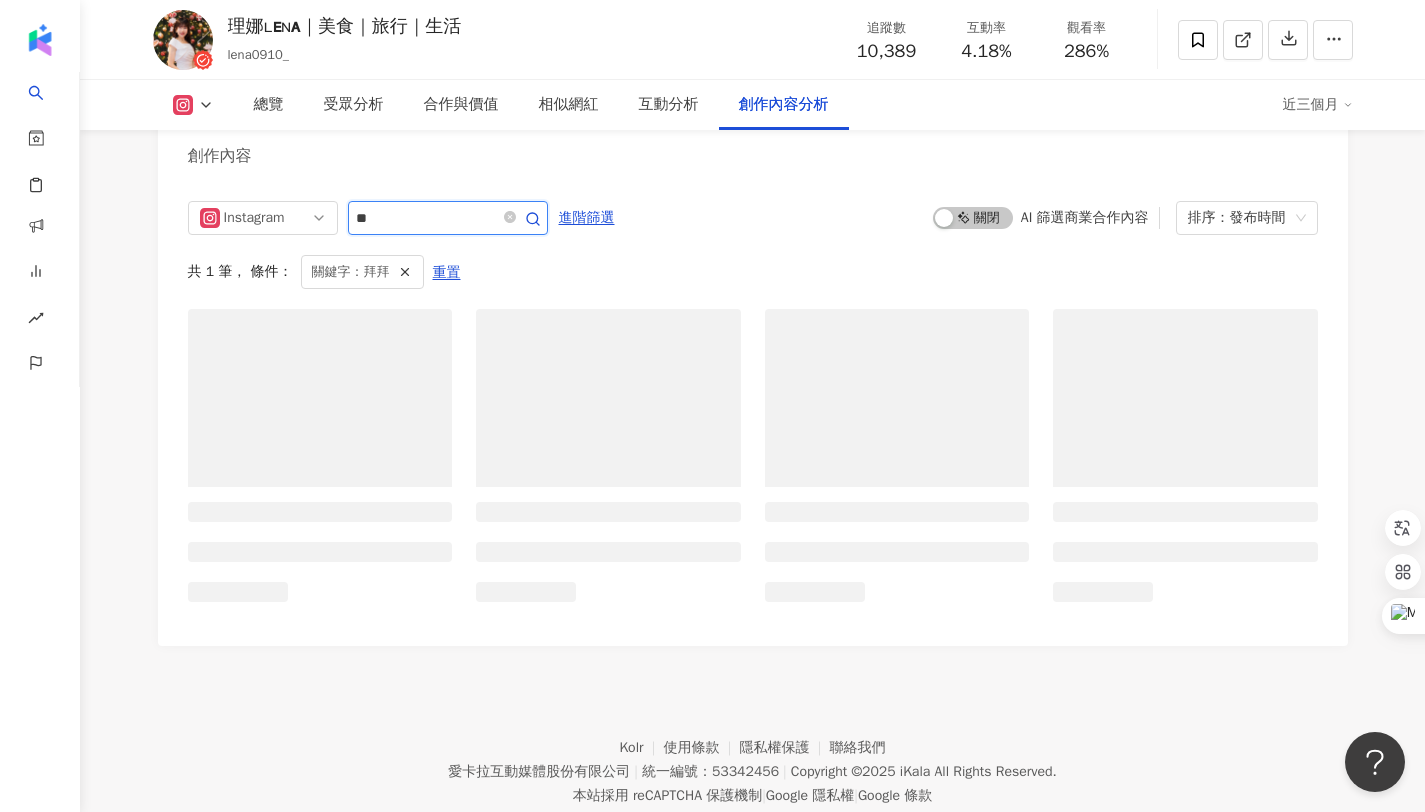 scroll, scrollTop: 6066, scrollLeft: 0, axis: vertical 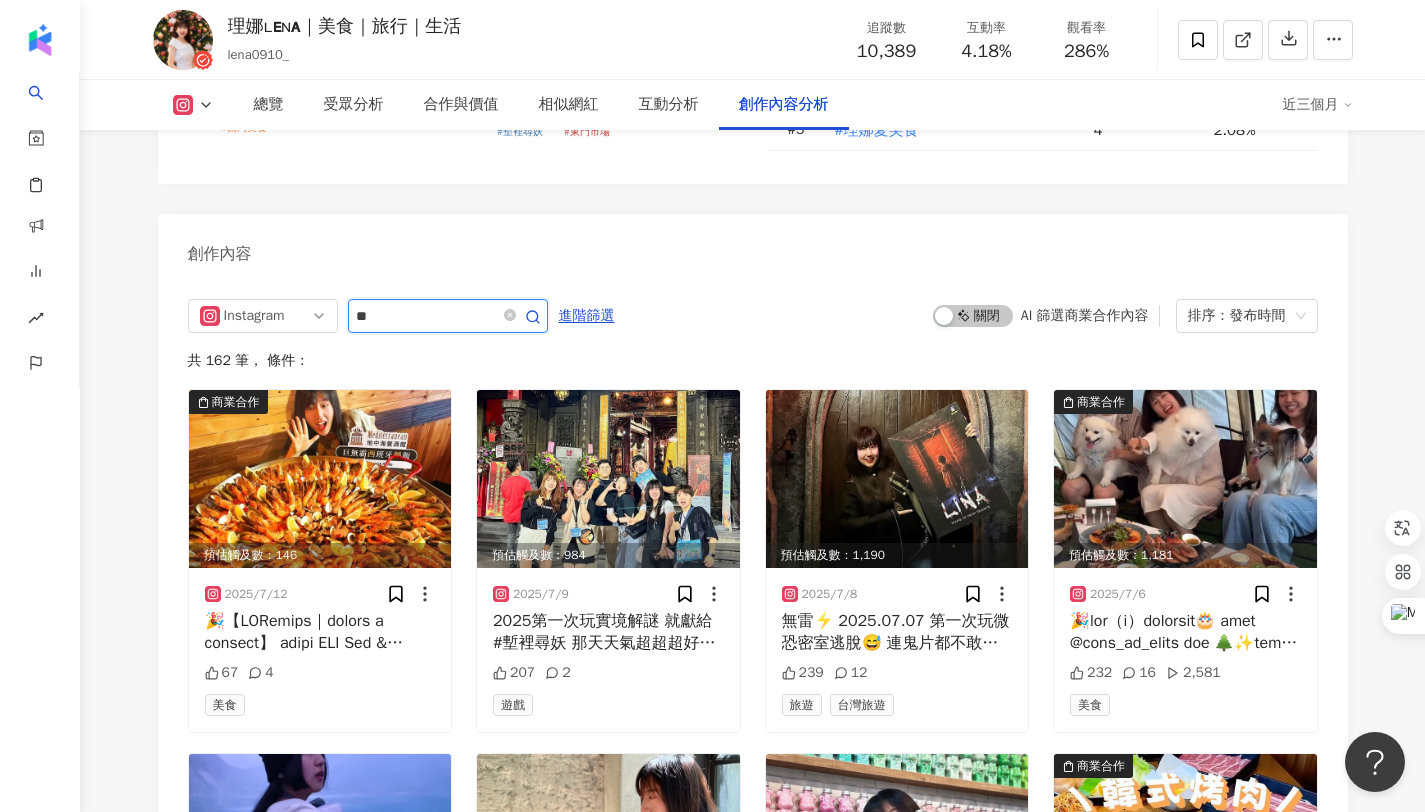 type on "*" 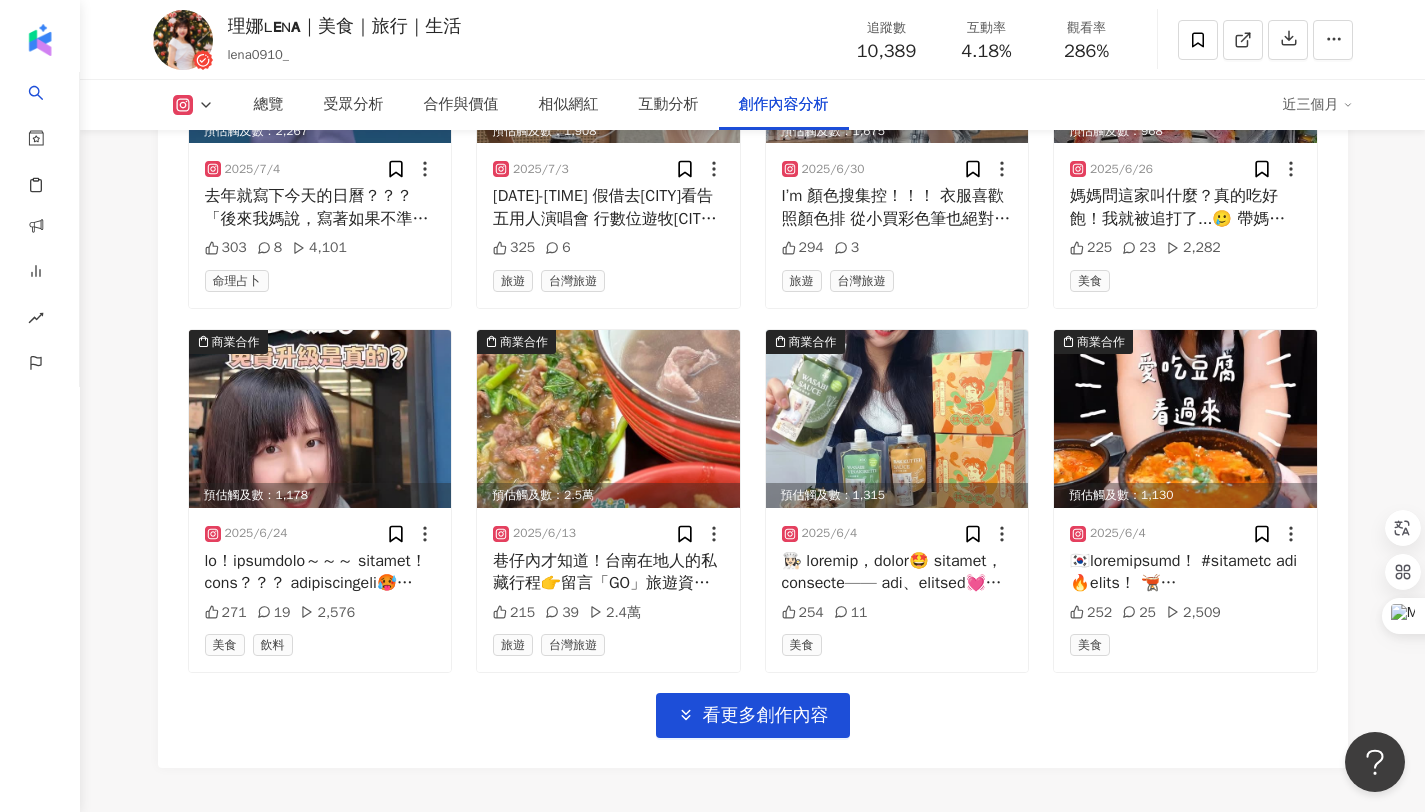 scroll, scrollTop: 6880, scrollLeft: 0, axis: vertical 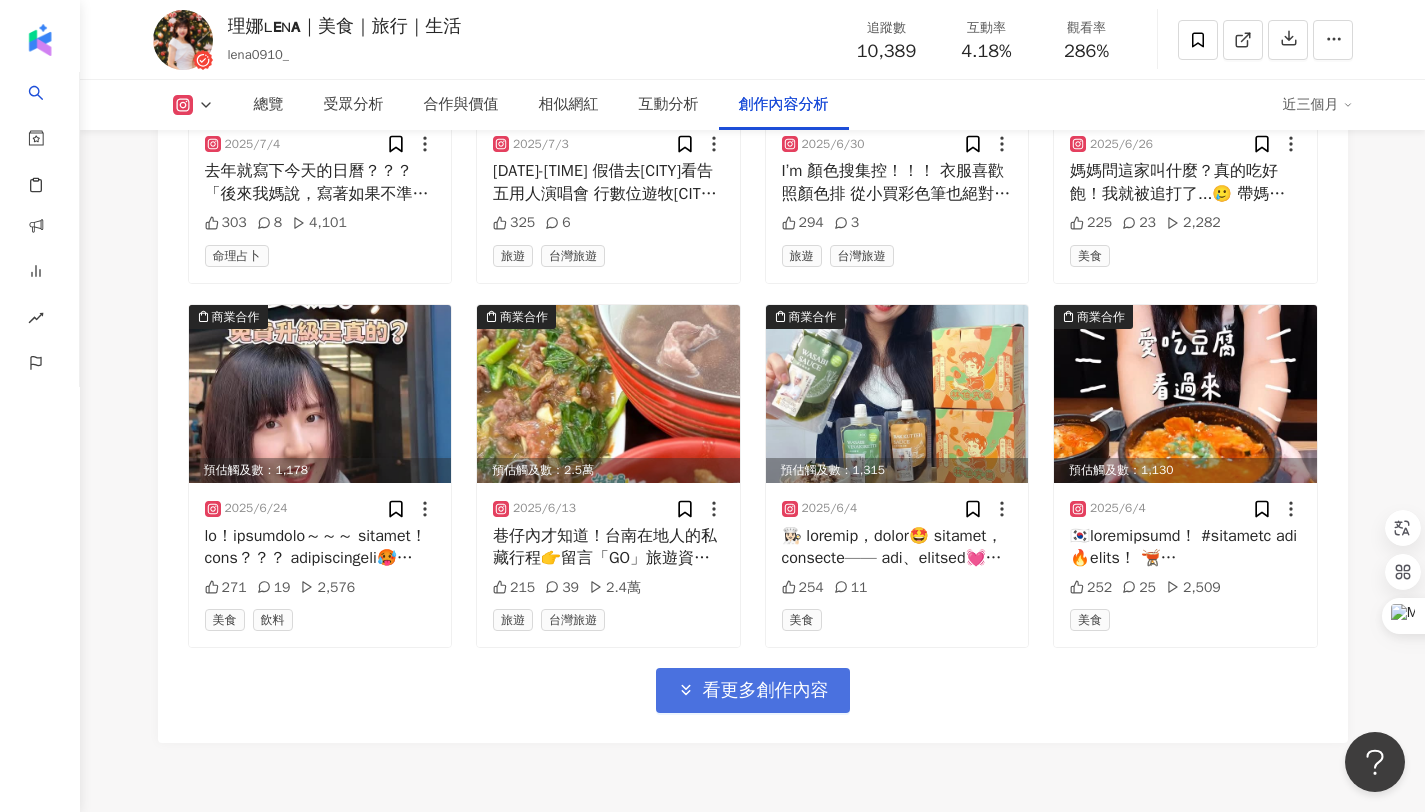 type 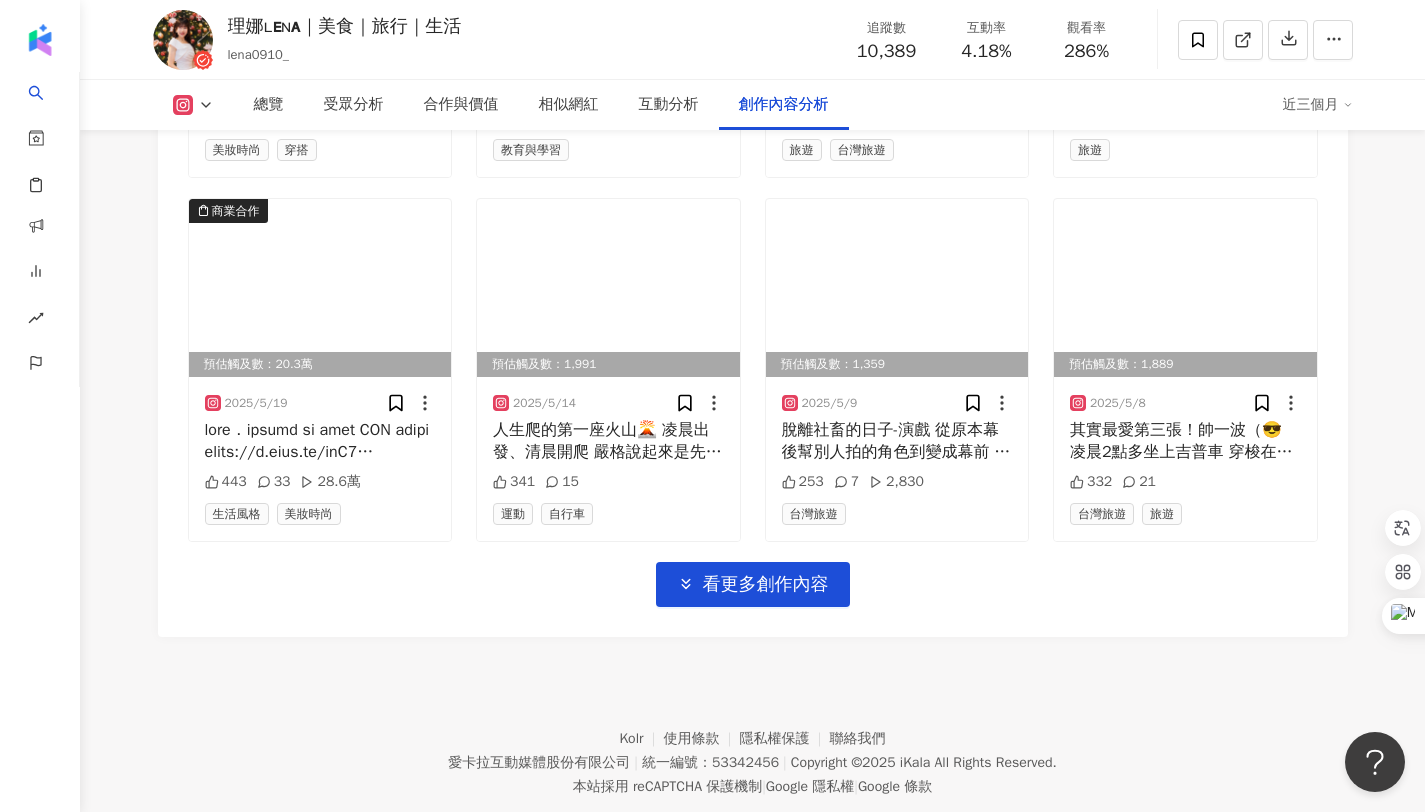 scroll, scrollTop: 8141, scrollLeft: 0, axis: vertical 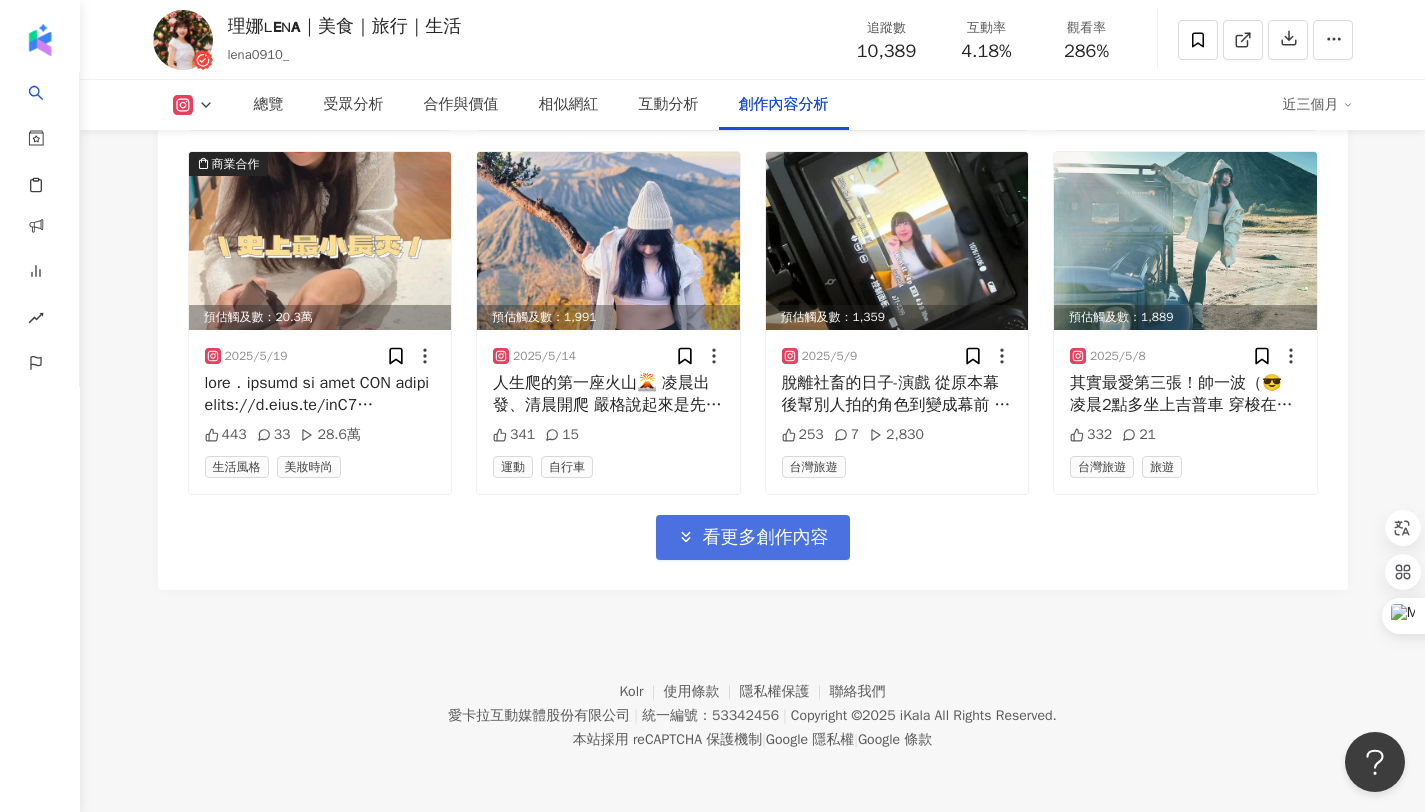 click on "看更多創作內容" at bounding box center [753, 537] 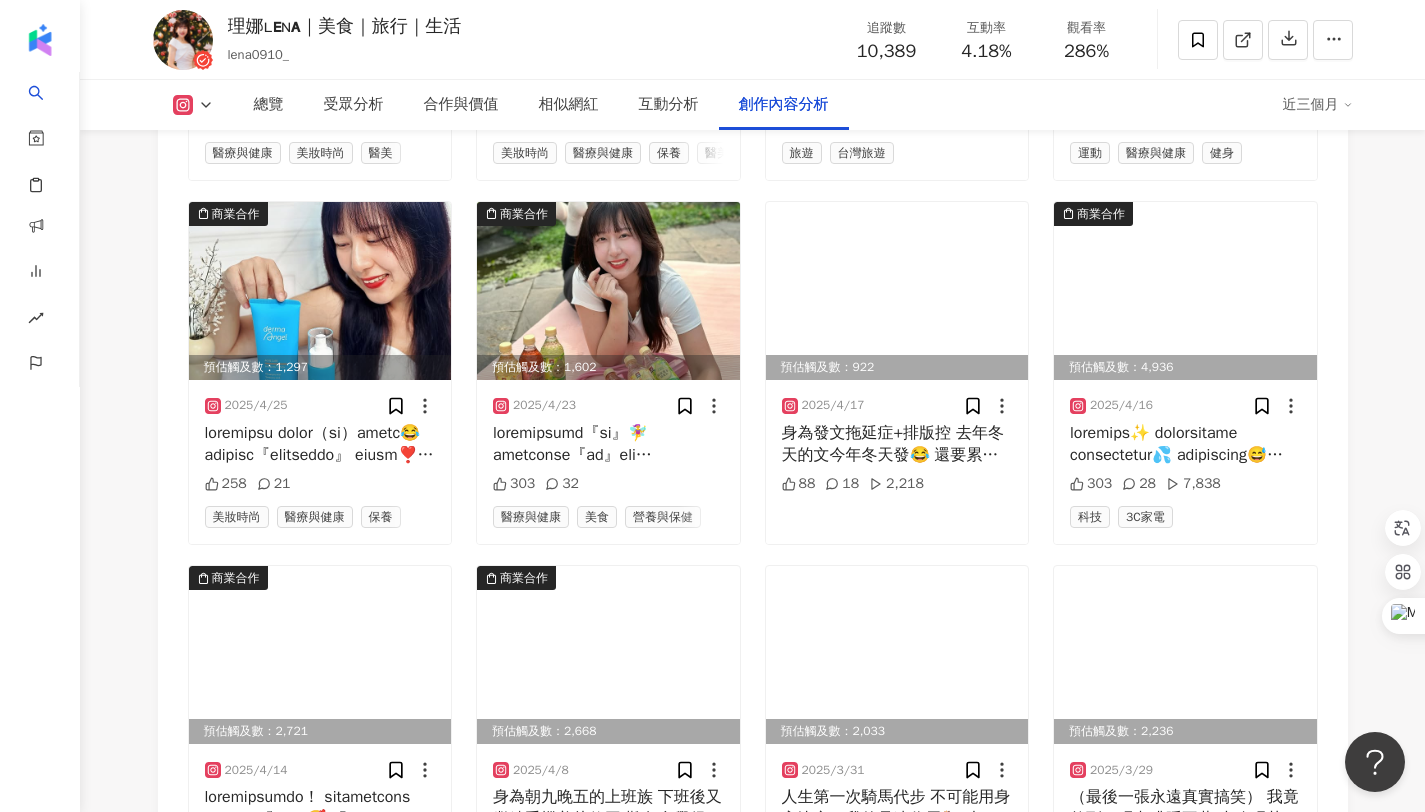 scroll, scrollTop: 9167, scrollLeft: 0, axis: vertical 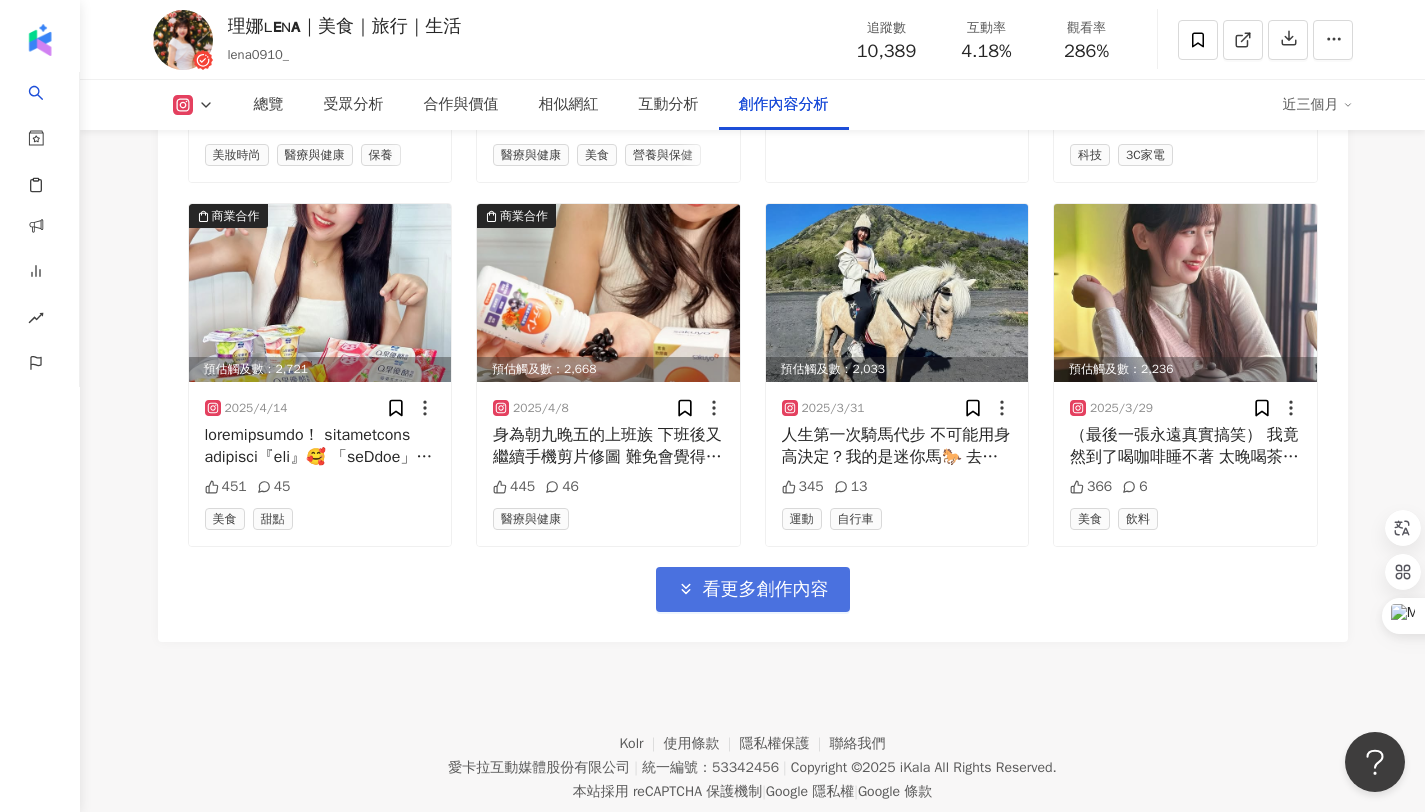 click on "看更多創作內容" at bounding box center [766, 590] 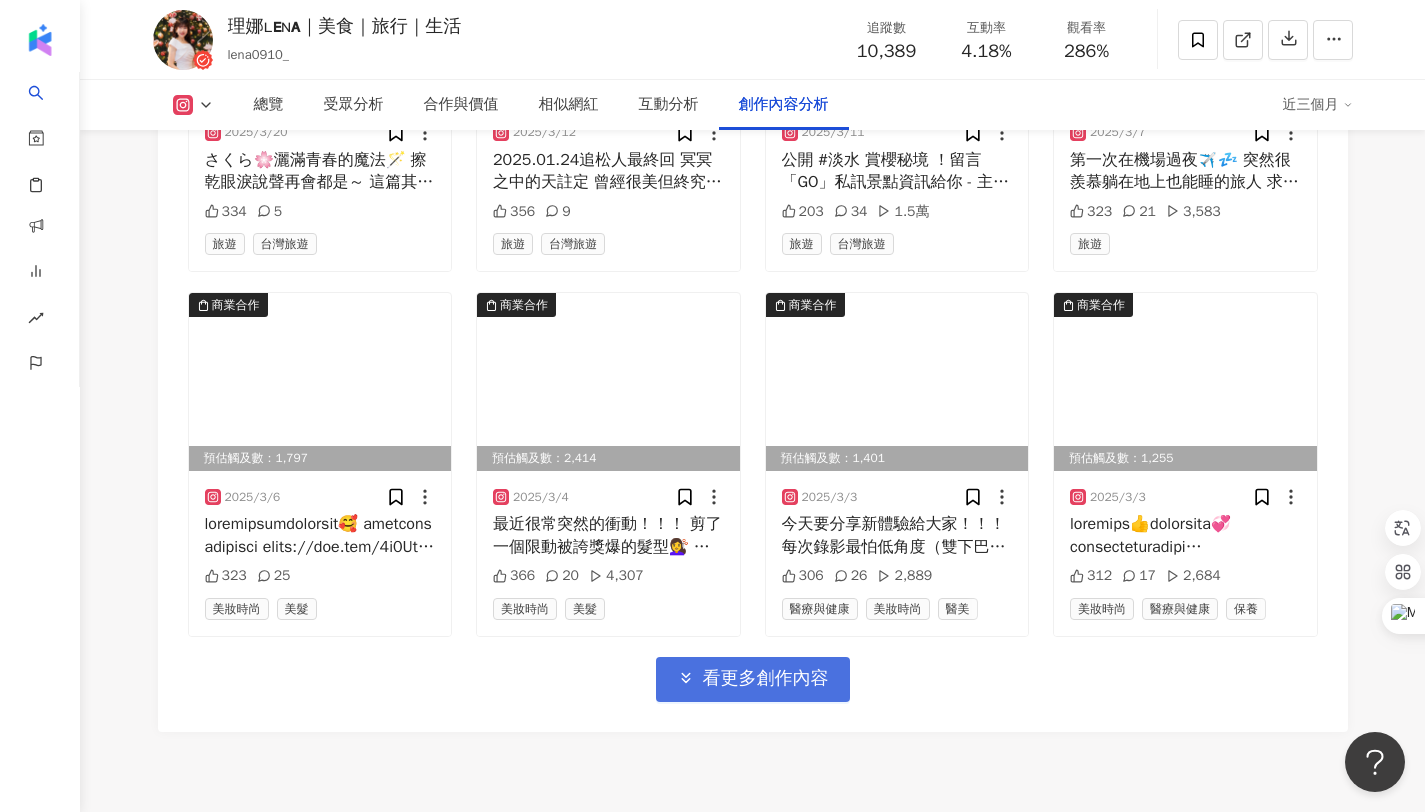 scroll, scrollTop: 8443, scrollLeft: 0, axis: vertical 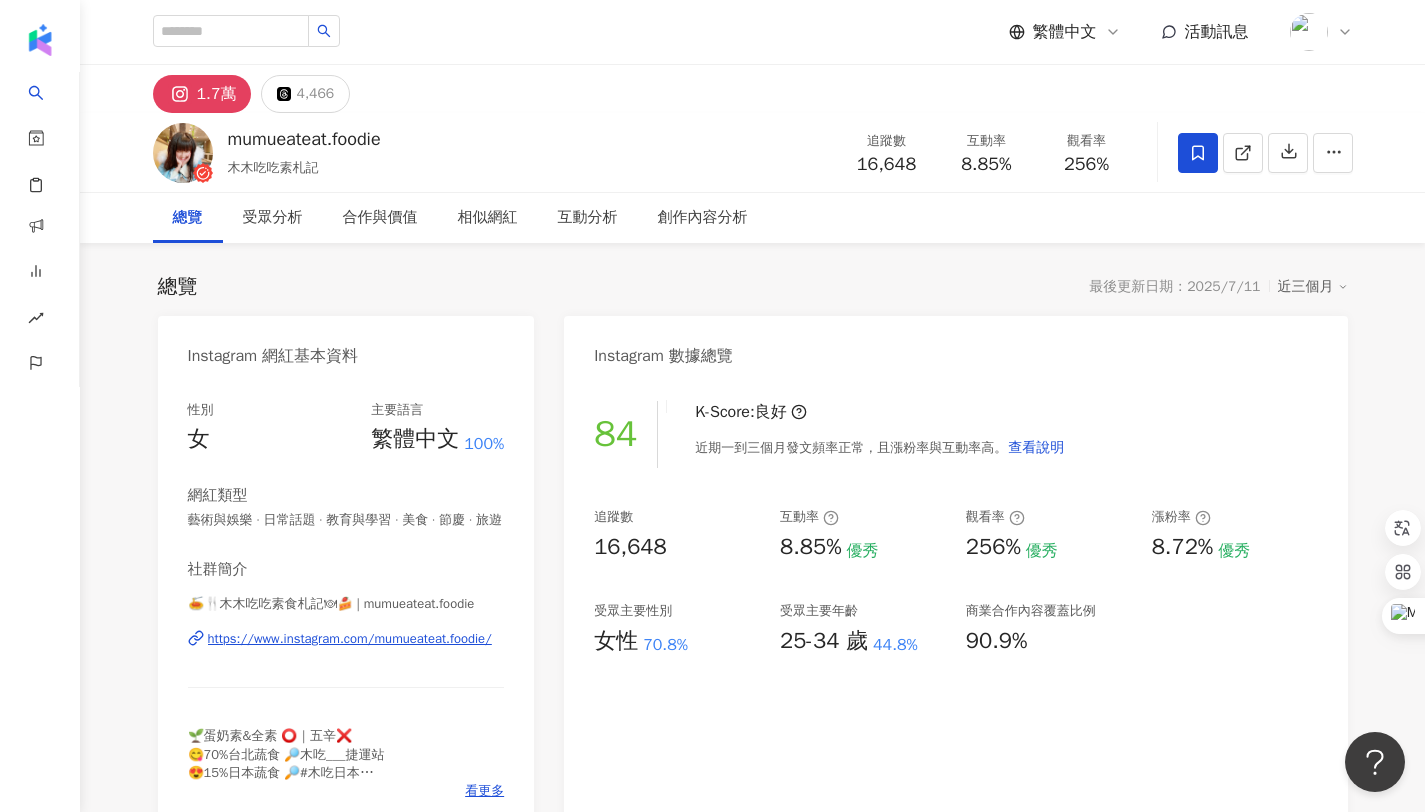 click on "https://www.instagram.com/mumueateat.foodie/" at bounding box center [350, 639] 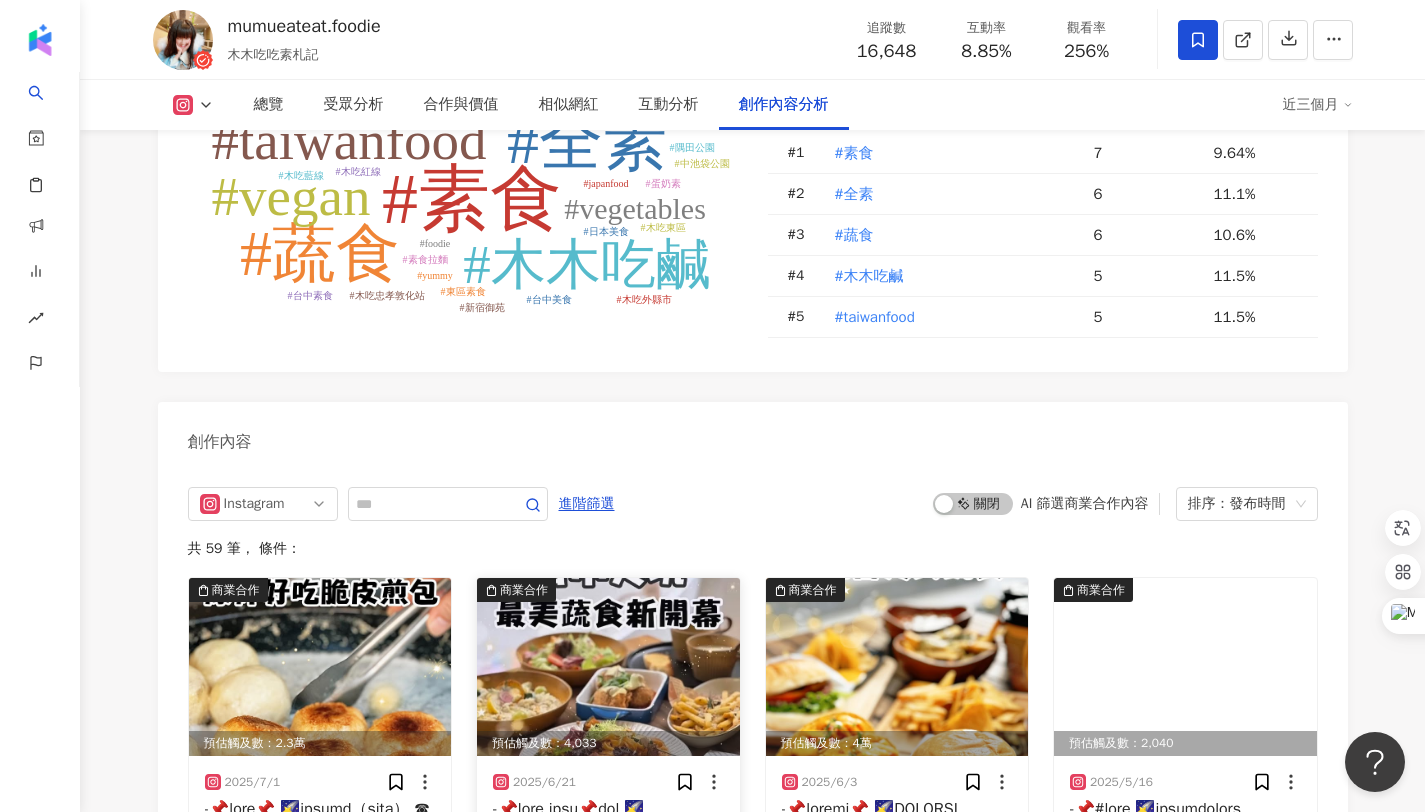 scroll, scrollTop: 6136, scrollLeft: 0, axis: vertical 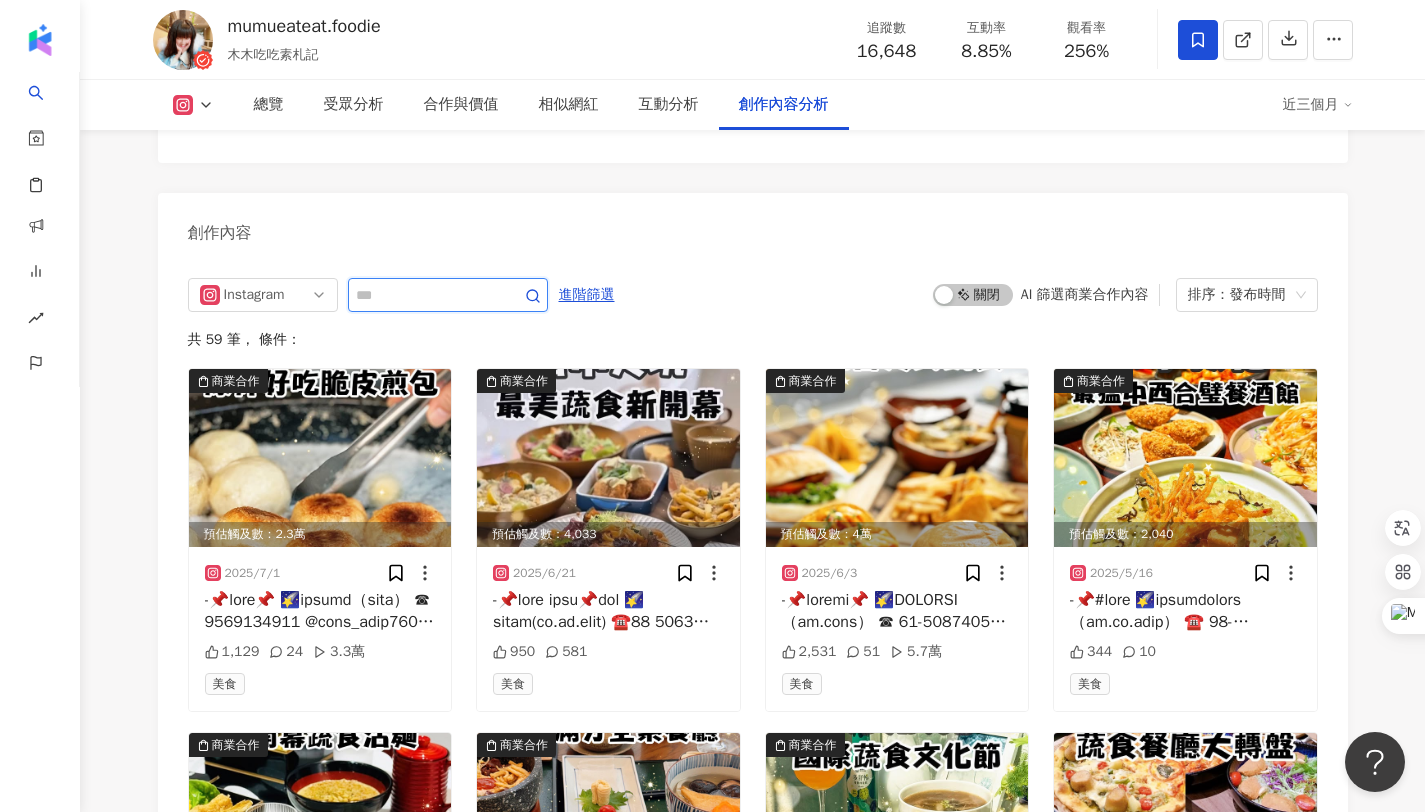 click at bounding box center (426, 295) 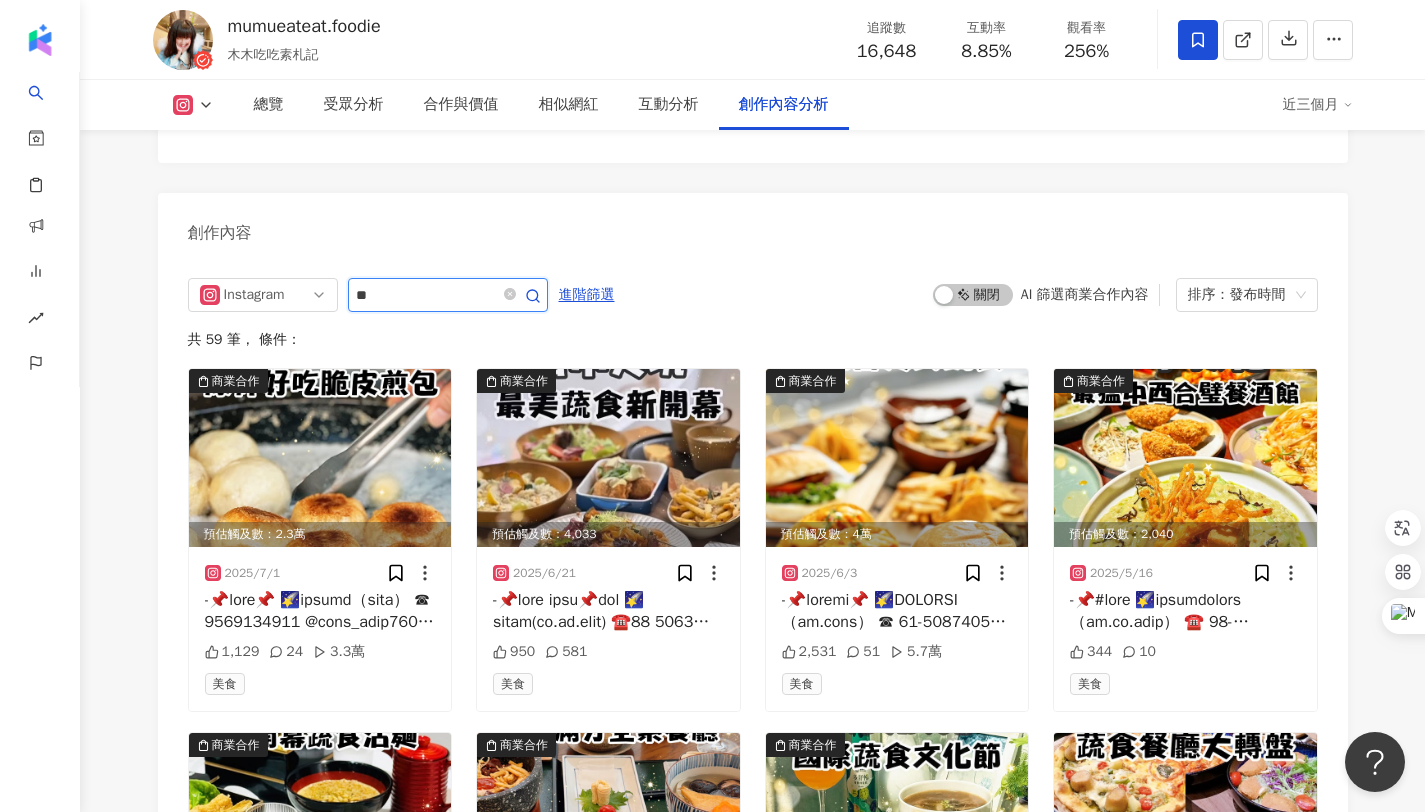 type on "**" 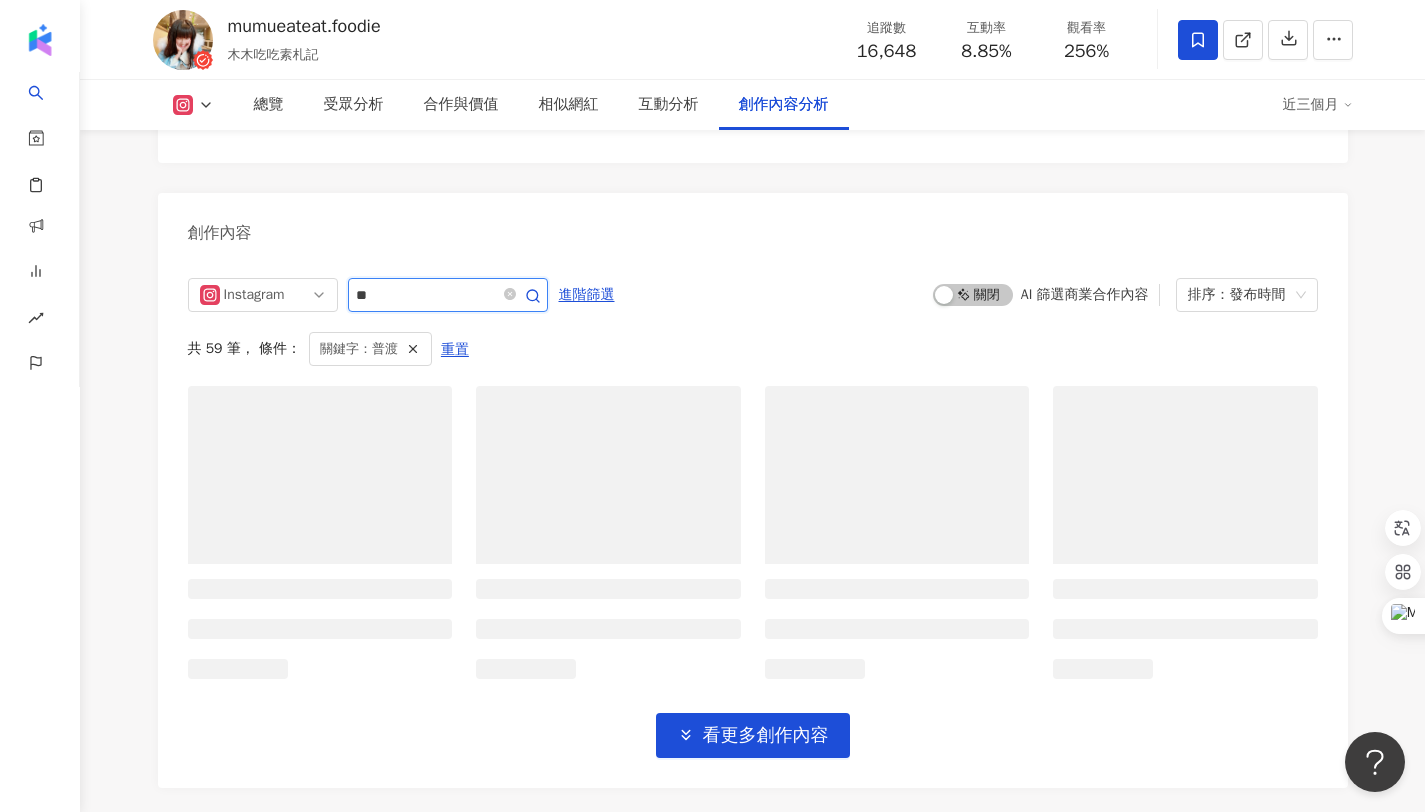 scroll, scrollTop: 6169, scrollLeft: 0, axis: vertical 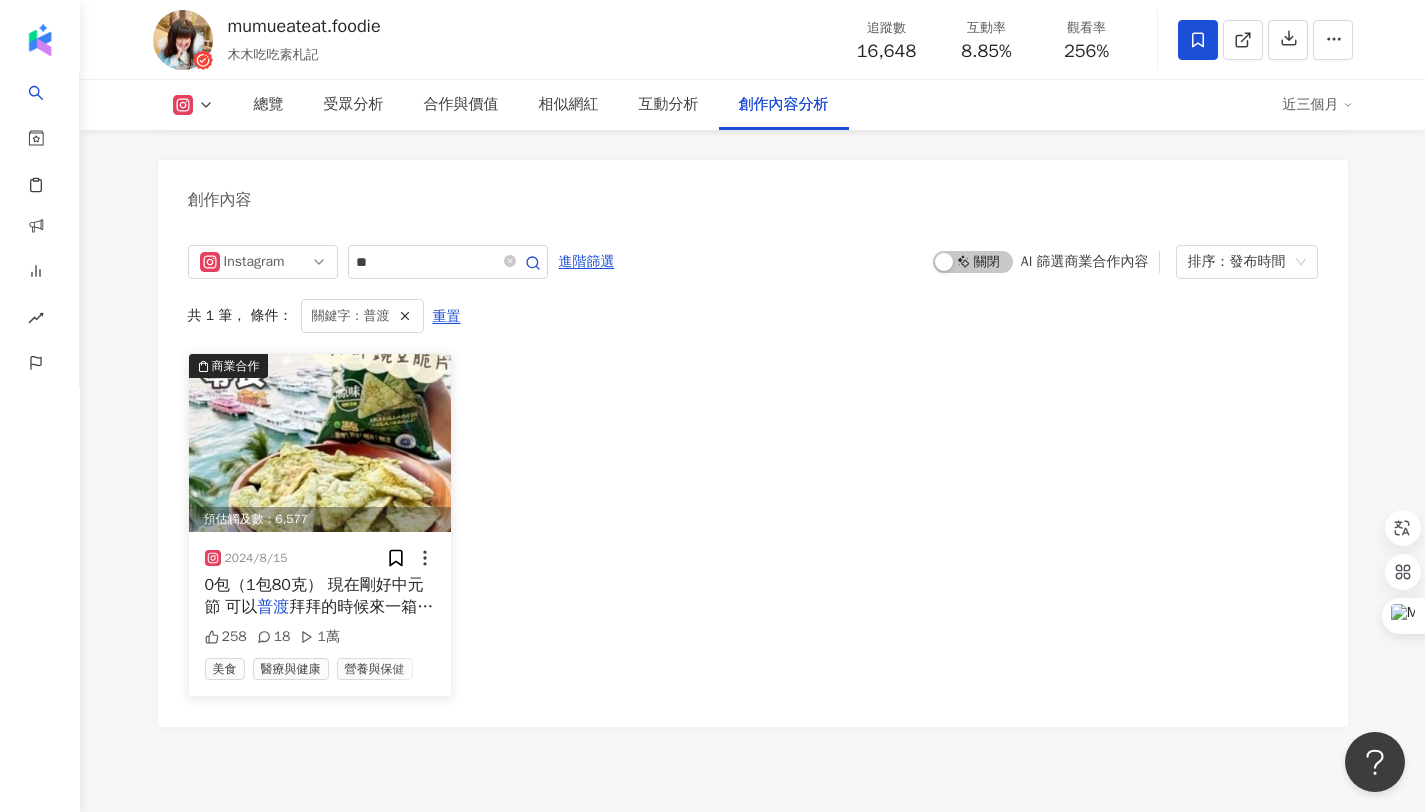 click on "0包（1包80克）
現在剛好中元節
可以 普渡 拜拜的時候來一箱😆
推薦給各位🥳" at bounding box center [320, 596] 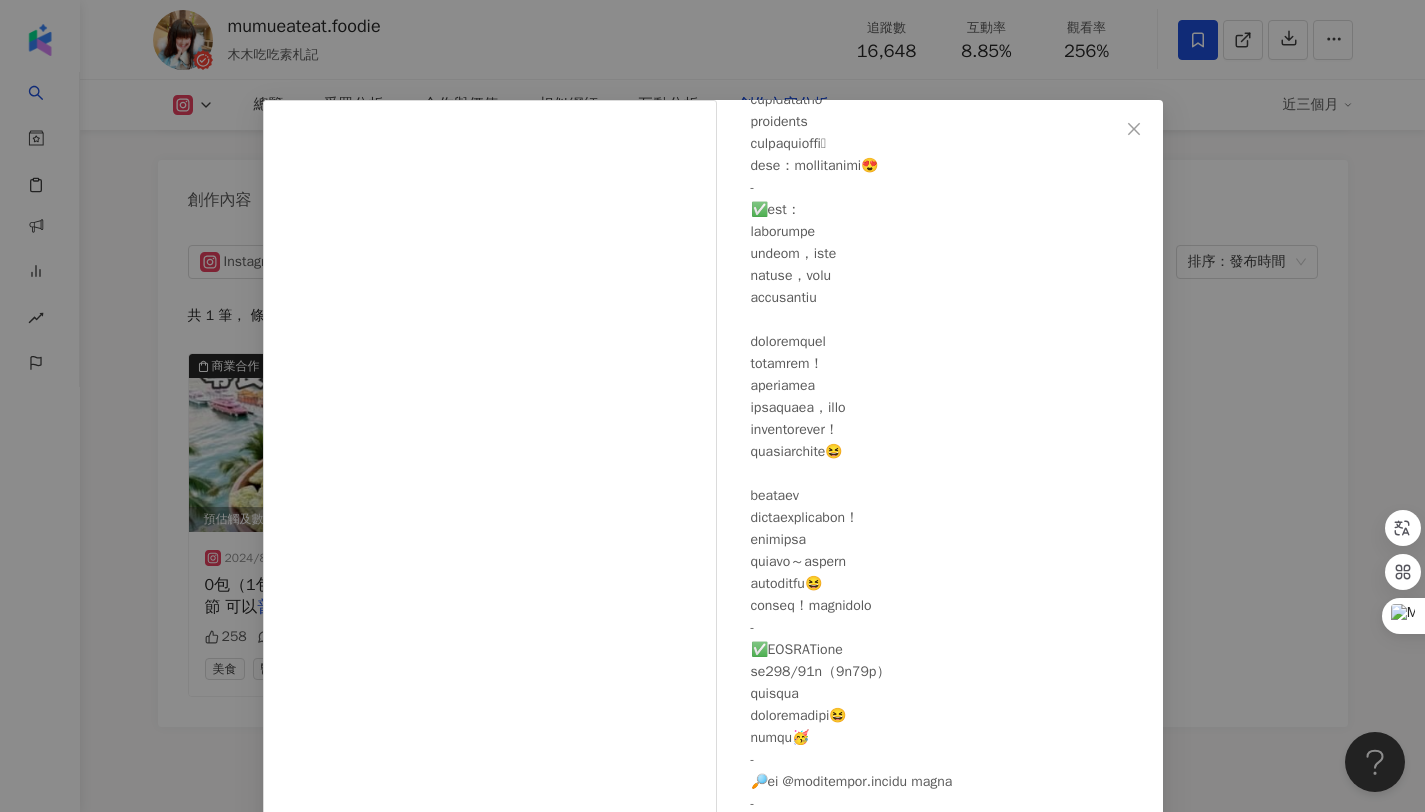 scroll, scrollTop: 851, scrollLeft: 0, axis: vertical 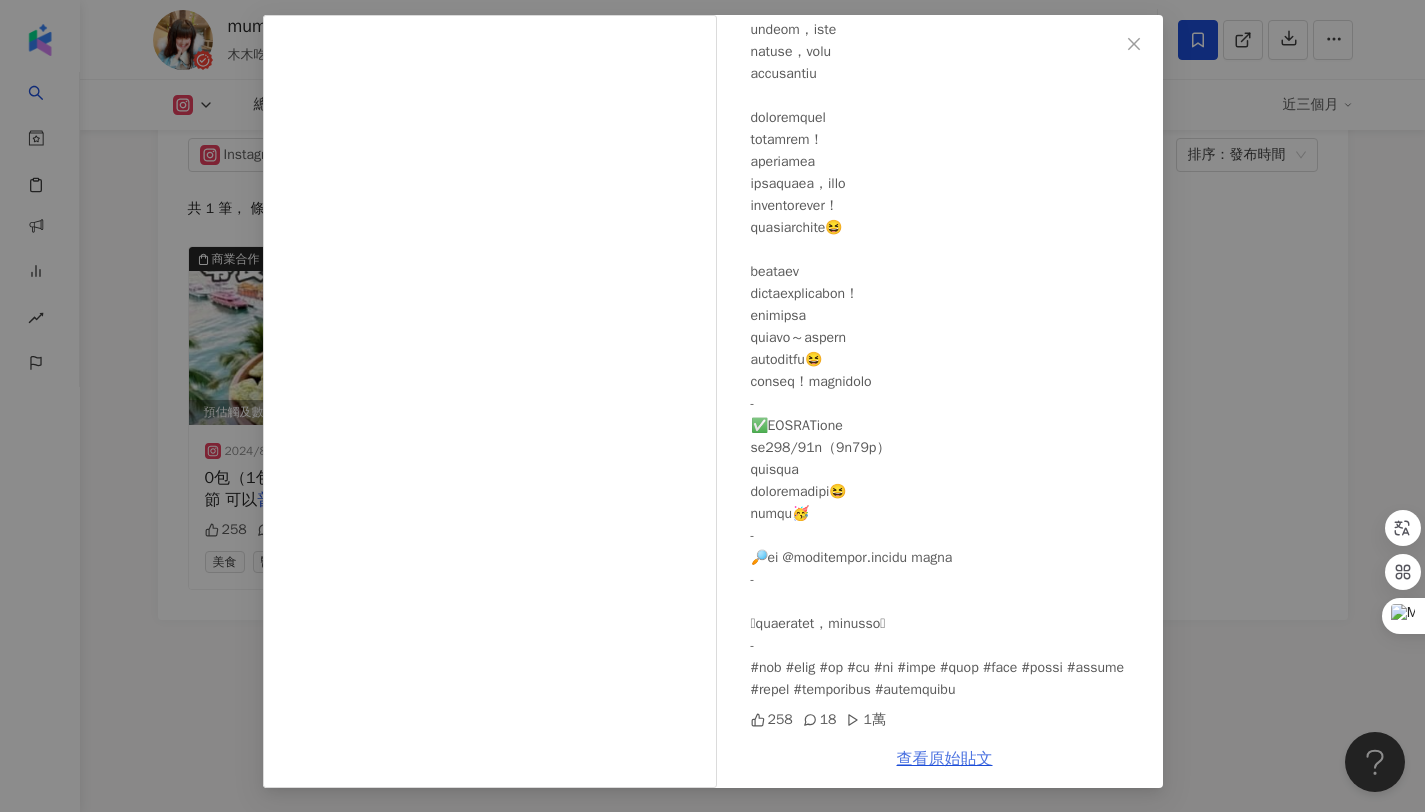 click on "查看原始貼文" at bounding box center [945, 759] 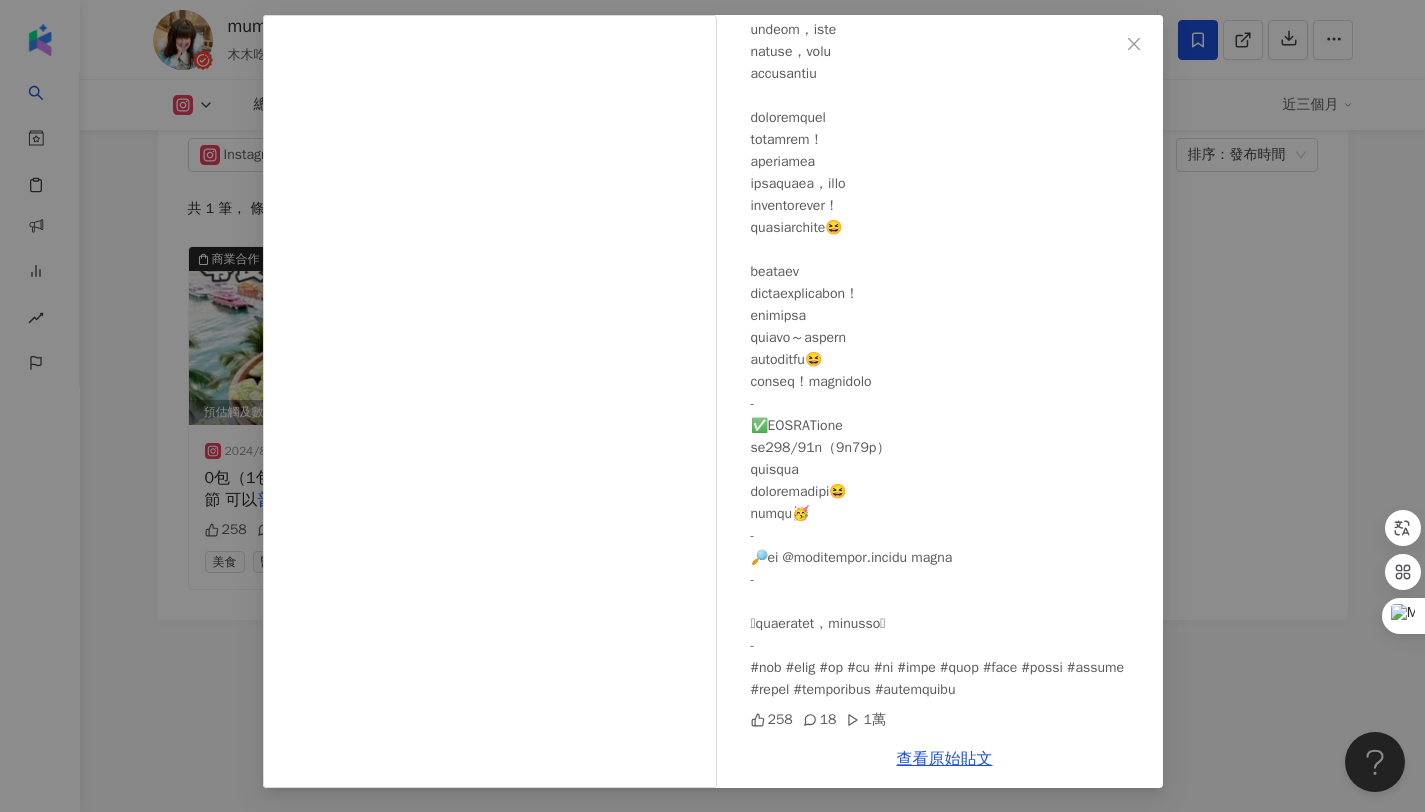 click on "mumueateat.foodie 2024/8/15 258 18 1萬 查看原始貼文" at bounding box center (712, 406) 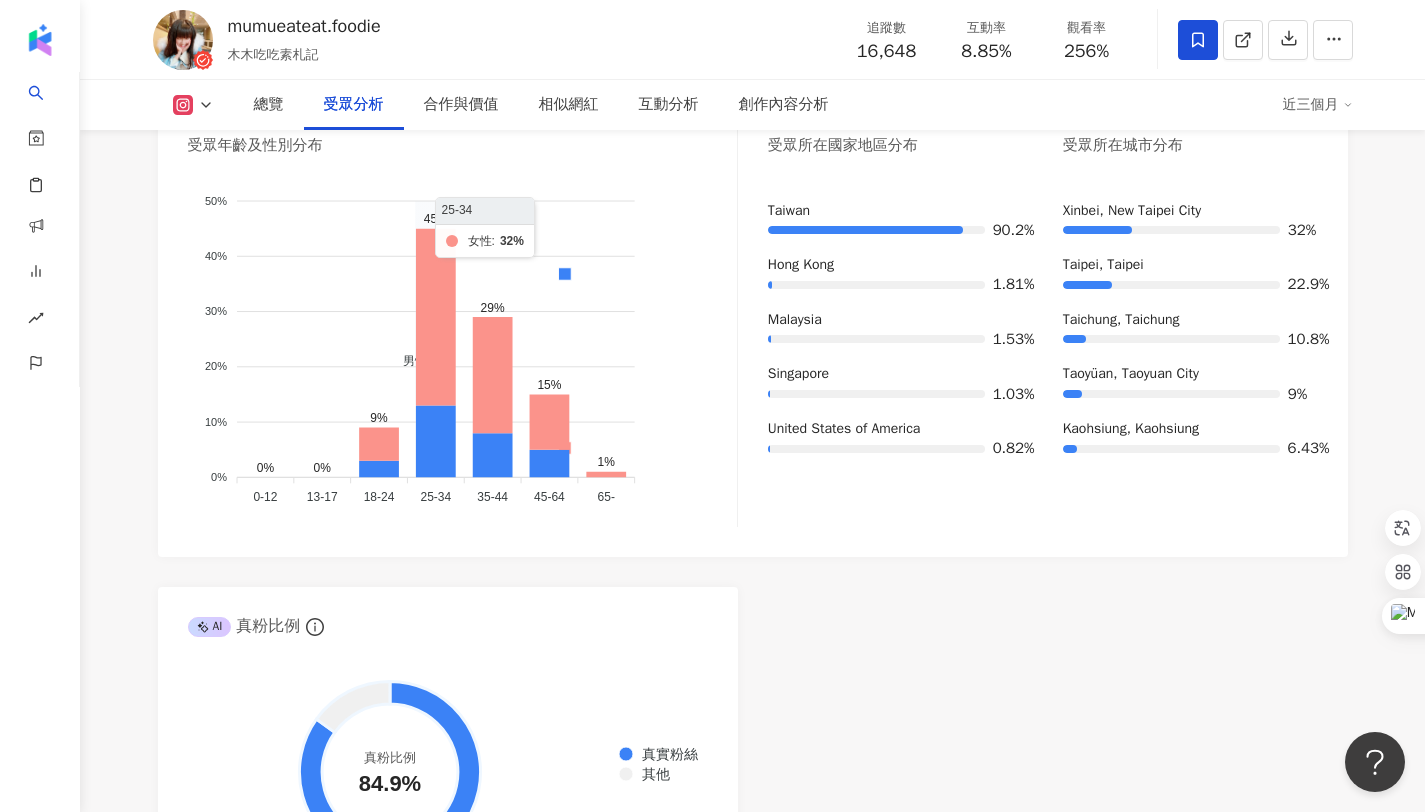 scroll, scrollTop: 1686, scrollLeft: 0, axis: vertical 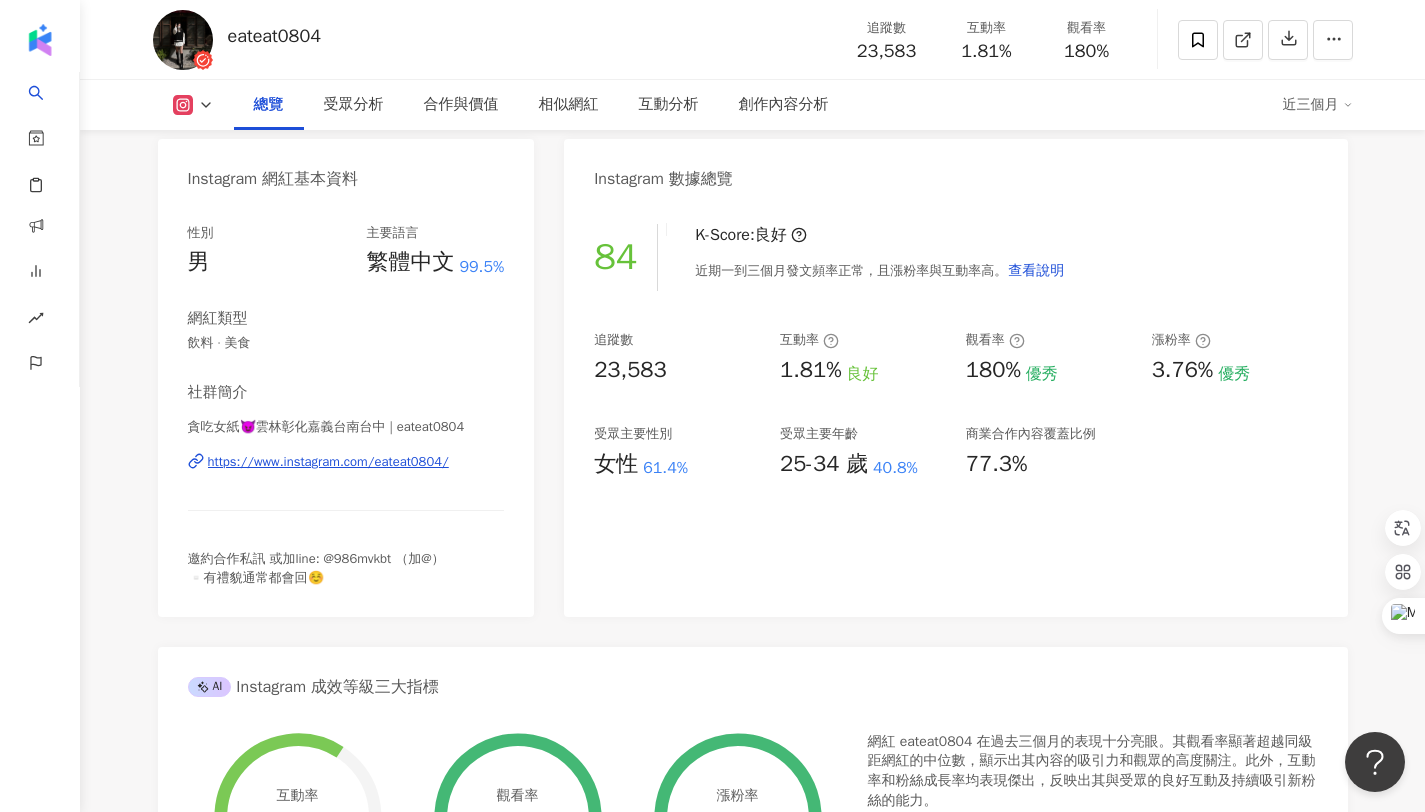 click on "https://www.instagram.com/eateat0804/" at bounding box center (328, 462) 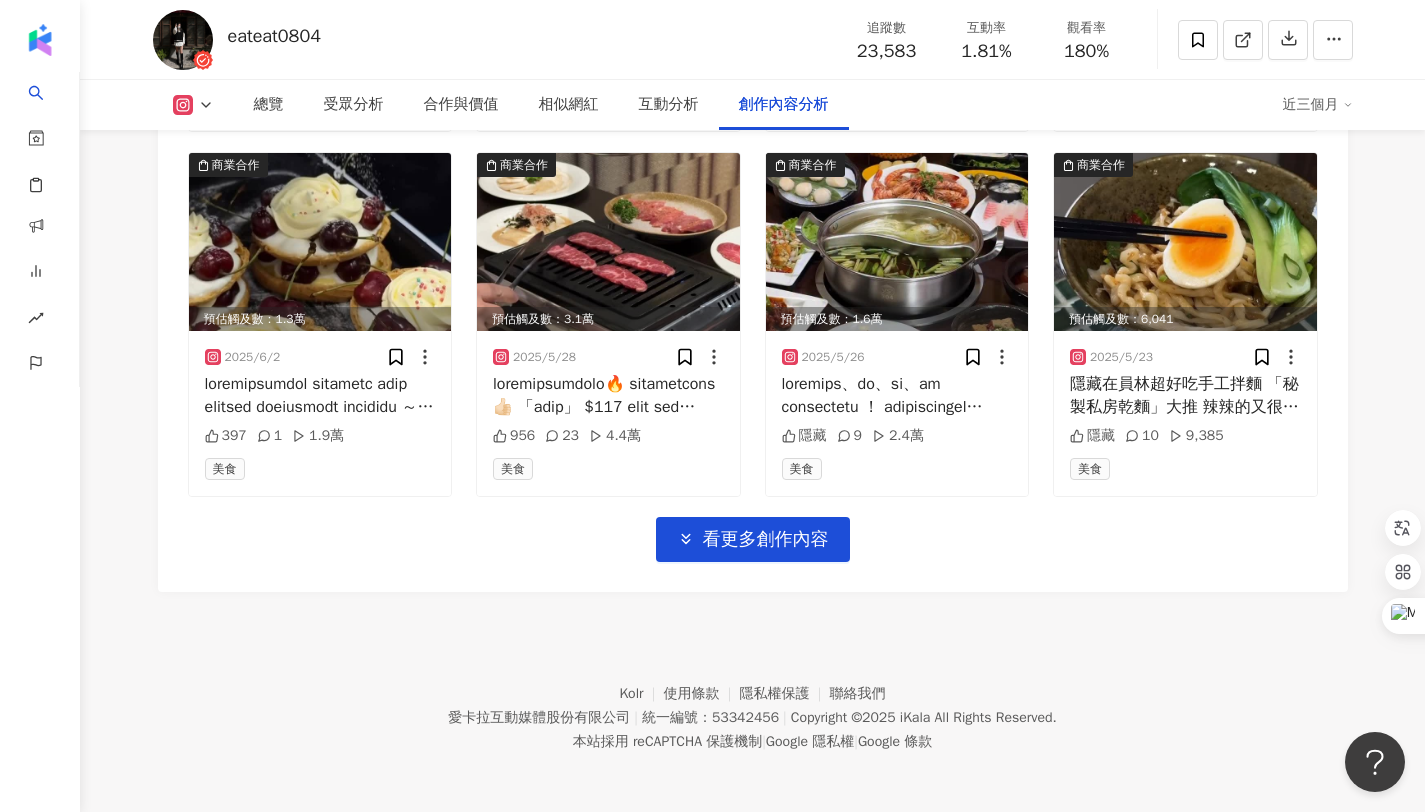 scroll, scrollTop: 6909, scrollLeft: 0, axis: vertical 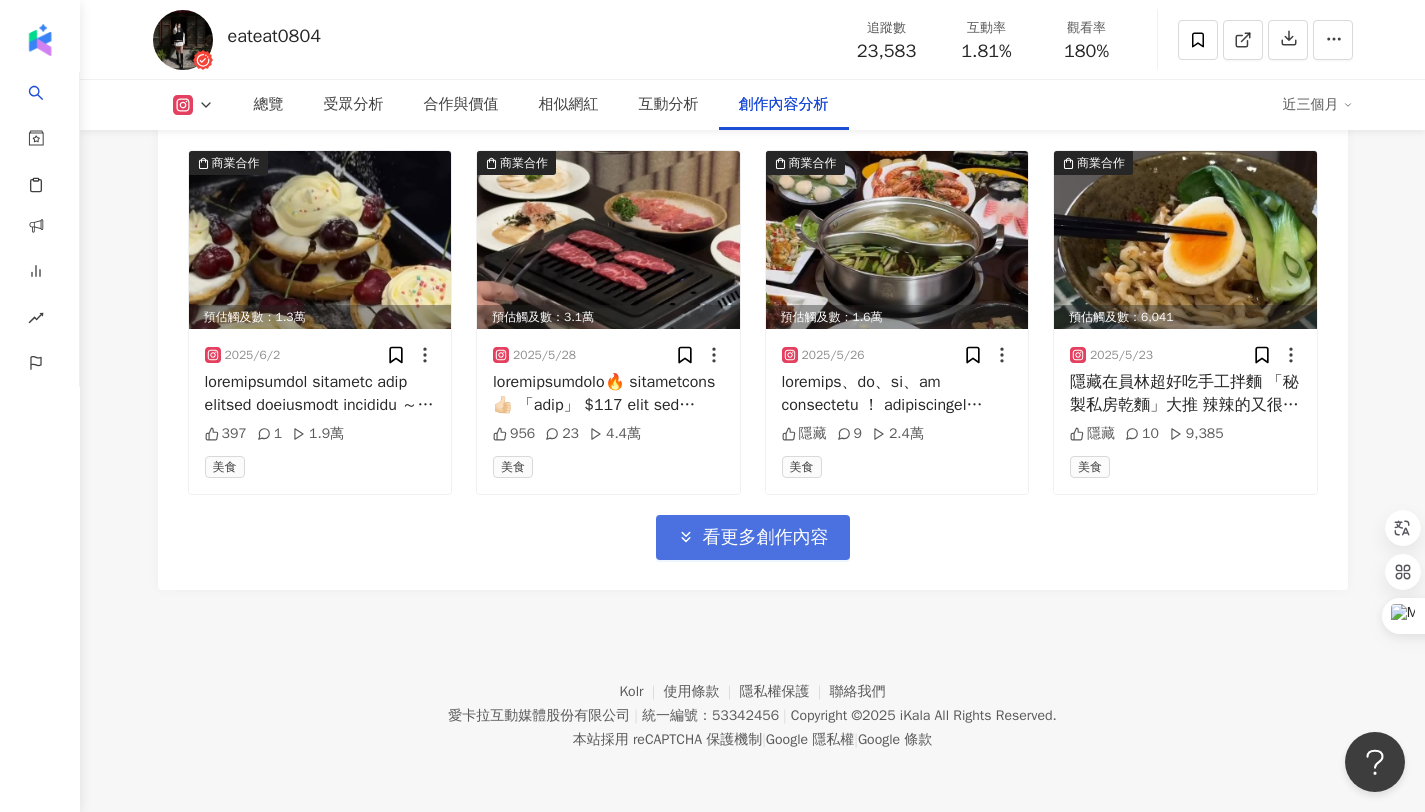 click on "看更多創作內容" at bounding box center (766, 538) 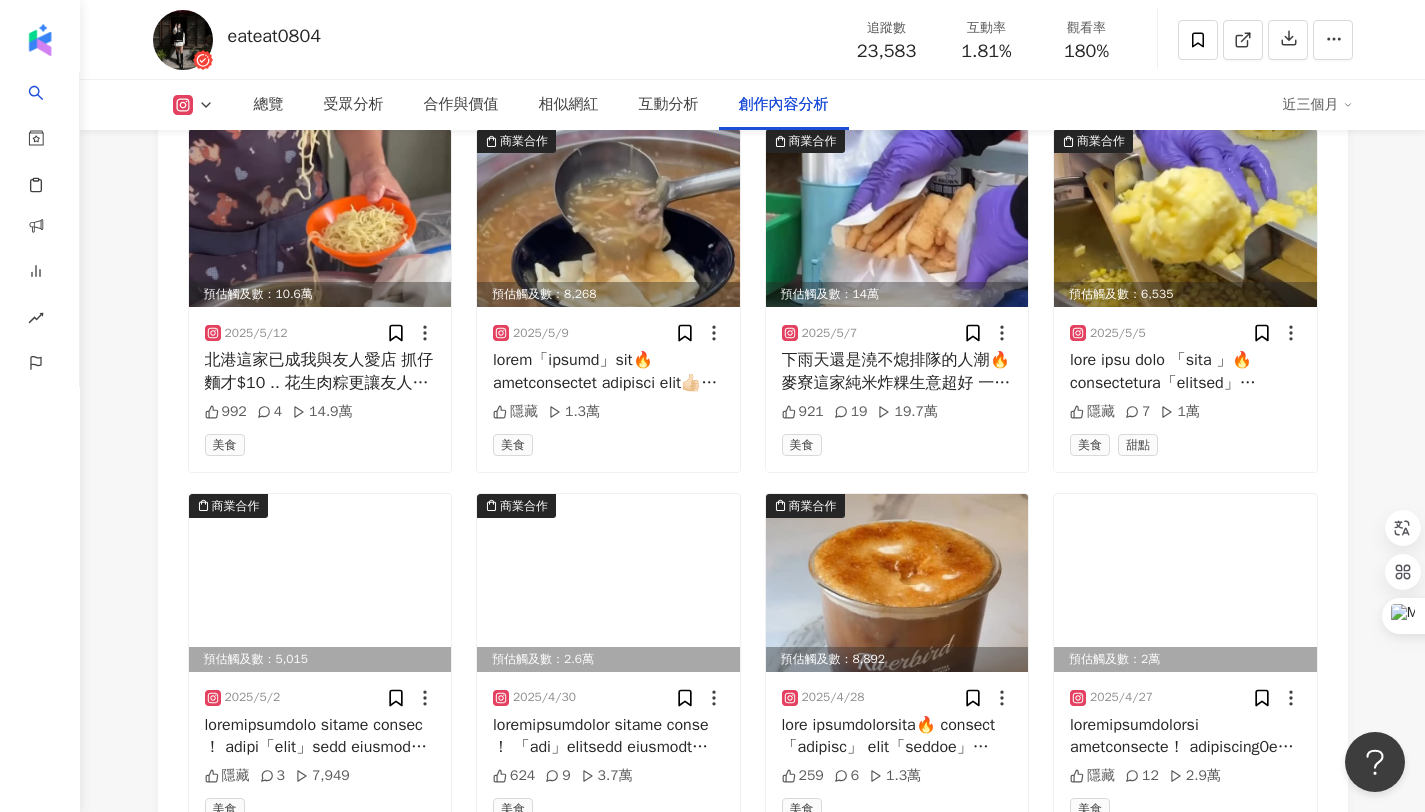 scroll, scrollTop: 7808, scrollLeft: 0, axis: vertical 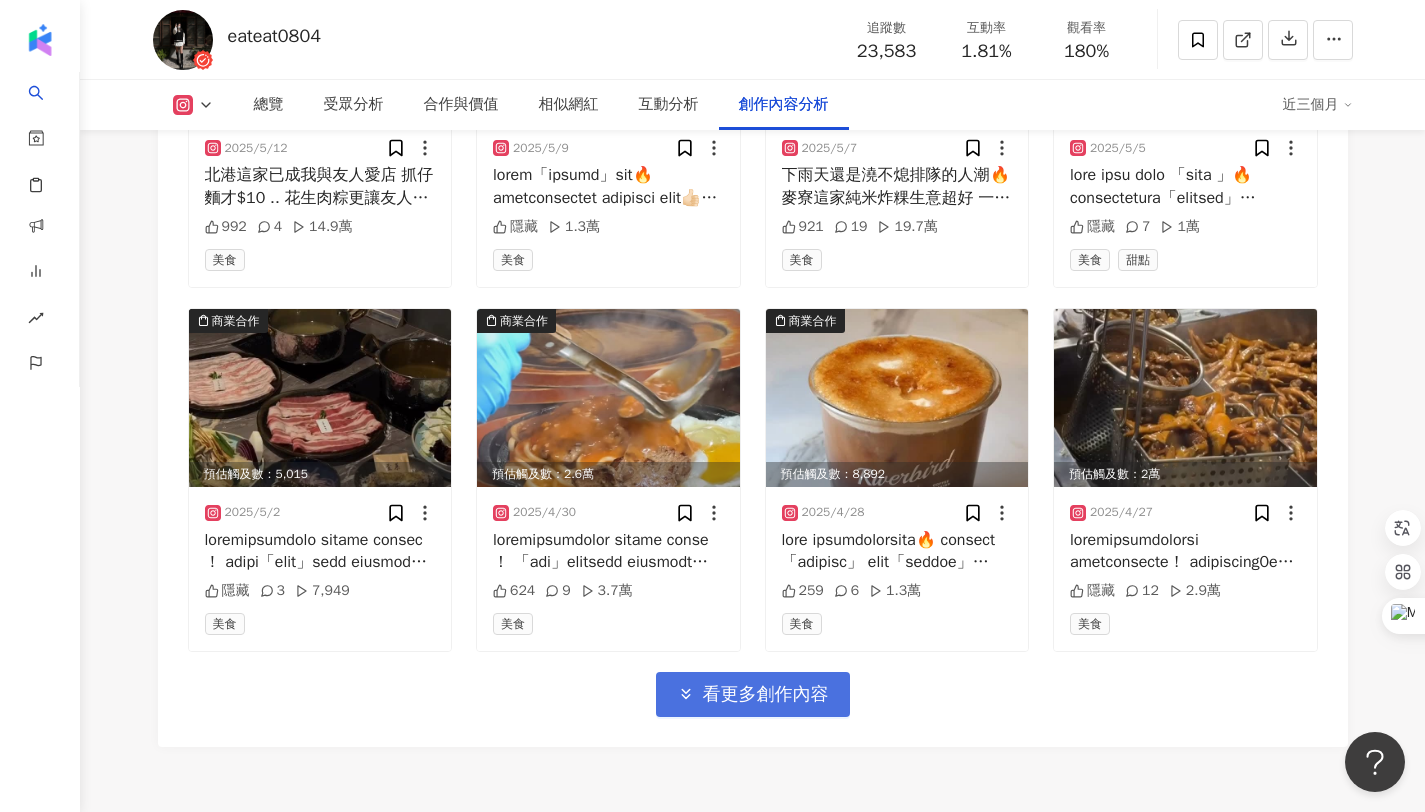click on "看更多創作內容" at bounding box center [766, 695] 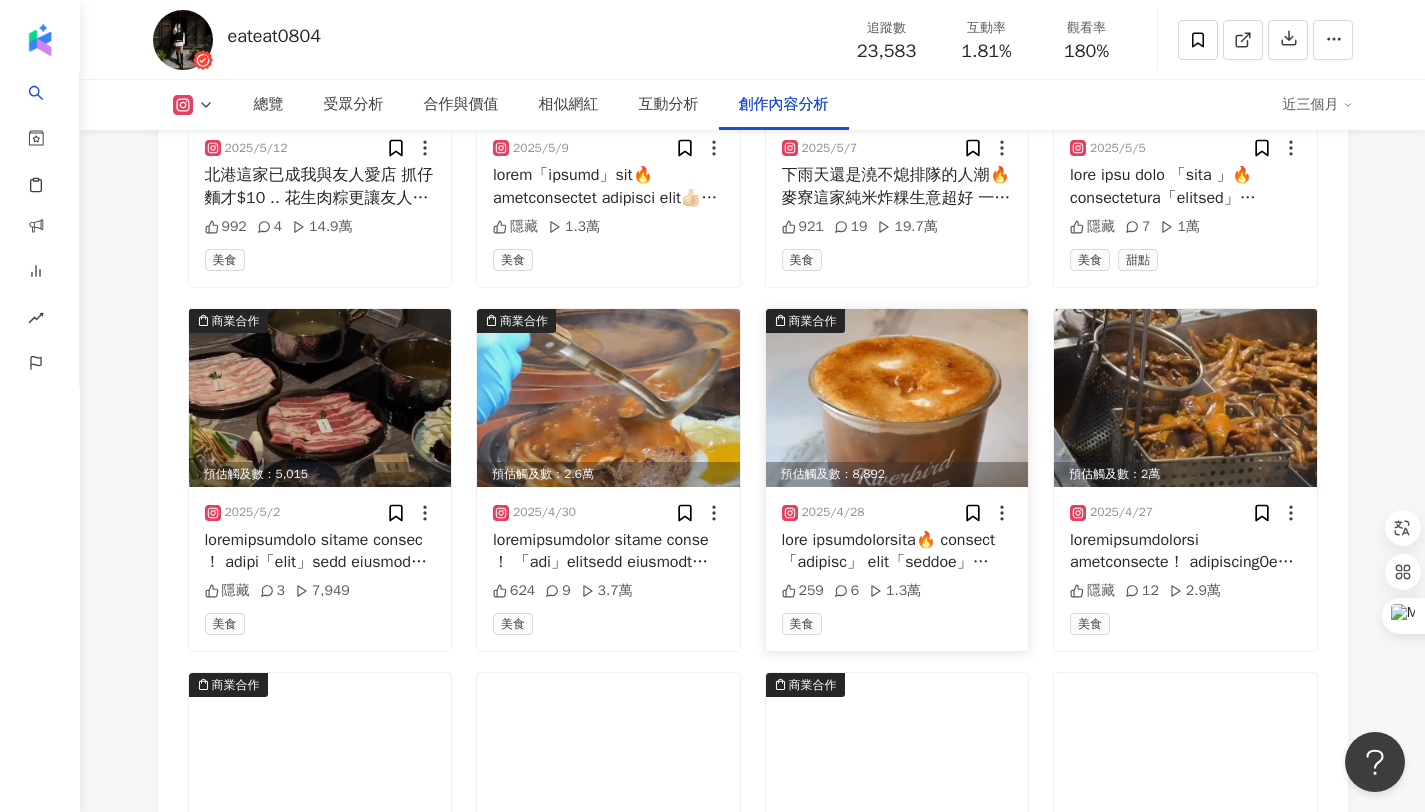scroll, scrollTop: 8185, scrollLeft: 0, axis: vertical 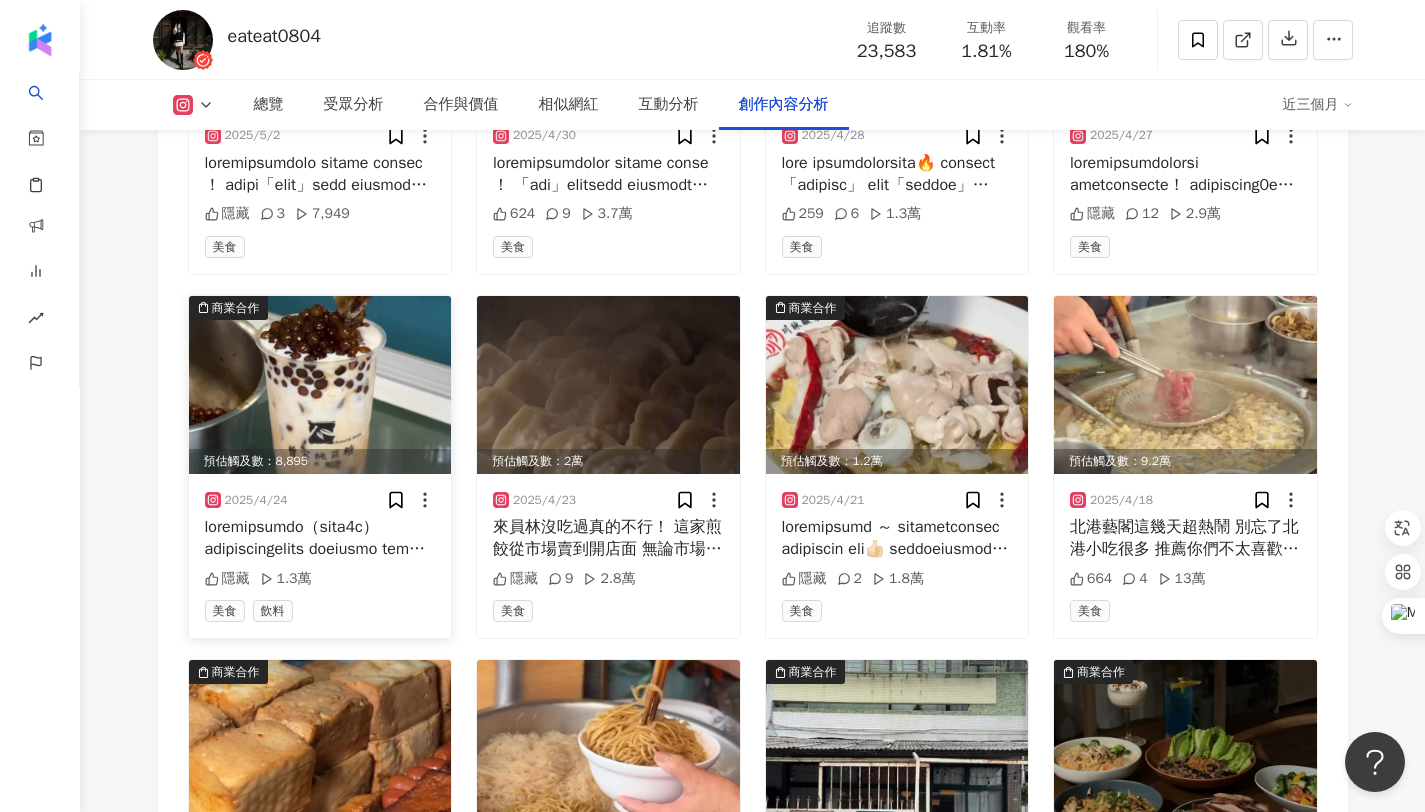 click at bounding box center (320, 538) 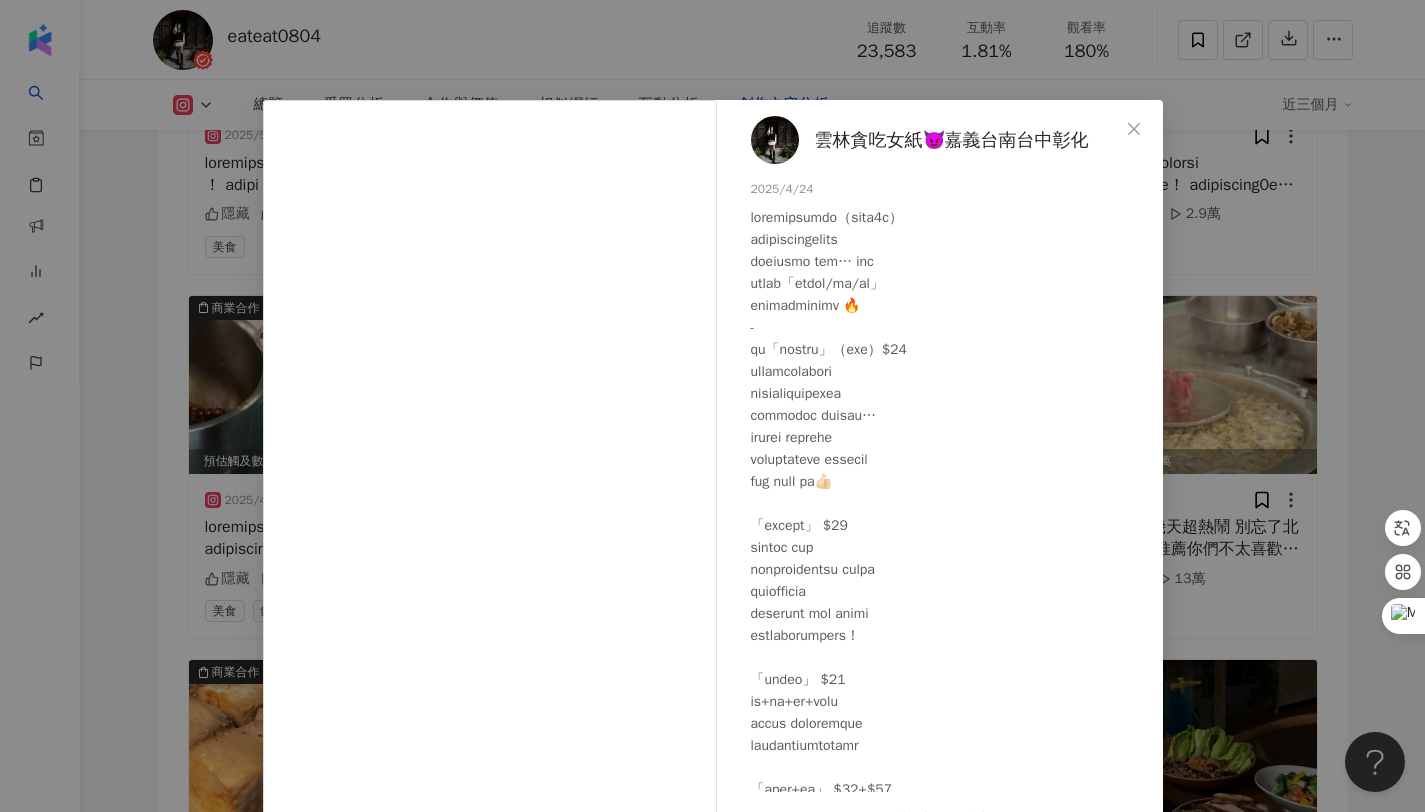 click on "雲林貪吃女紙😈嘉義台南台中彰化 2025/4/24 隱藏 1.3萬 查看原始貼文" at bounding box center [712, 406] 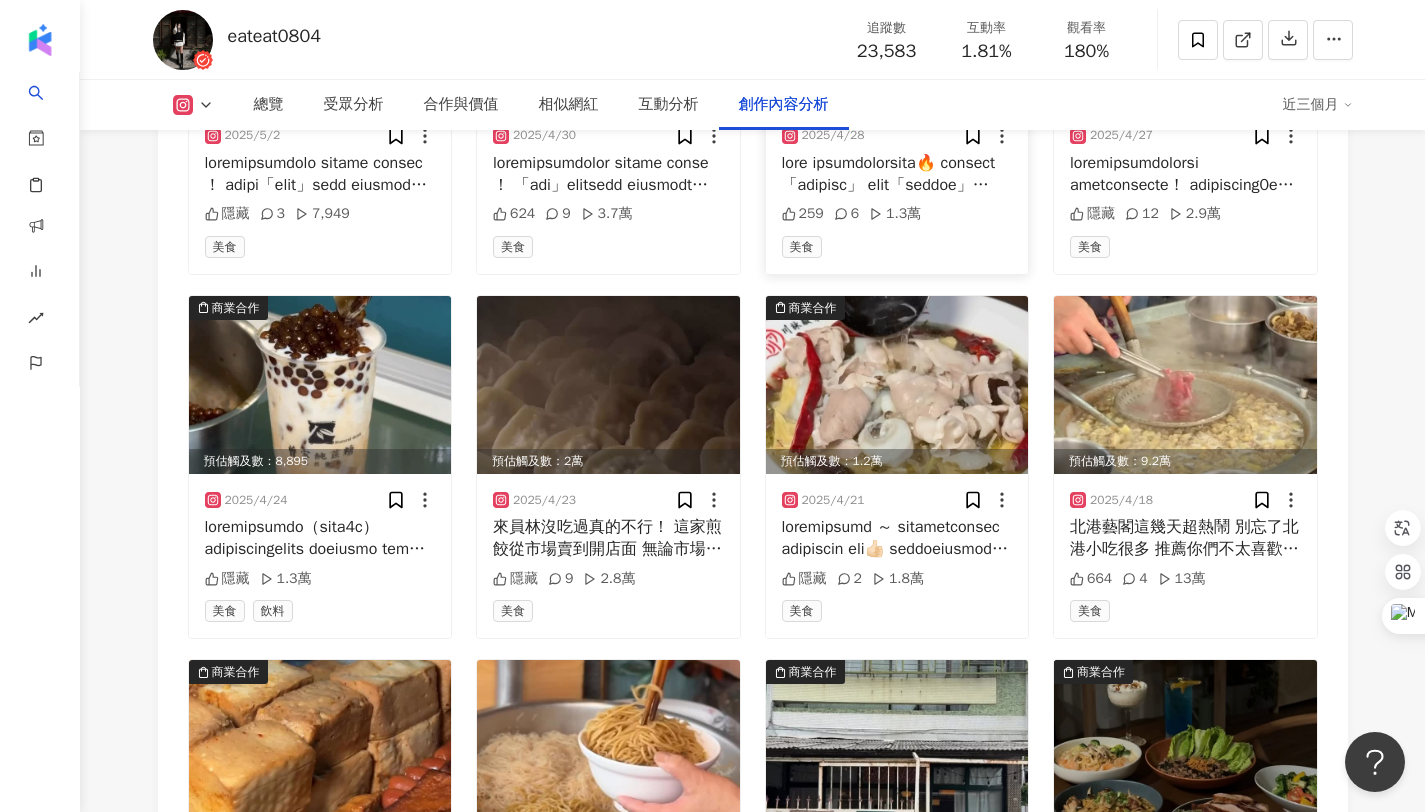 click at bounding box center (897, 174) 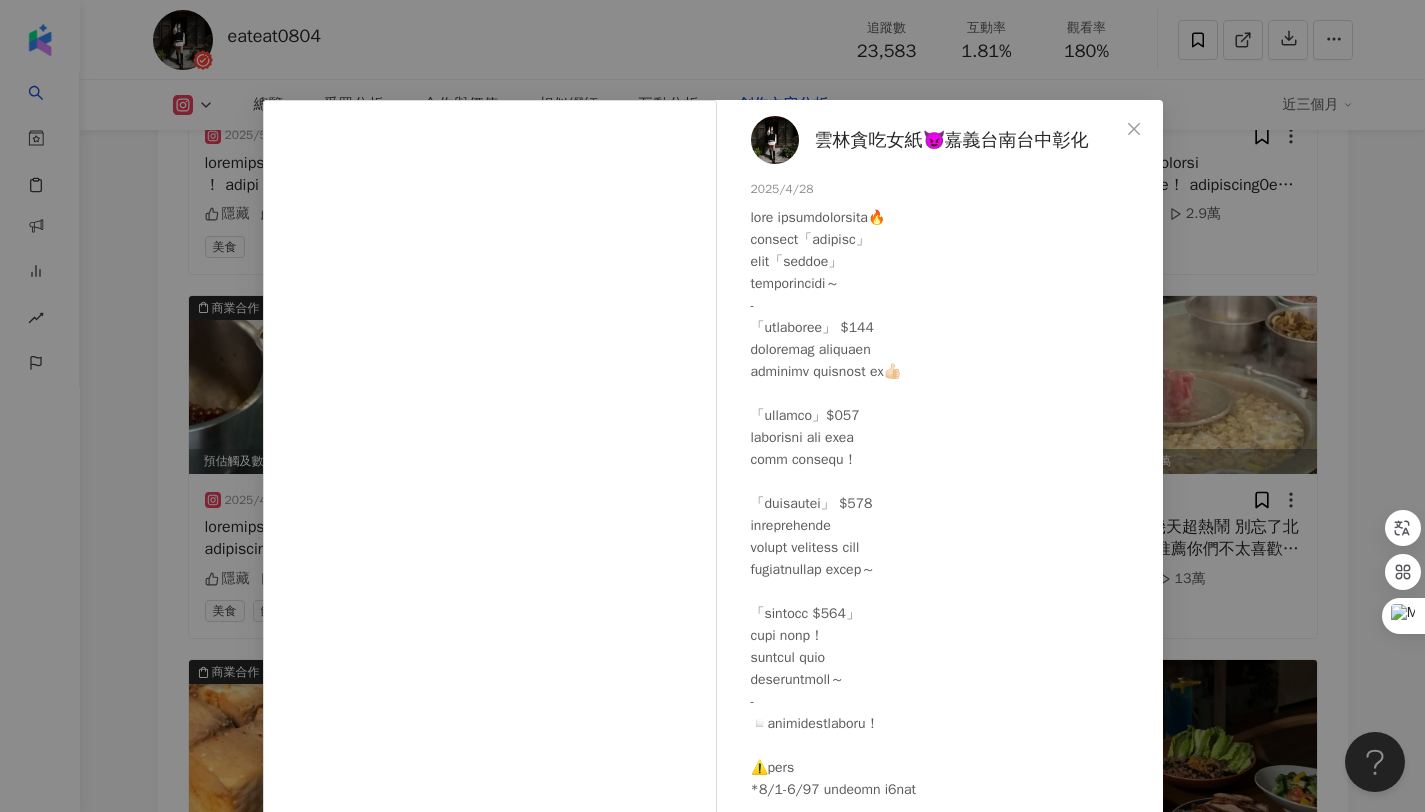 click on "雲林貪吃女紙😈嘉義台南台中彰化 2025/4/28 259 6 1.3萬 查看原始貼文" at bounding box center (712, 406) 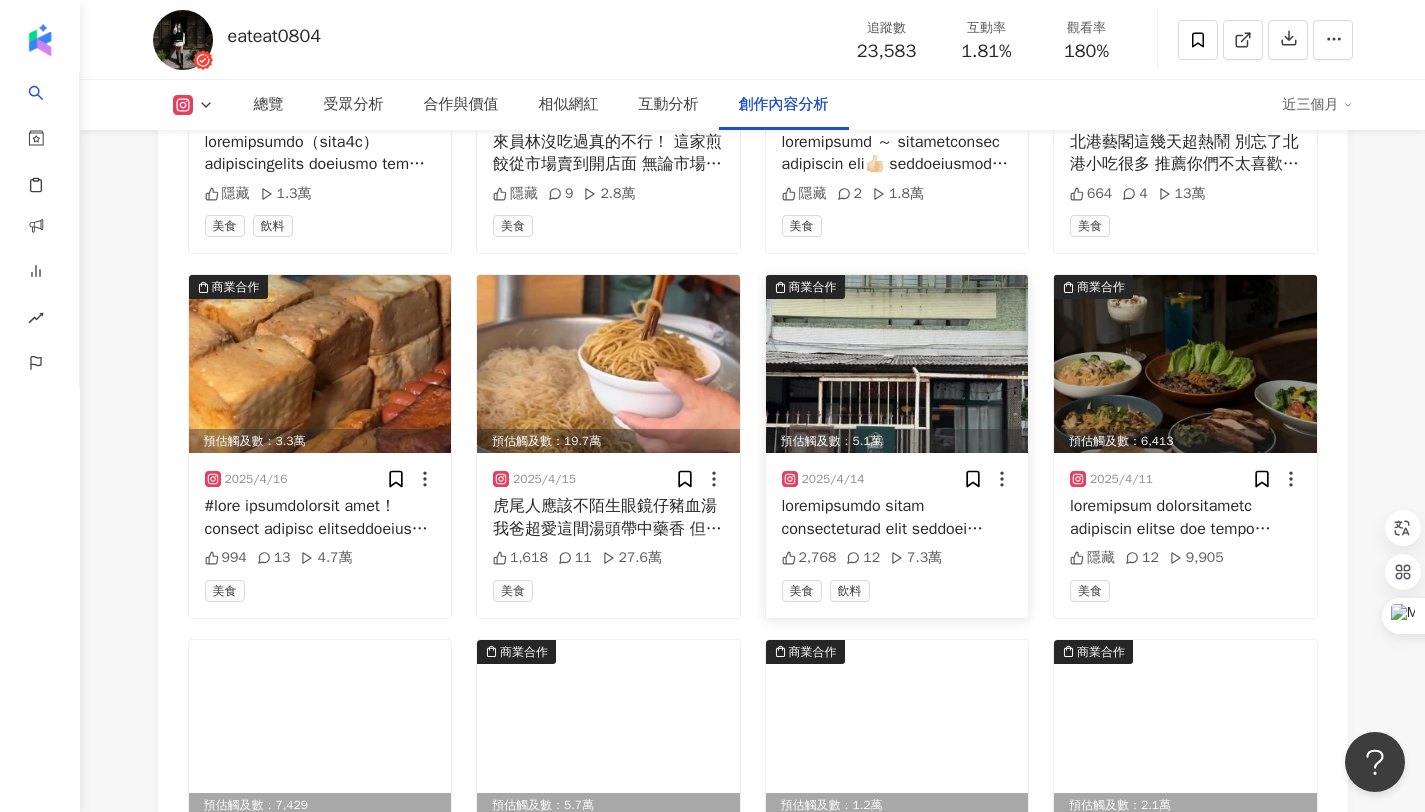 scroll, scrollTop: 8867, scrollLeft: 0, axis: vertical 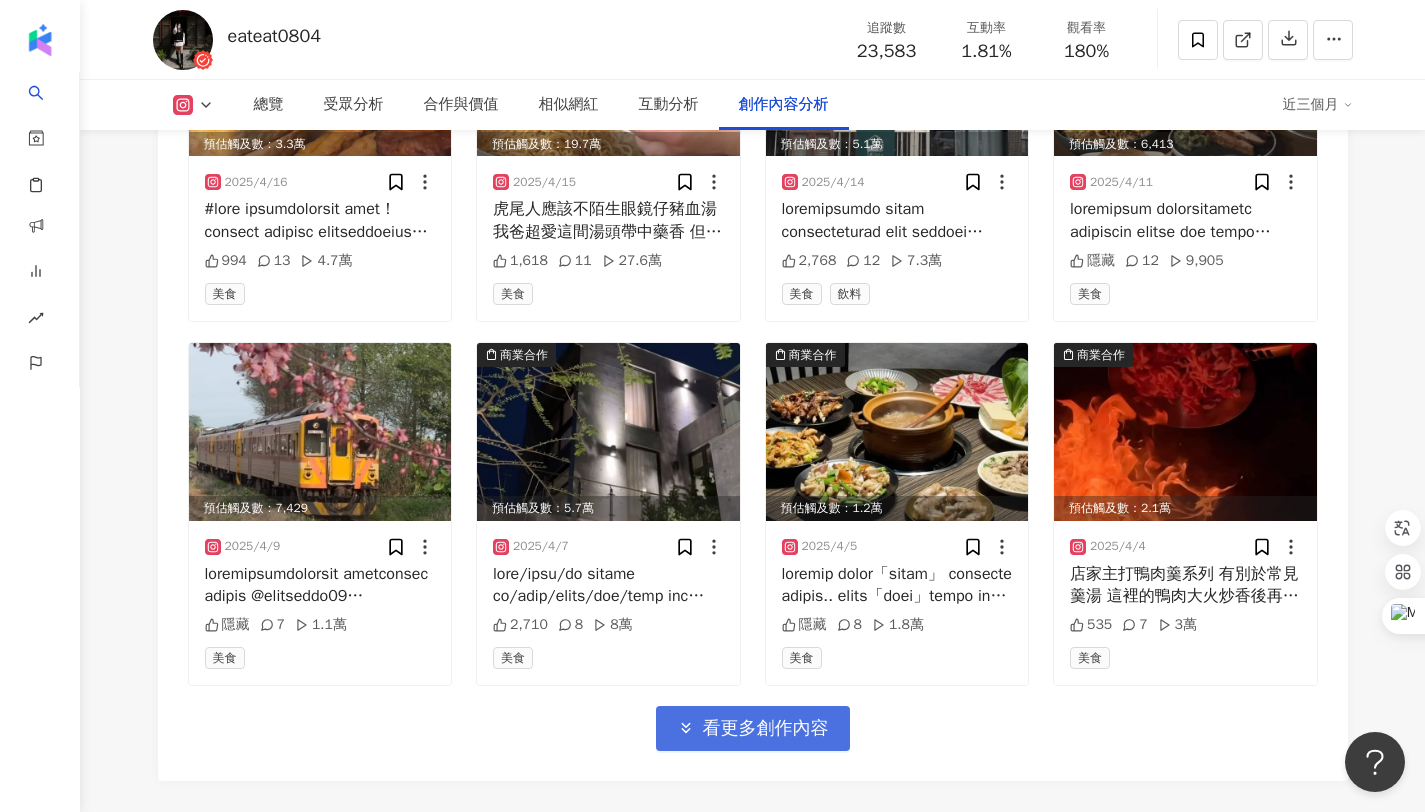 click on "看更多創作內容" at bounding box center [766, 729] 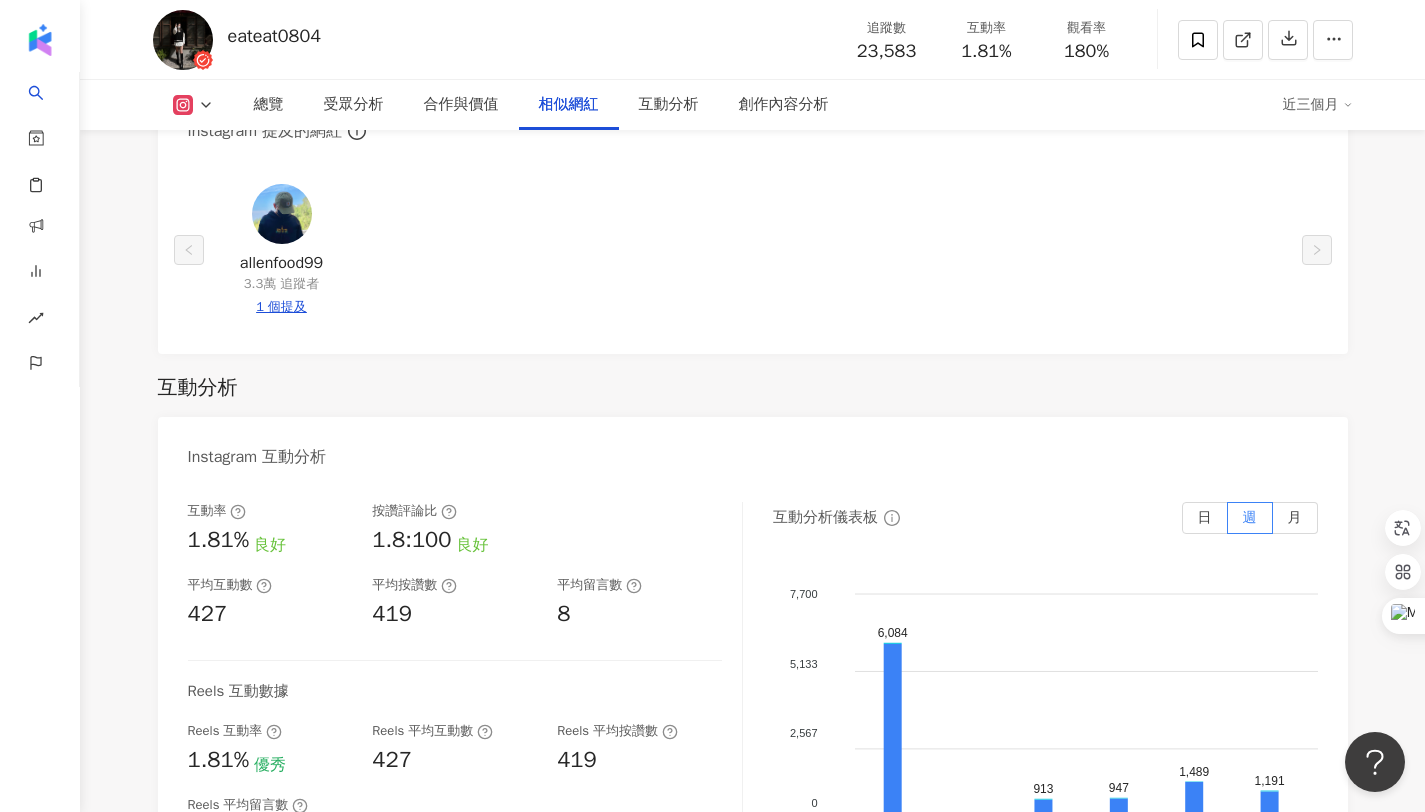 scroll, scrollTop: 1900, scrollLeft: 0, axis: vertical 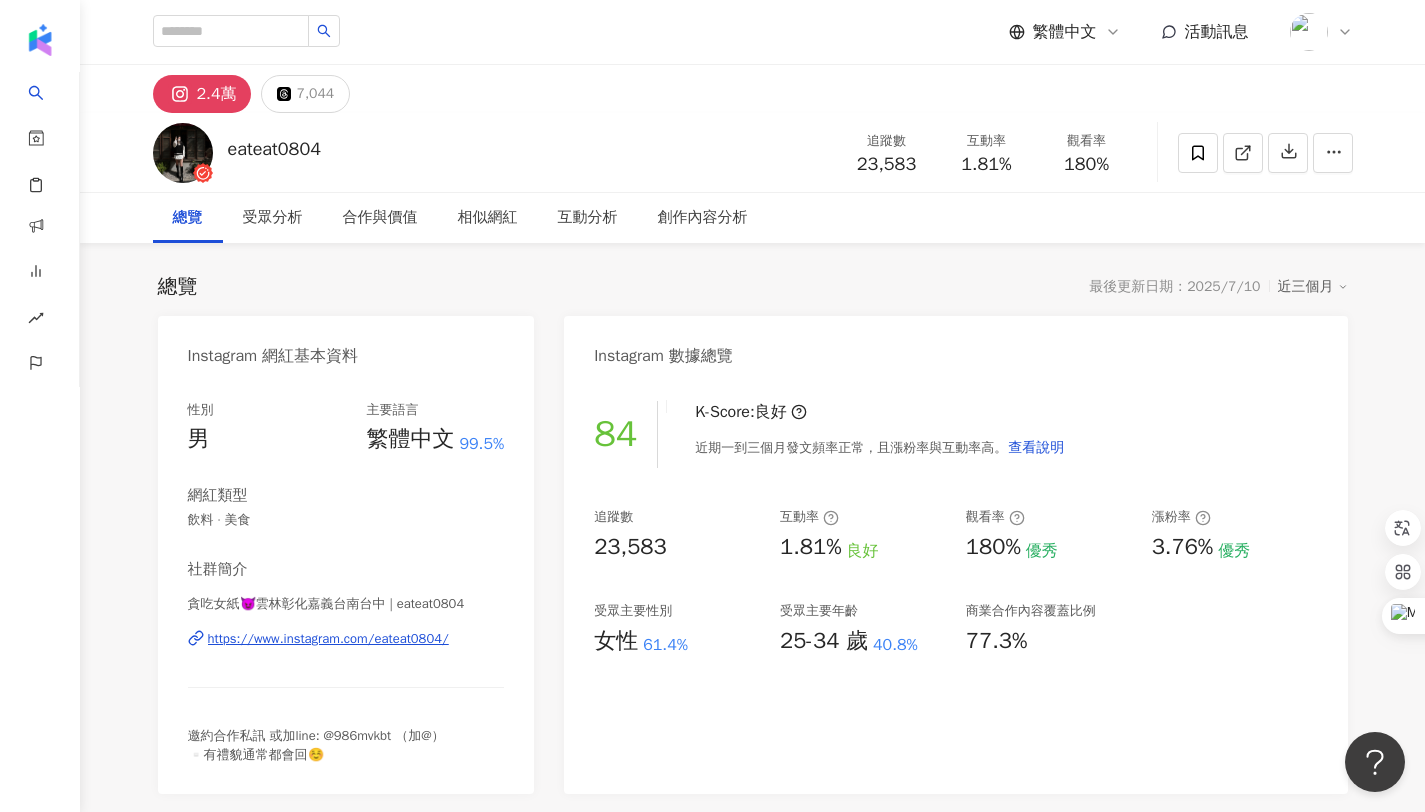 click on "https://www.instagram.com/eateat0804/" at bounding box center [328, 639] 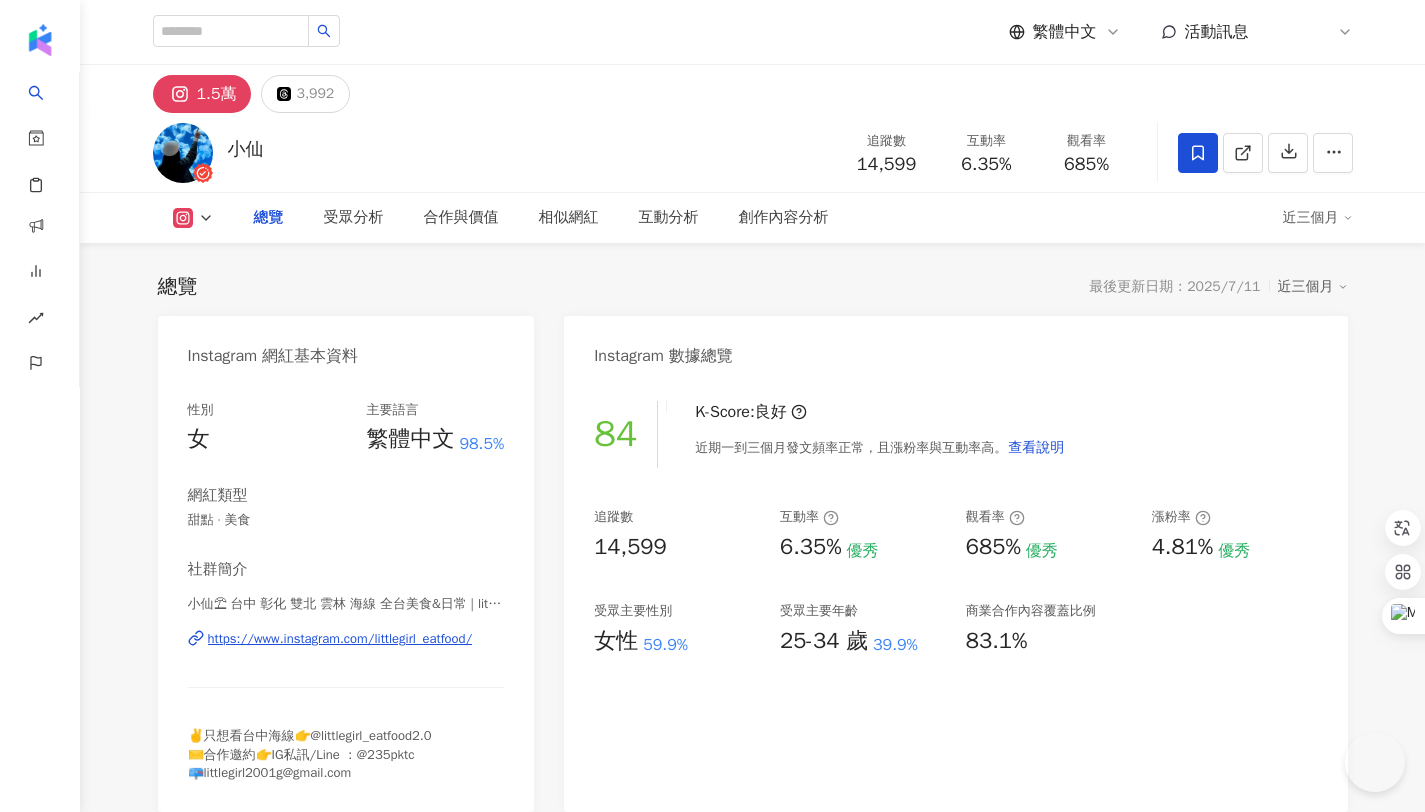 scroll, scrollTop: 0, scrollLeft: 0, axis: both 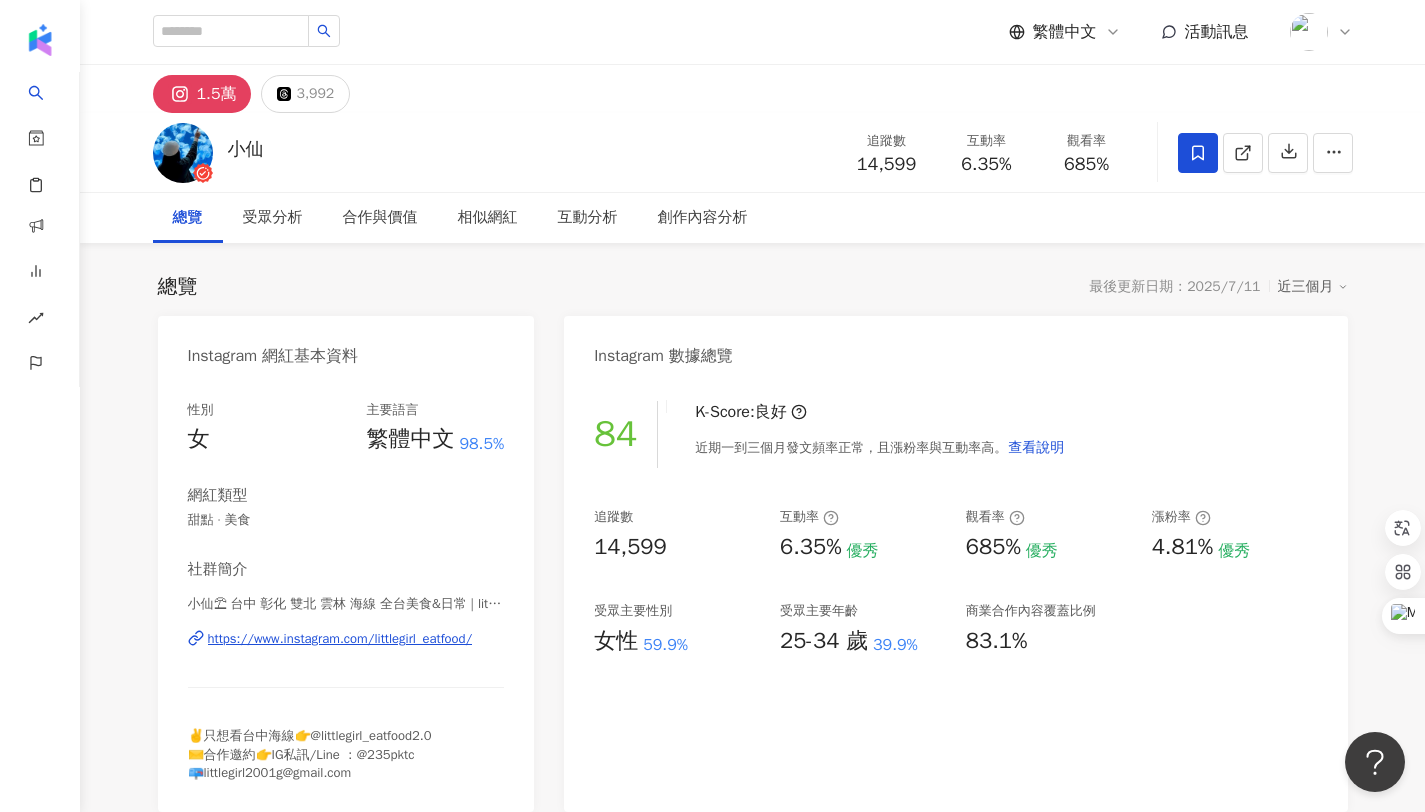 click on "https://www.instagram.com/littlegirl_eatfood/" at bounding box center [340, 639] 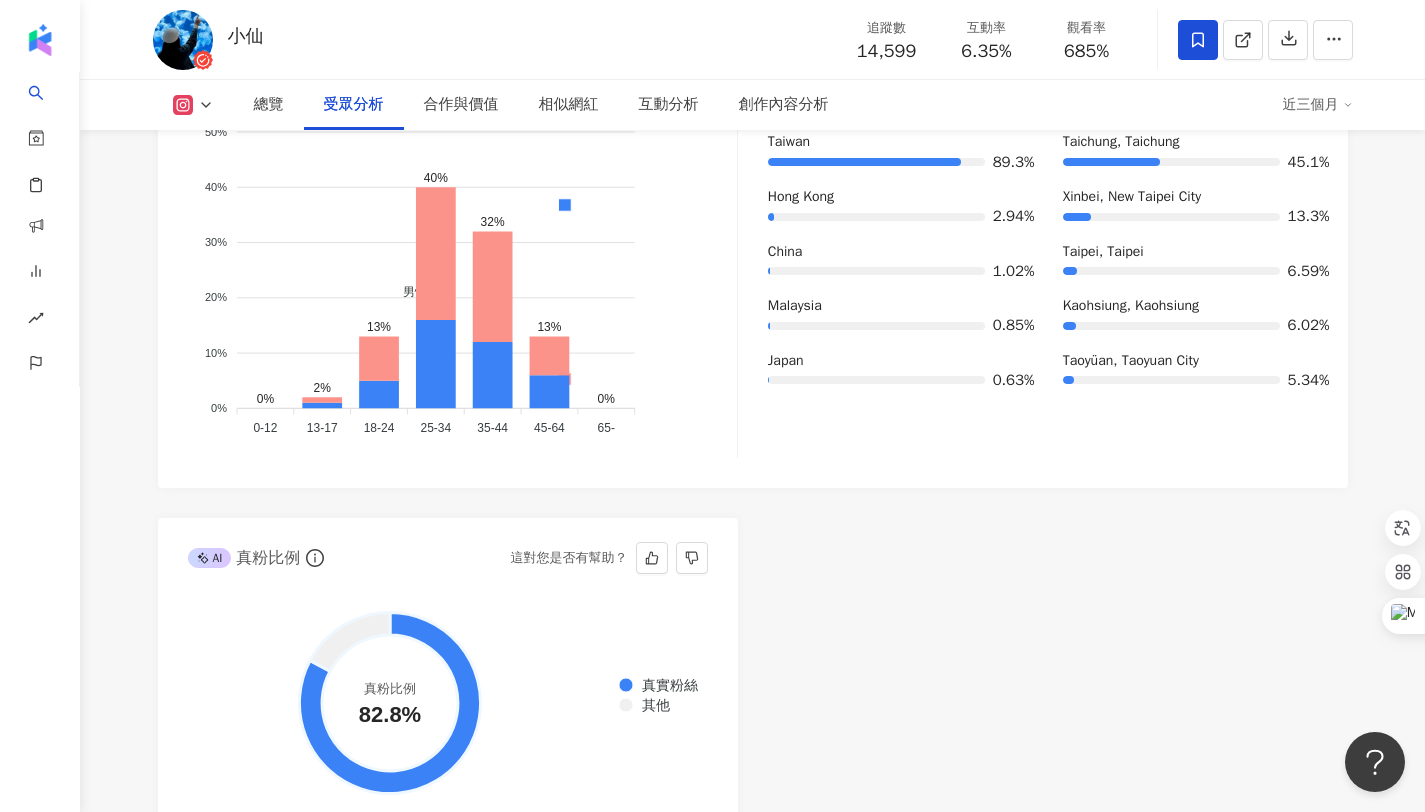scroll, scrollTop: 1279, scrollLeft: 0, axis: vertical 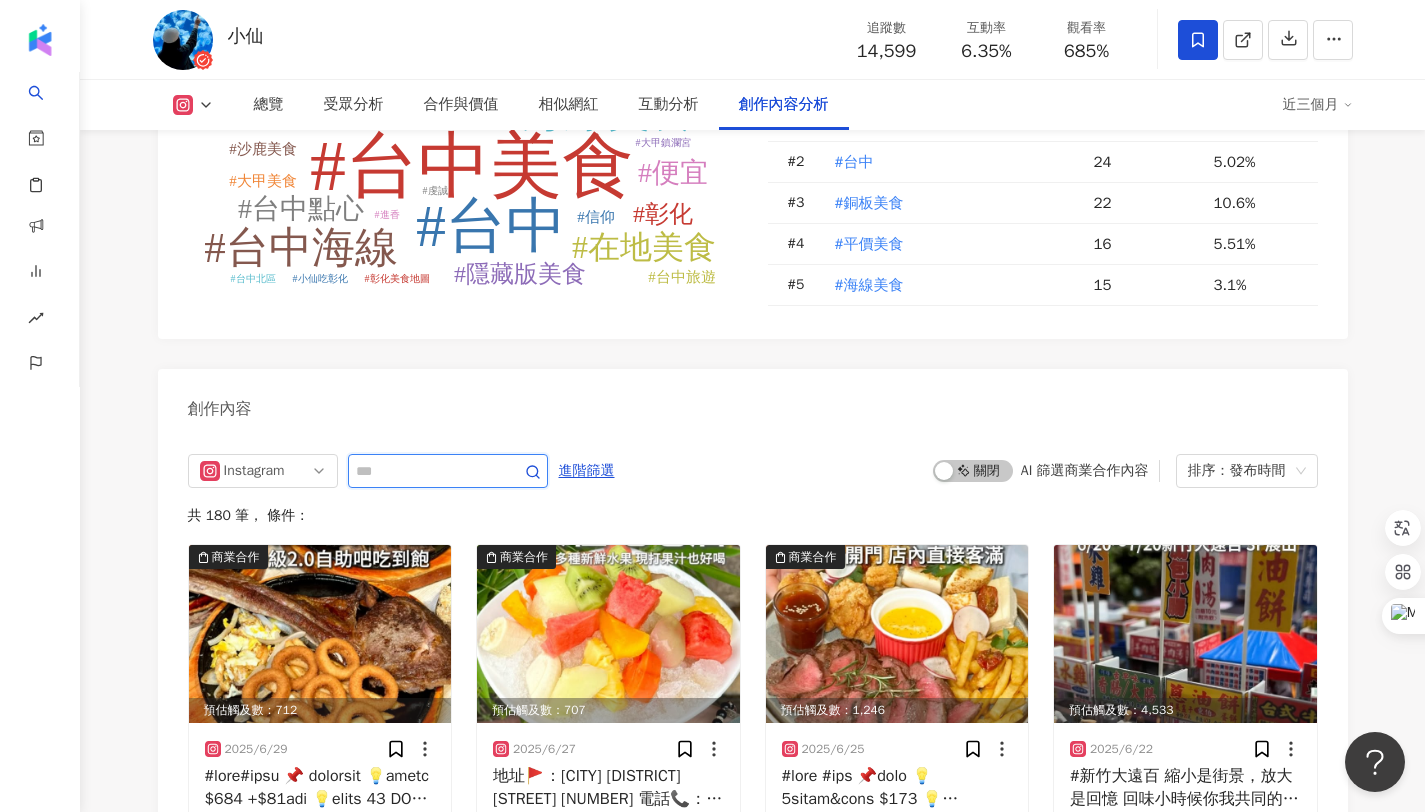 click at bounding box center [426, 471] 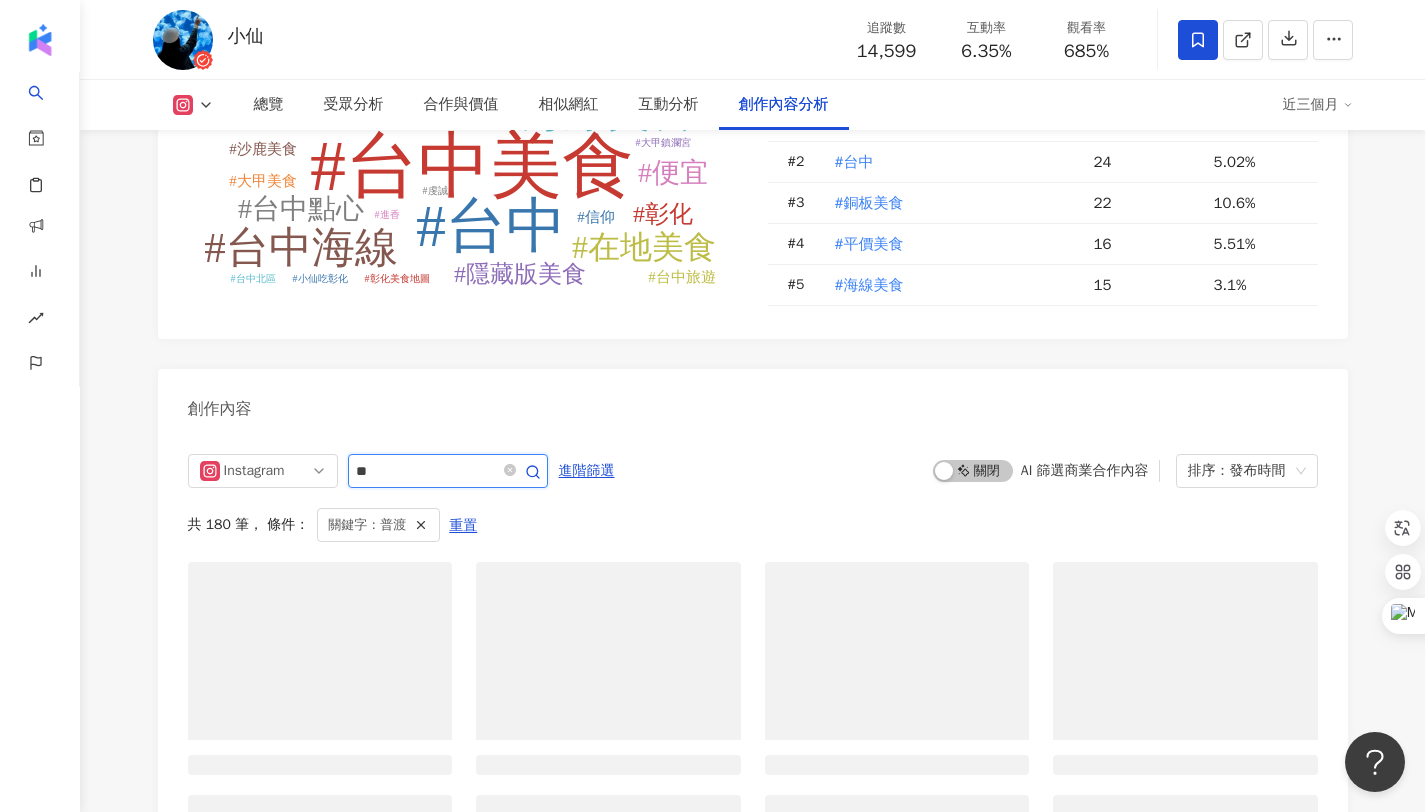 scroll, scrollTop: 6106, scrollLeft: 0, axis: vertical 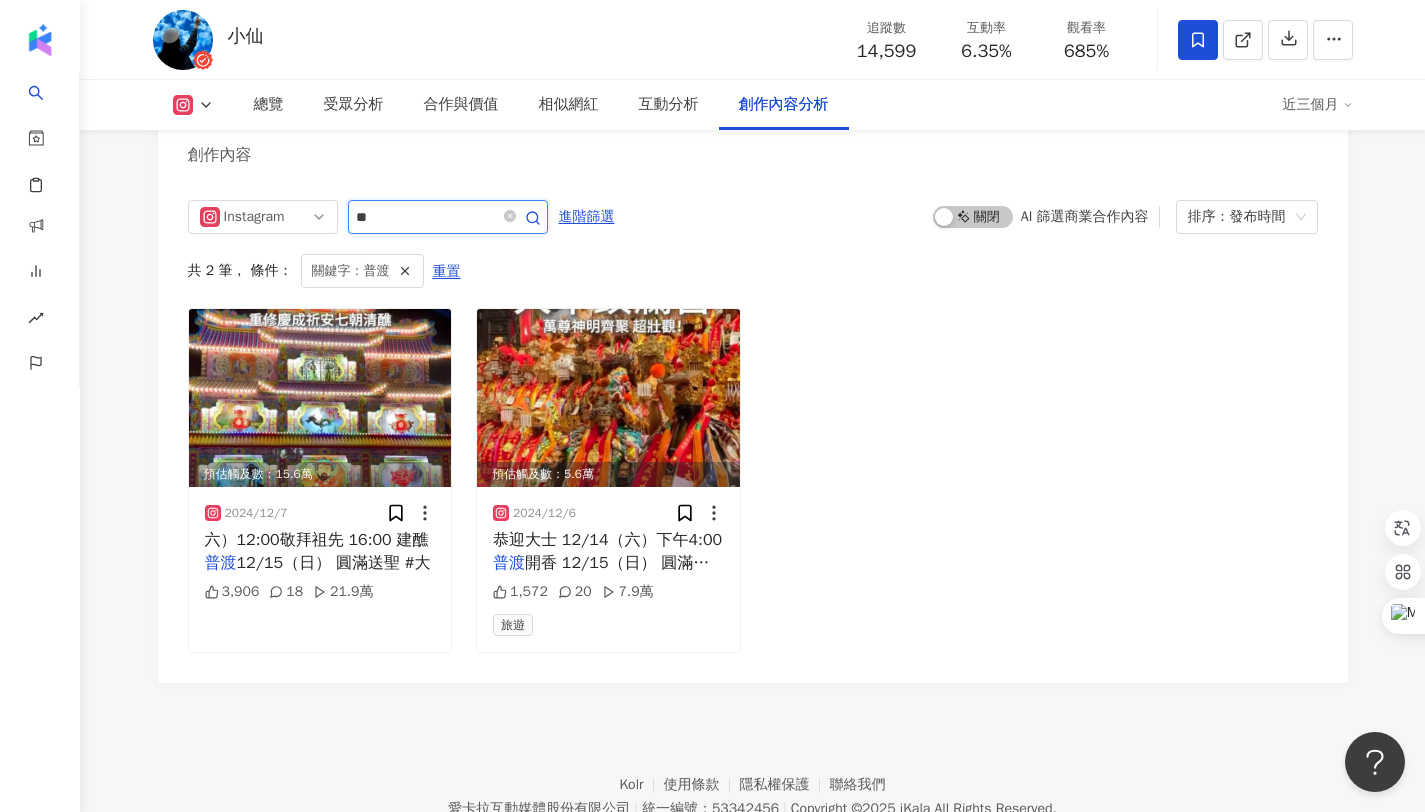click on "**" at bounding box center (426, 217) 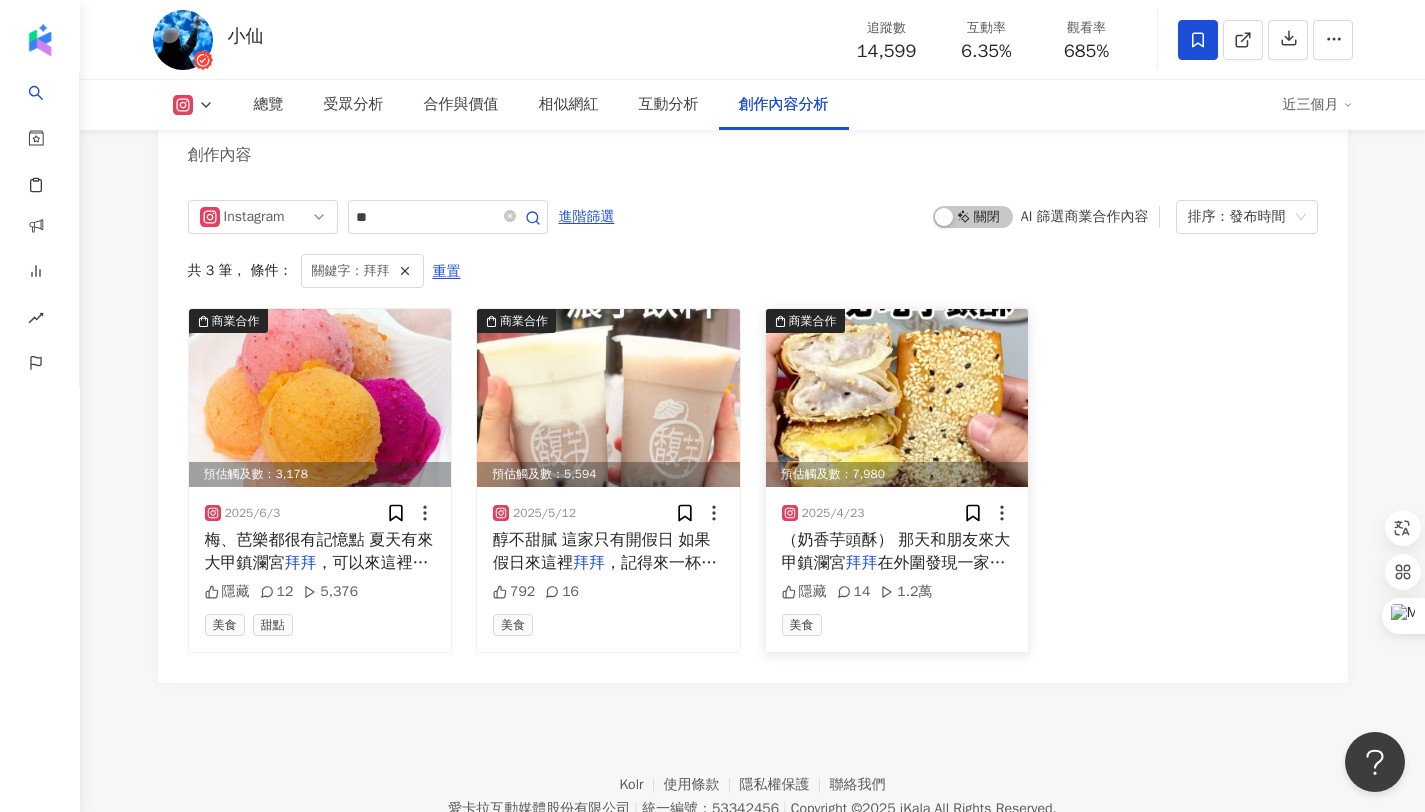 click on "在外圍發現一家芋泥酥，而且還有得過" at bounding box center [894, 574] 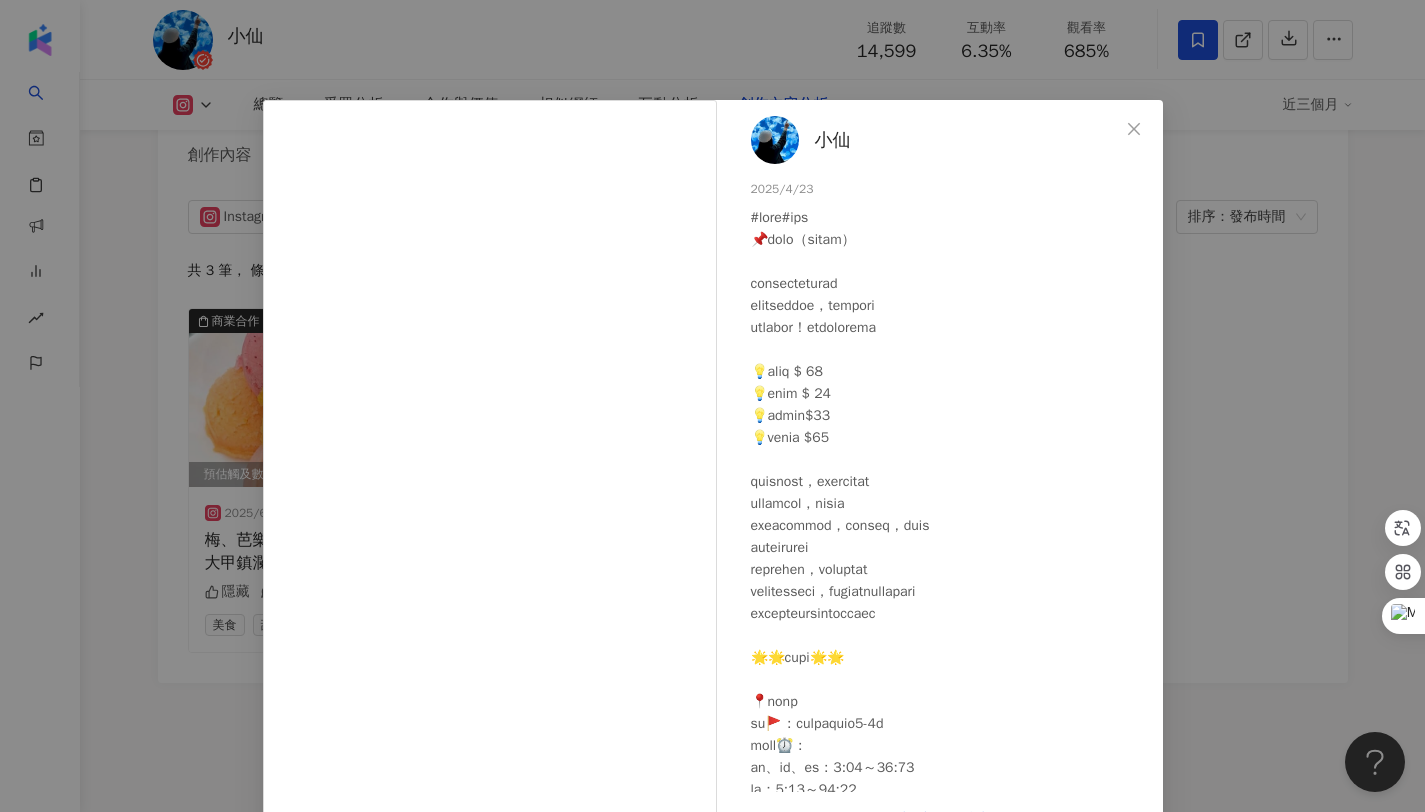 click on "小仙 2025/4/23 隱藏 14 1.2萬 查看原始貼文" at bounding box center (712, 406) 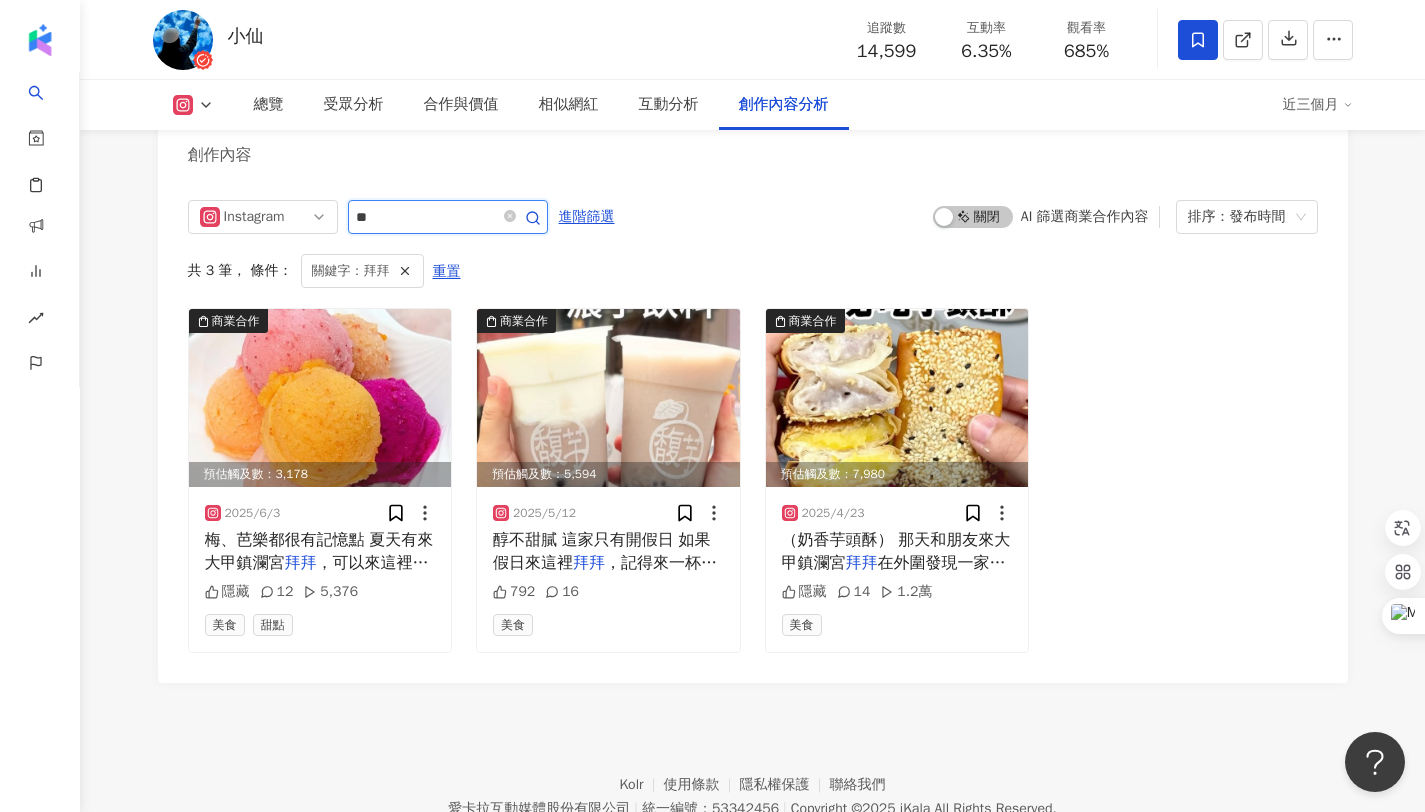 click on "**" at bounding box center (426, 217) 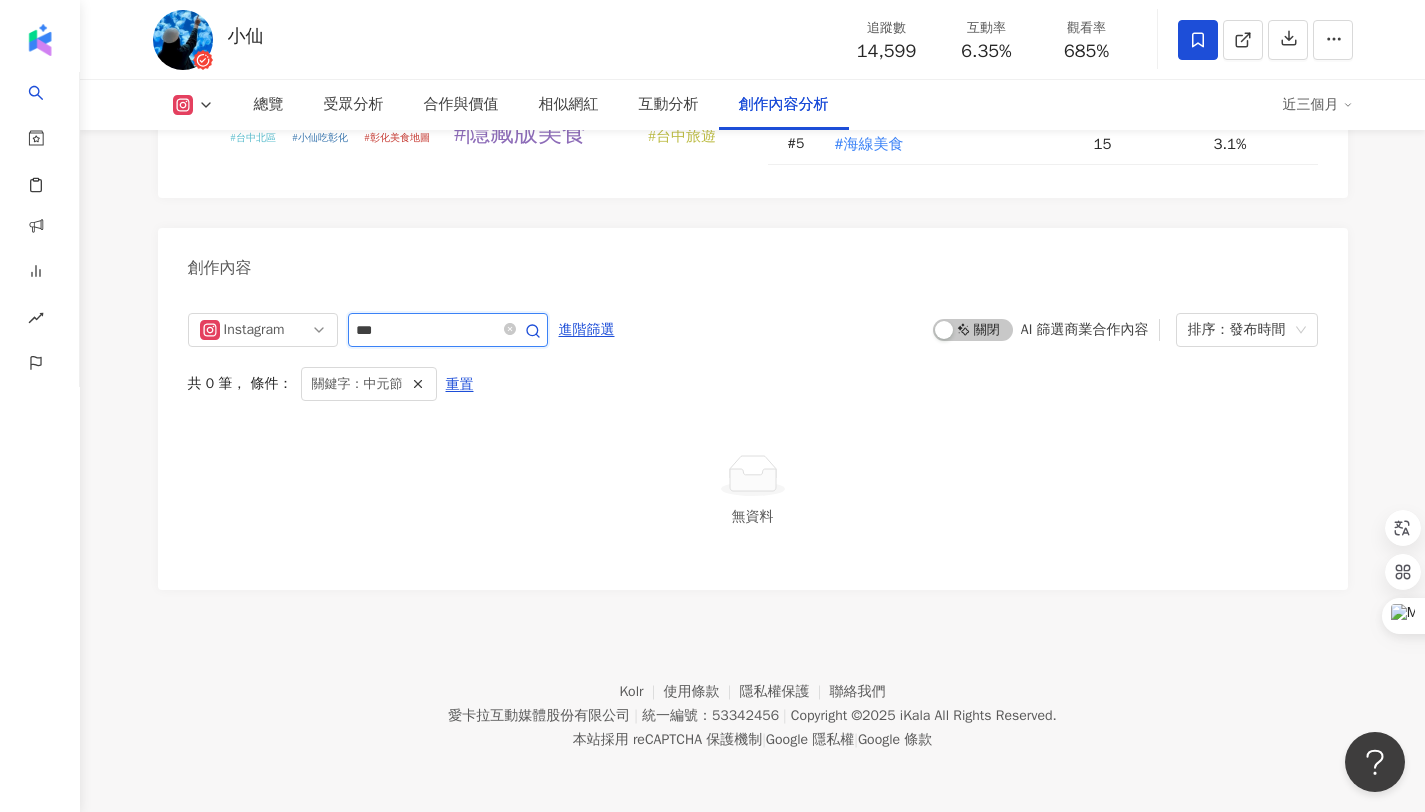 scroll, scrollTop: 6008, scrollLeft: 0, axis: vertical 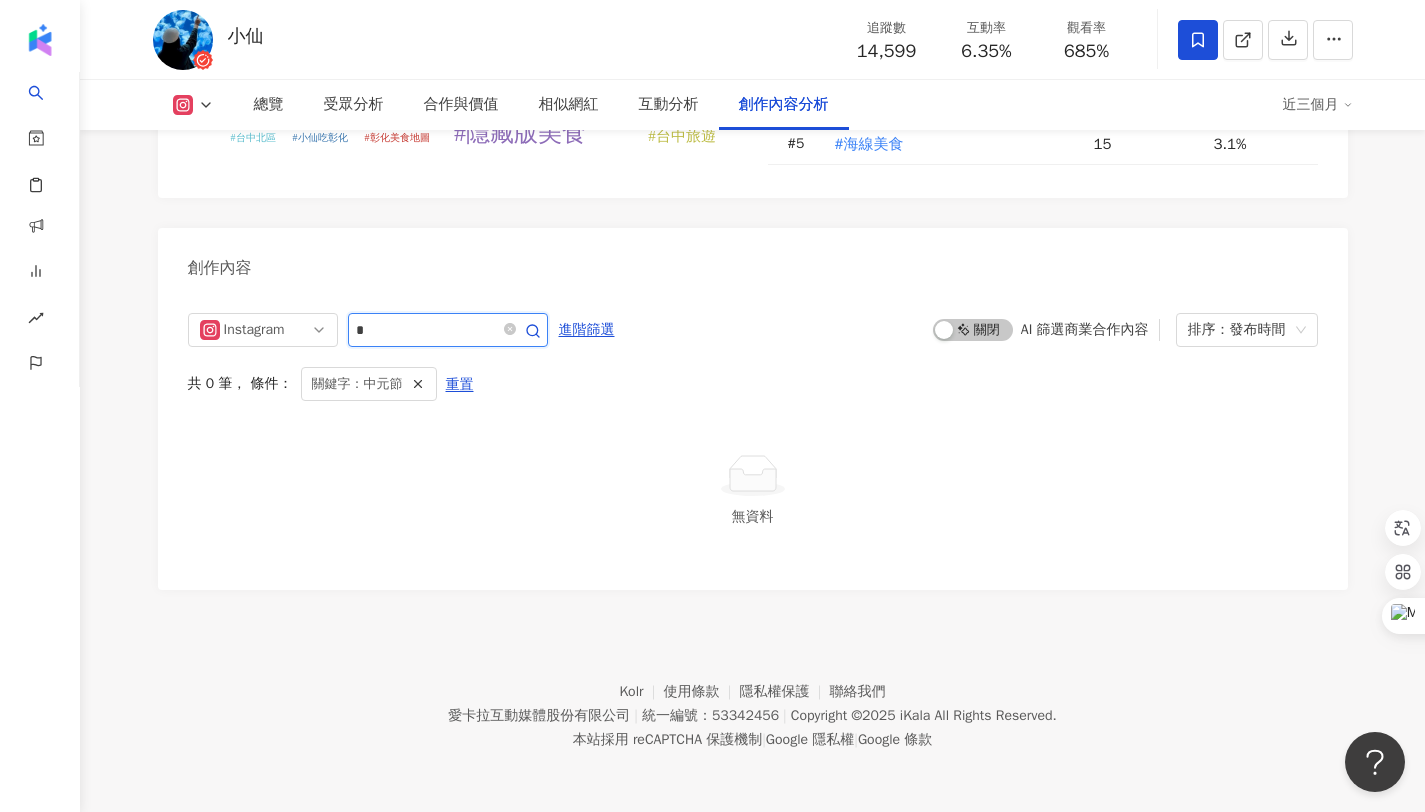 type on "*" 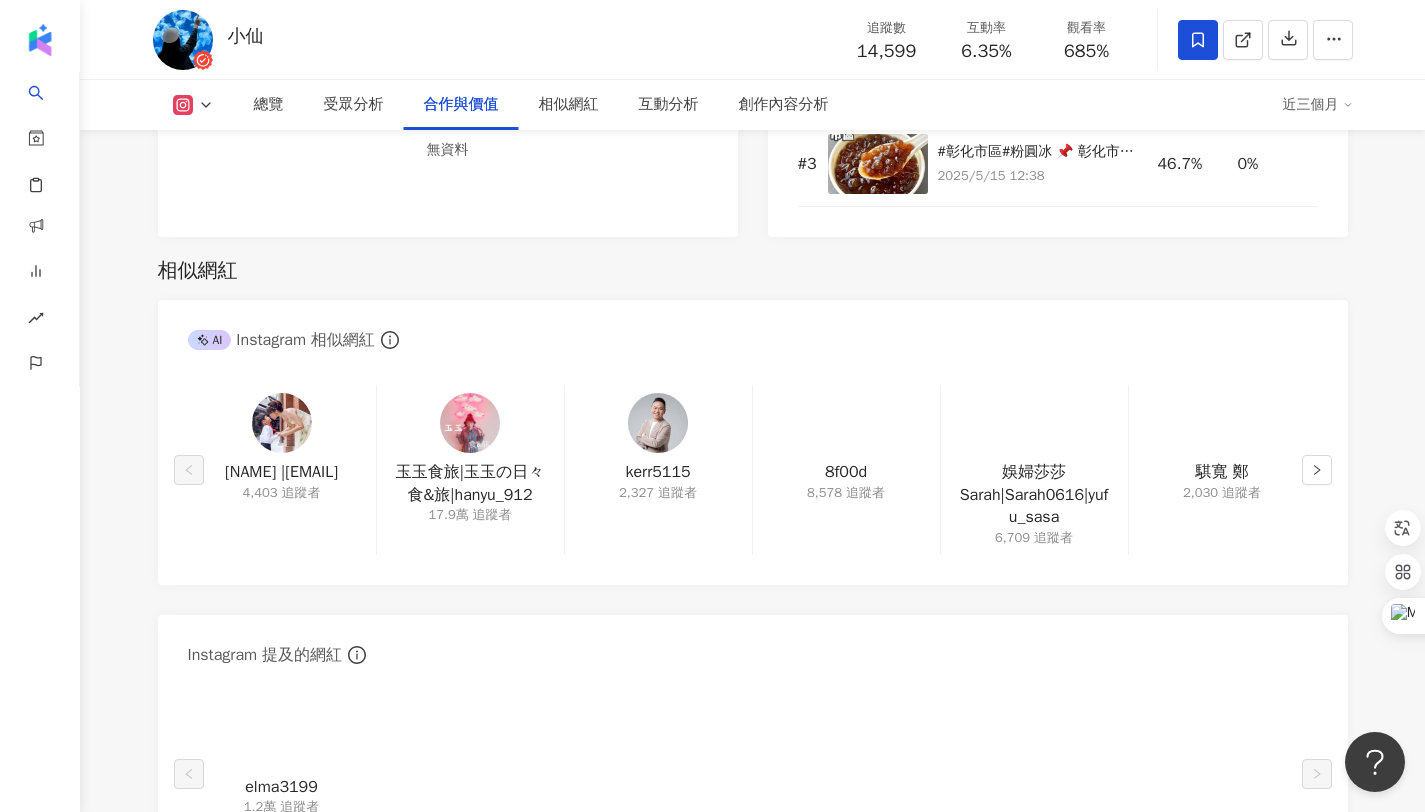 scroll, scrollTop: 3010, scrollLeft: 0, axis: vertical 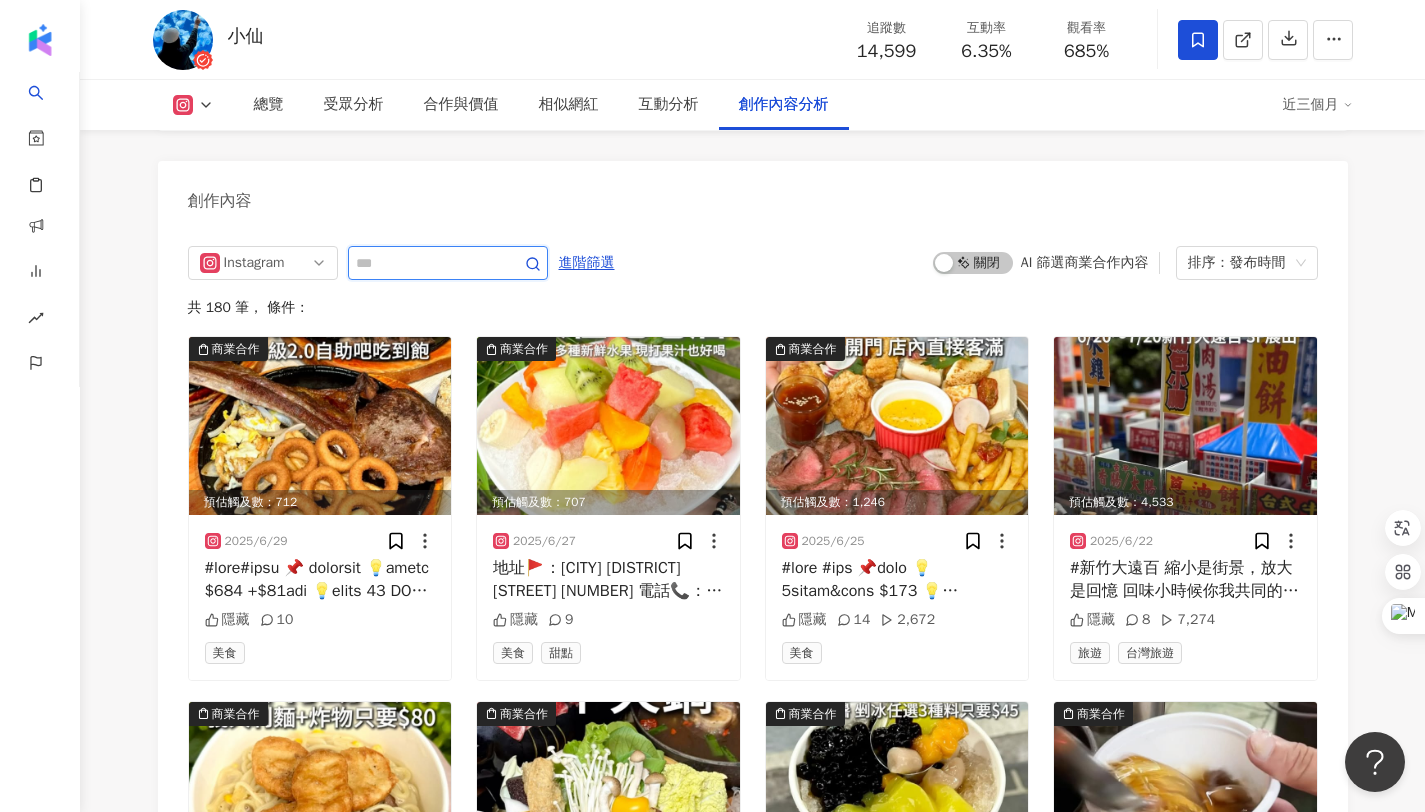 type on "*" 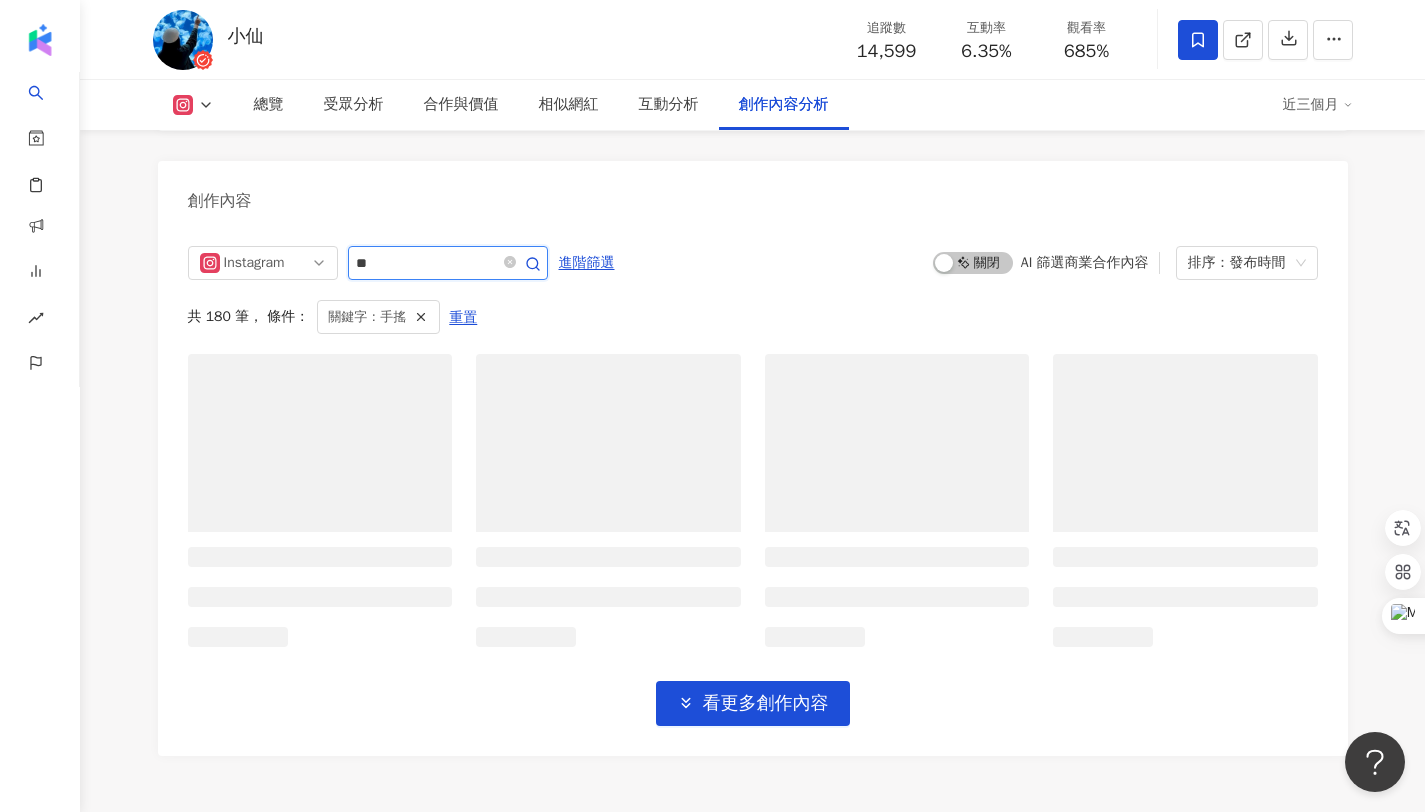 scroll, scrollTop: 6106, scrollLeft: 0, axis: vertical 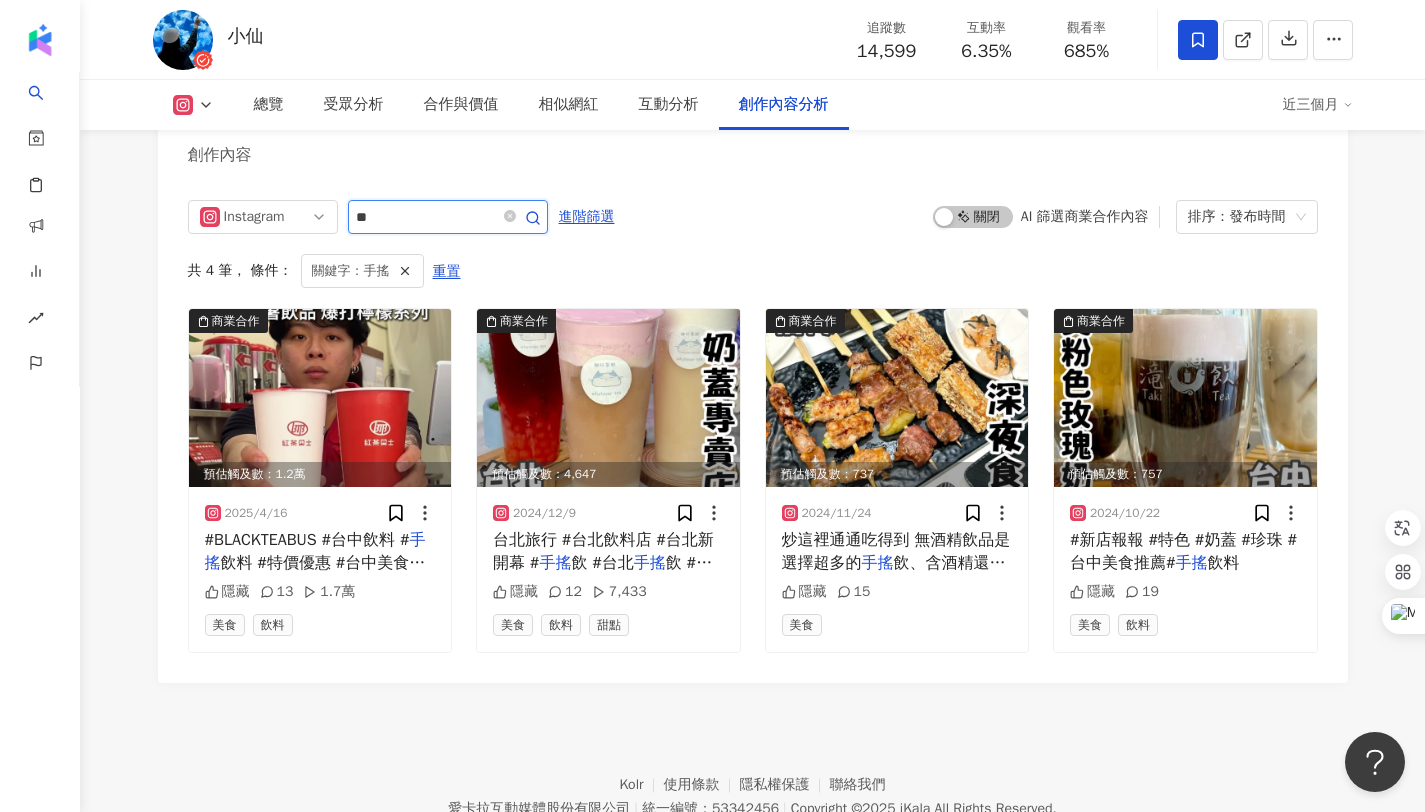click on "**" at bounding box center [426, 217] 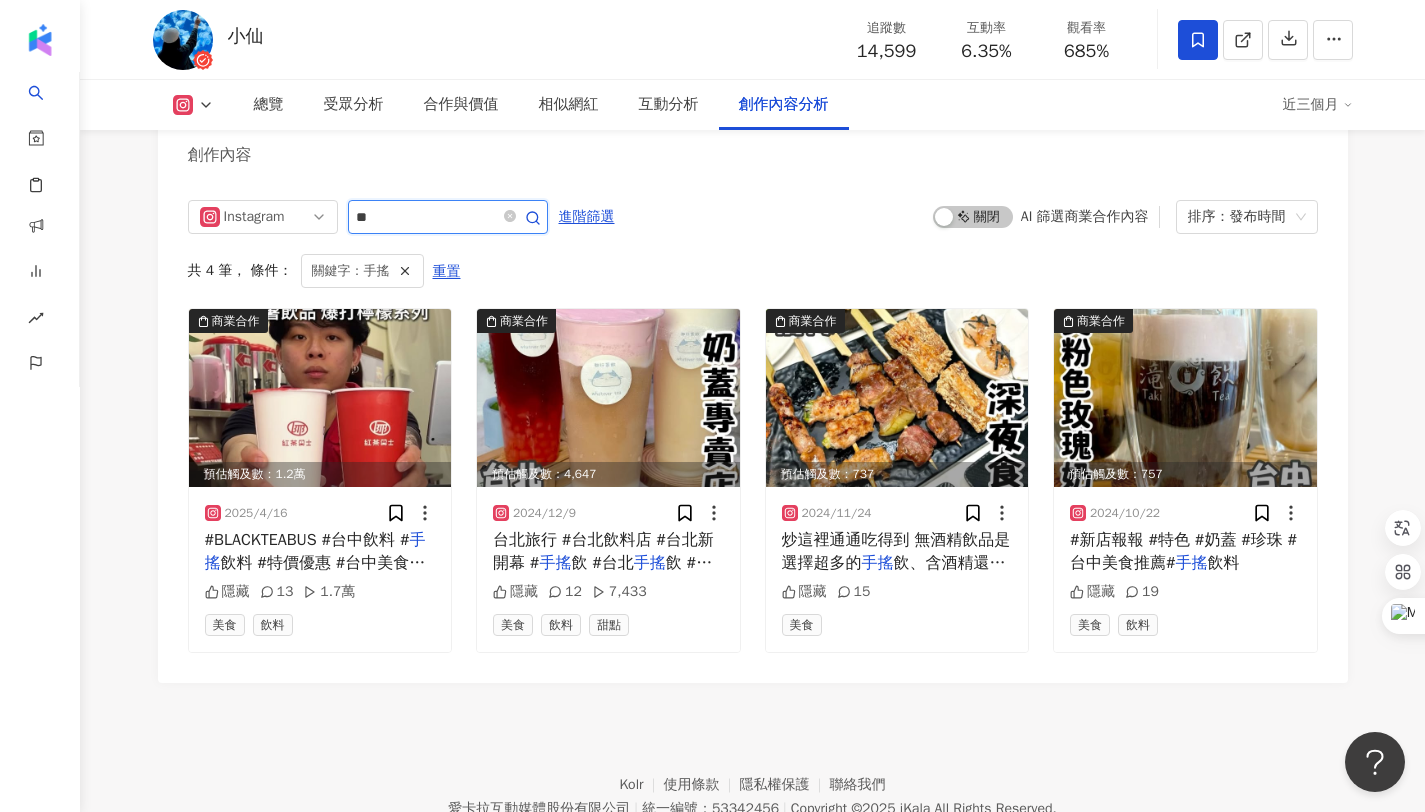 type on "**" 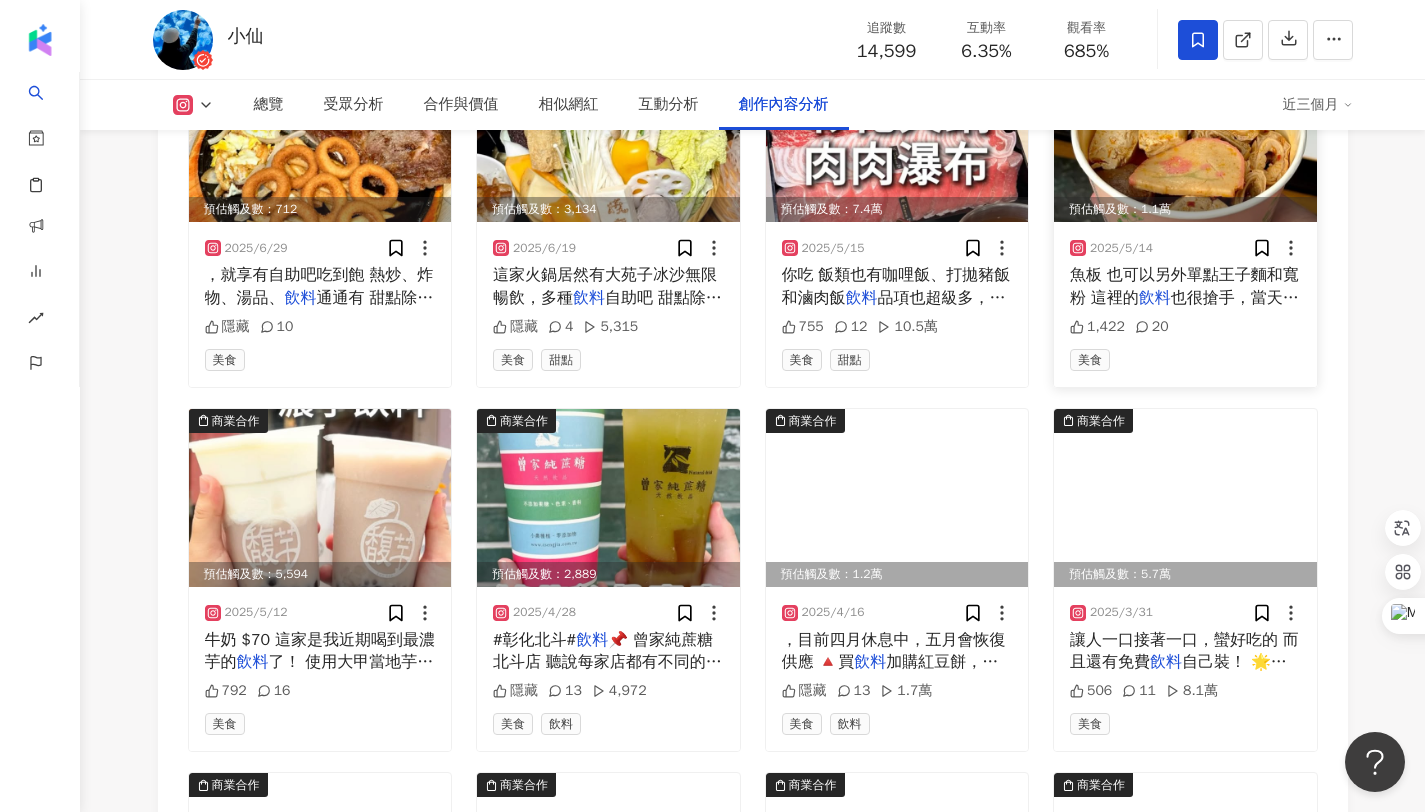 scroll, scrollTop: 6515, scrollLeft: 0, axis: vertical 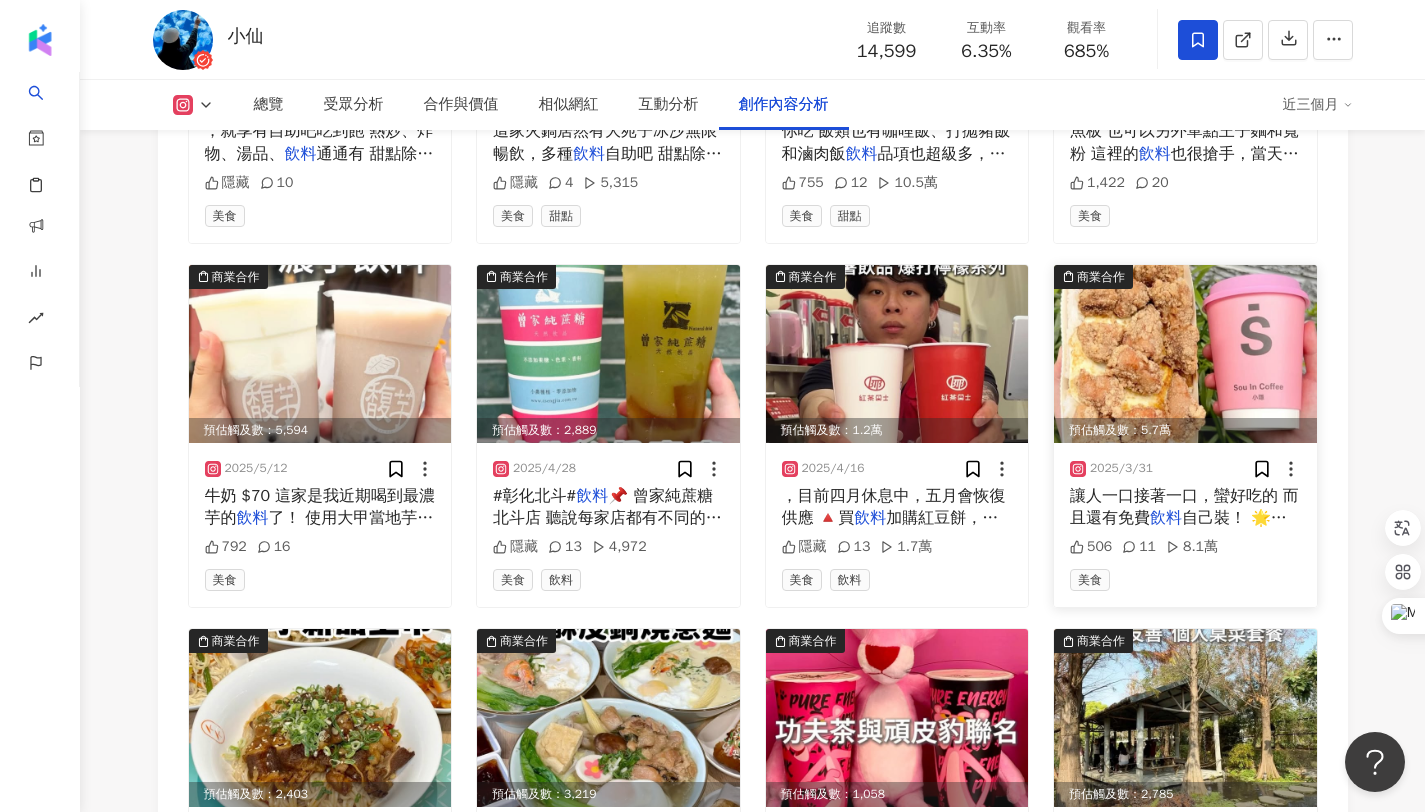 click on "讓人一口接著一口，蠻好吃的
而且還有免費" at bounding box center [1184, 507] 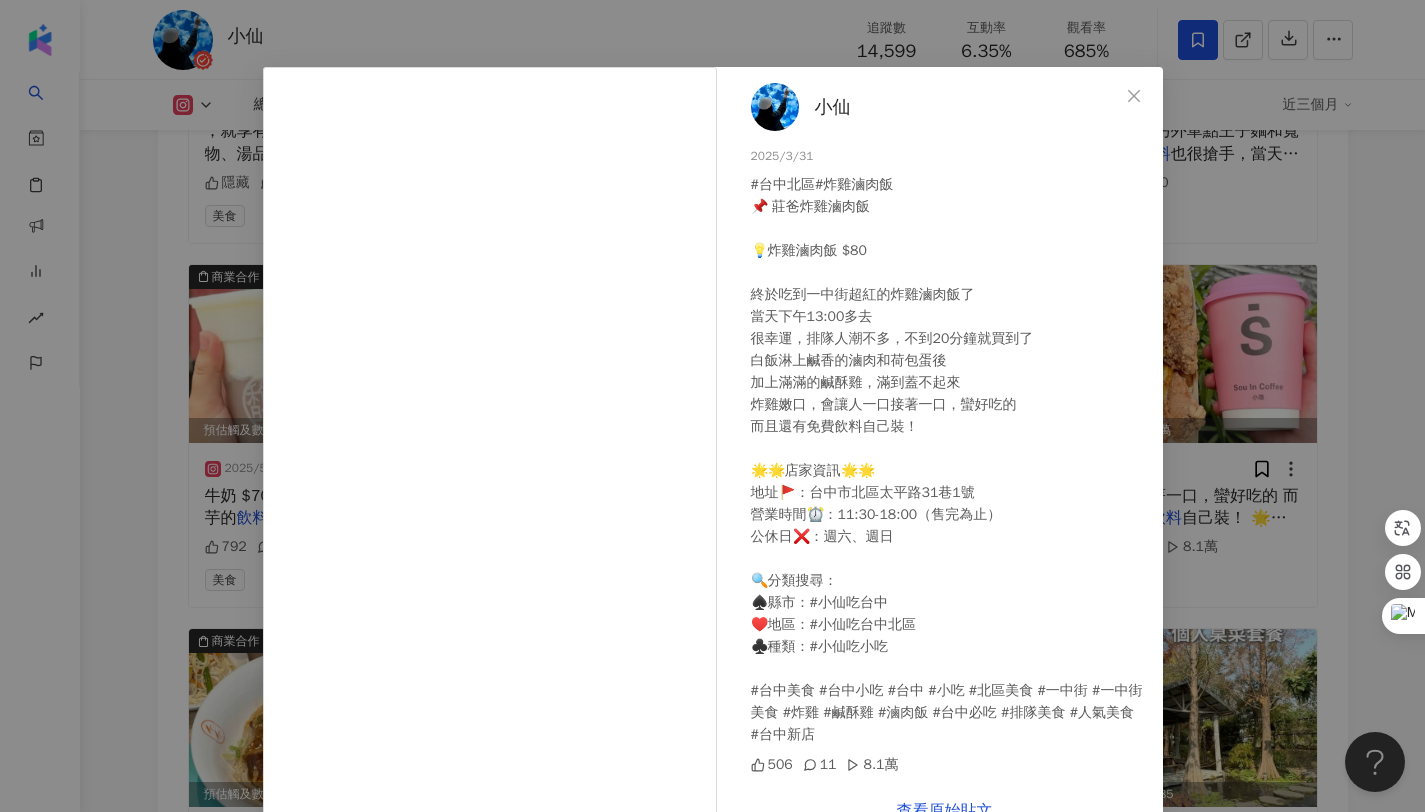 scroll, scrollTop: 85, scrollLeft: 0, axis: vertical 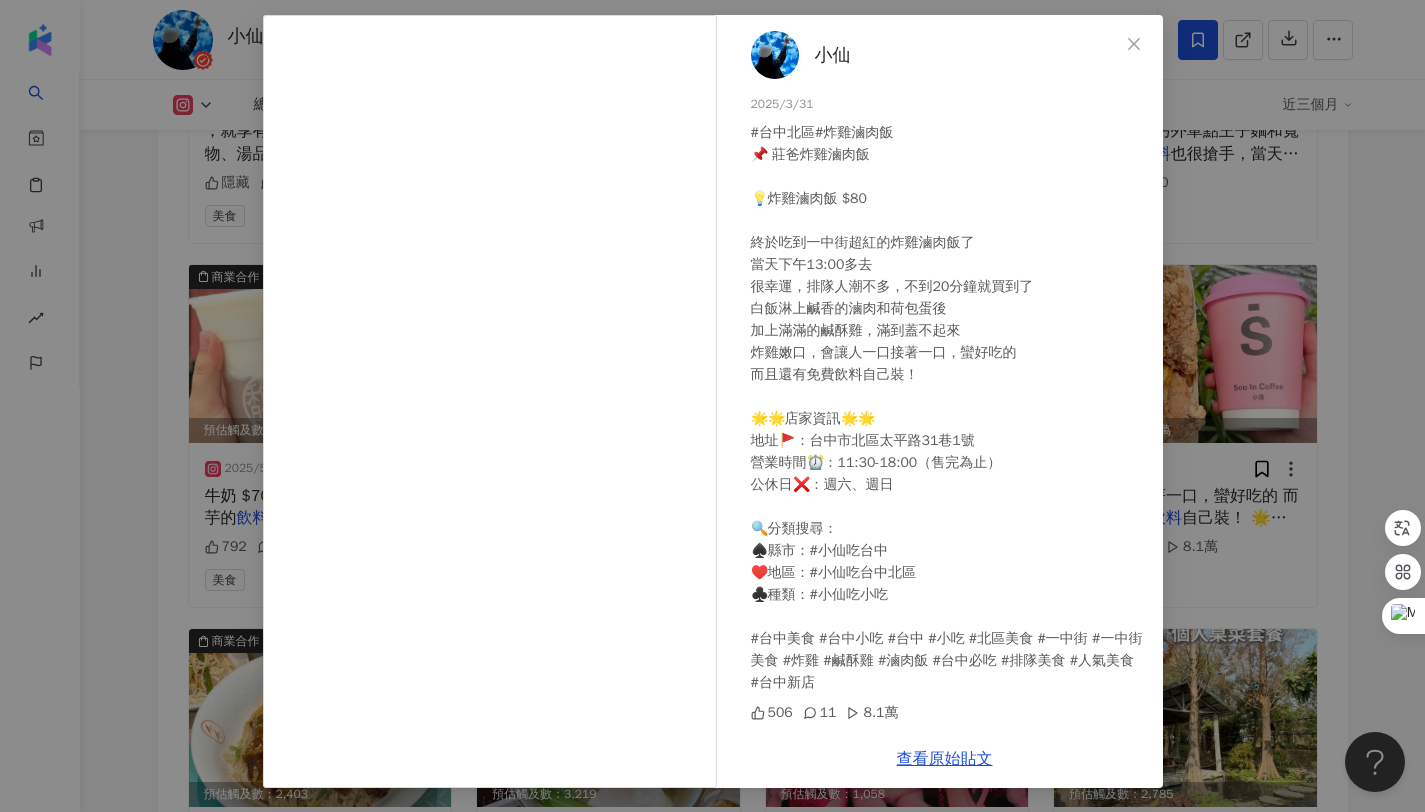 click on "小仙 2025/3/31 #台中北區#炸雞滷肉飯
📌 莊爸炸雞滷肉飯
💡炸雞滷肉飯 $80
終於吃到一中街超紅的炸雞滷肉飯了
當天下午13:00多去
很幸運，排隊人潮不多，不到20分鐘就買到了
白飯淋上鹹香的滷肉和荷包蛋後
加上滿滿的鹹酥雞，滿到蓋不起來
炸雞嫩口，會讓人一口接著一口，蠻好吃的
而且還有免費飲料自己裝！
🌟🌟店家資訊🌟🌟
地址🚩：台中市北區太平路31巷1號
營業時間⏰：11:30-18:00（售完為止）
公休日❌：週六、週日
🔍分類搜尋：
♠️縣市：#小仙吃台中
♥️地區：#小仙吃台中北區
♣️種類：#小仙吃小吃
#台中美食 #台中小吃 #台中 #小吃 #北區美食 #一中街 #一中街美食 #炸雞 #鹹酥雞 #滷肉飯 #台中必吃 #排隊美食 #人氣美食 #台中新店 506 11 8.1萬 查看原始貼文" at bounding box center (712, 406) 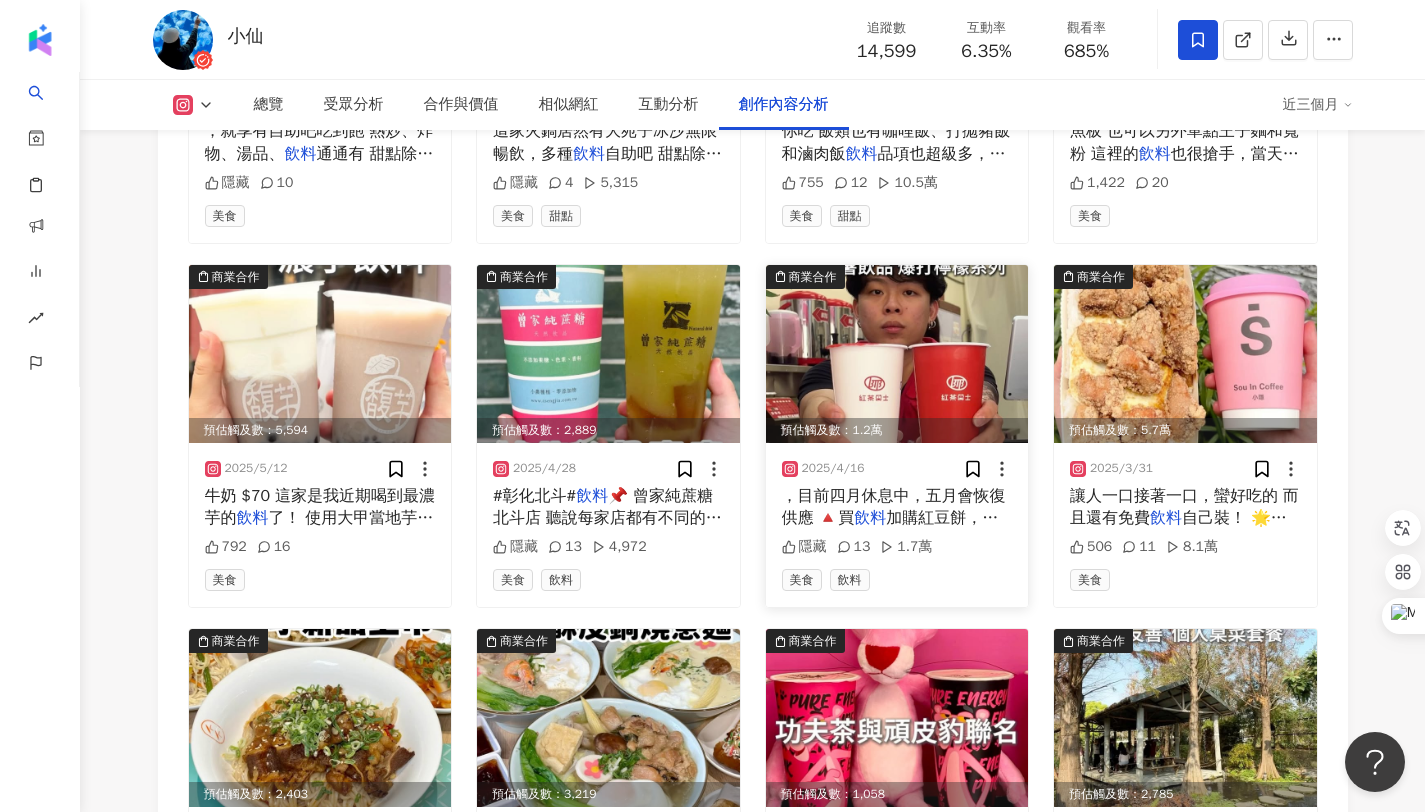 click on "，目前四月休息中，五月會恢復供應
🔺買" at bounding box center (894, 507) 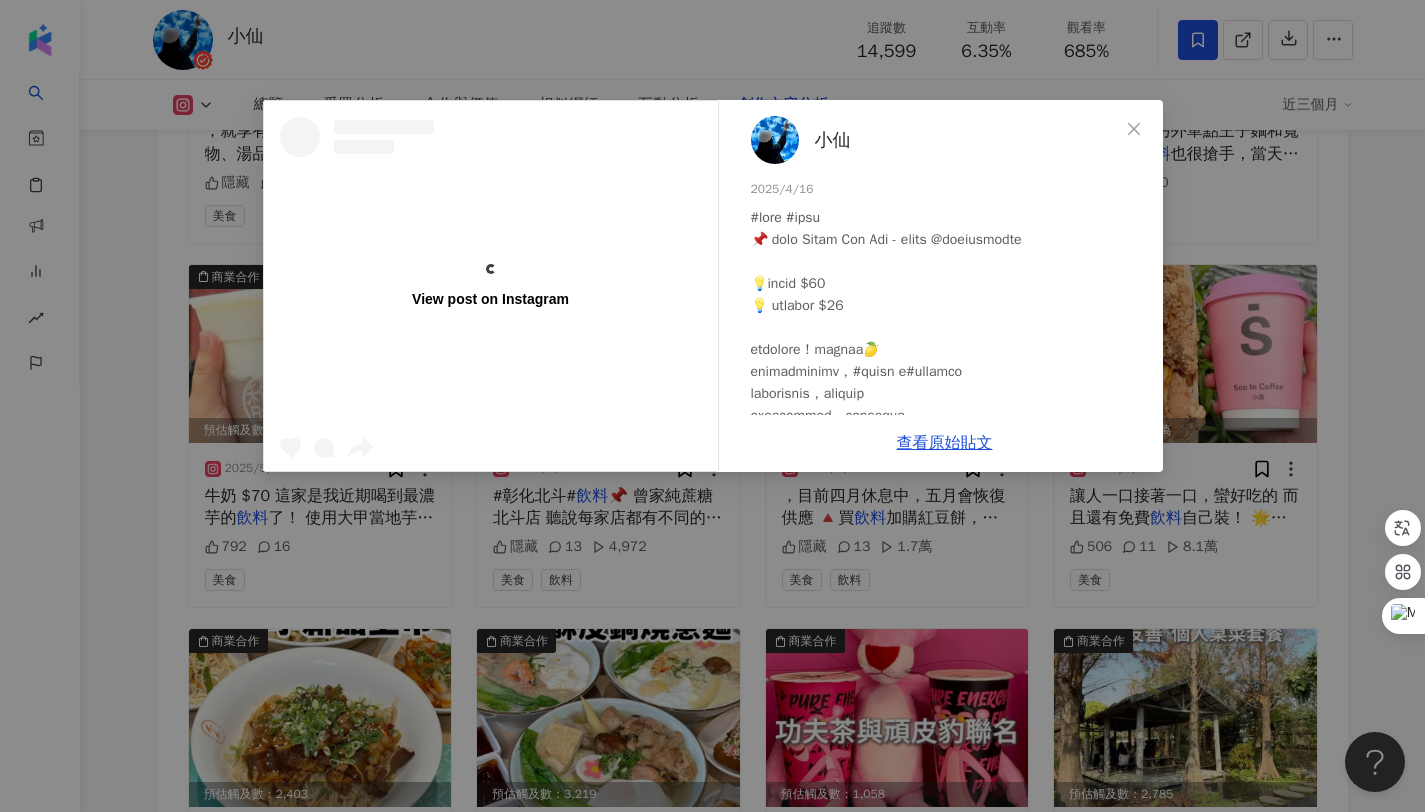 click on "View post on Instagram   小仙 2025/4/16 隱藏 13 1.7萬 查看原始貼文" at bounding box center (712, 406) 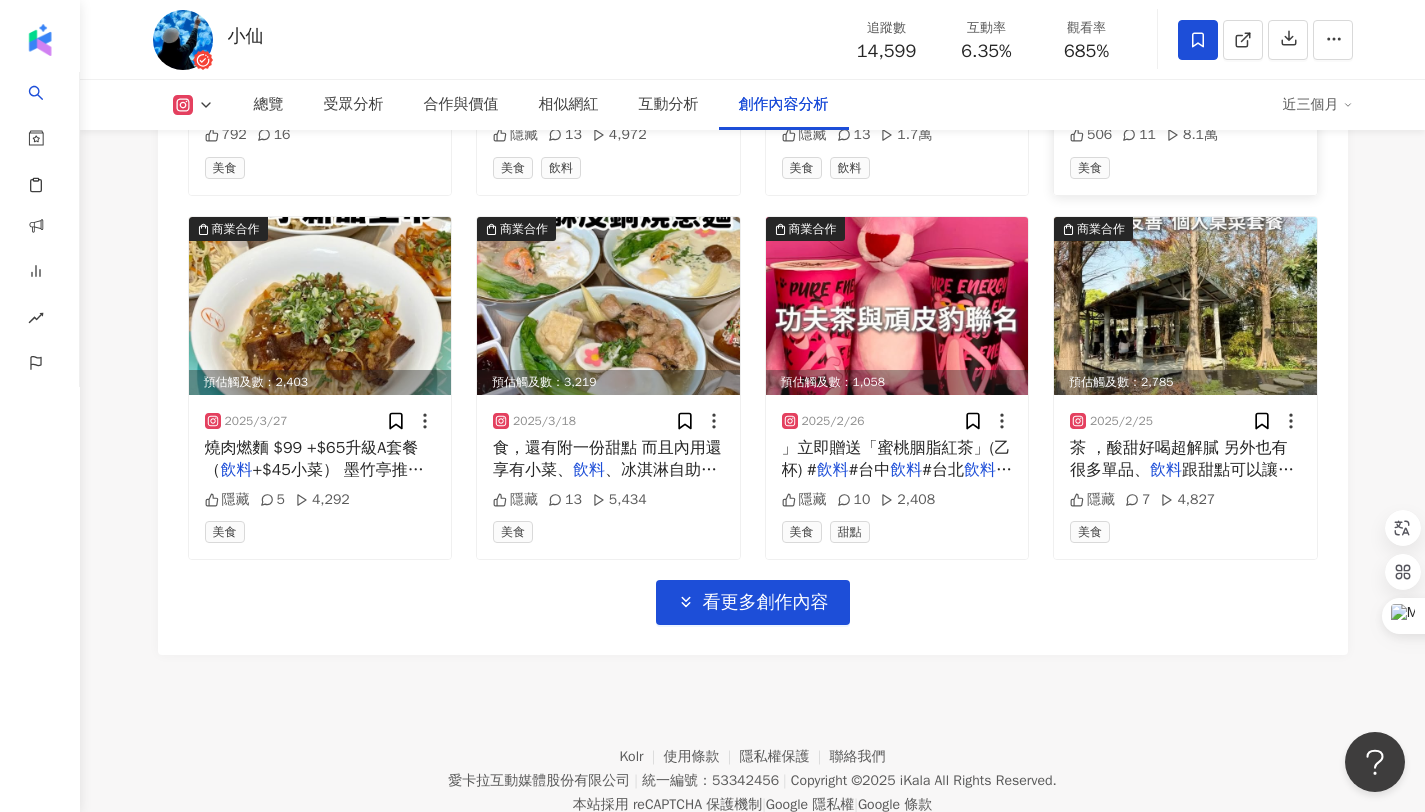 scroll, scrollTop: 6961, scrollLeft: 0, axis: vertical 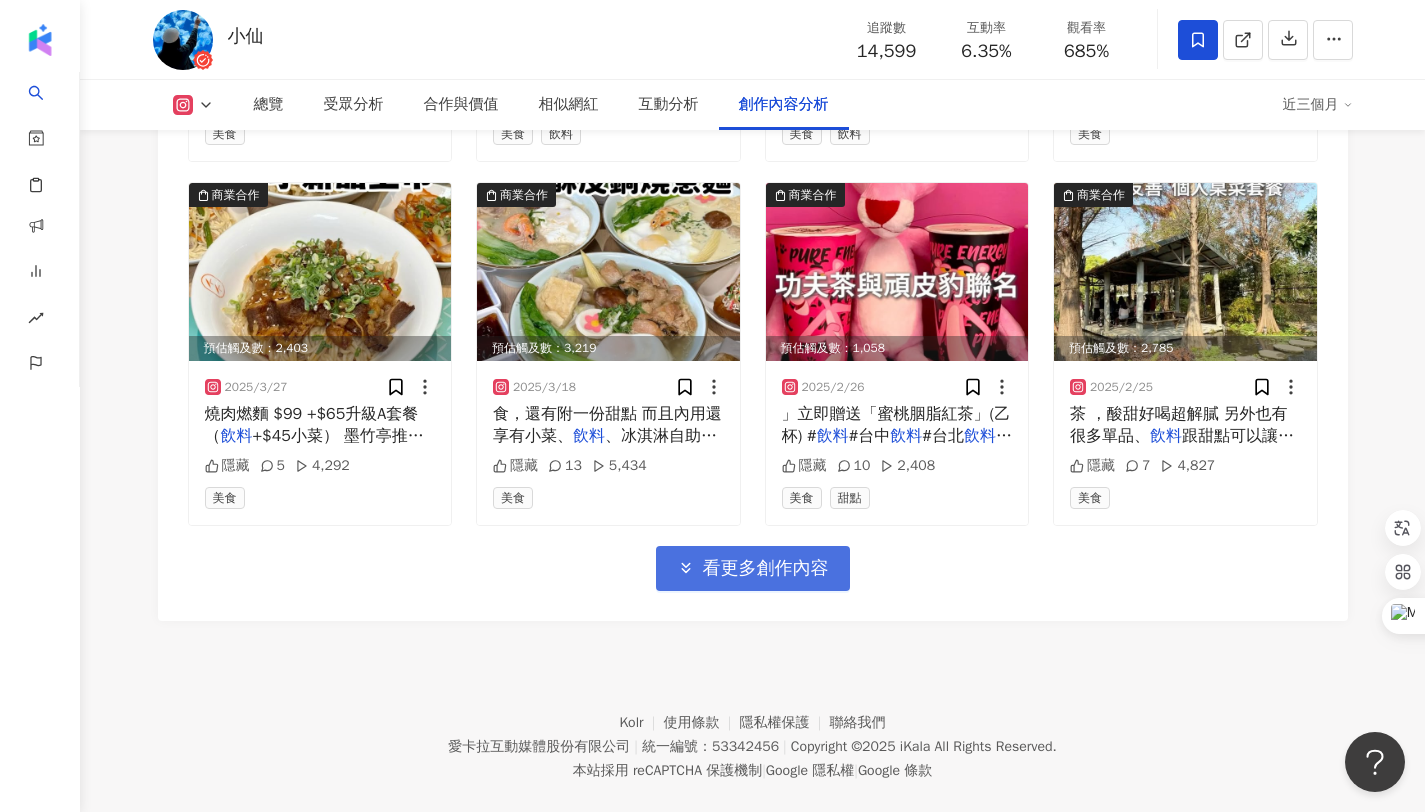 drag, startPoint x: 799, startPoint y: 586, endPoint x: 897, endPoint y: 583, distance: 98.045906 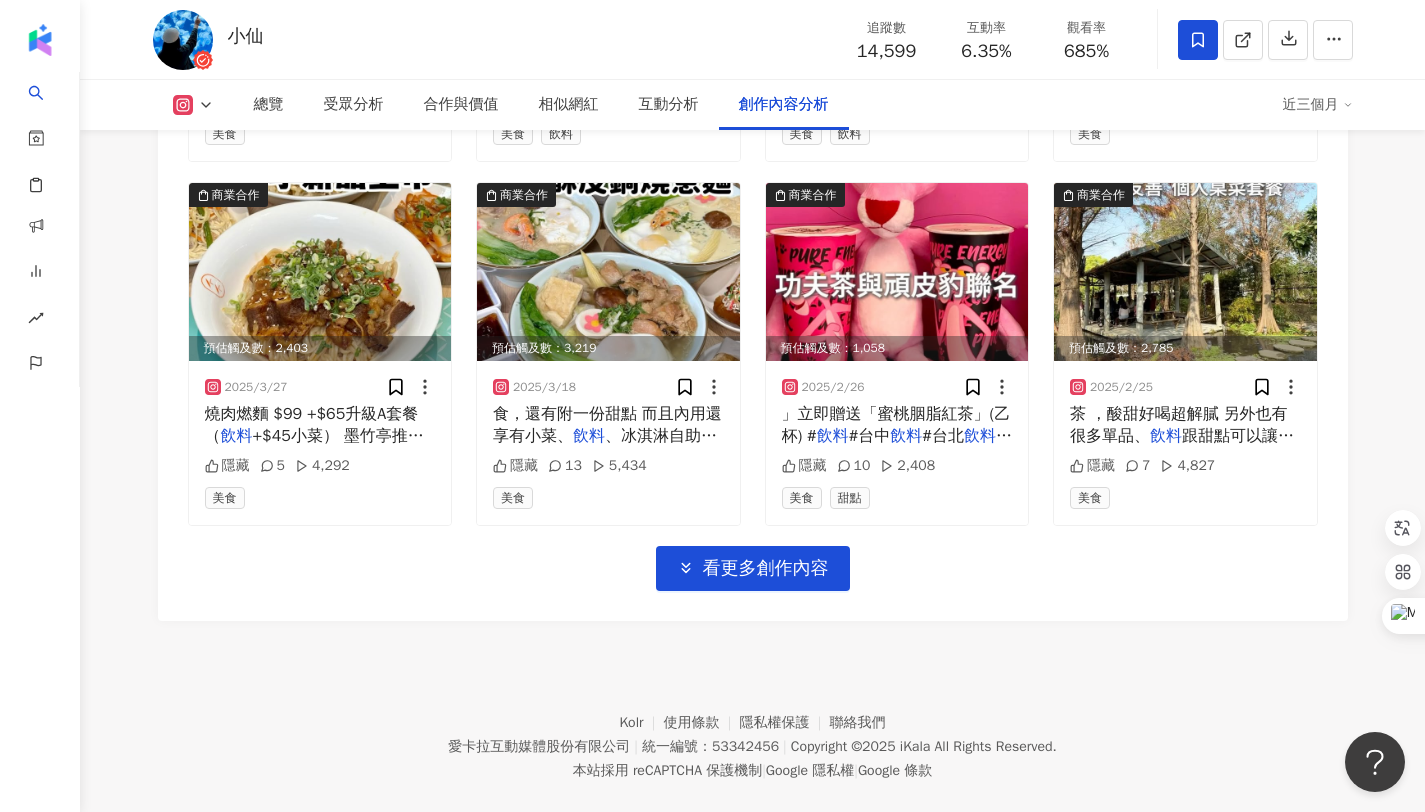 click on "看更多創作內容" at bounding box center [766, 569] 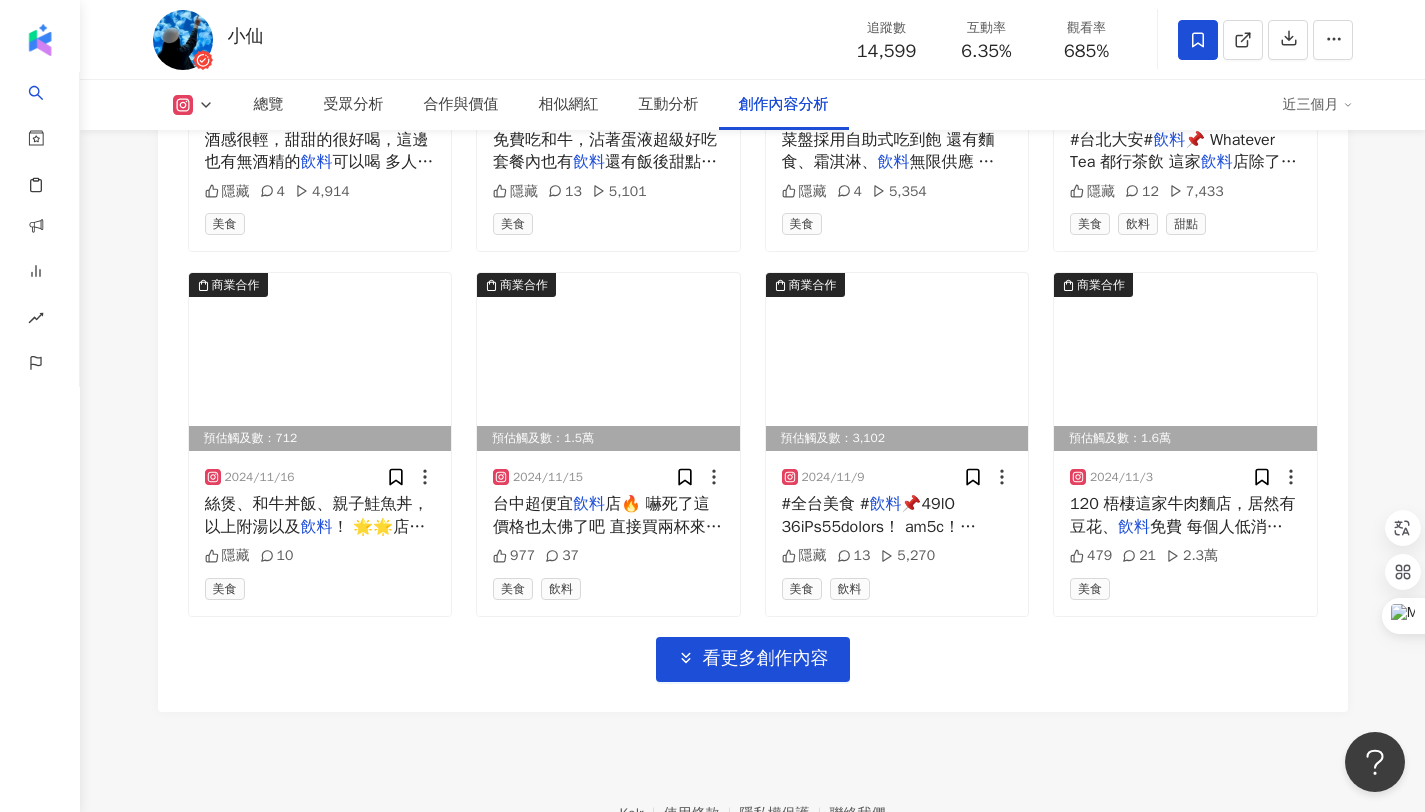 scroll, scrollTop: 8072, scrollLeft: 0, axis: vertical 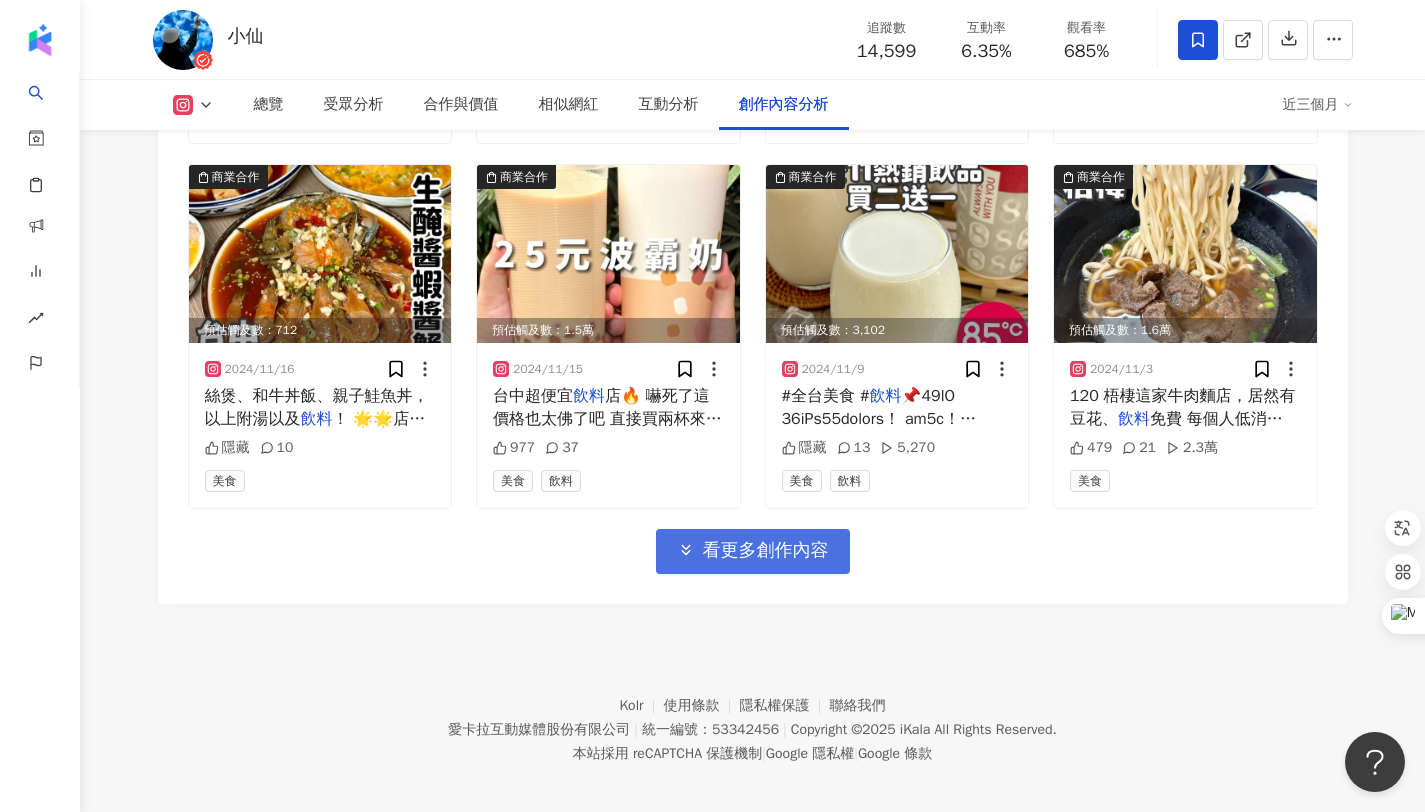 click on "看更多創作內容" at bounding box center (766, 551) 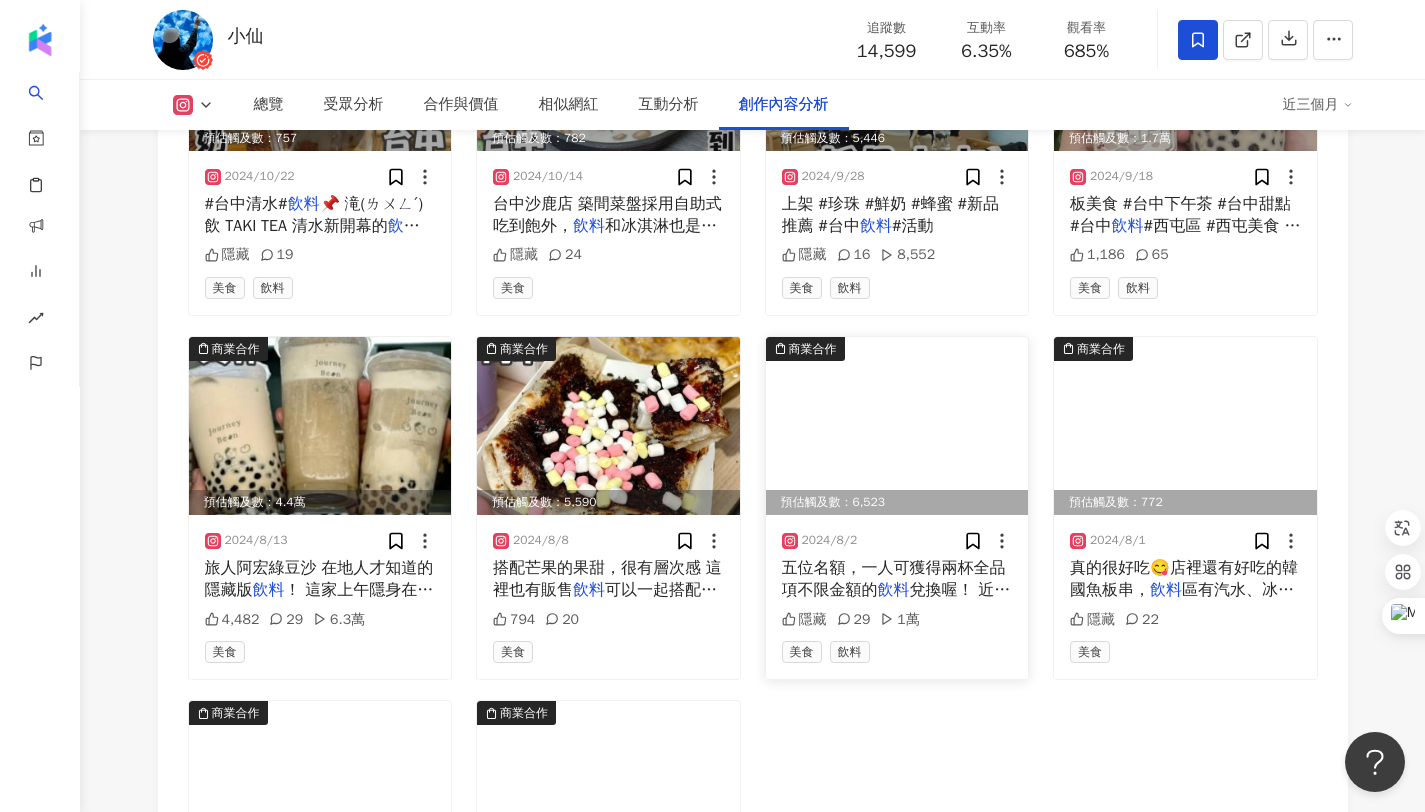 scroll, scrollTop: 8839, scrollLeft: 0, axis: vertical 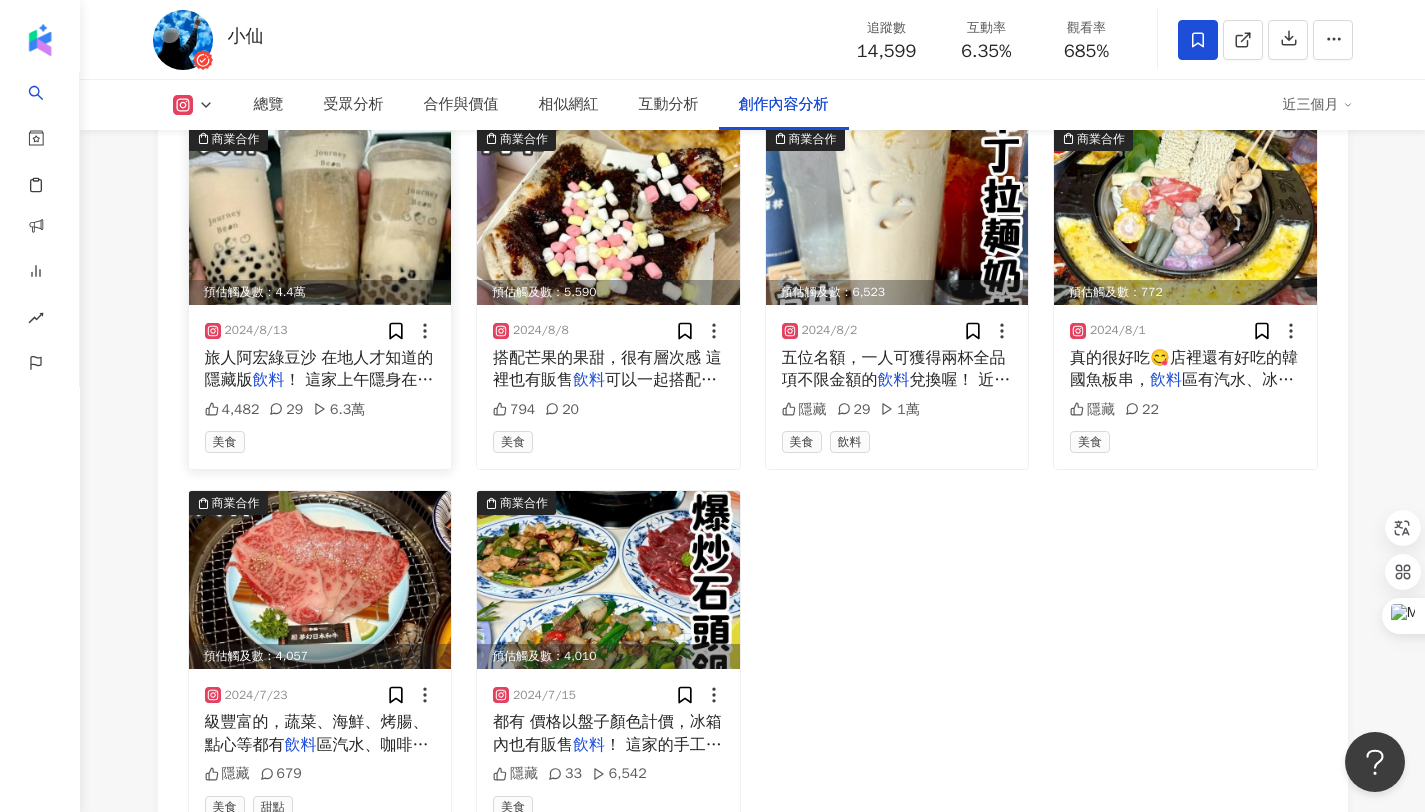 click on "旅人阿宏綠豆沙
在地人才知道的隱藏版" at bounding box center [319, 369] 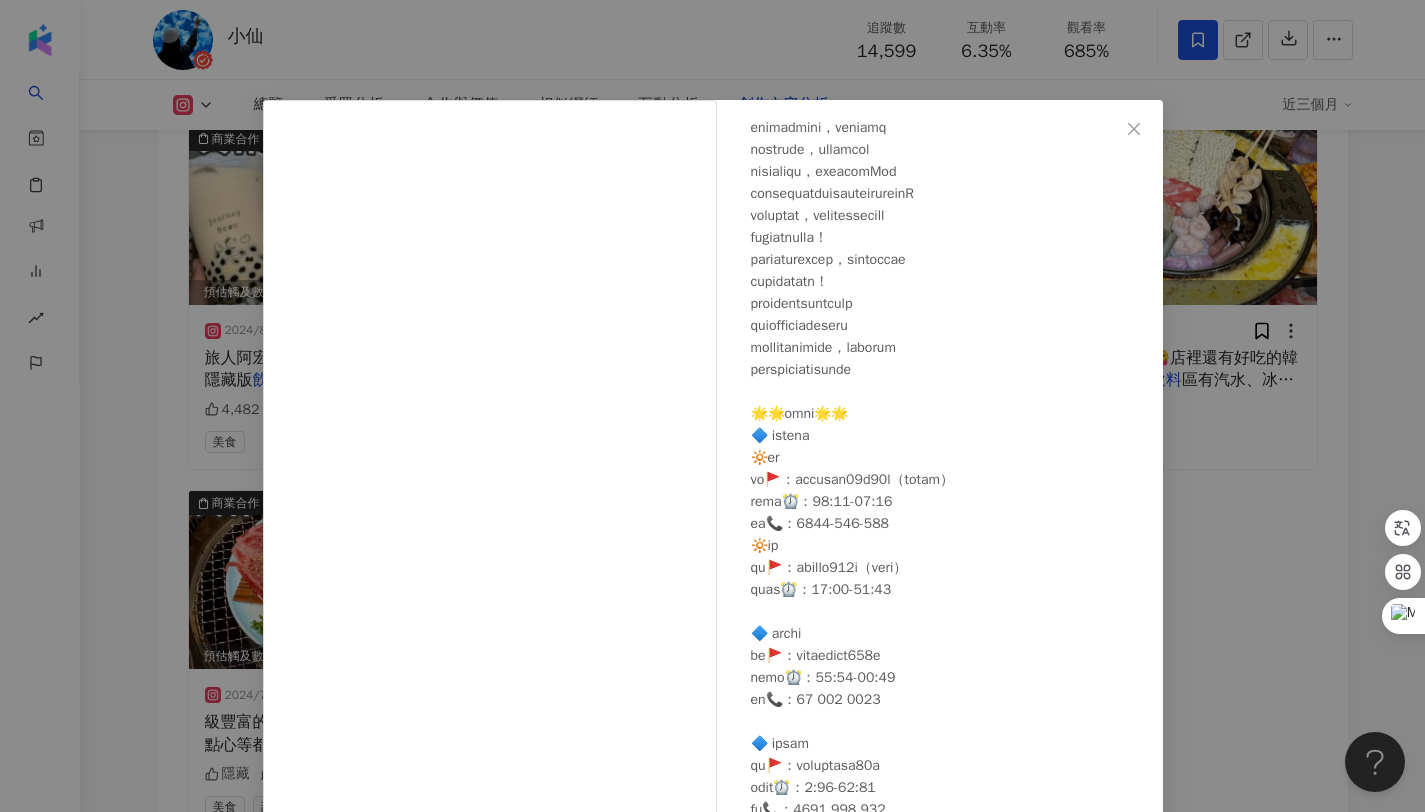 scroll, scrollTop: 609, scrollLeft: 0, axis: vertical 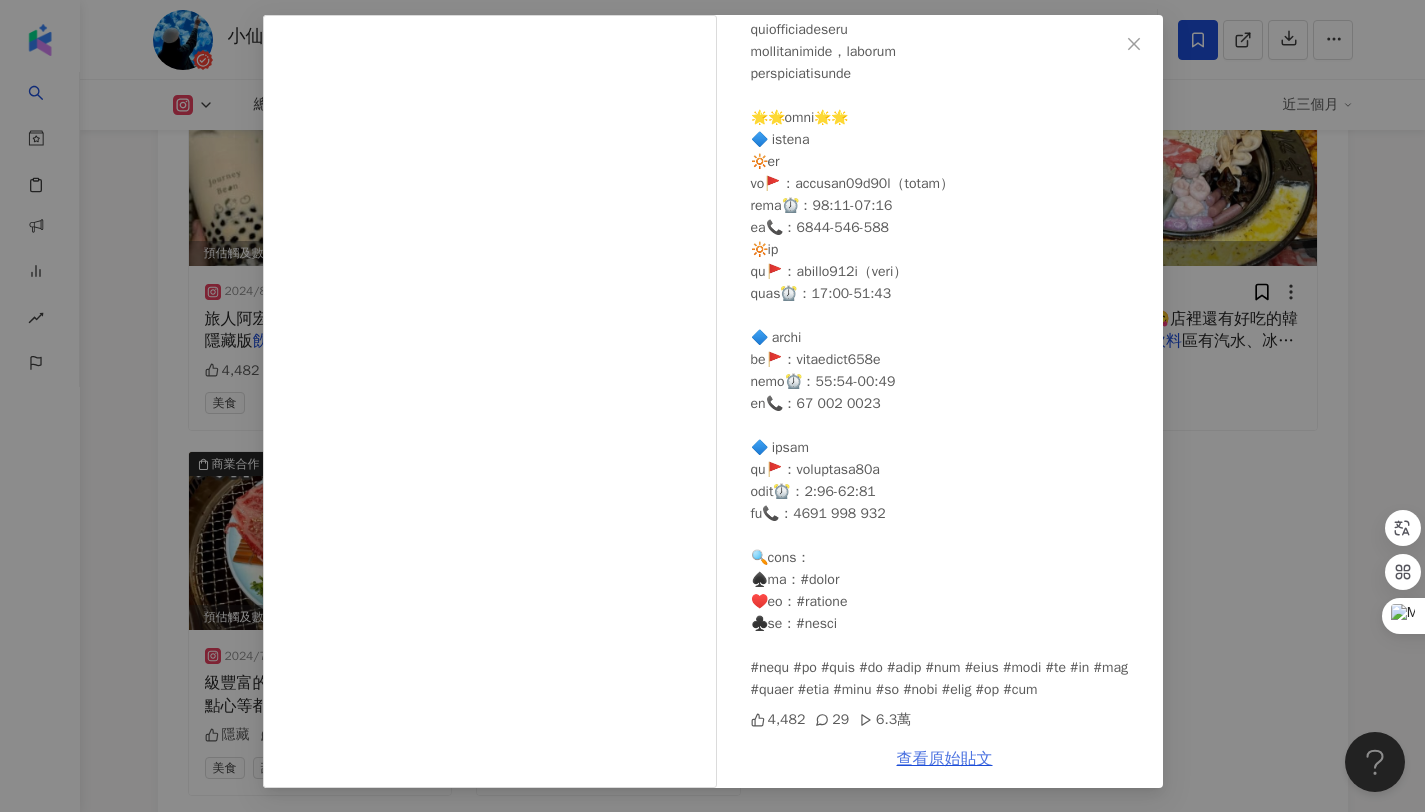 click on "查看原始貼文" at bounding box center [945, 759] 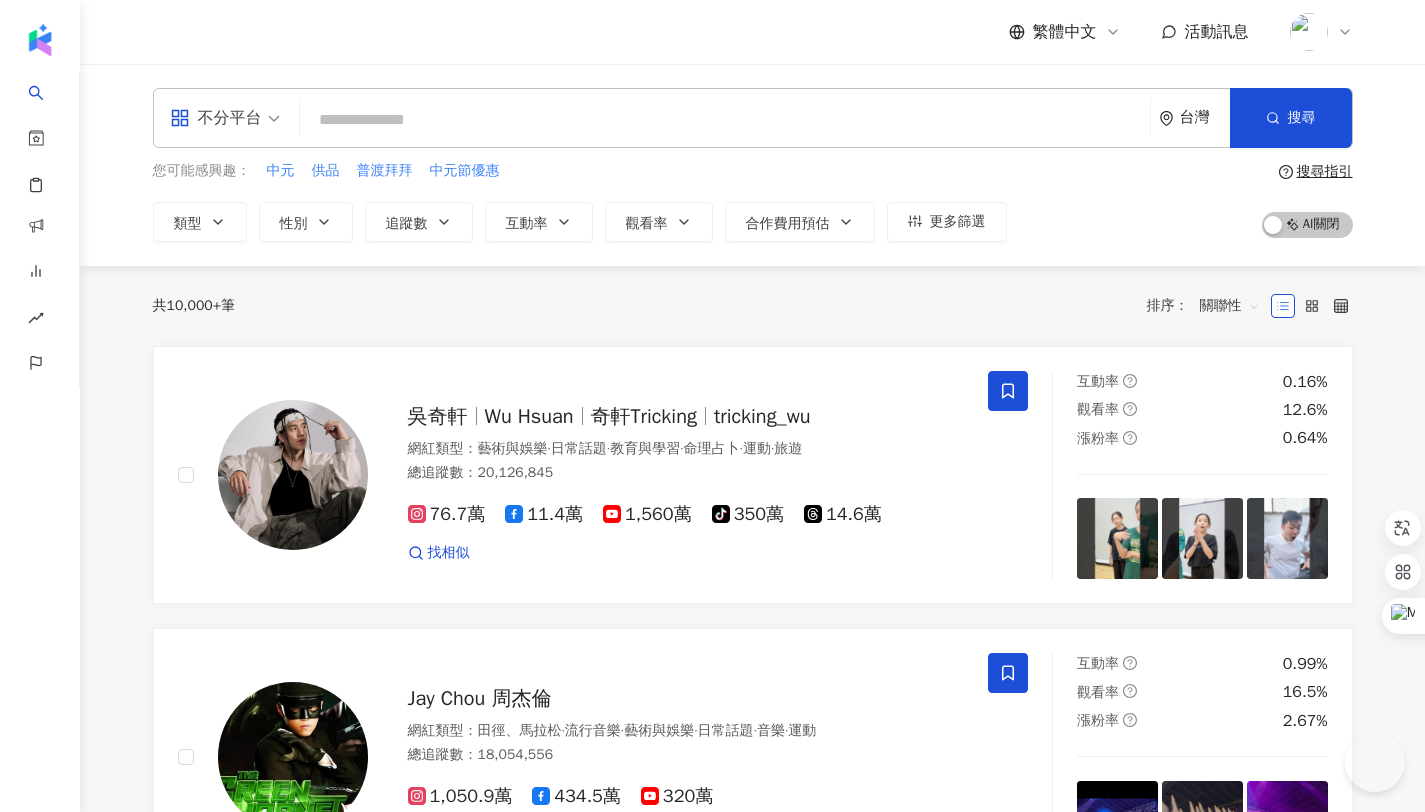 scroll, scrollTop: 0, scrollLeft: 0, axis: both 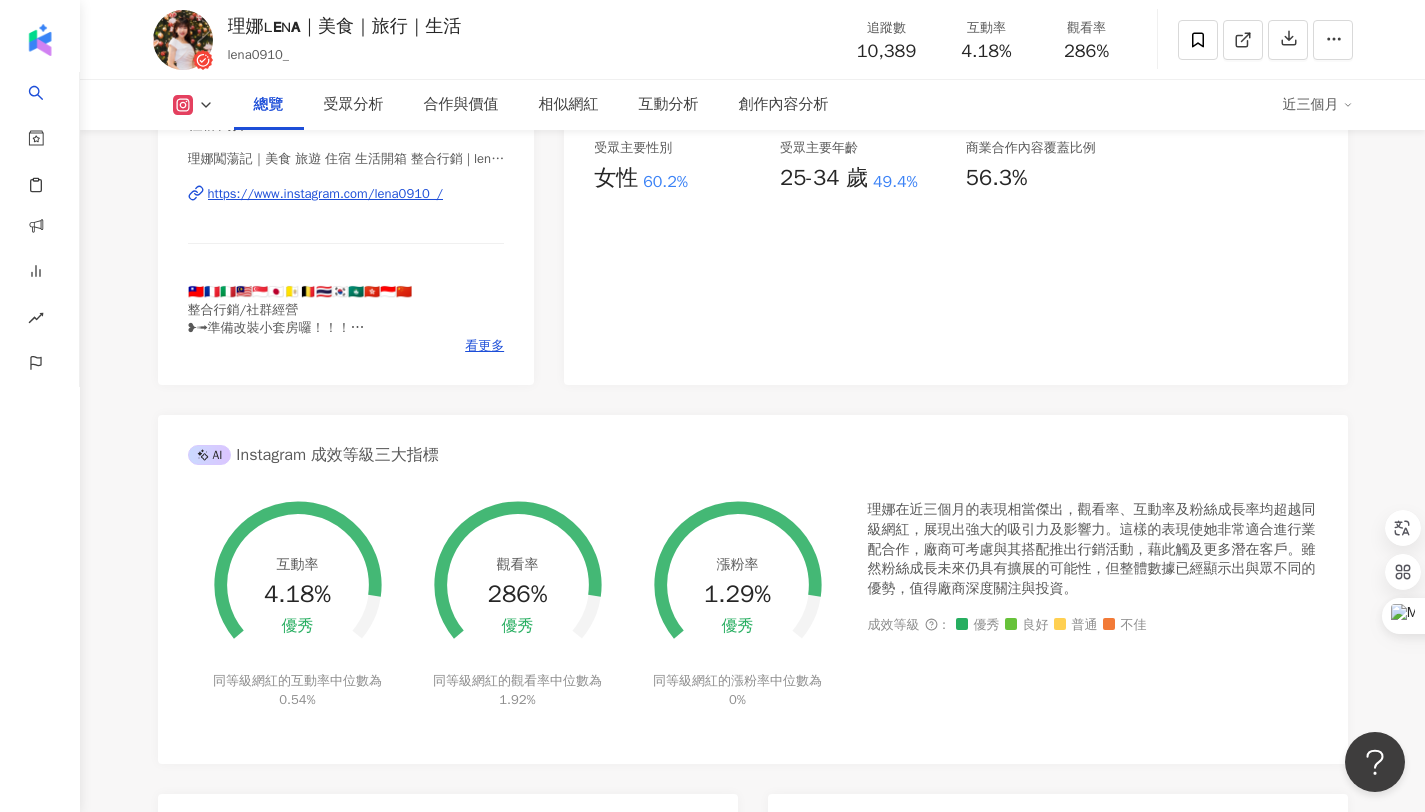type 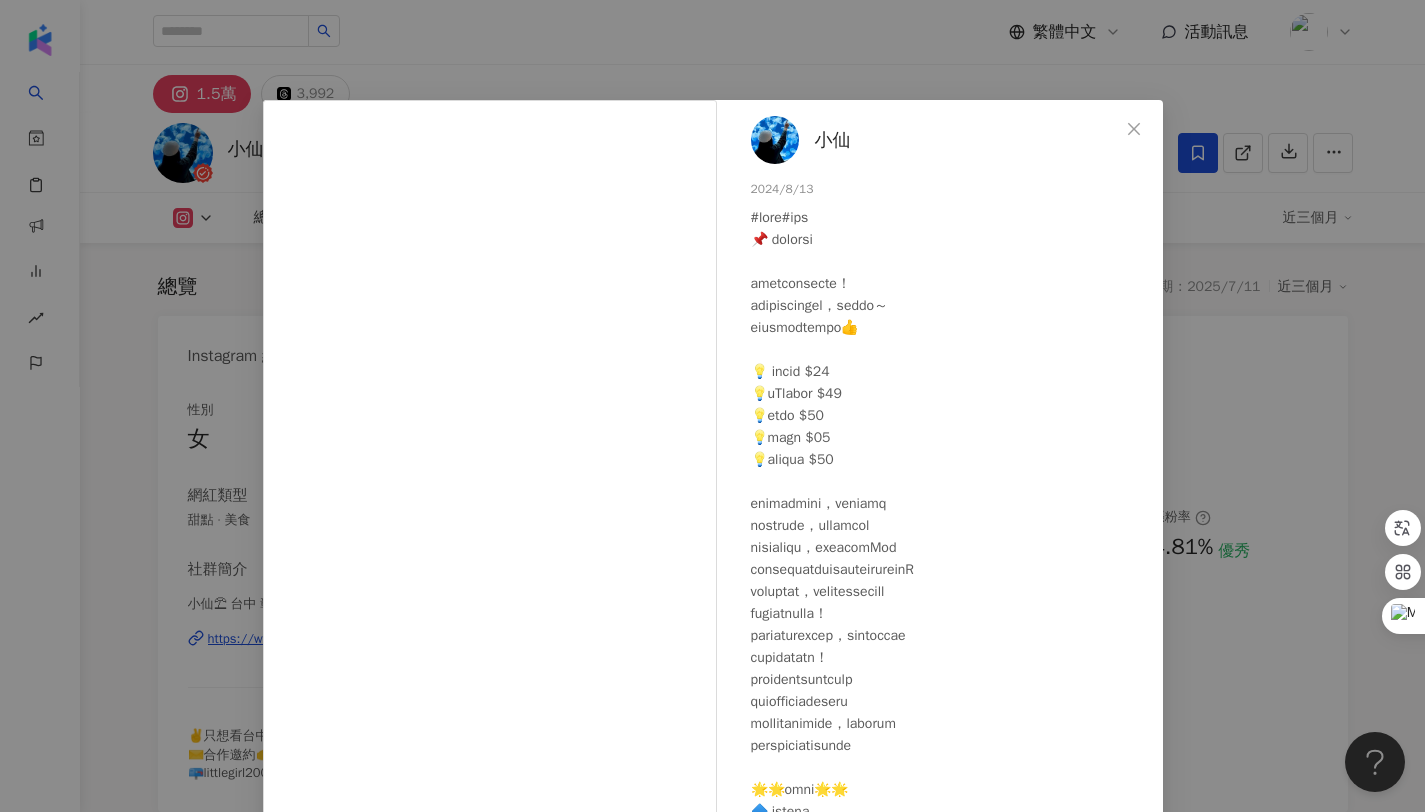 scroll, scrollTop: 8878, scrollLeft: 0, axis: vertical 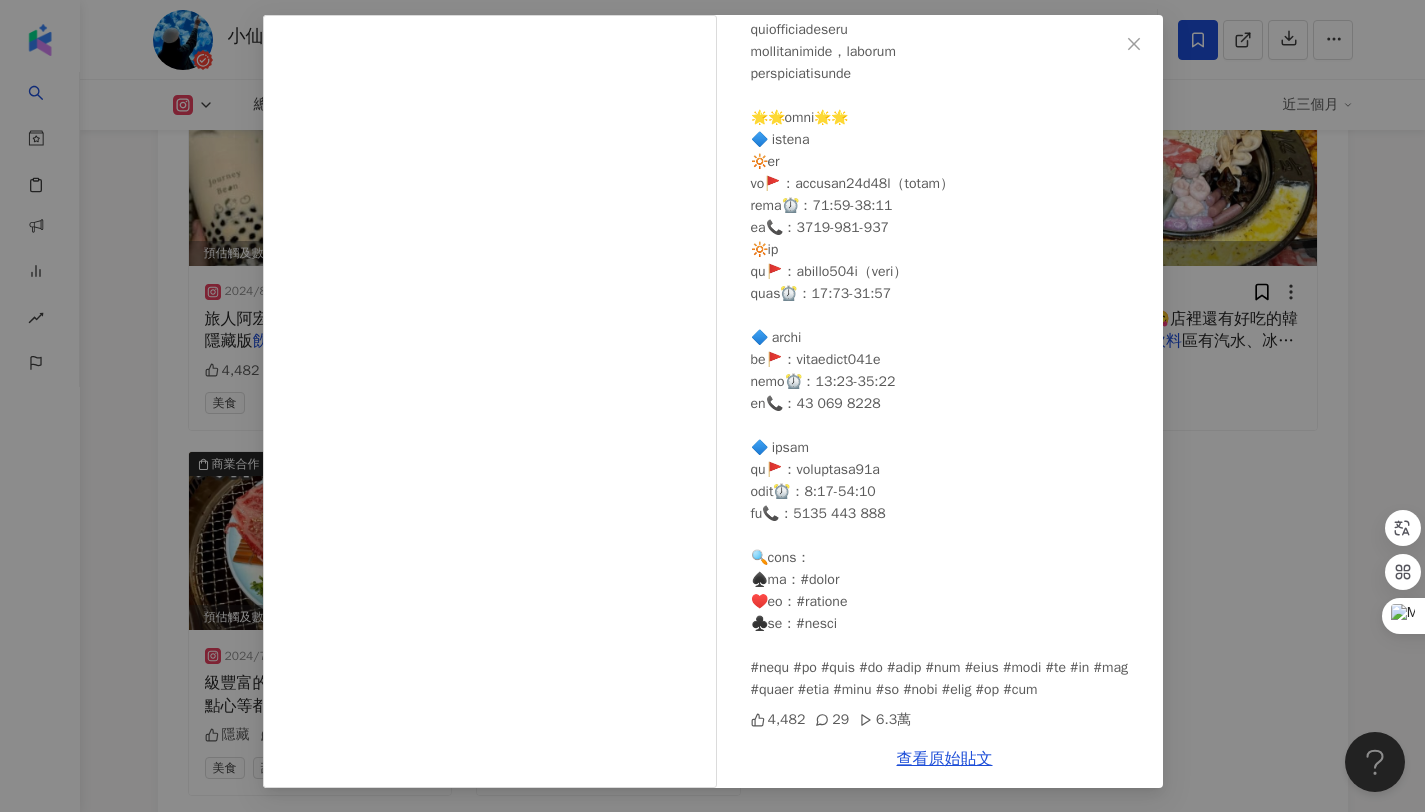 click on "小仙 2024/8/13 4,482 29 6.3萬 查看原始貼文" at bounding box center (712, 406) 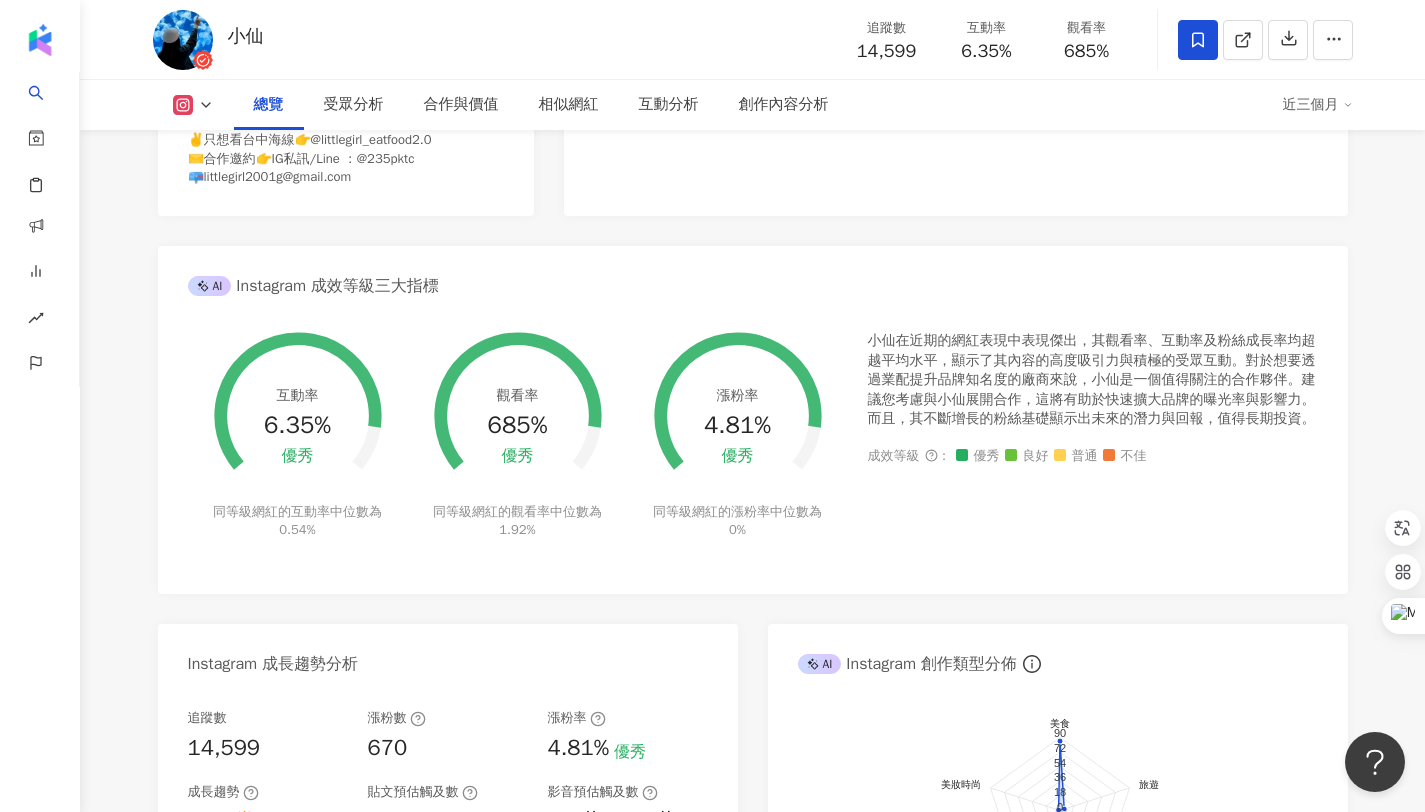 scroll, scrollTop: 632, scrollLeft: 0, axis: vertical 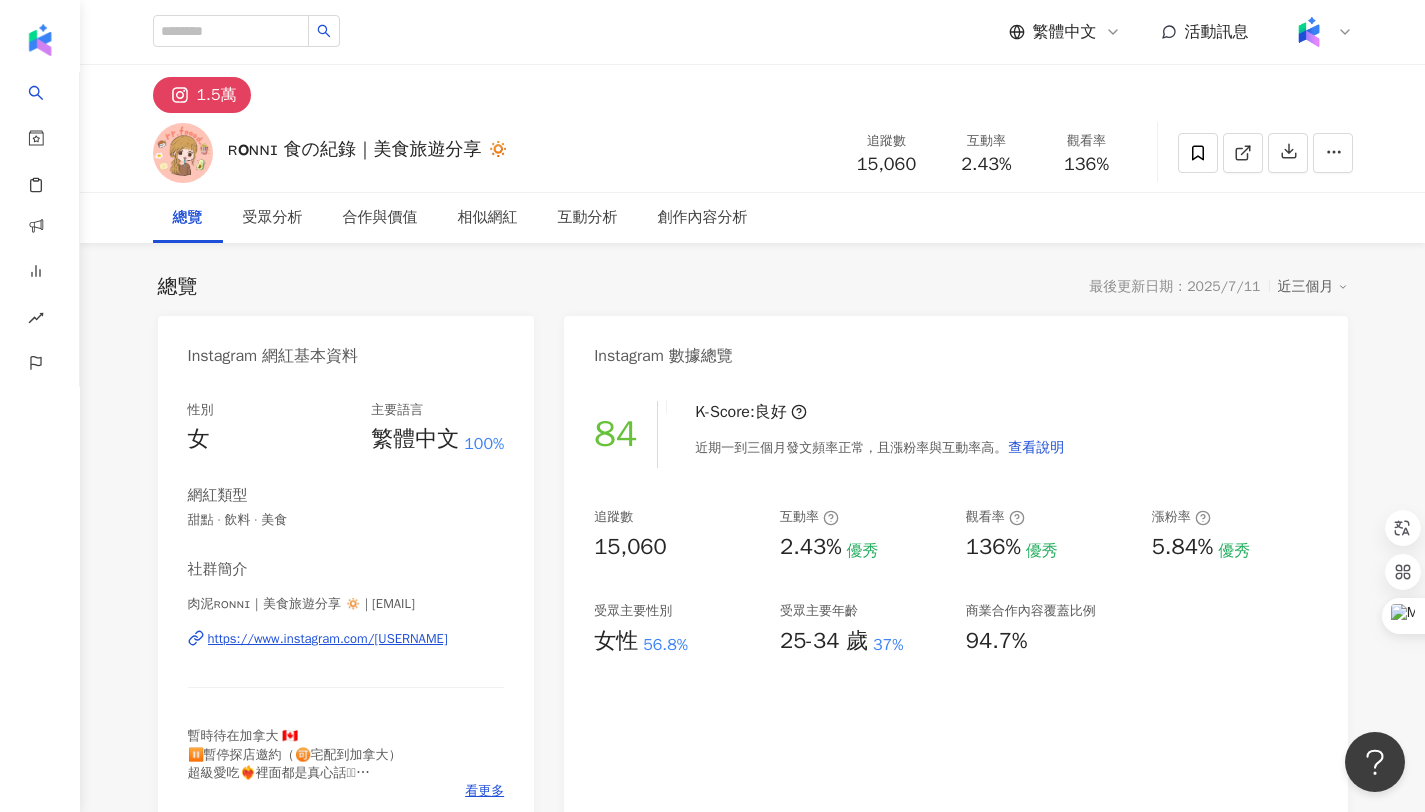 click on "https://www.instagram.com/rr.foood_/" at bounding box center (328, 639) 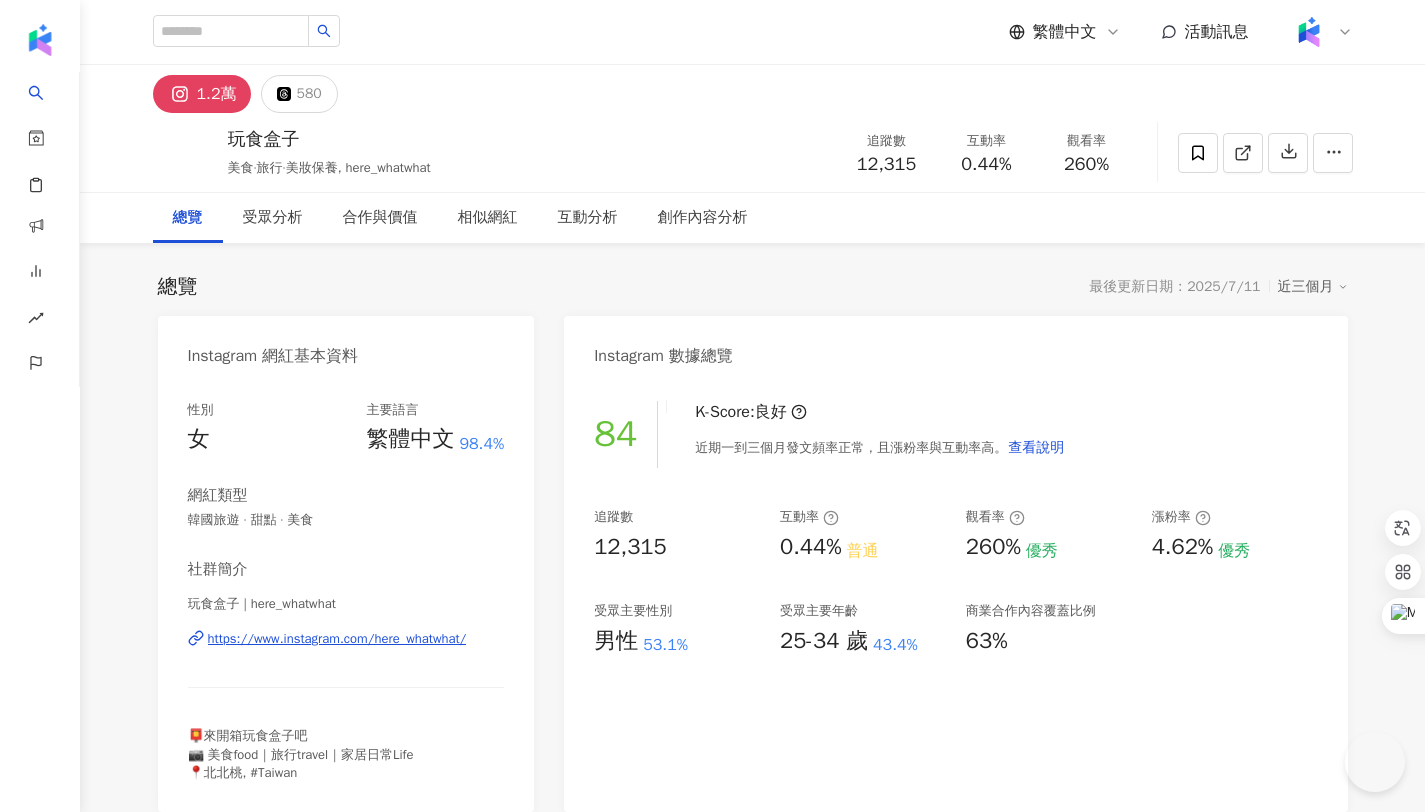 scroll, scrollTop: 0, scrollLeft: 0, axis: both 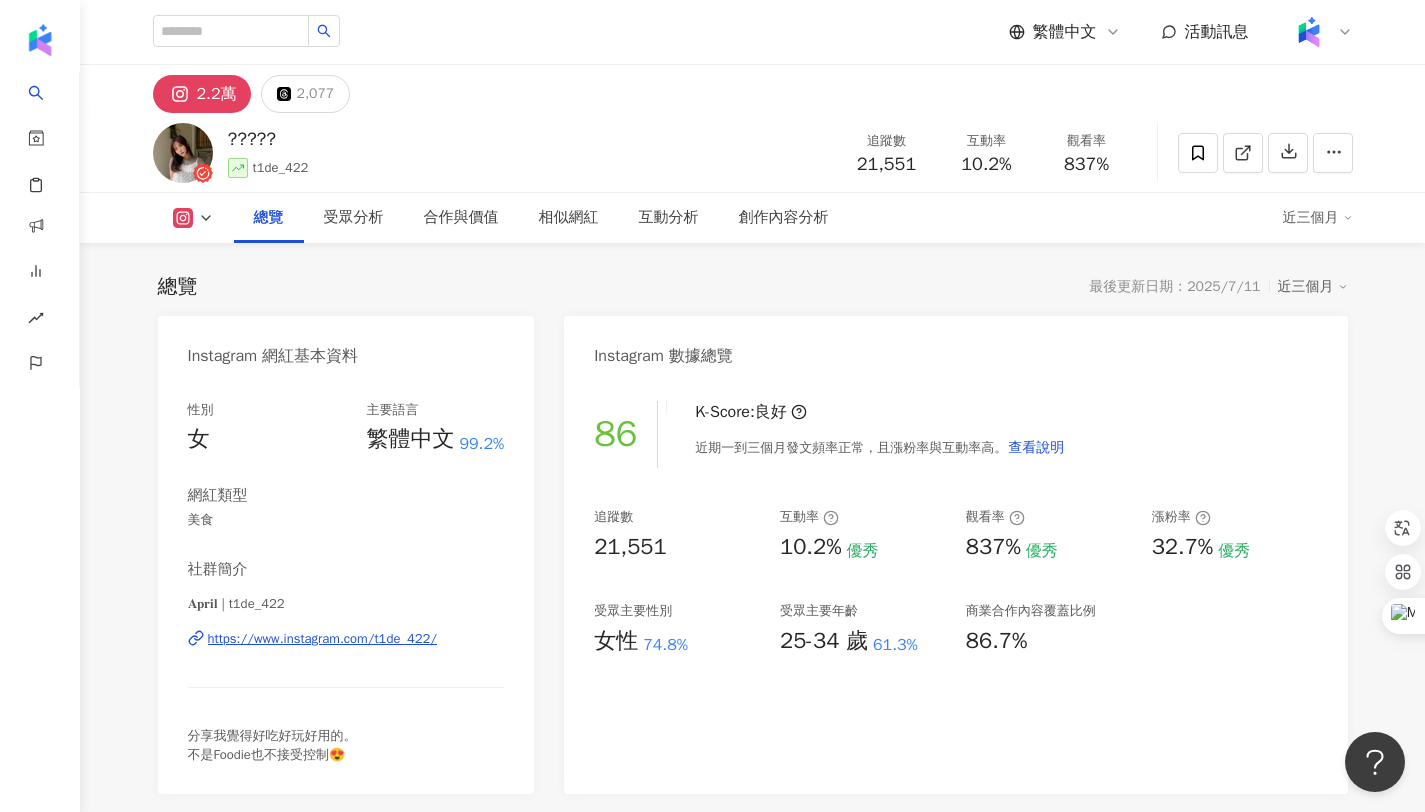 click on "https://www.instagram.com/t1de_422/" at bounding box center [323, 639] 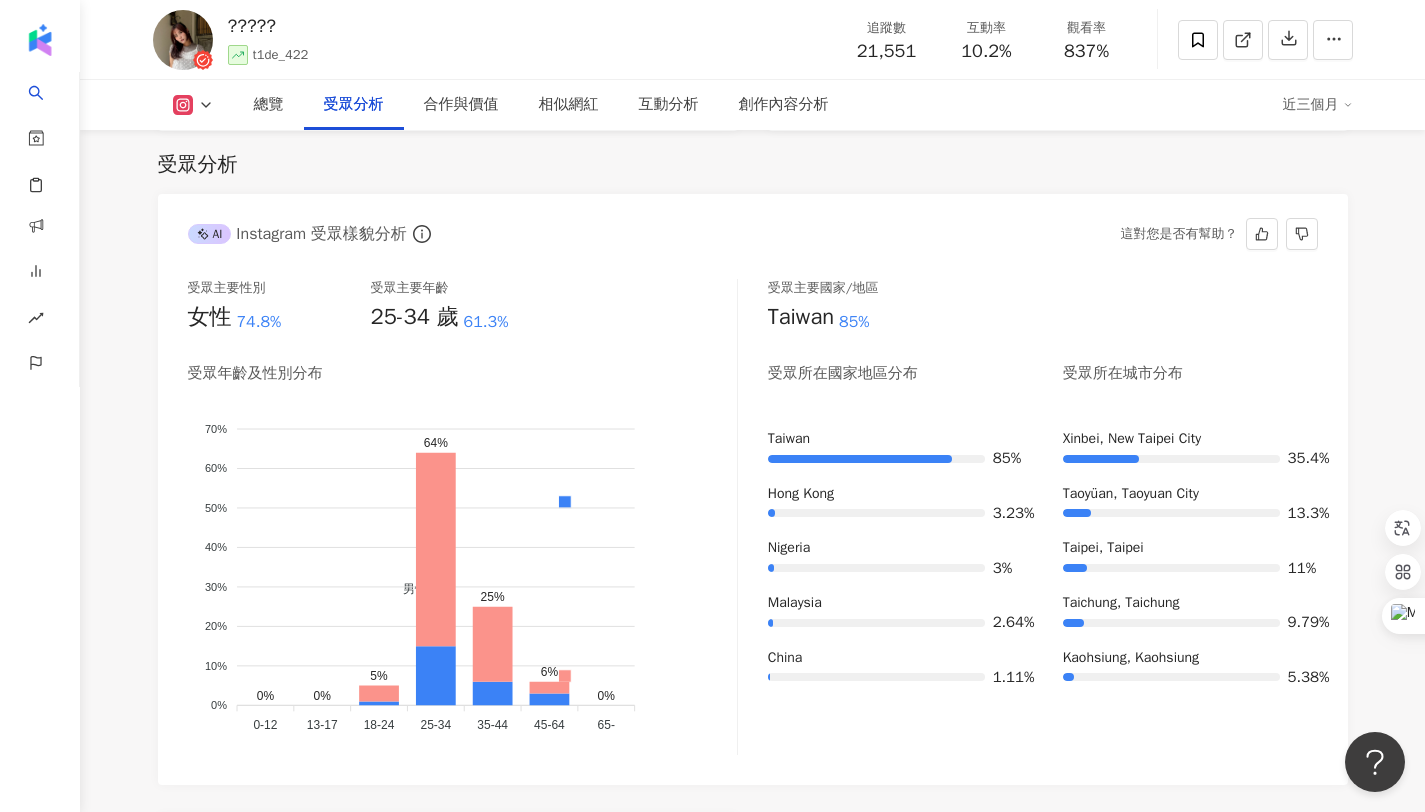 scroll, scrollTop: 1666, scrollLeft: 0, axis: vertical 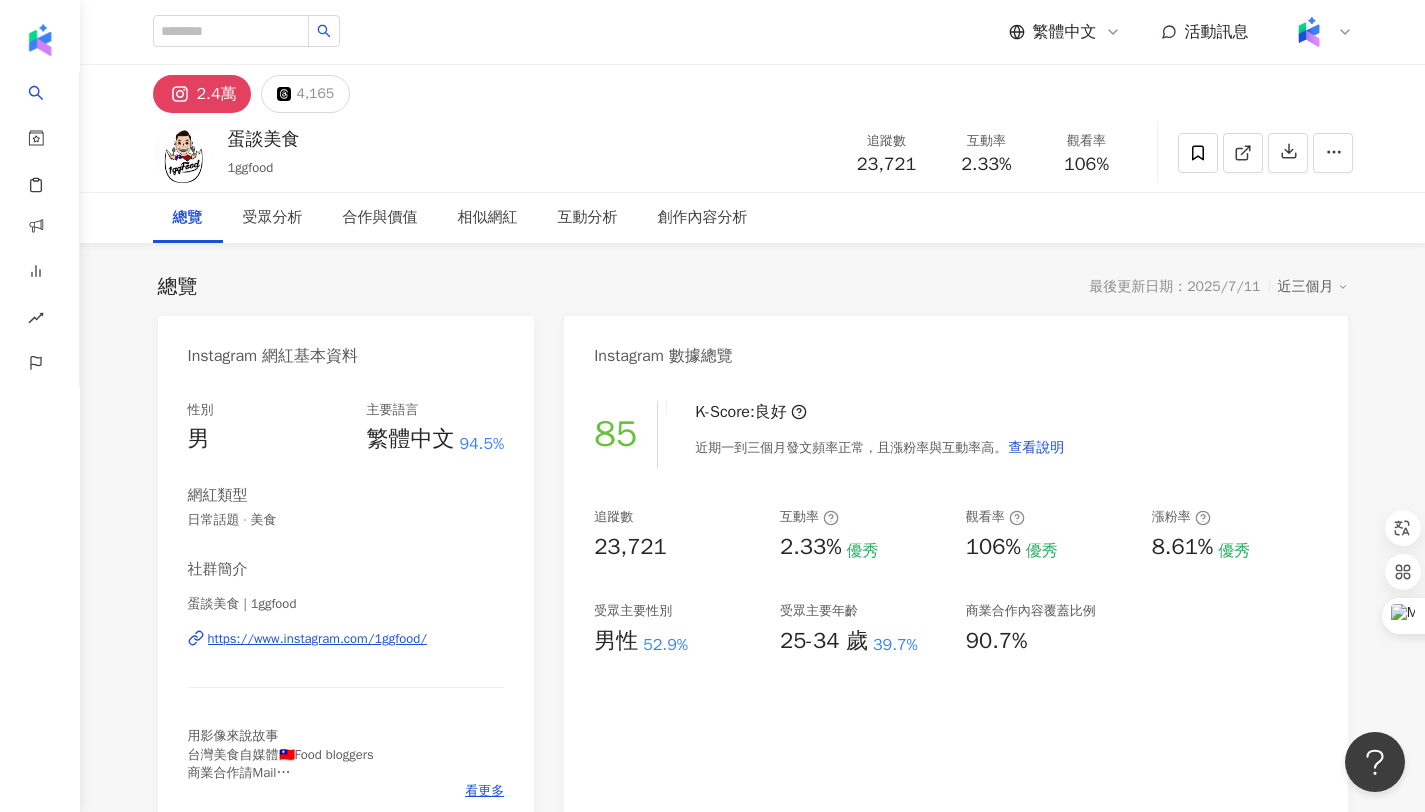 click on "https://www.instagram.com/1ggfood/" at bounding box center (317, 639) 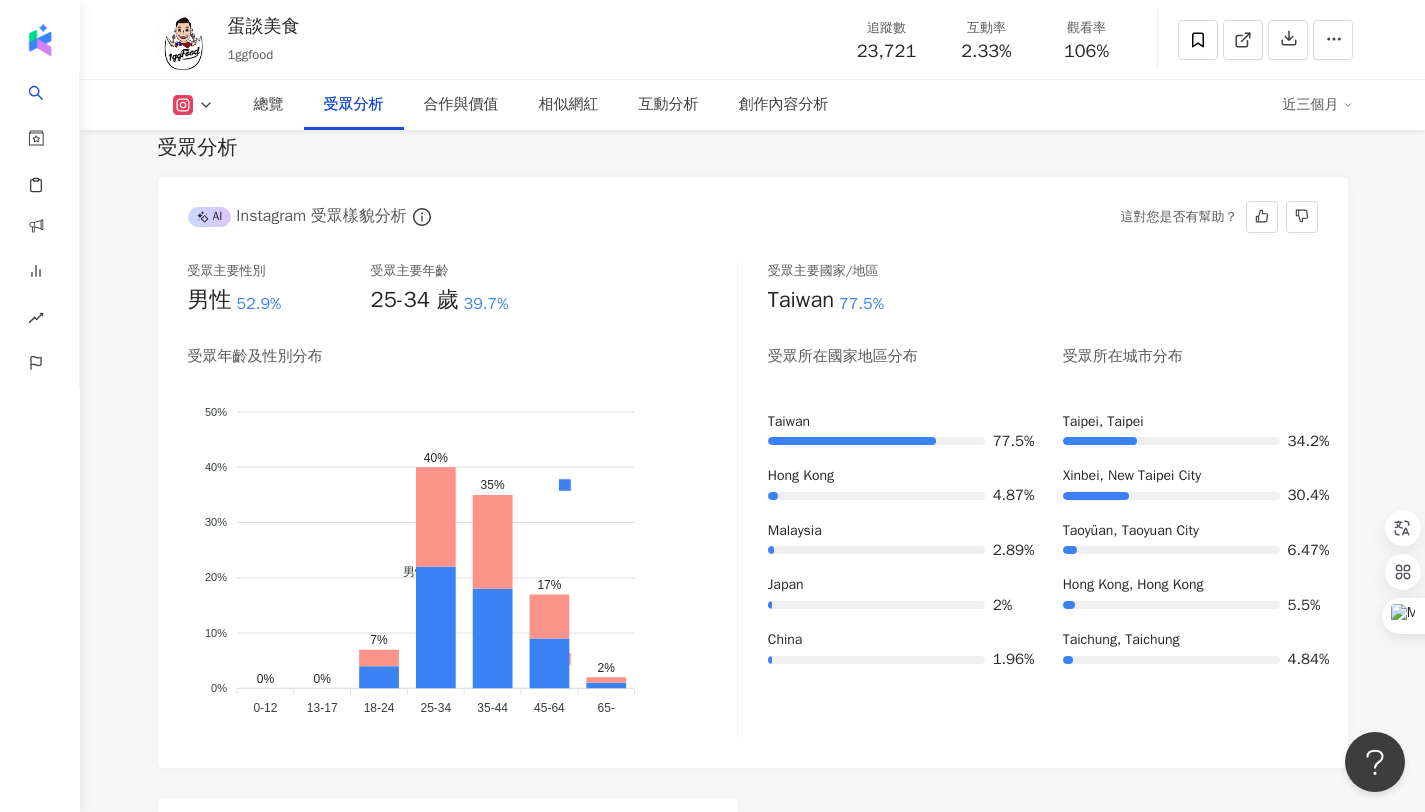 scroll, scrollTop: 1772, scrollLeft: 0, axis: vertical 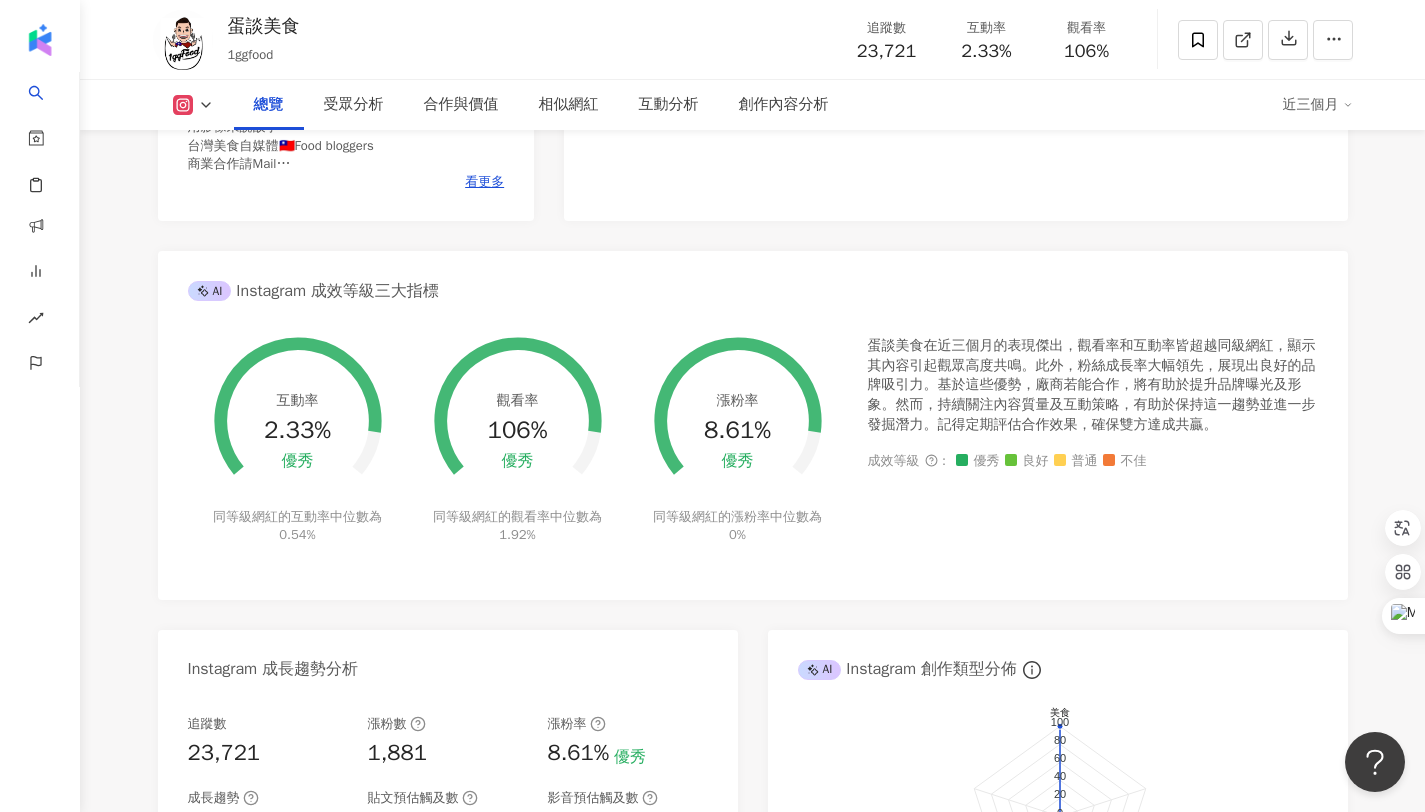 click on "85 K-Score :   良好 近期一到三個月發文頻率正常，且漲粉率與互動率高。 查看說明 追蹤數   23,721 互動率   2.33% 優秀 觀看率   106% 優秀 漲粉率   8.61% 優秀 受眾主要性別   男性 52.9% 受眾主要年齡   25-34 歲 39.7% 商業合作內容覆蓋比例   90.7%" at bounding box center (955, -4) 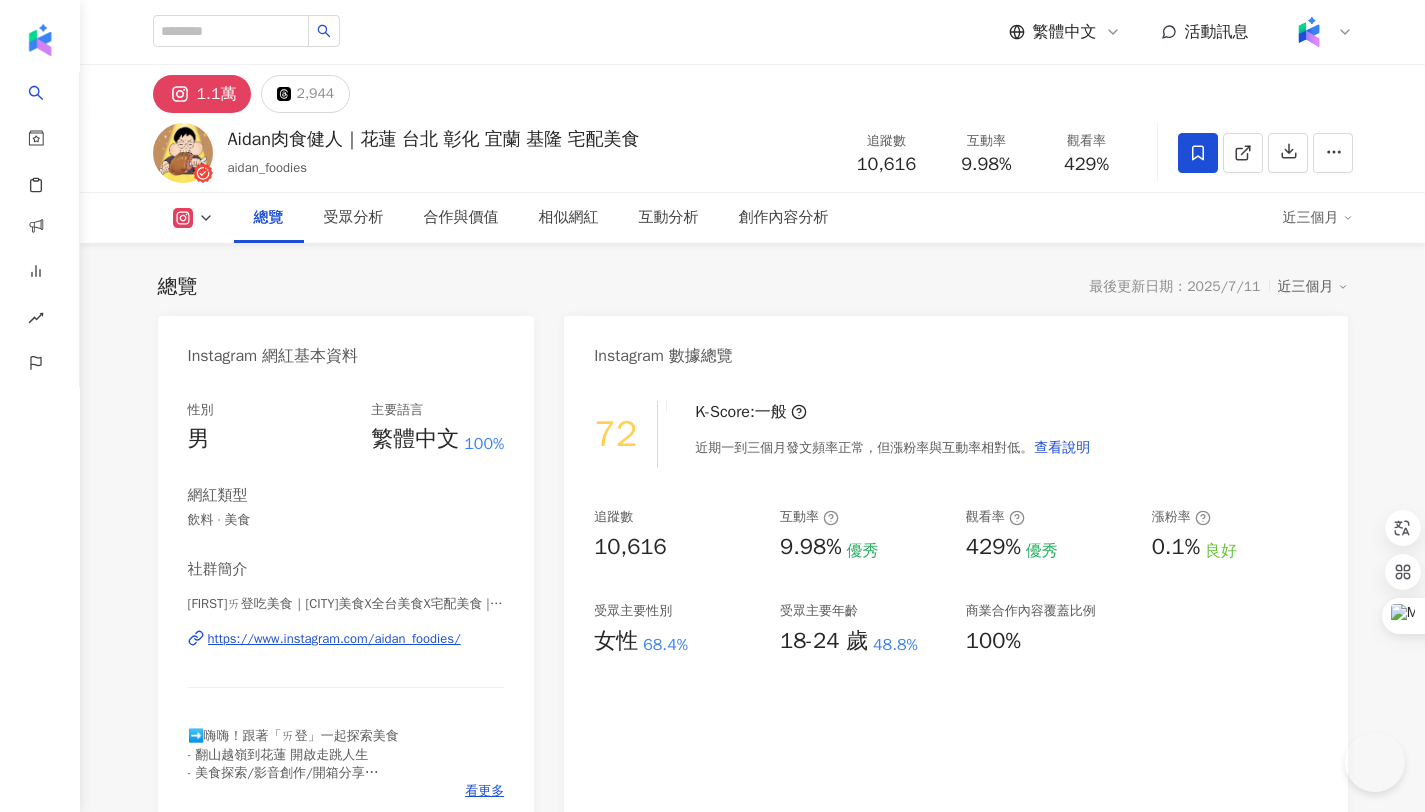 scroll, scrollTop: 0, scrollLeft: 0, axis: both 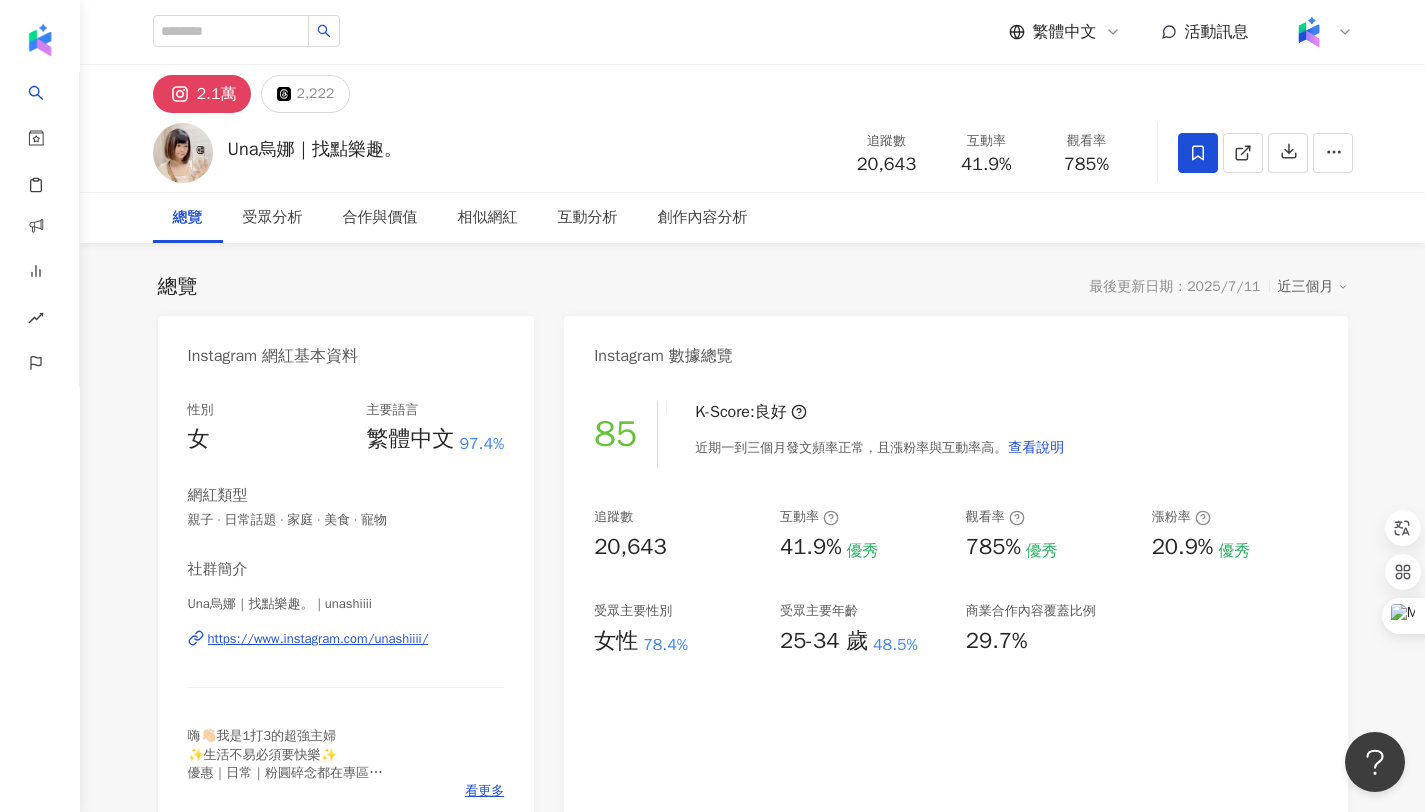 click on "https://www.instagram.com/unashiiii/" at bounding box center [318, 639] 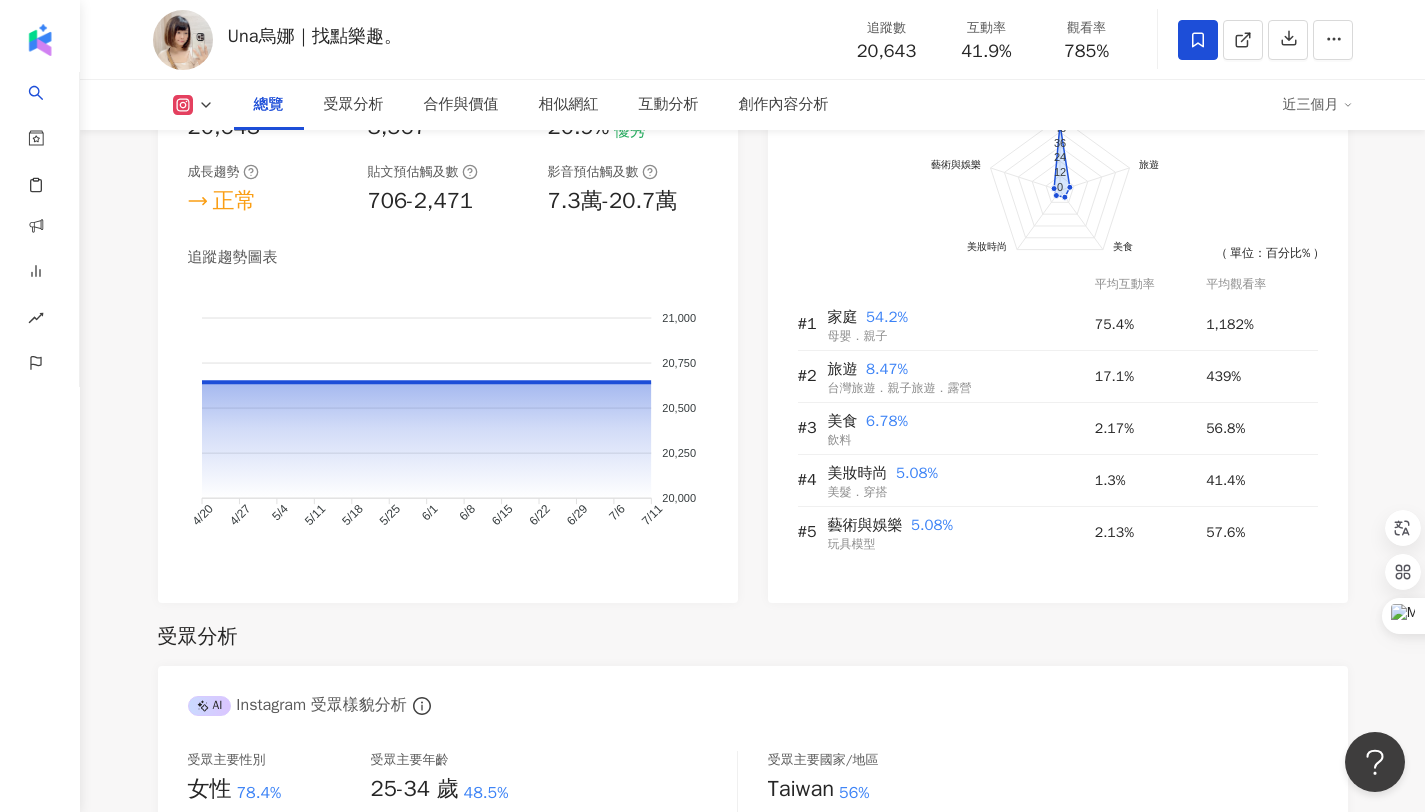 scroll, scrollTop: 1237, scrollLeft: 0, axis: vertical 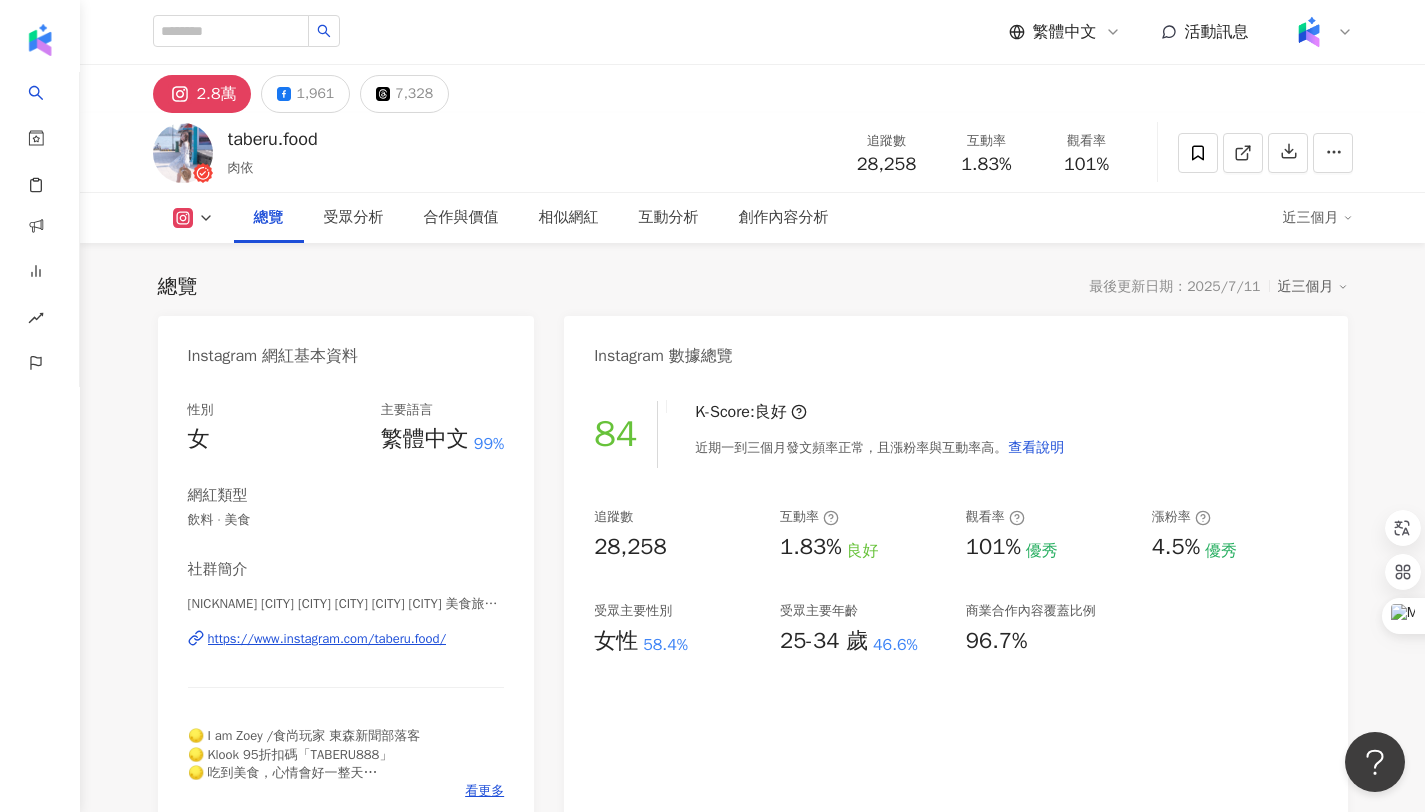 click on "https://www.instagram.com/taberu.food/" at bounding box center (327, 639) 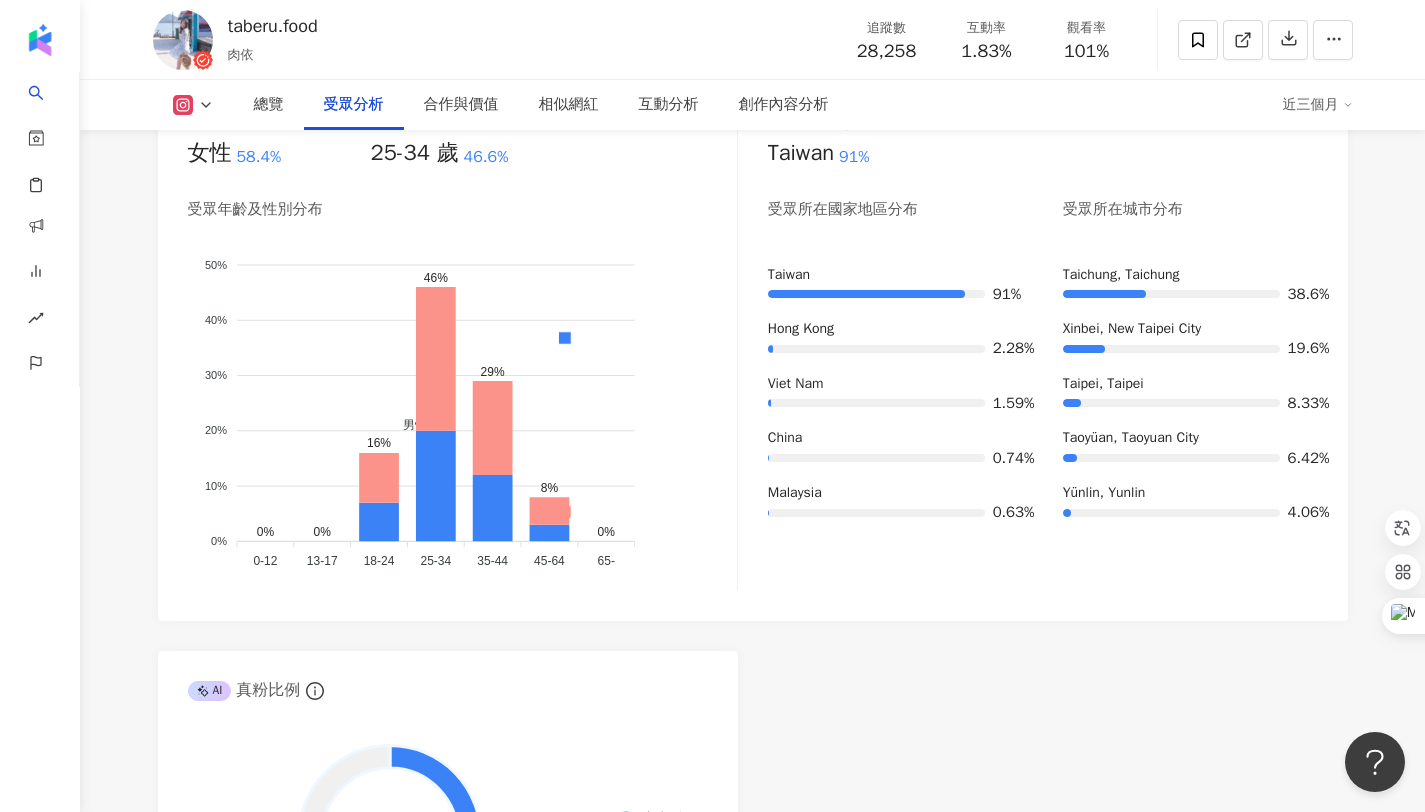 scroll, scrollTop: 1832, scrollLeft: 0, axis: vertical 